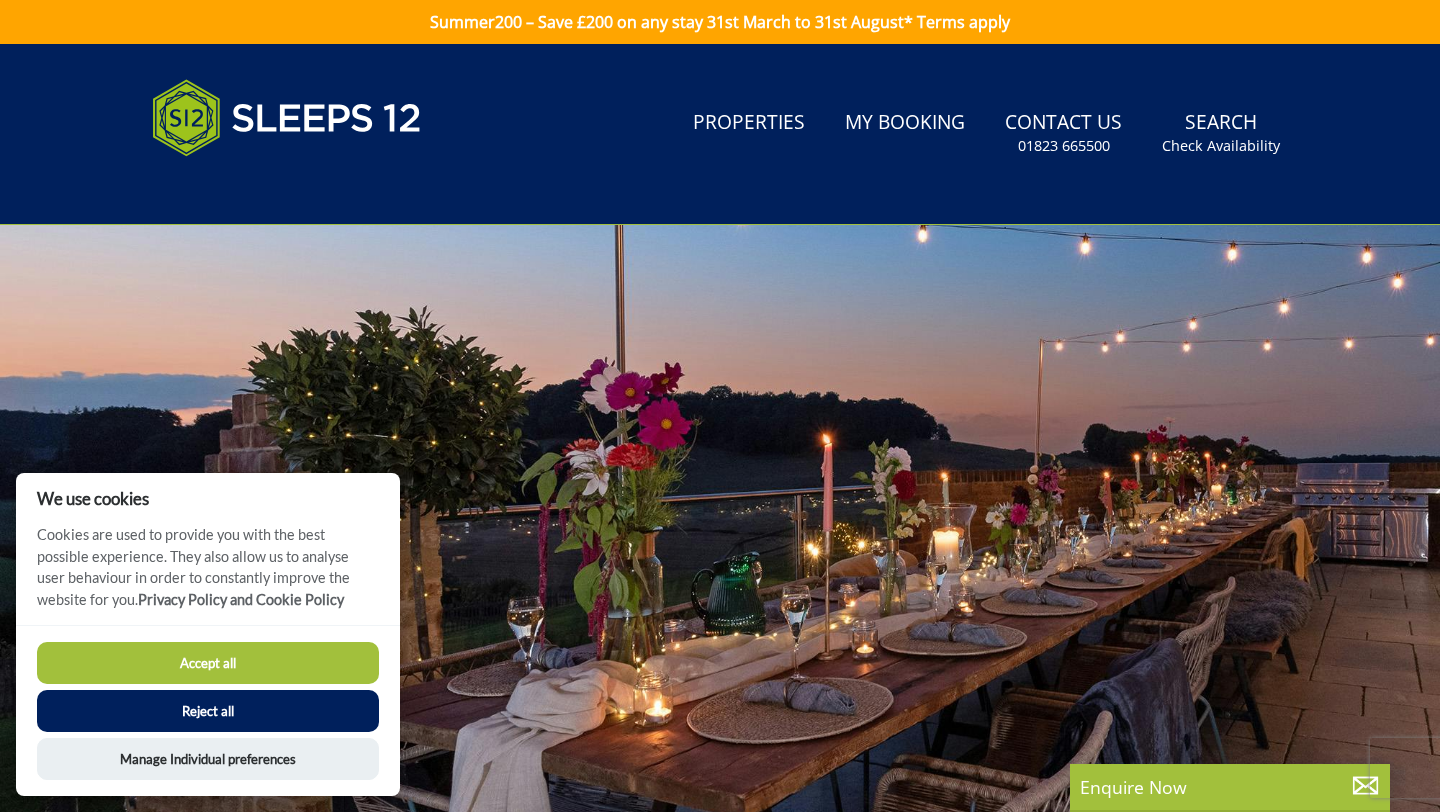 scroll, scrollTop: 0, scrollLeft: 0, axis: both 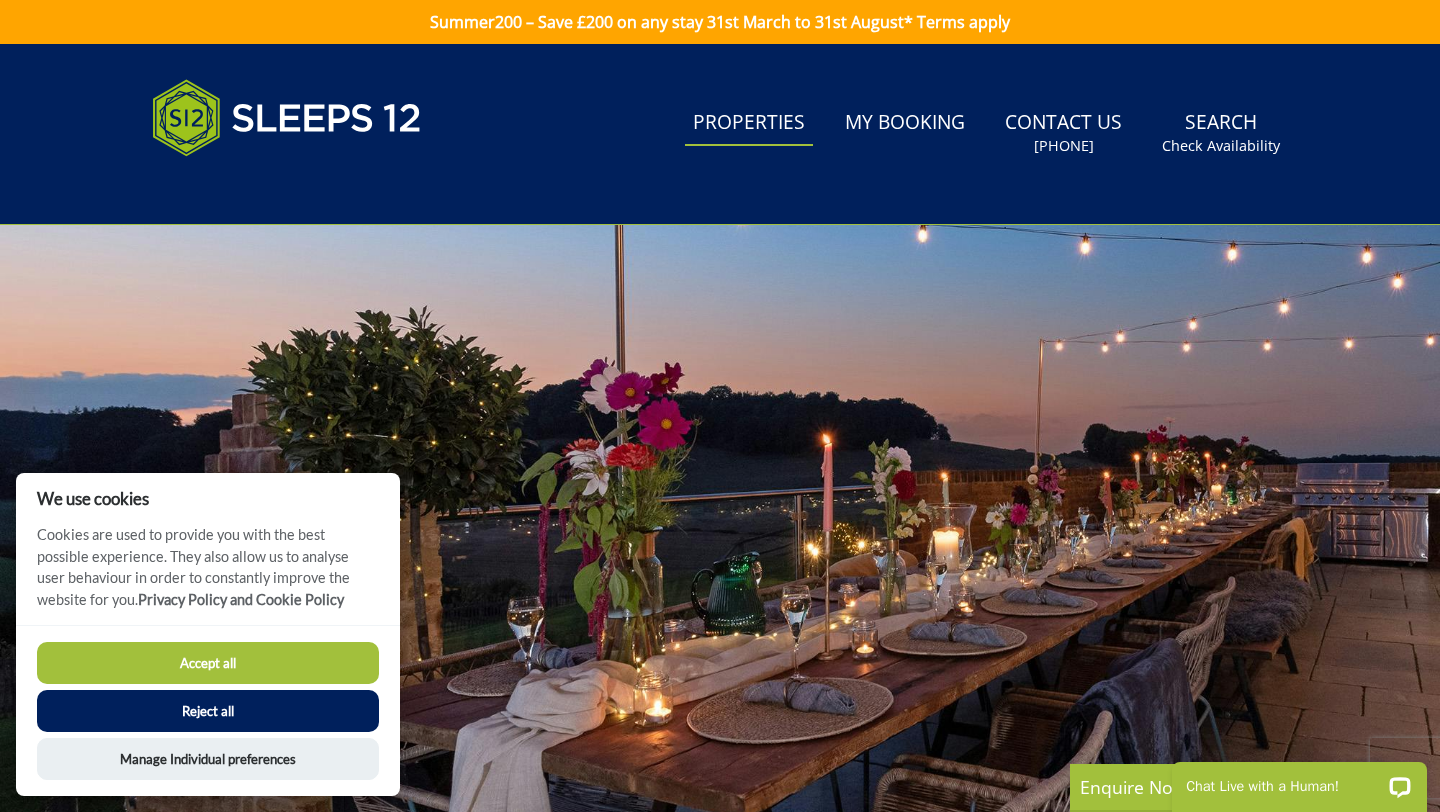 click on "Properties" at bounding box center (749, 123) 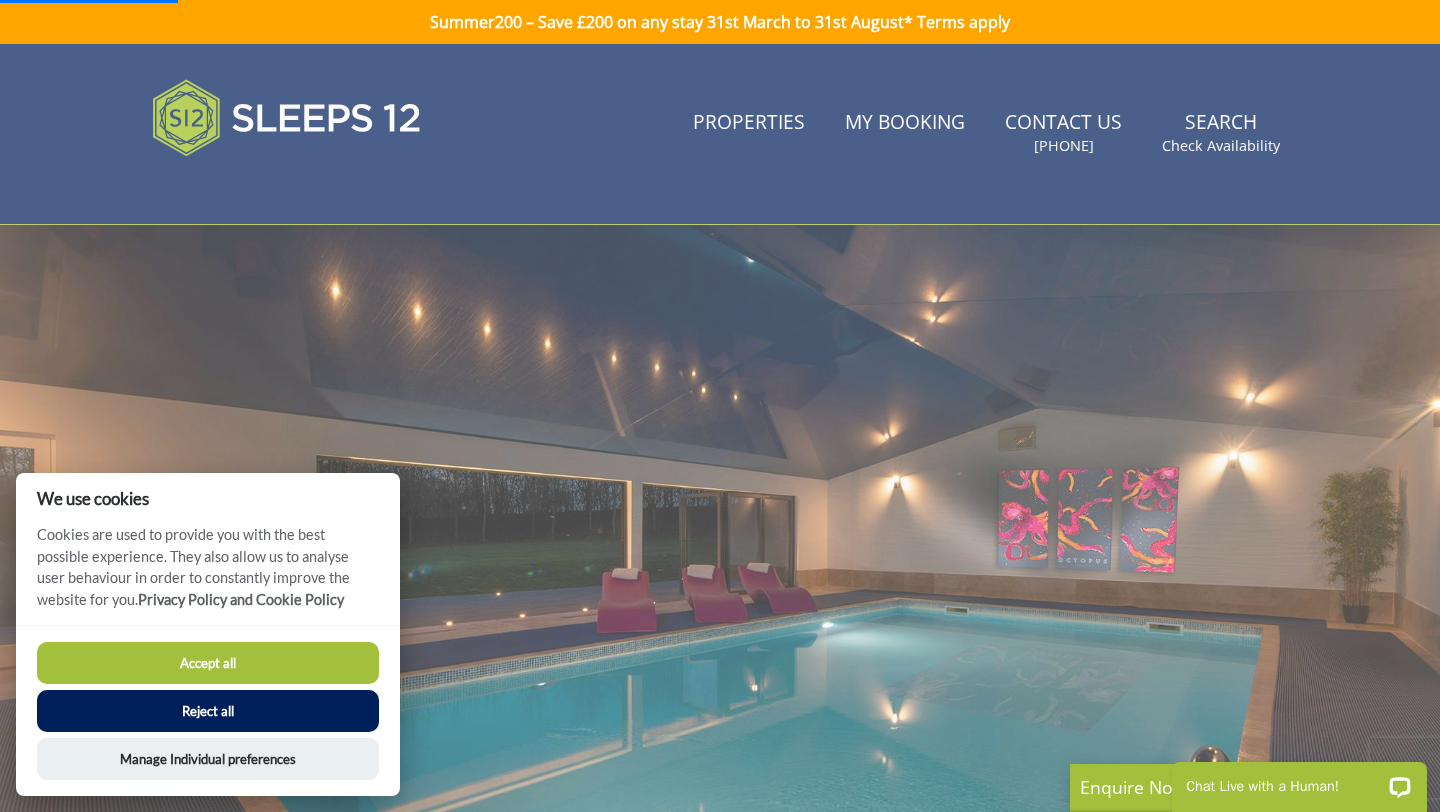 click on "Accept all" at bounding box center (208, 663) 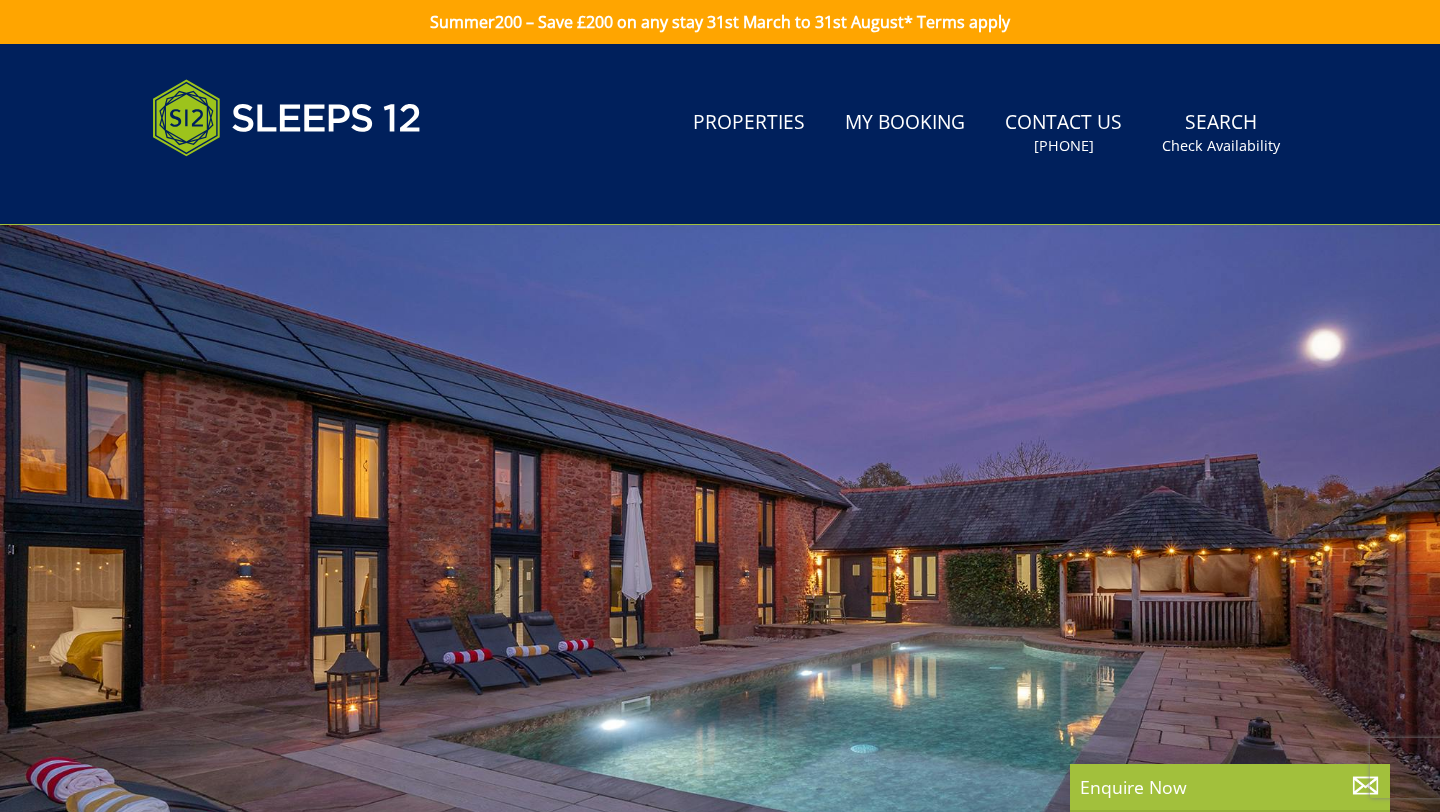 scroll, scrollTop: 0, scrollLeft: 0, axis: both 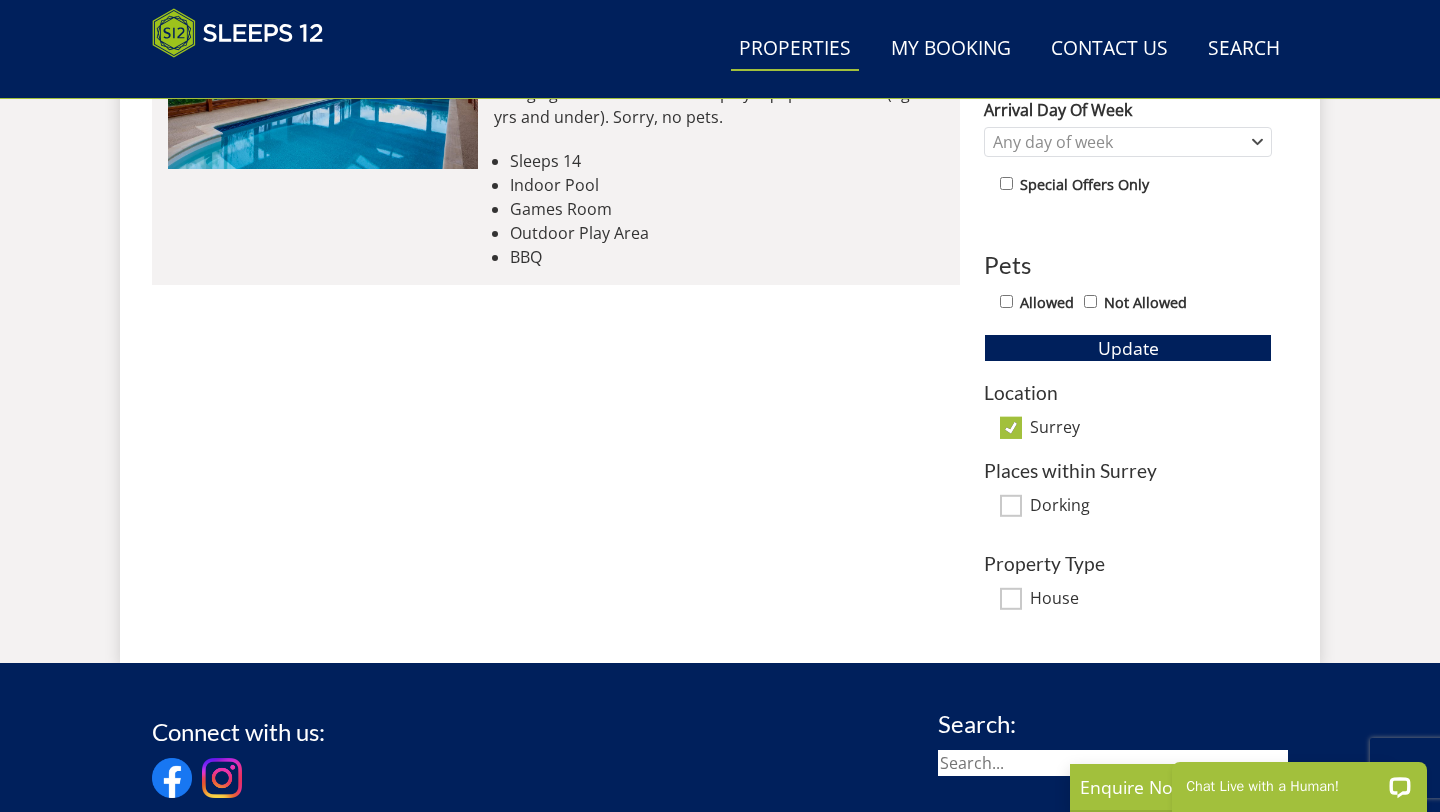 click on "Properties" at bounding box center [795, 49] 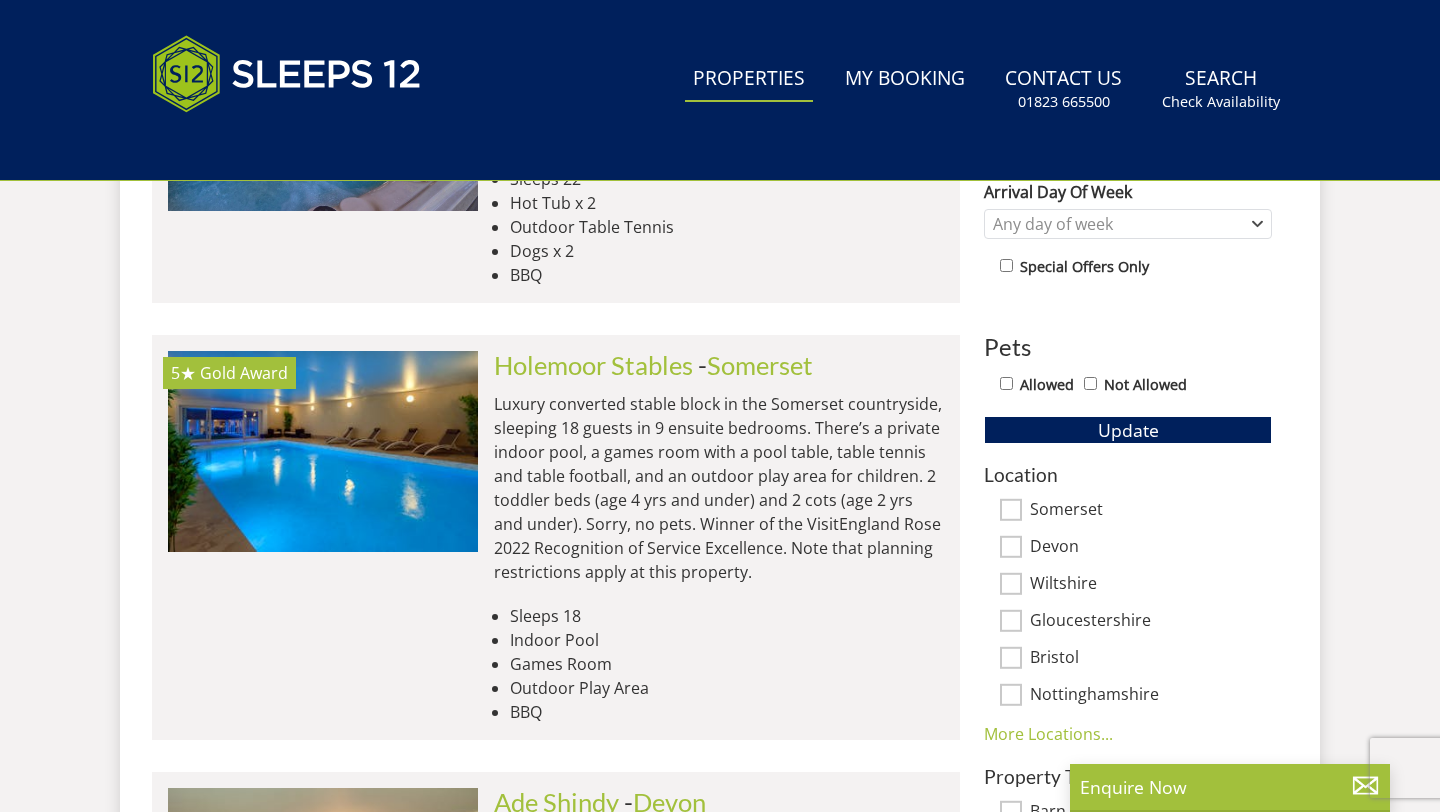 scroll, scrollTop: 0, scrollLeft: 0, axis: both 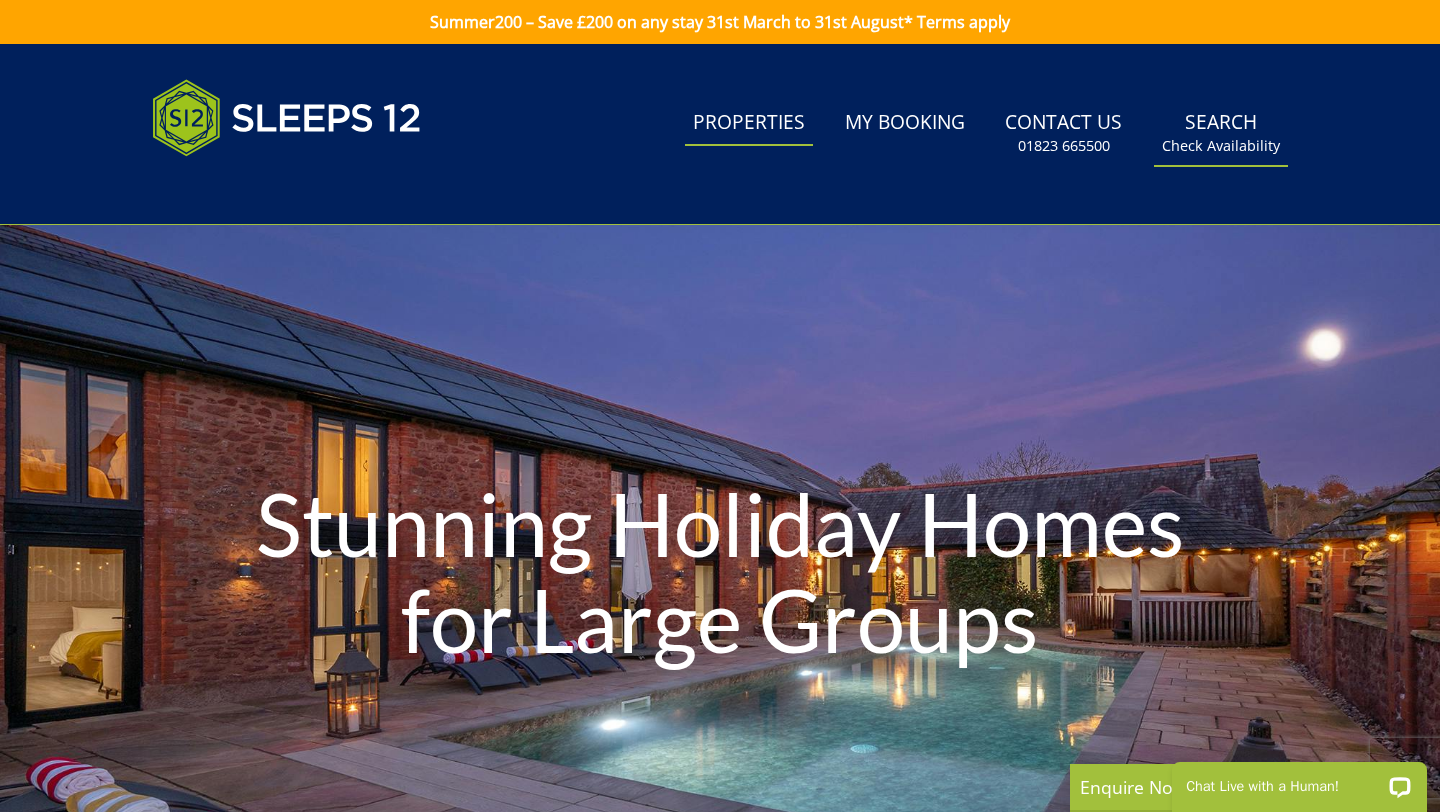 click on "Check Availability" at bounding box center (1221, 146) 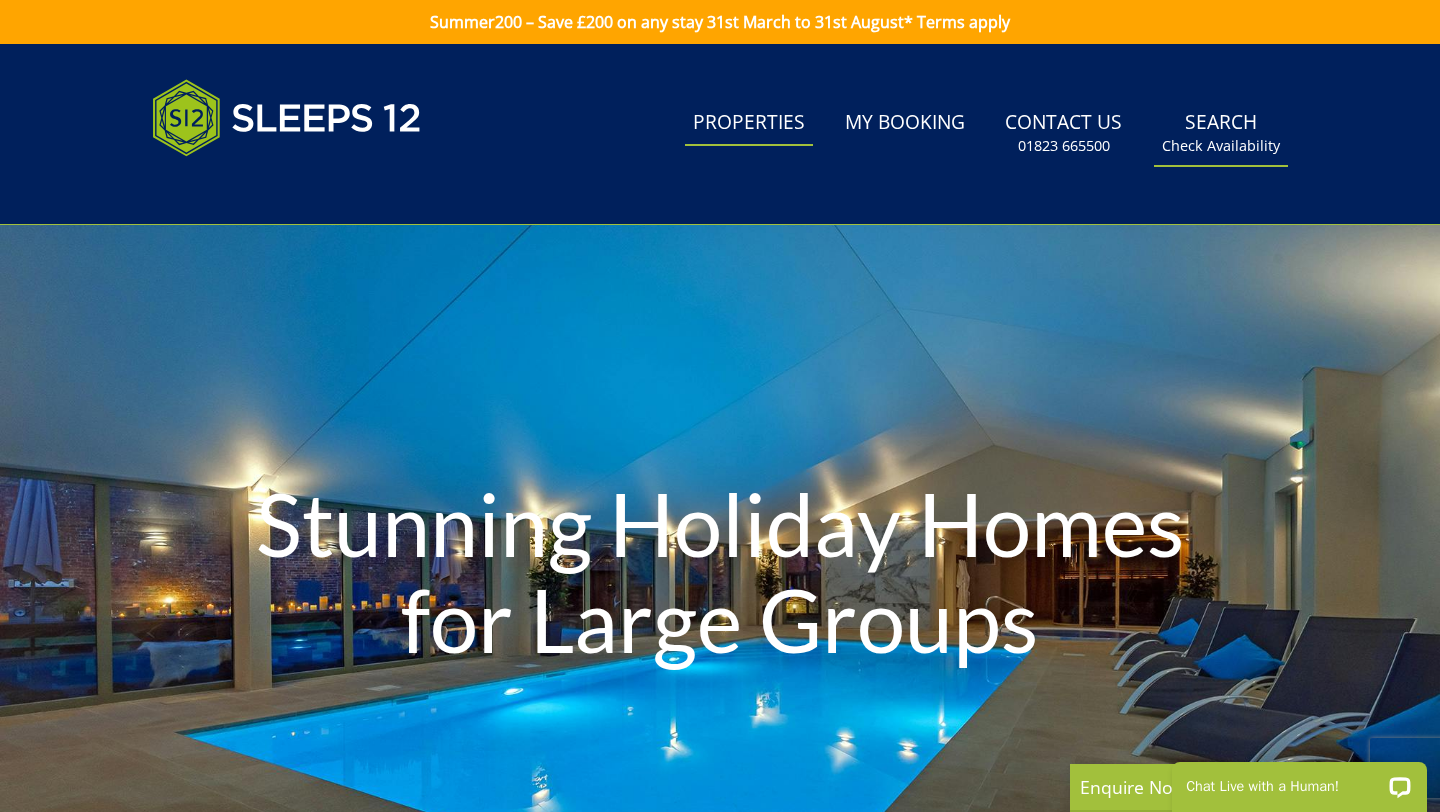 click on "Search  Check Availability" at bounding box center [1221, 133] 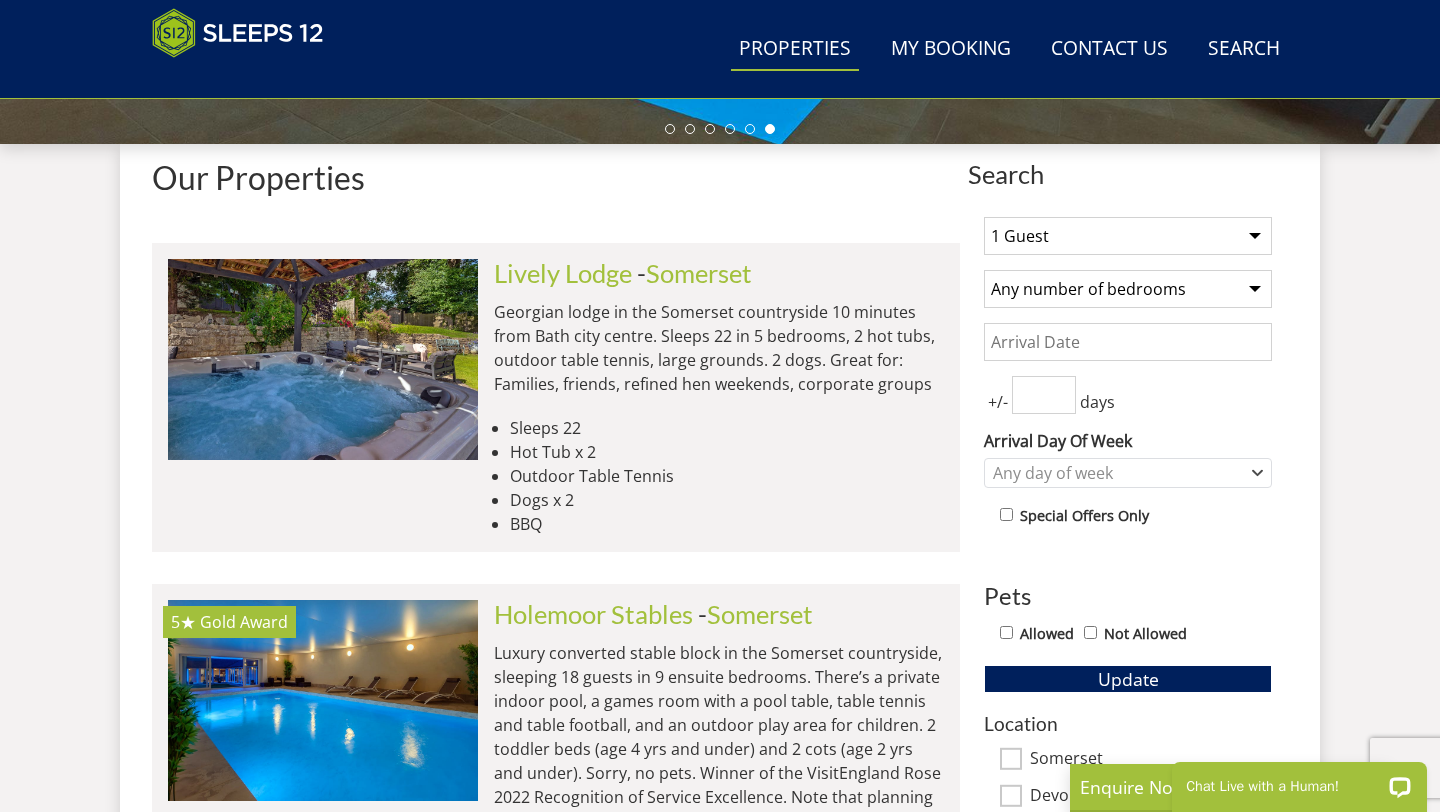 scroll, scrollTop: 700, scrollLeft: 0, axis: vertical 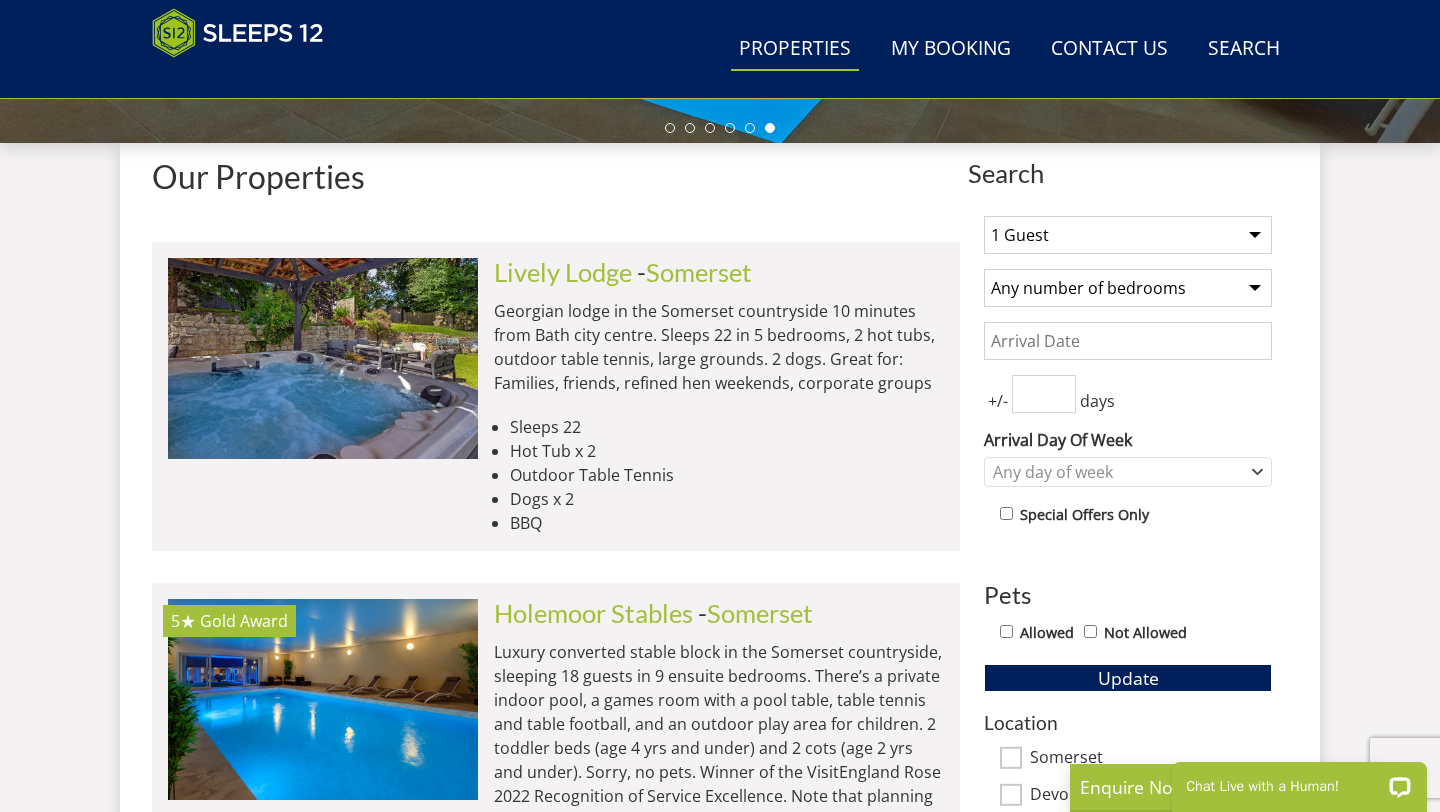 click on "1 Guest
2 Guests
3 Guests
4 Guests
5 Guests
6 Guests
7 Guests
8 Guests
9 Guests
10 Guests
11 Guests
12 Guests
13 Guests
14 Guests
15 Guests
16 Guests
17 Guests
18 Guests
19 Guests
20 Guests
21 Guests
22 Guests
23 Guests
24 Guests
25 Guests
26 Guests
27 Guests
28 Guests
29 Guests
30 Guests
31 Guests
32 Guests" at bounding box center [1128, 235] 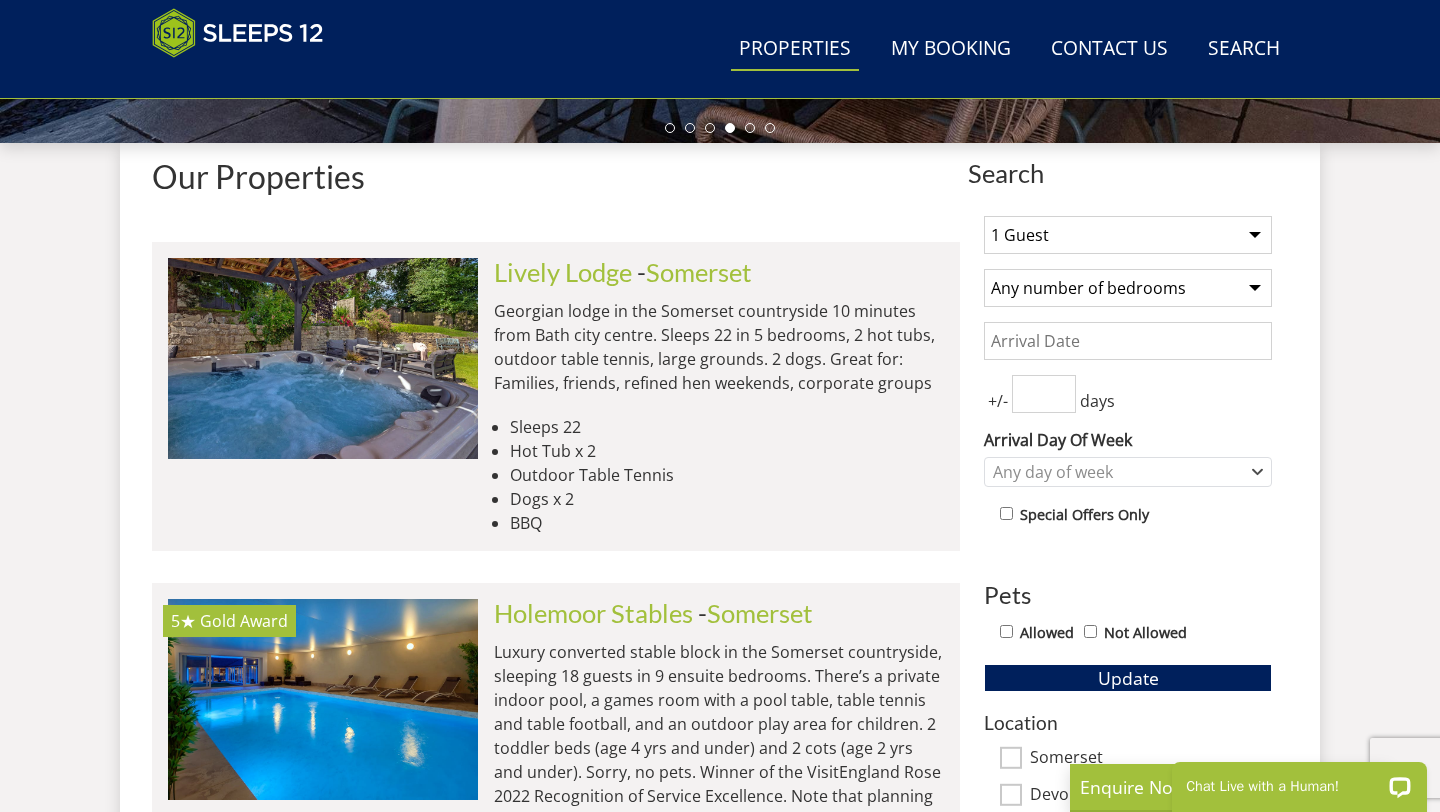 select on "17" 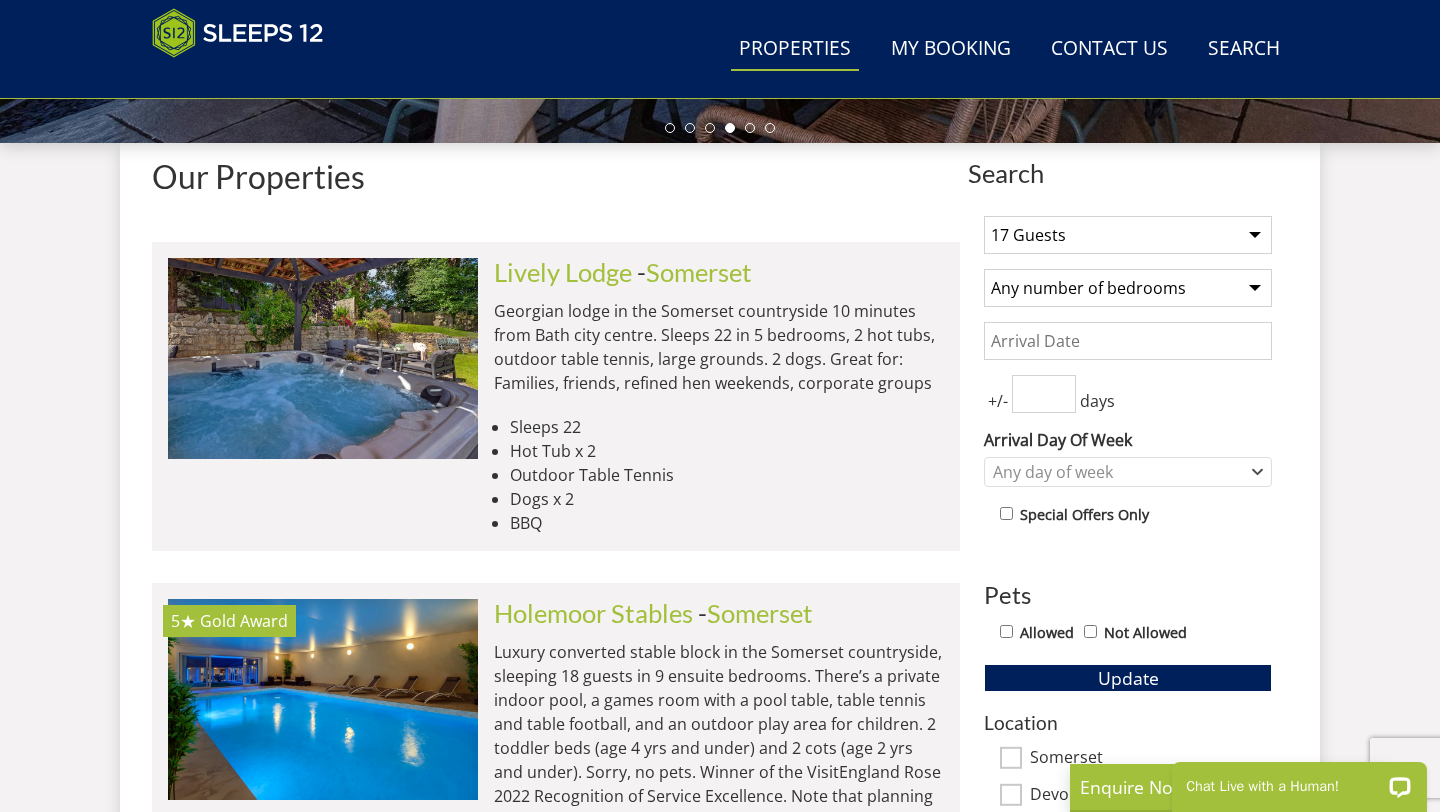 click on "Any number of bedrooms
4 Bedrooms
5 Bedrooms
6 Bedrooms
7 Bedrooms
8 Bedrooms
9 Bedrooms
10 Bedrooms
11 Bedrooms
12 Bedrooms
13 Bedrooms
14 Bedrooms
15 Bedrooms
16 Bedrooms" at bounding box center (1128, 288) 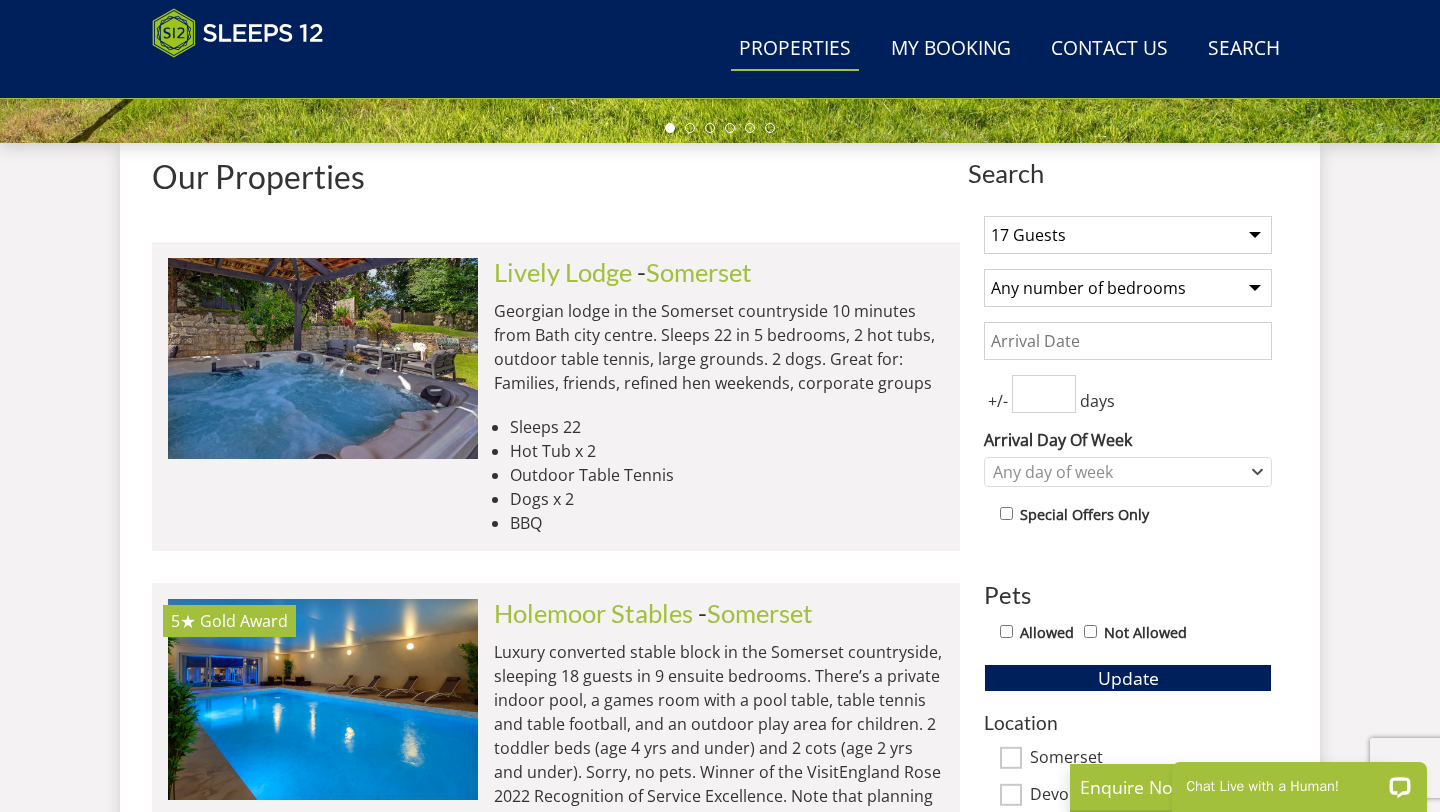 select on "7" 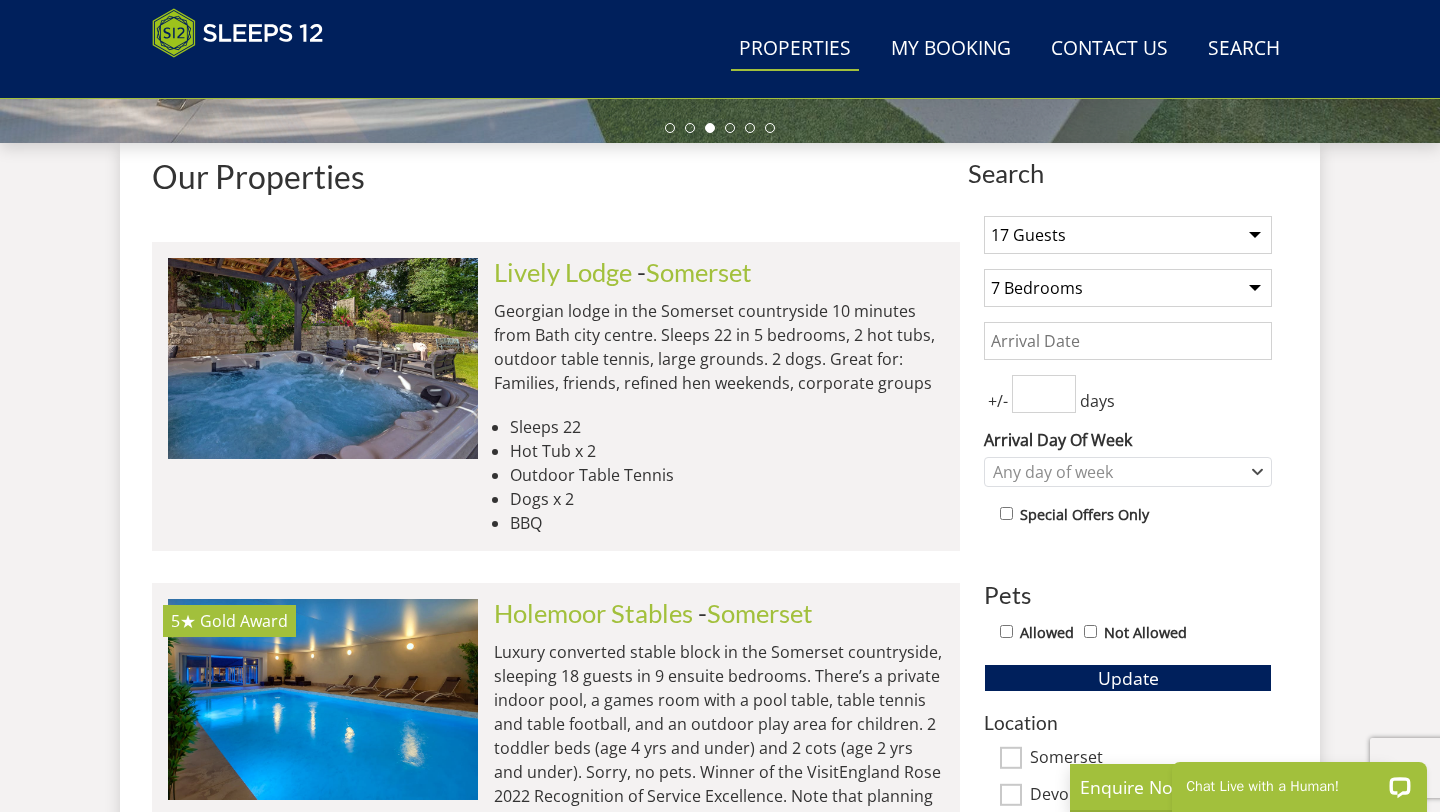 click on "Any number of bedrooms
4 Bedrooms
5 Bedrooms
6 Bedrooms
7 Bedrooms
8 Bedrooms
9 Bedrooms
10 Bedrooms
11 Bedrooms
12 Bedrooms
13 Bedrooms
14 Bedrooms
15 Bedrooms
16 Bedrooms" at bounding box center (1128, 288) 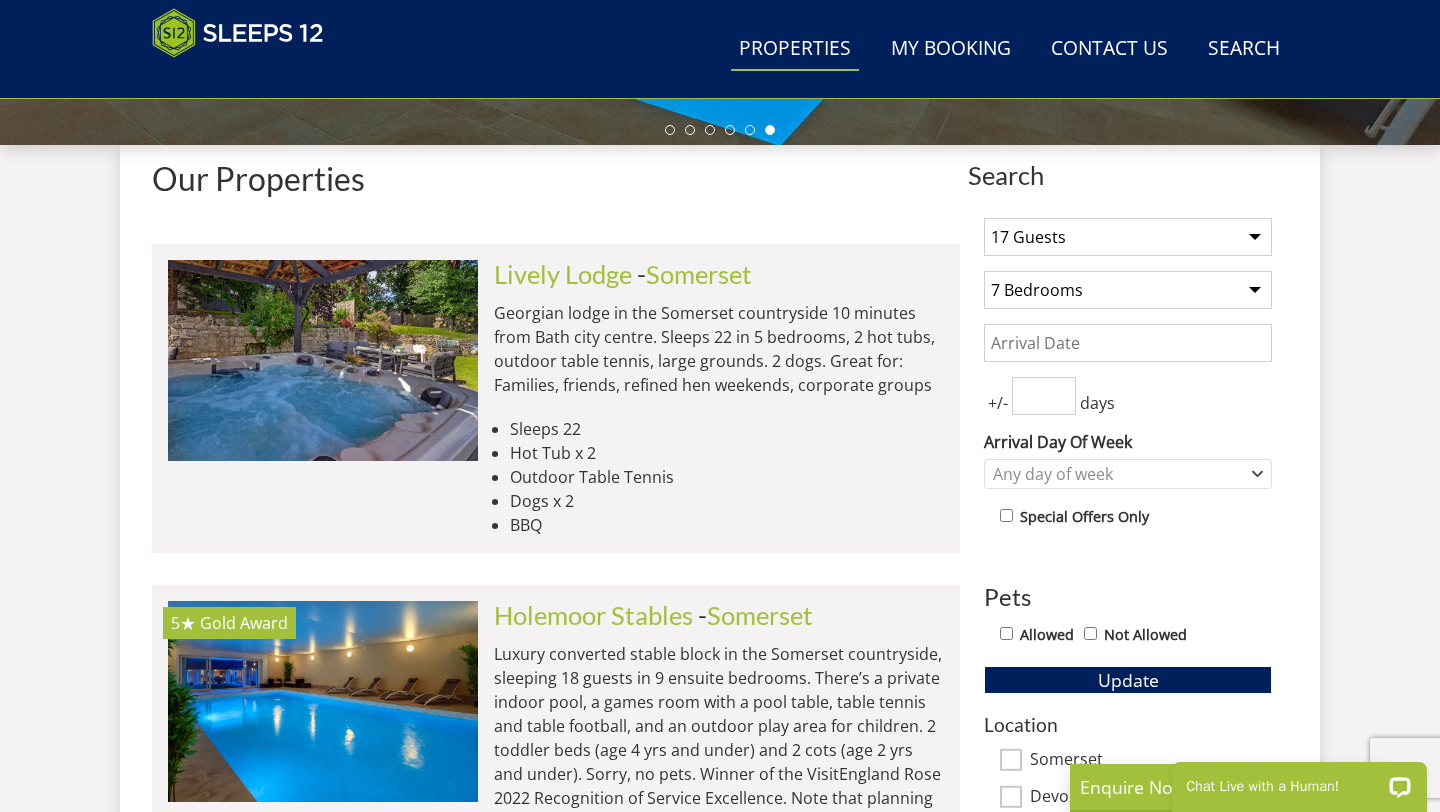 scroll, scrollTop: 684, scrollLeft: 0, axis: vertical 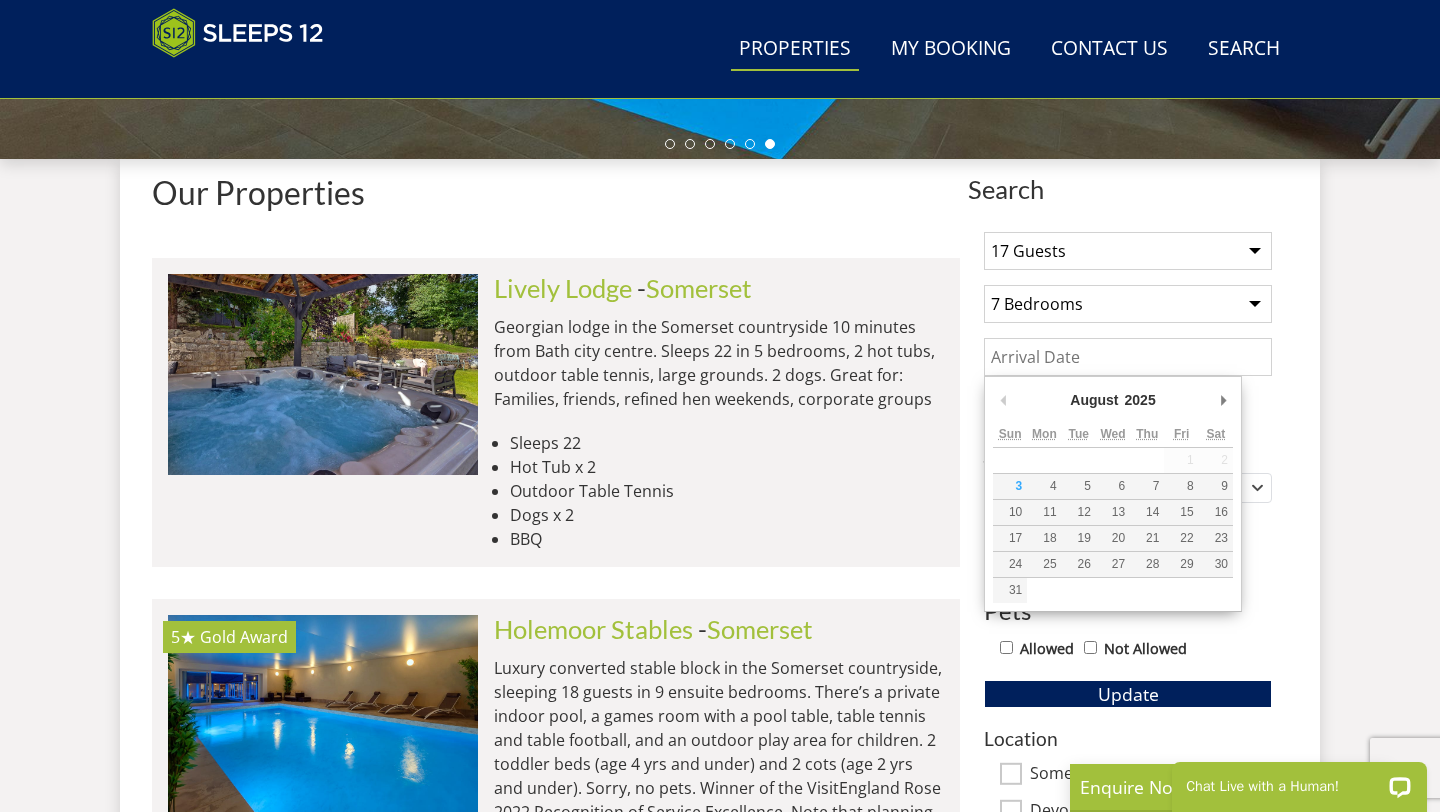 click on "Date" at bounding box center [1128, 357] 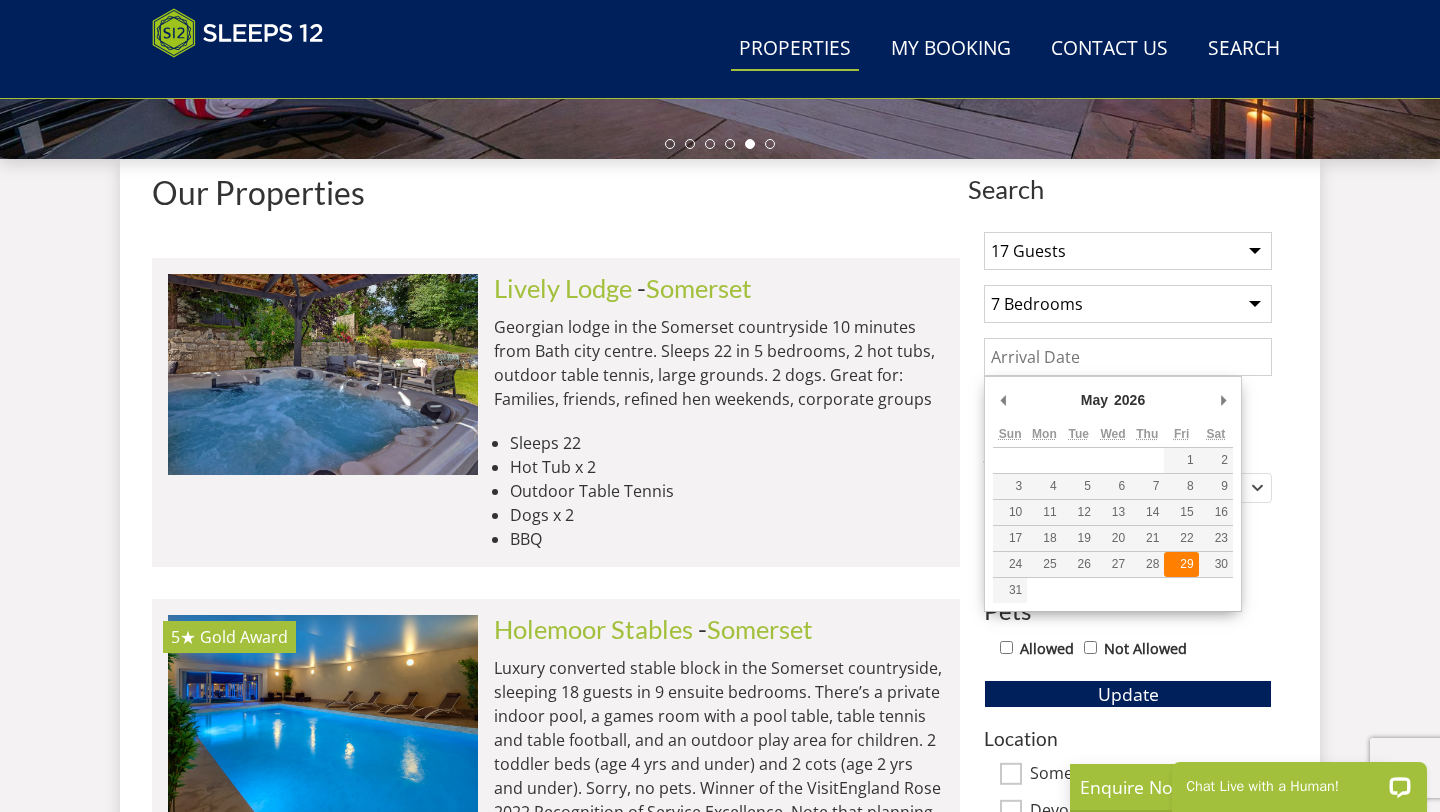 type on "[DATE]" 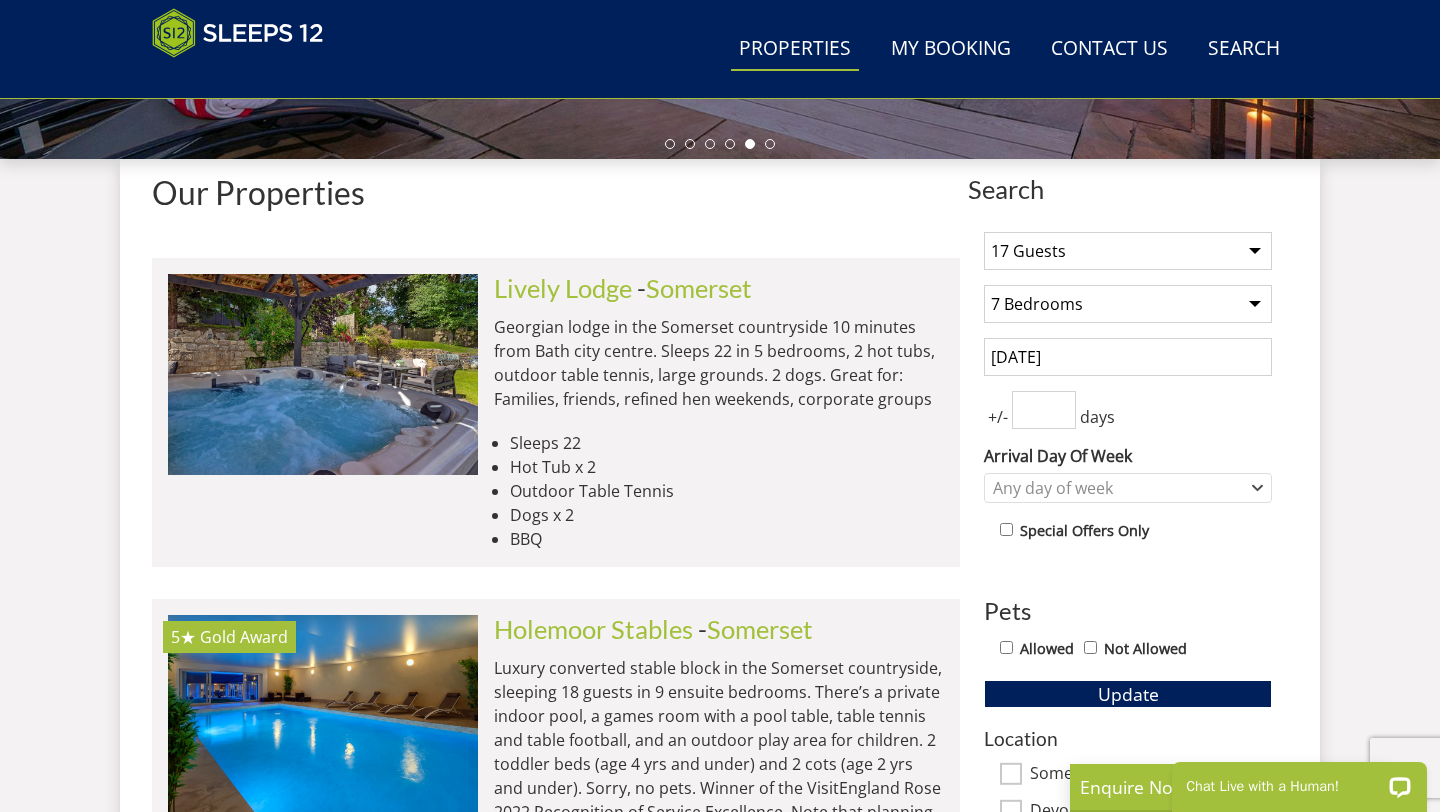 click at bounding box center [1044, 410] 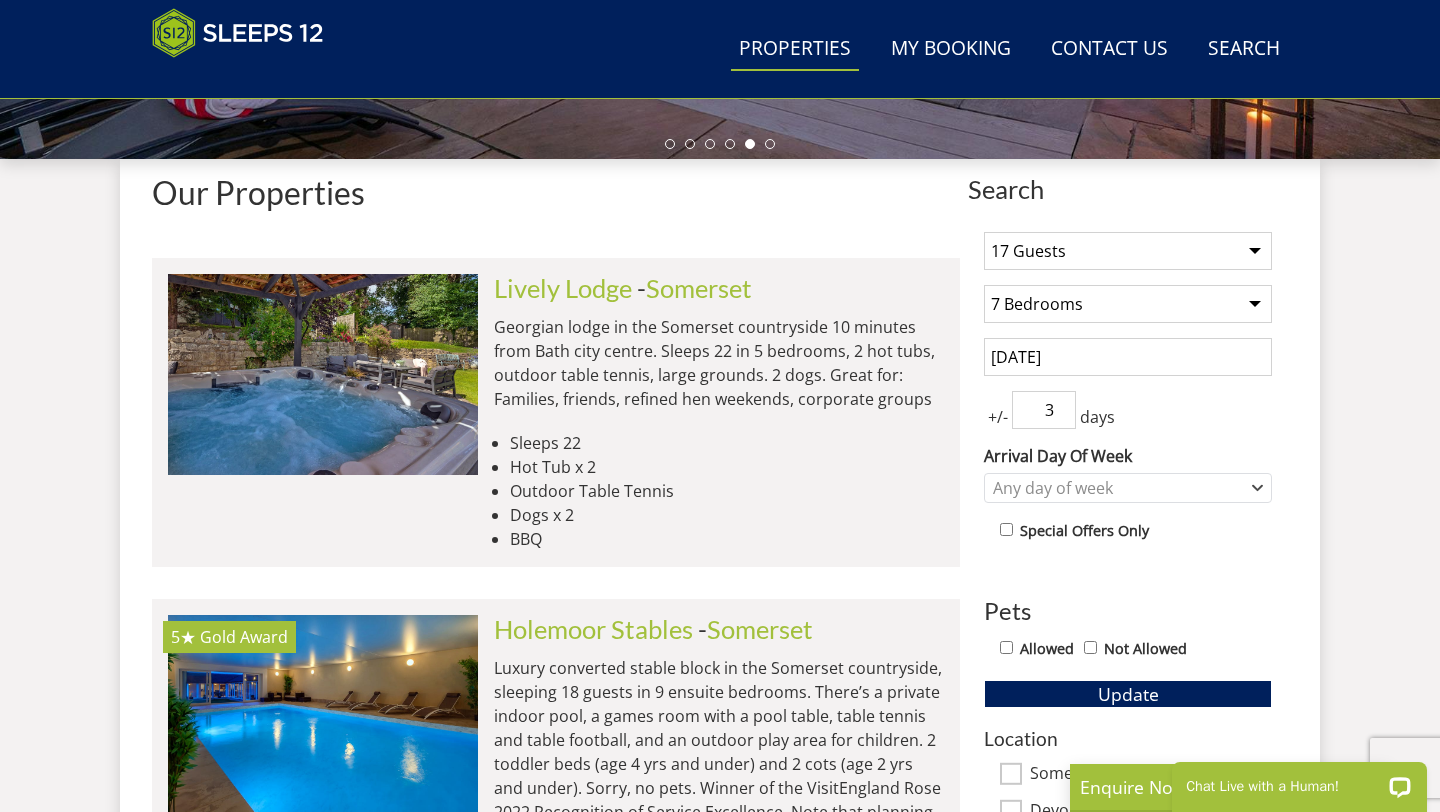 type on "3" 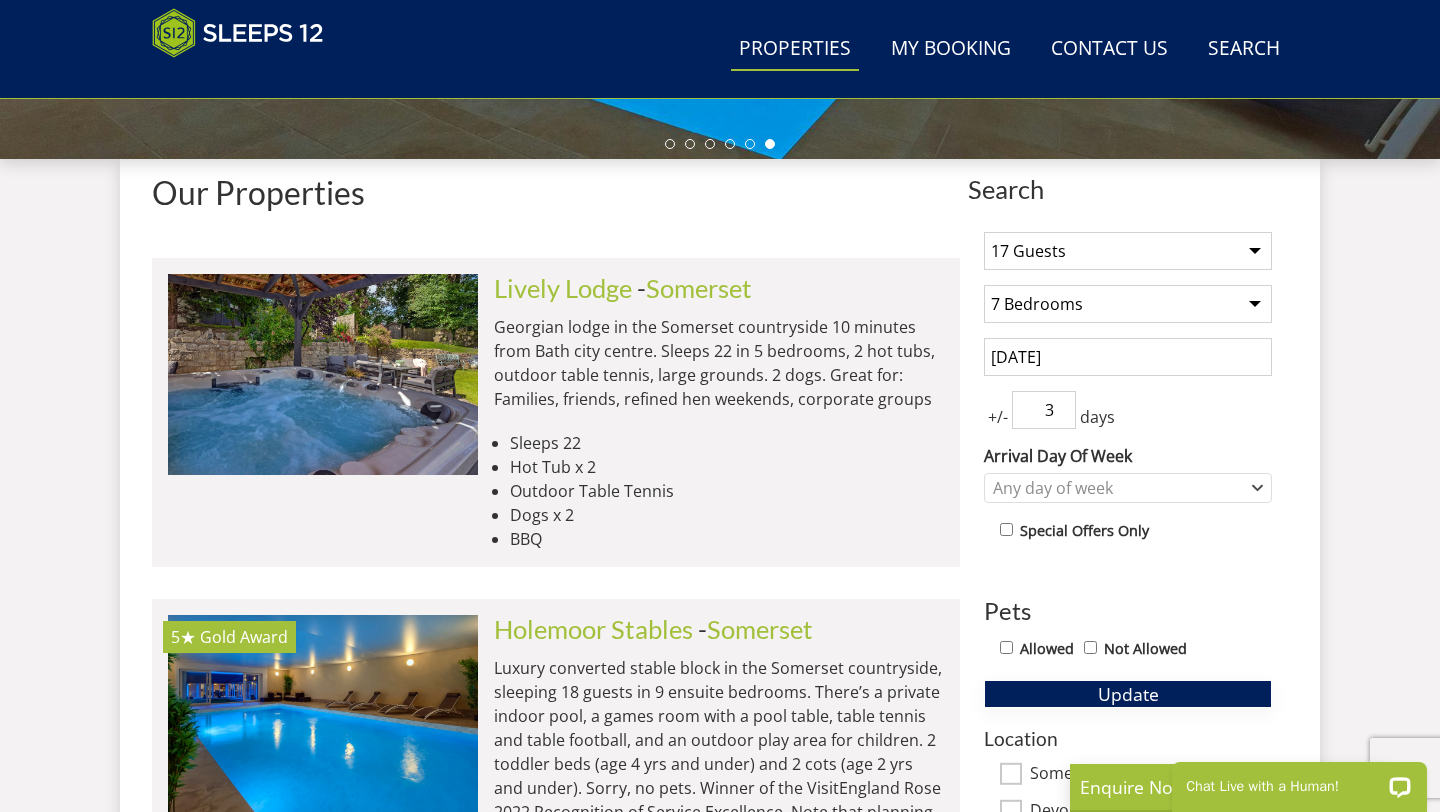 click on "Update" at bounding box center (1128, 694) 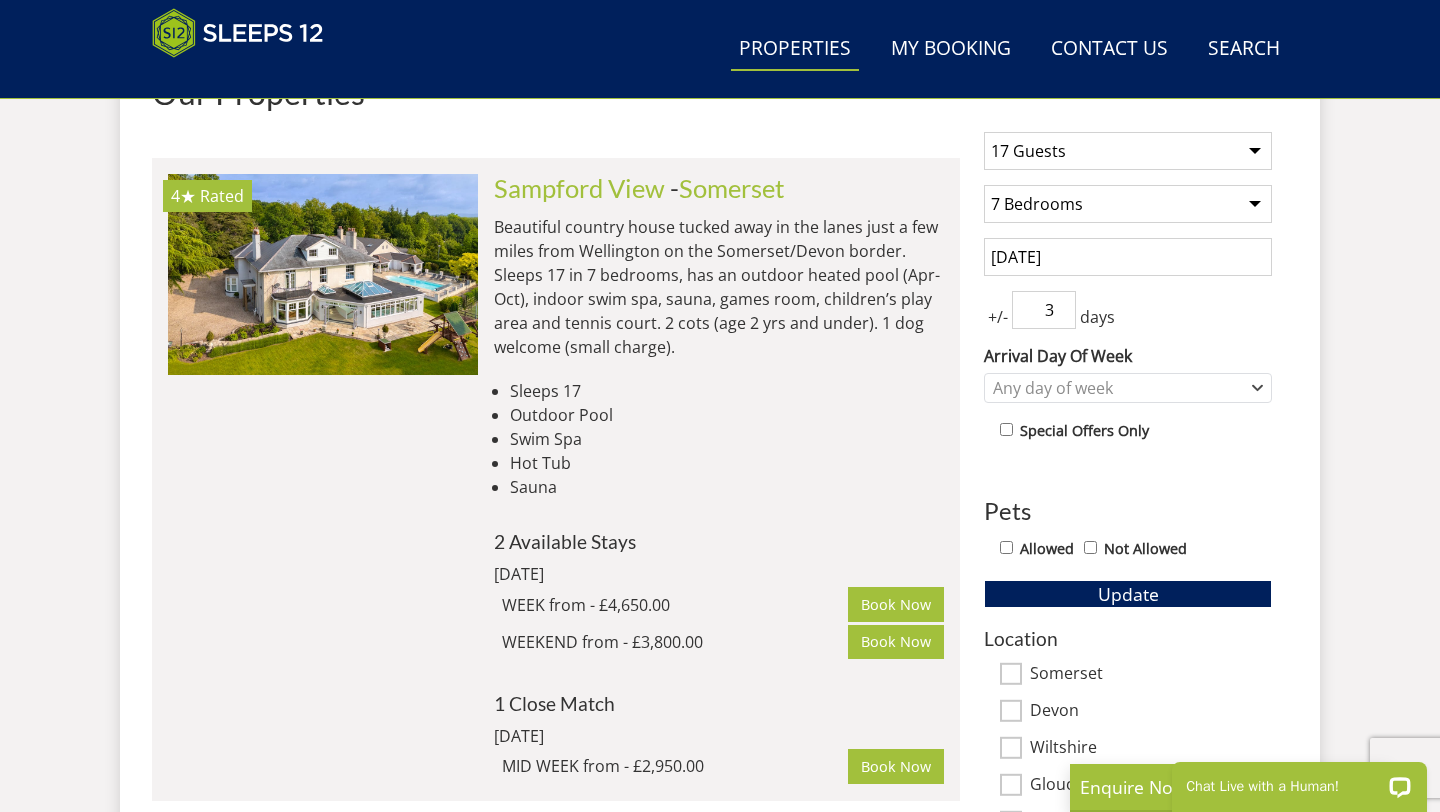 scroll, scrollTop: 783, scrollLeft: 0, axis: vertical 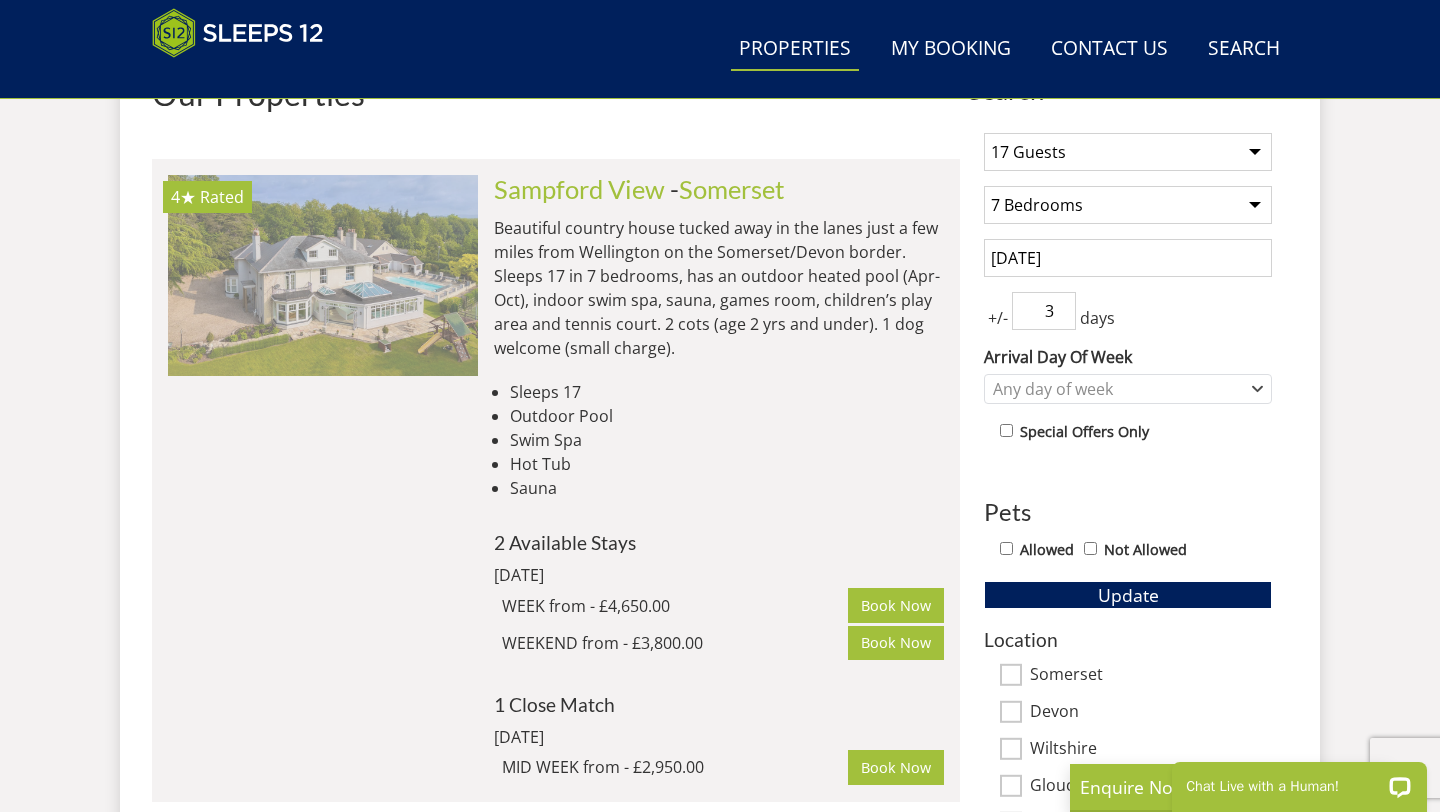 click at bounding box center (323, 275) 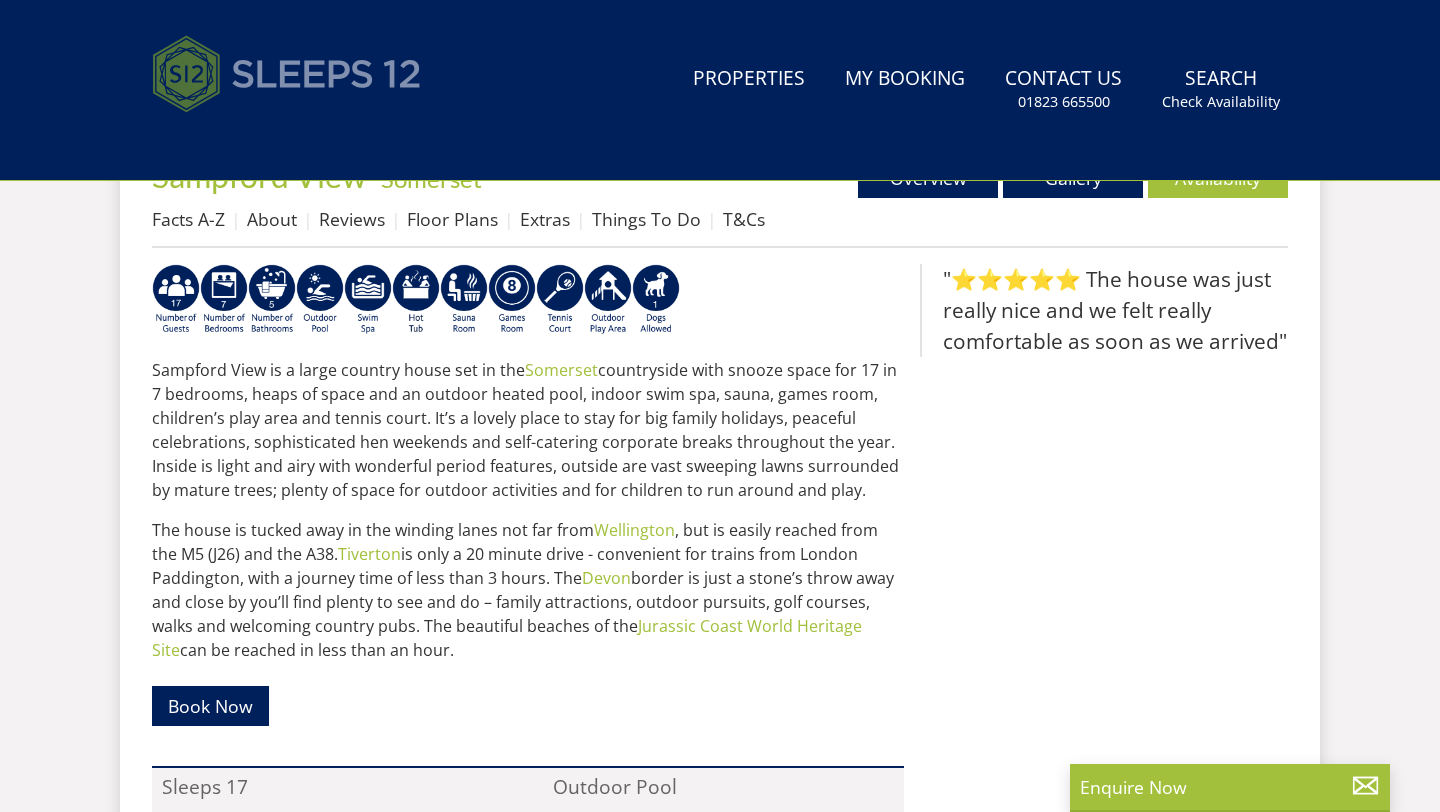 scroll, scrollTop: 0, scrollLeft: 0, axis: both 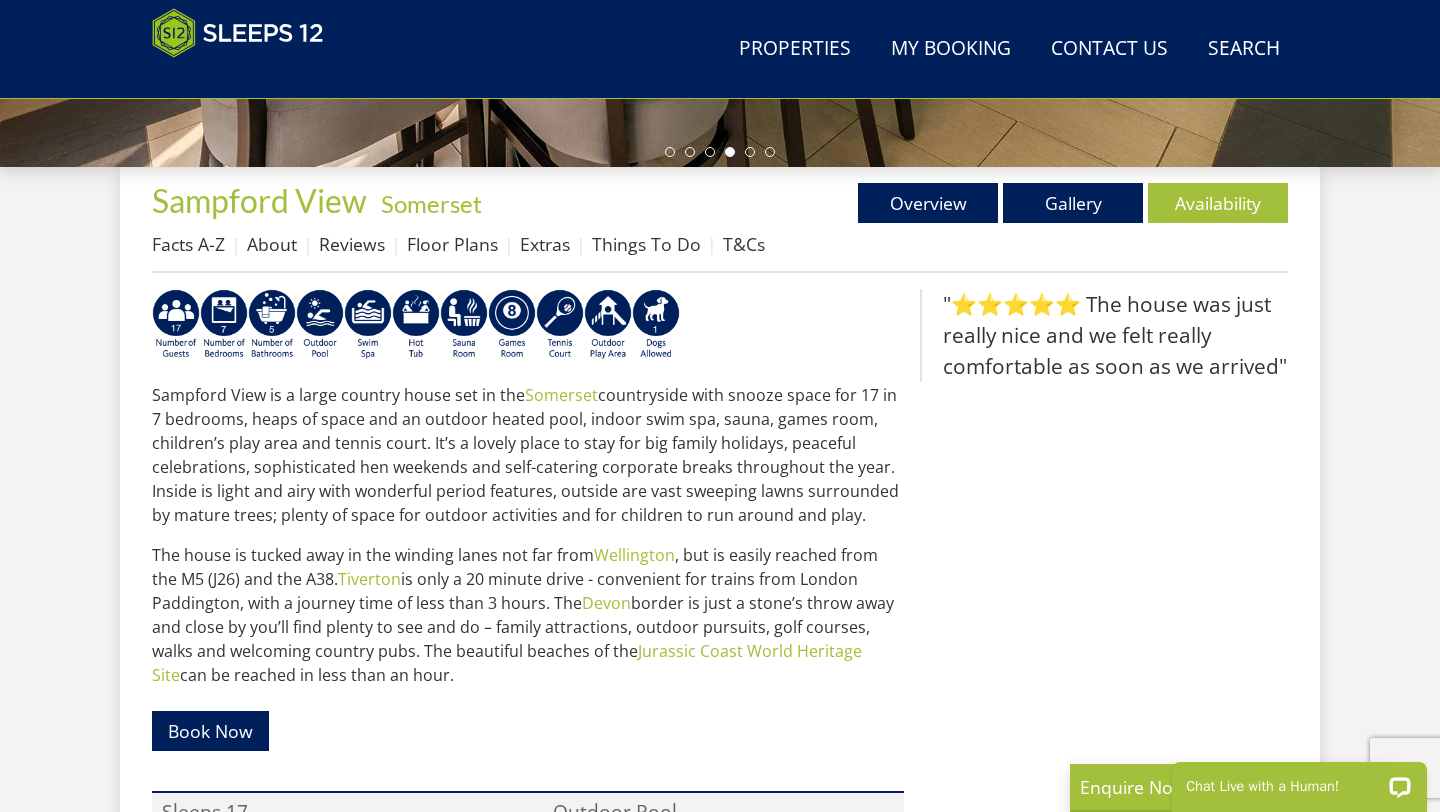 click on "Sampford View is a large country house set in the [STATE] countryside with snooze space for 17 in 7 bedrooms, heaps of space and an outdoor heated pool, indoor swim spa, sauna, games room, children’s play area and tennis court. It’s a lovely place to stay for big family holidays, peaceful celebrations, sophisticated hen weekends and self-catering corporate breaks throughout the year. Inside is light and airy with wonderful period features, outside are vast sweeping lawns surrounded by mature trees; plenty of space for outdoor activities and for children to run around and play." at bounding box center [528, 455] 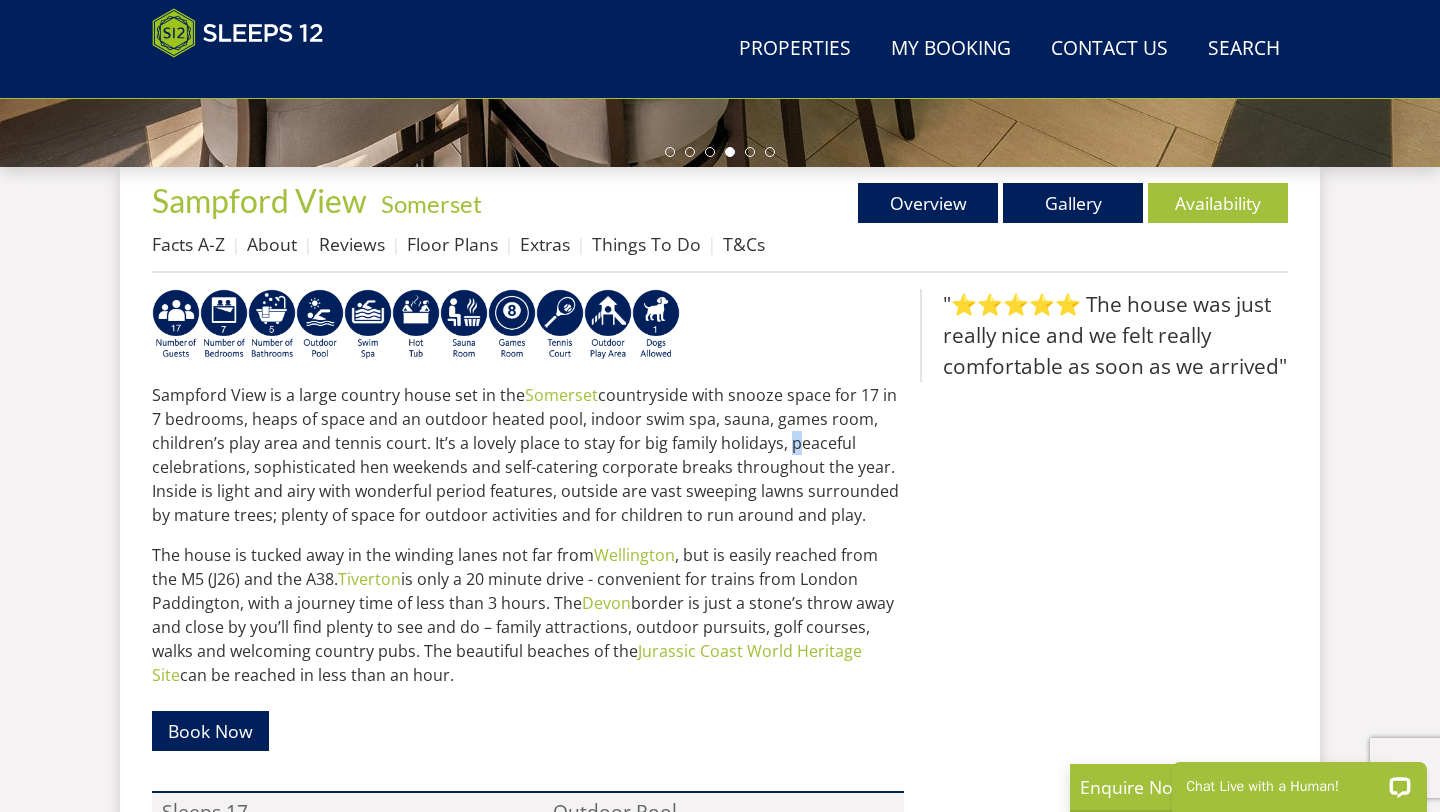 click on "Sampford View is a large country house set in the [STATE] countryside with snooze space for 17 in 7 bedrooms, heaps of space and an outdoor heated pool, indoor swim spa, sauna, games room, children’s play area and tennis court. It’s a lovely place to stay for big family holidays, peaceful celebrations, sophisticated hen weekends and self-catering corporate breaks throughout the year. Inside is light and airy with wonderful period features, outside are vast sweeping lawns surrounded by mature trees; plenty of space for outdoor activities and for children to run around and play." at bounding box center (528, 455) 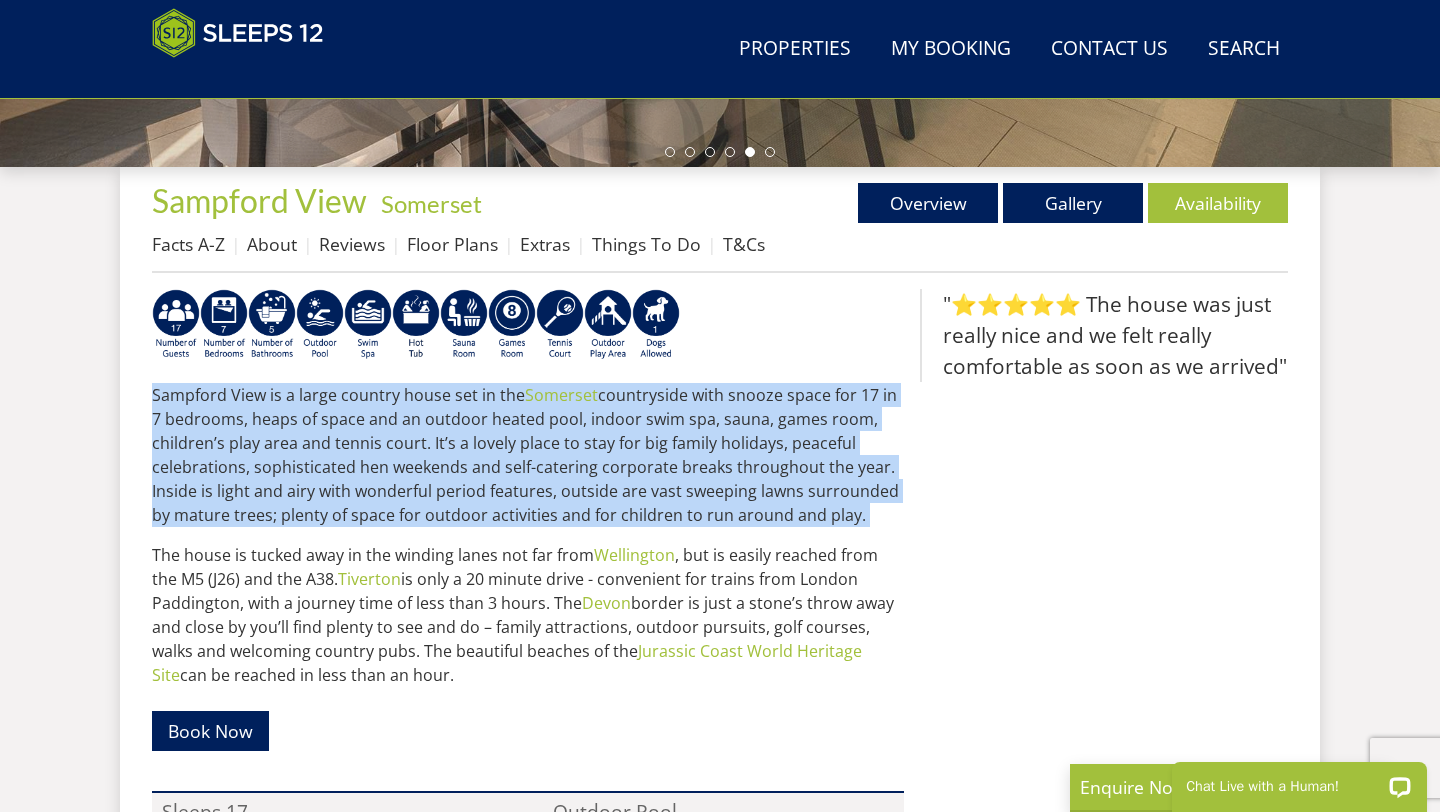 click on "Sampford View is a large country house set in the [STATE] countryside with snooze space for 17 in 7 bedrooms, heaps of space and an outdoor heated pool, indoor swim spa, sauna, games room, children’s play area and tennis court. It’s a lovely place to stay for big family holidays, peaceful celebrations, sophisticated hen weekends and self-catering corporate breaks throughout the year. Inside is light and airy with wonderful period features, outside are vast sweeping lawns surrounded by mature trees; plenty of space for outdoor activities and for children to run around and play." at bounding box center (528, 455) 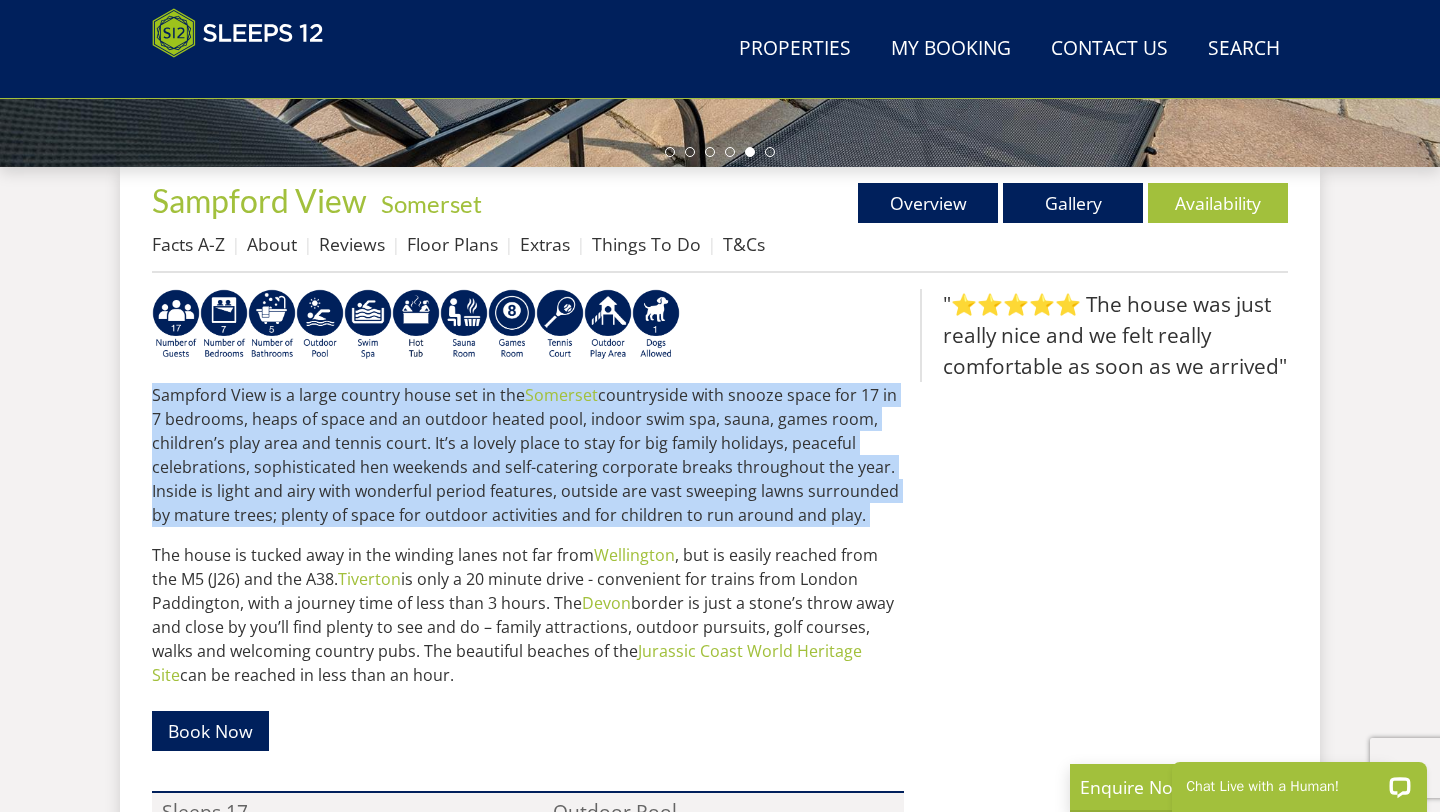click on "Sampford View is a large country house set in the [STATE] countryside with snooze space for 17 in 7 bedrooms, heaps of space and an outdoor heated pool, indoor swim spa, sauna, games room, children’s play area and tennis court. It’s a lovely place to stay for big family holidays, peaceful celebrations, sophisticated hen weekends and self-catering corporate breaks throughout the year. Inside is light and airy with wonderful period features, outside are vast sweeping lawns surrounded by mature trees; plenty of space for outdoor activities and for children to run around and play." at bounding box center (528, 455) 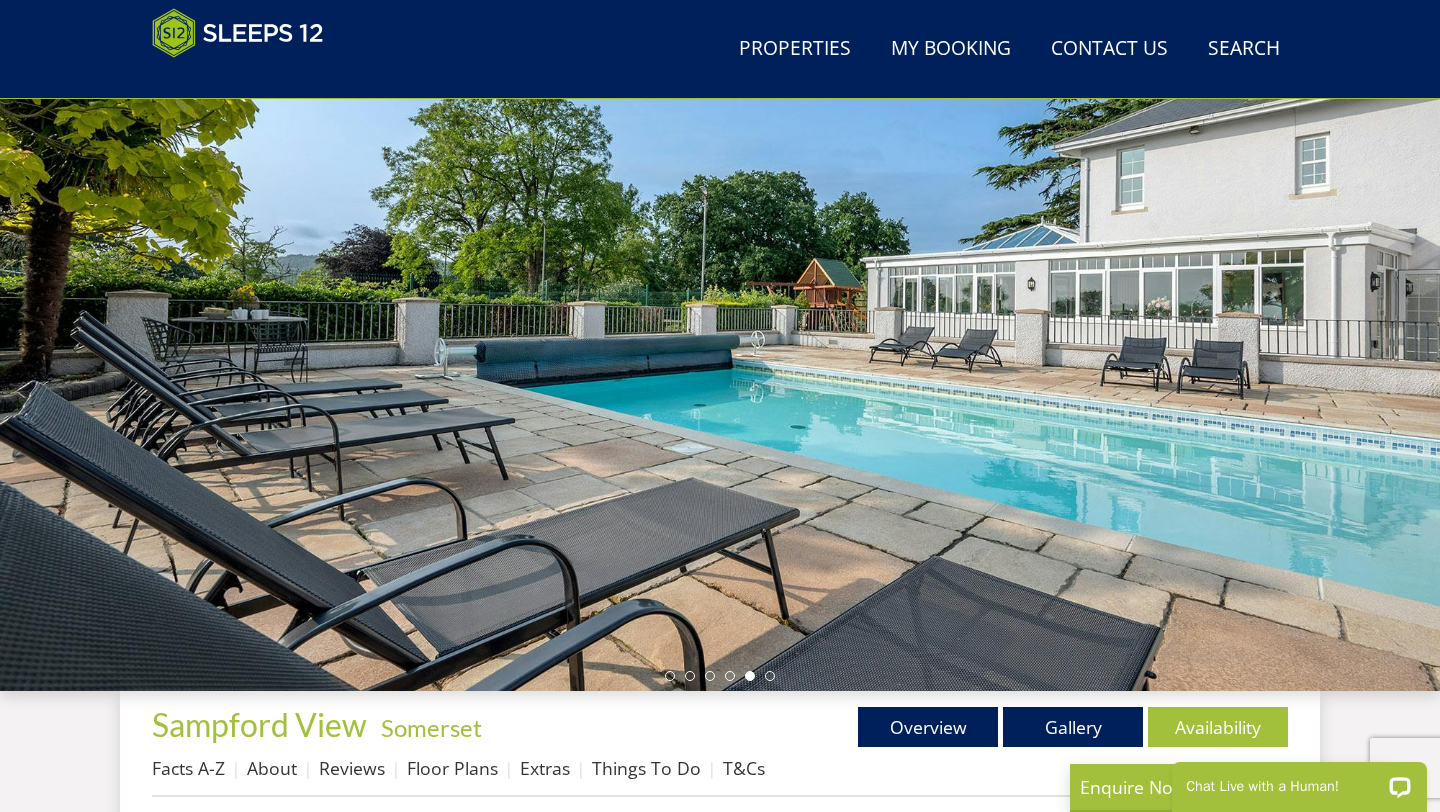 scroll, scrollTop: 143, scrollLeft: 0, axis: vertical 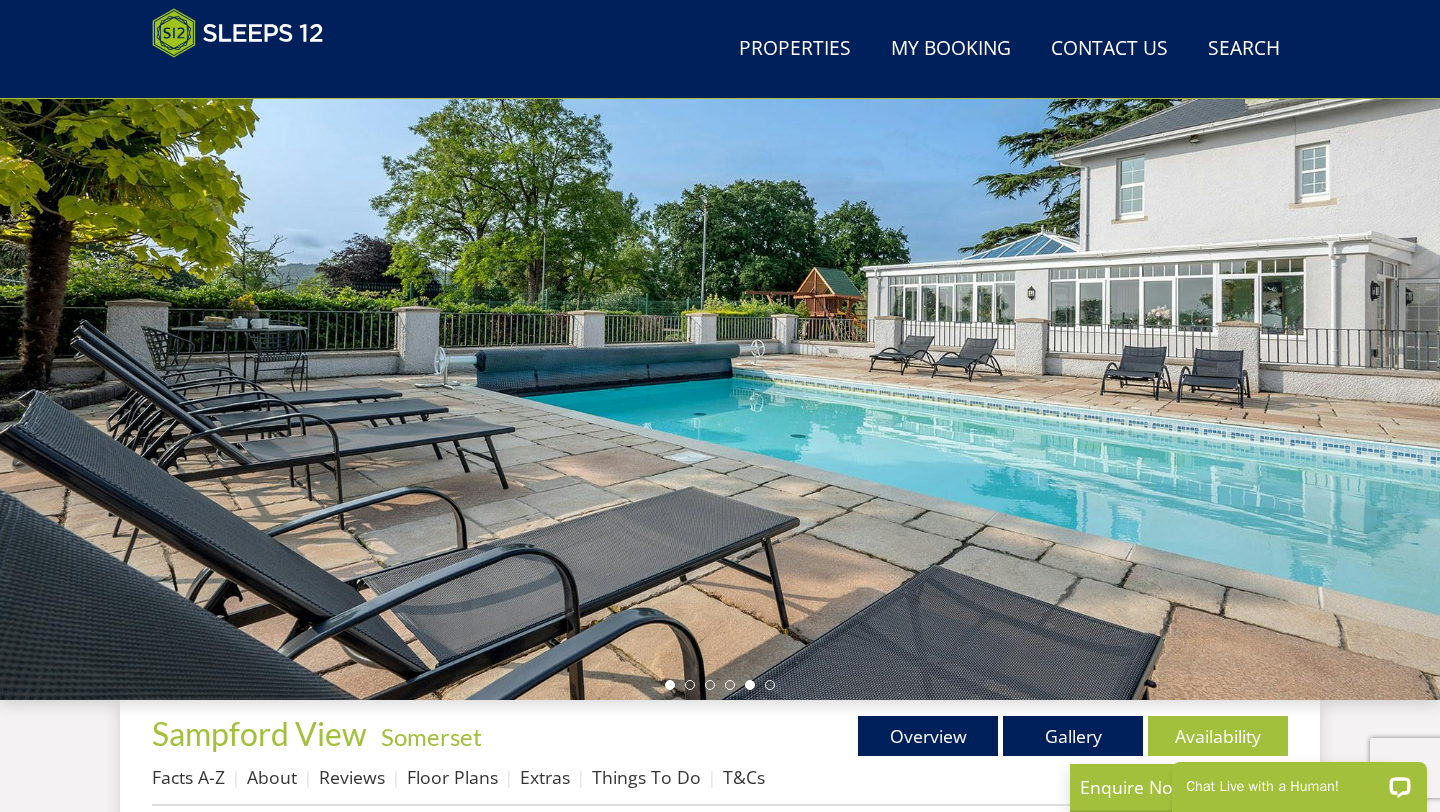 click at bounding box center (670, 685) 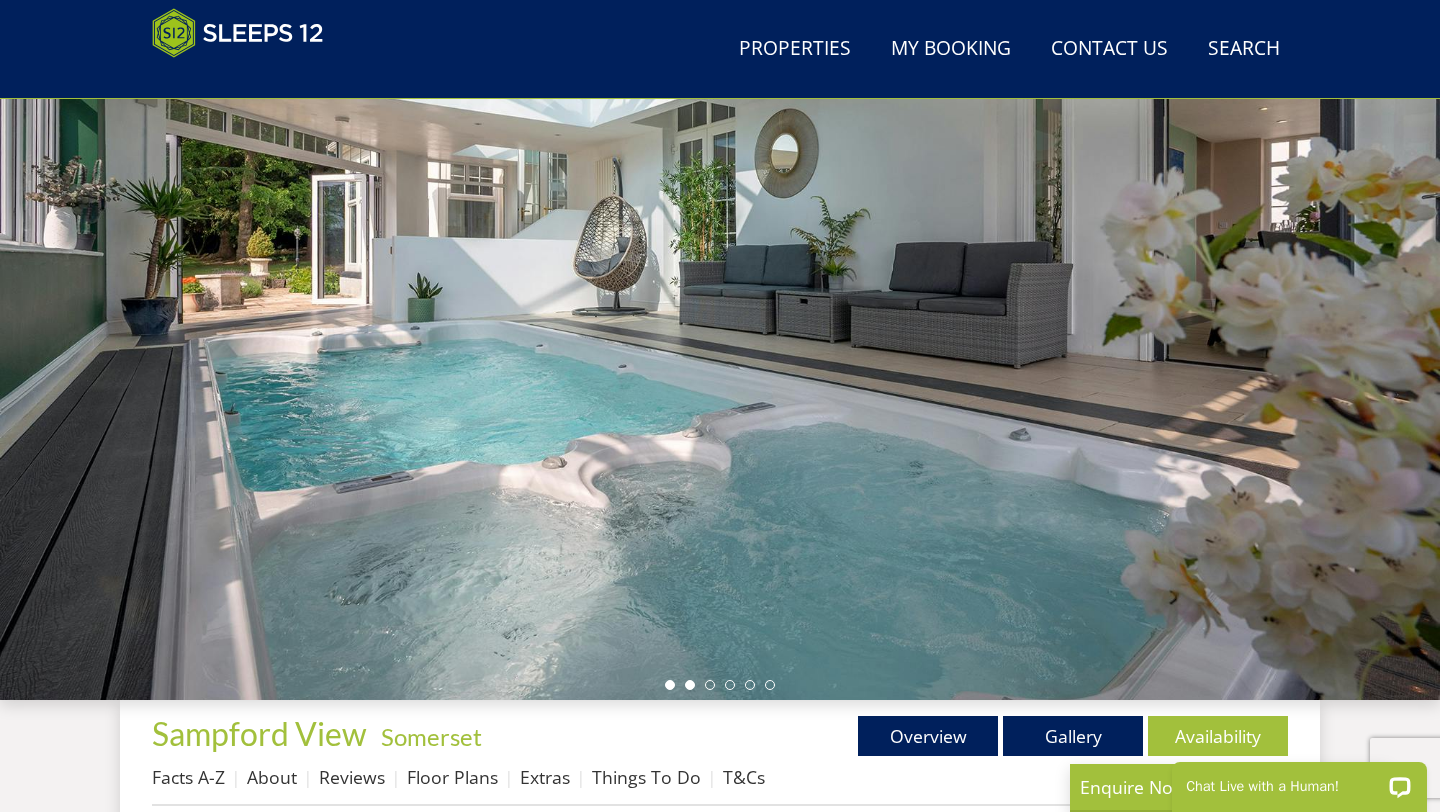 click at bounding box center (690, 685) 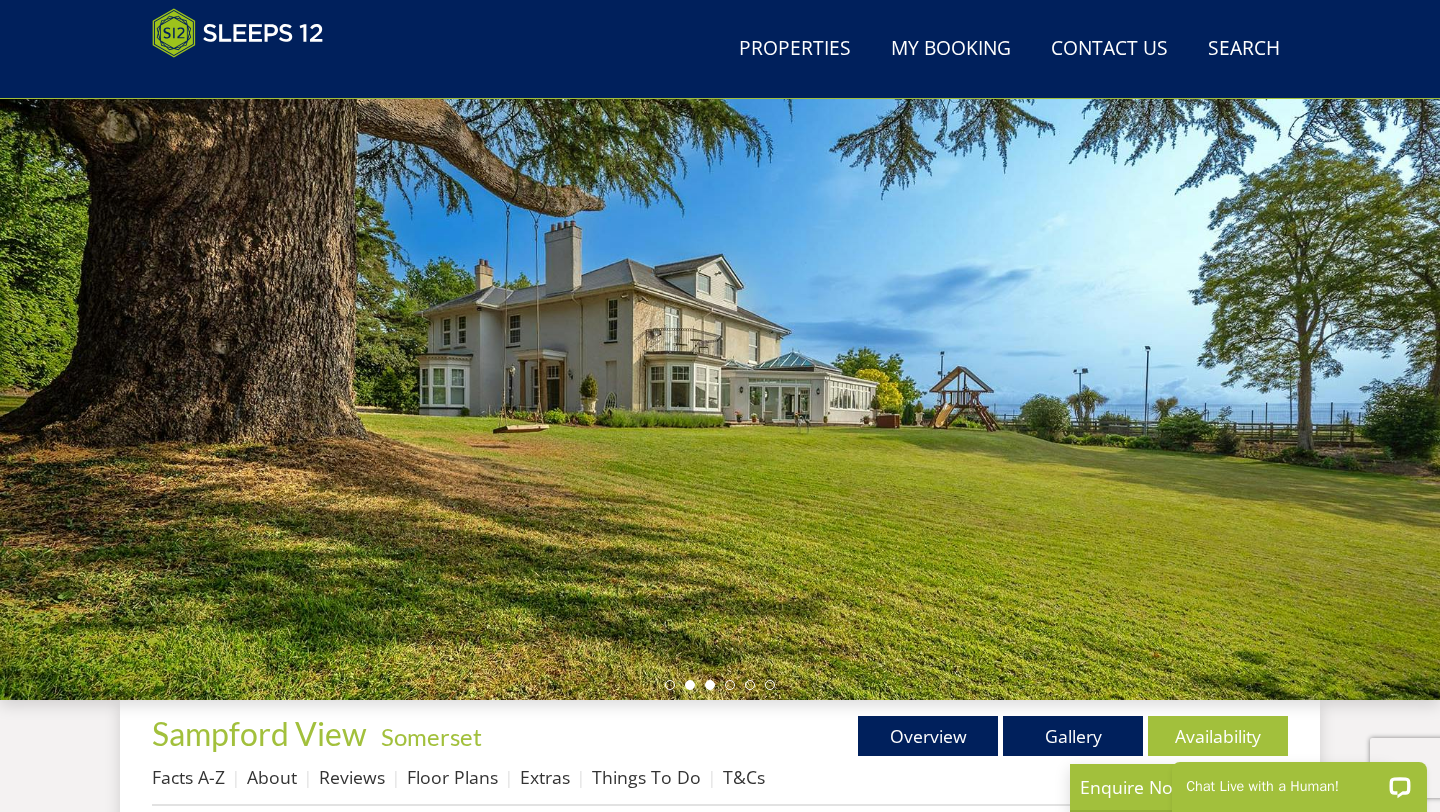 click at bounding box center [710, 685] 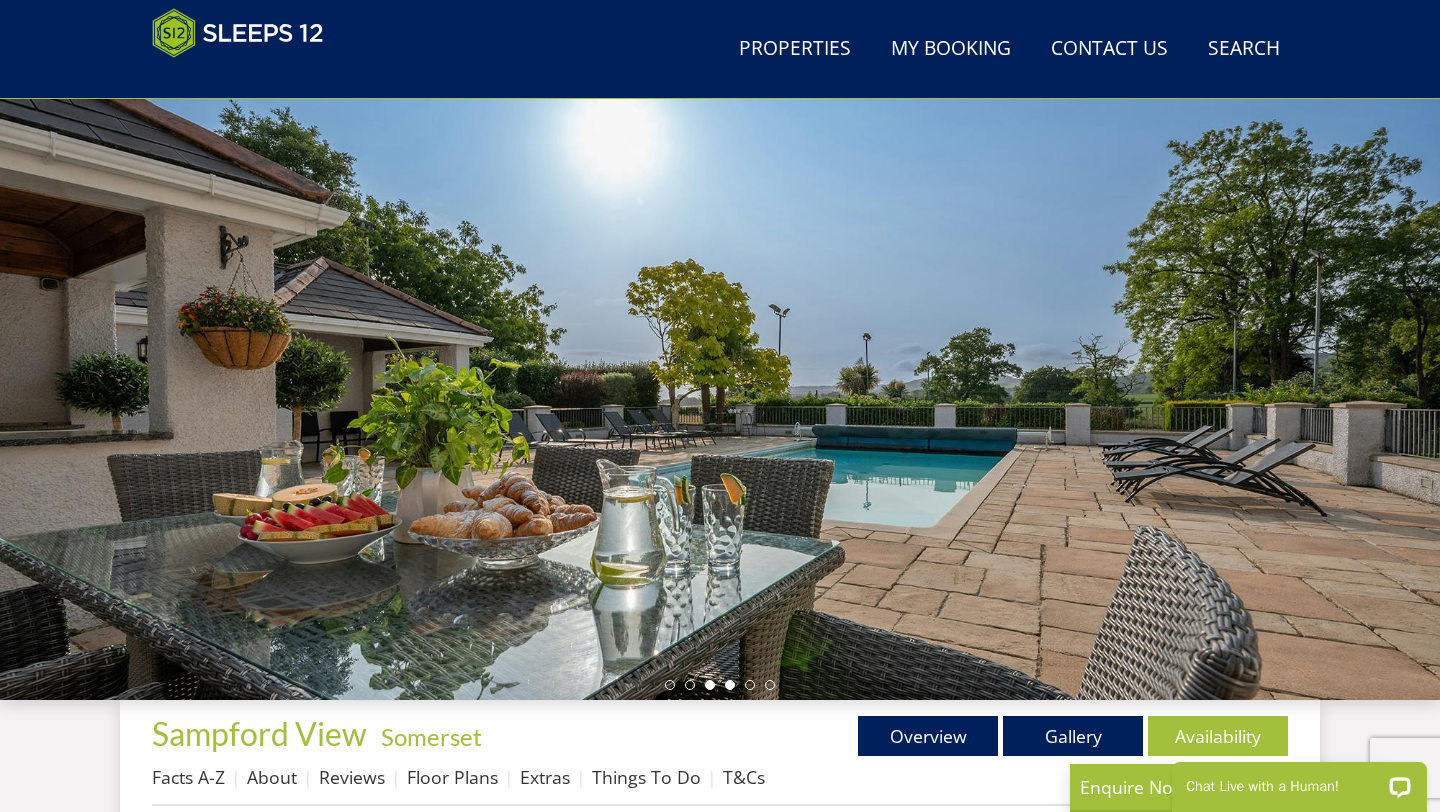 click at bounding box center [730, 685] 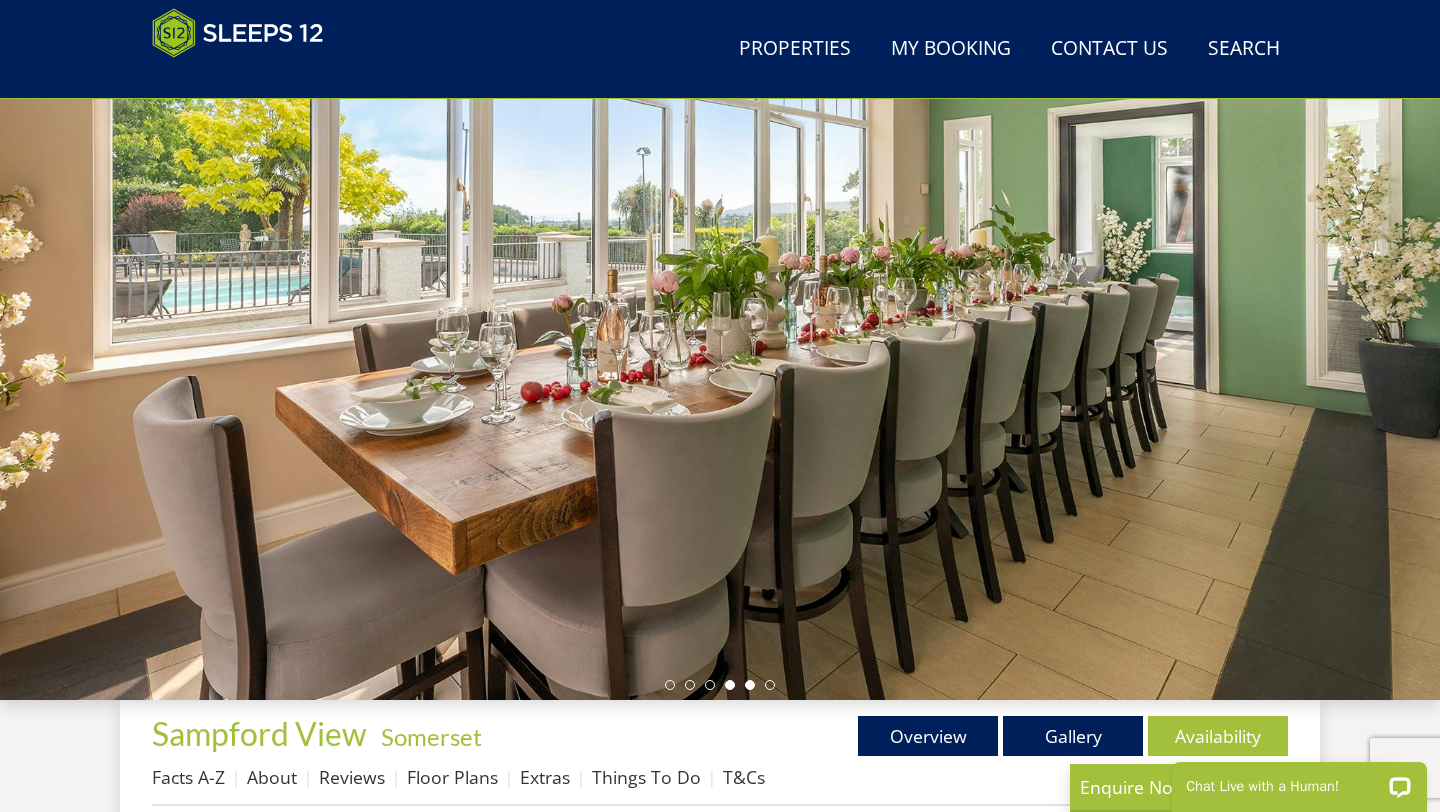 click at bounding box center [750, 685] 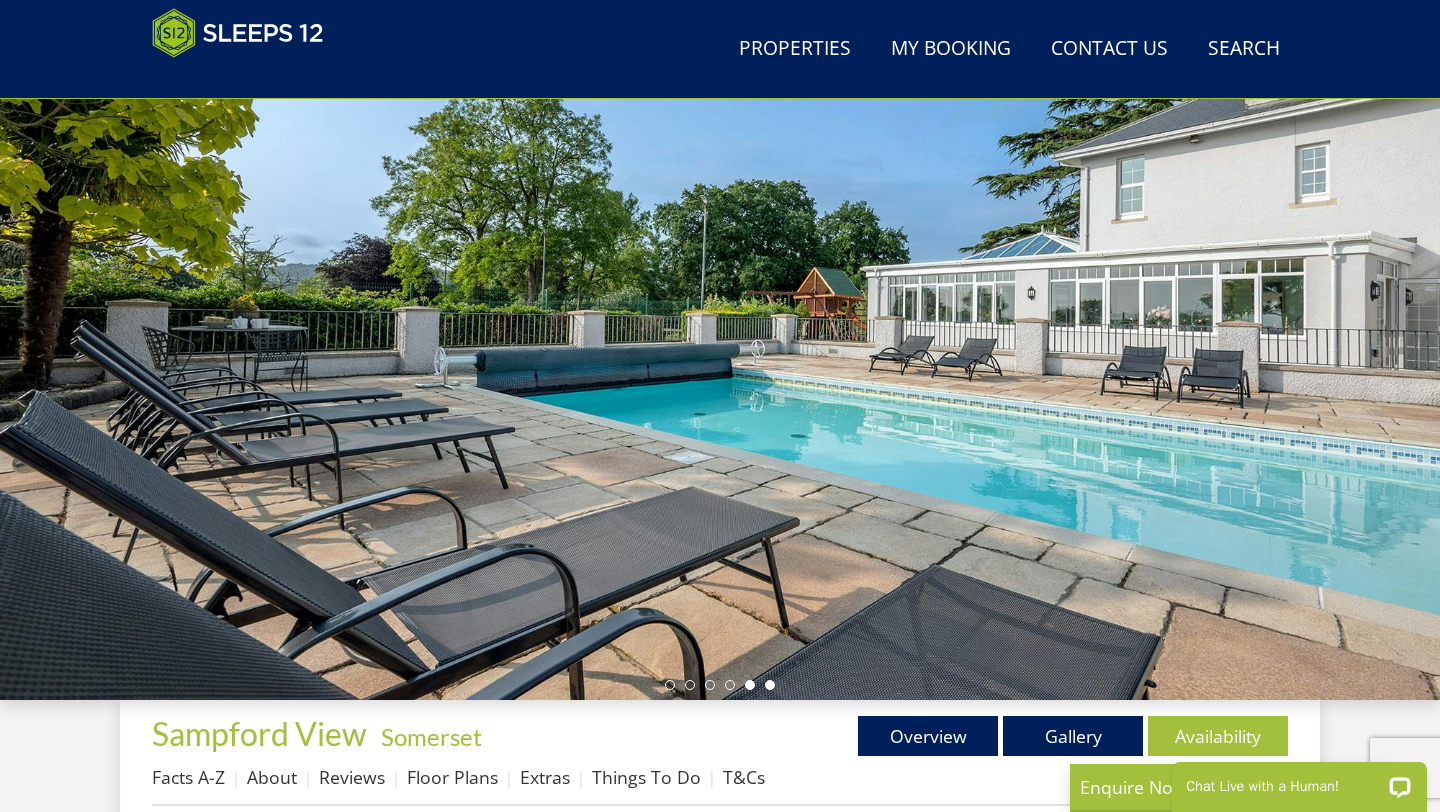 click at bounding box center [770, 685] 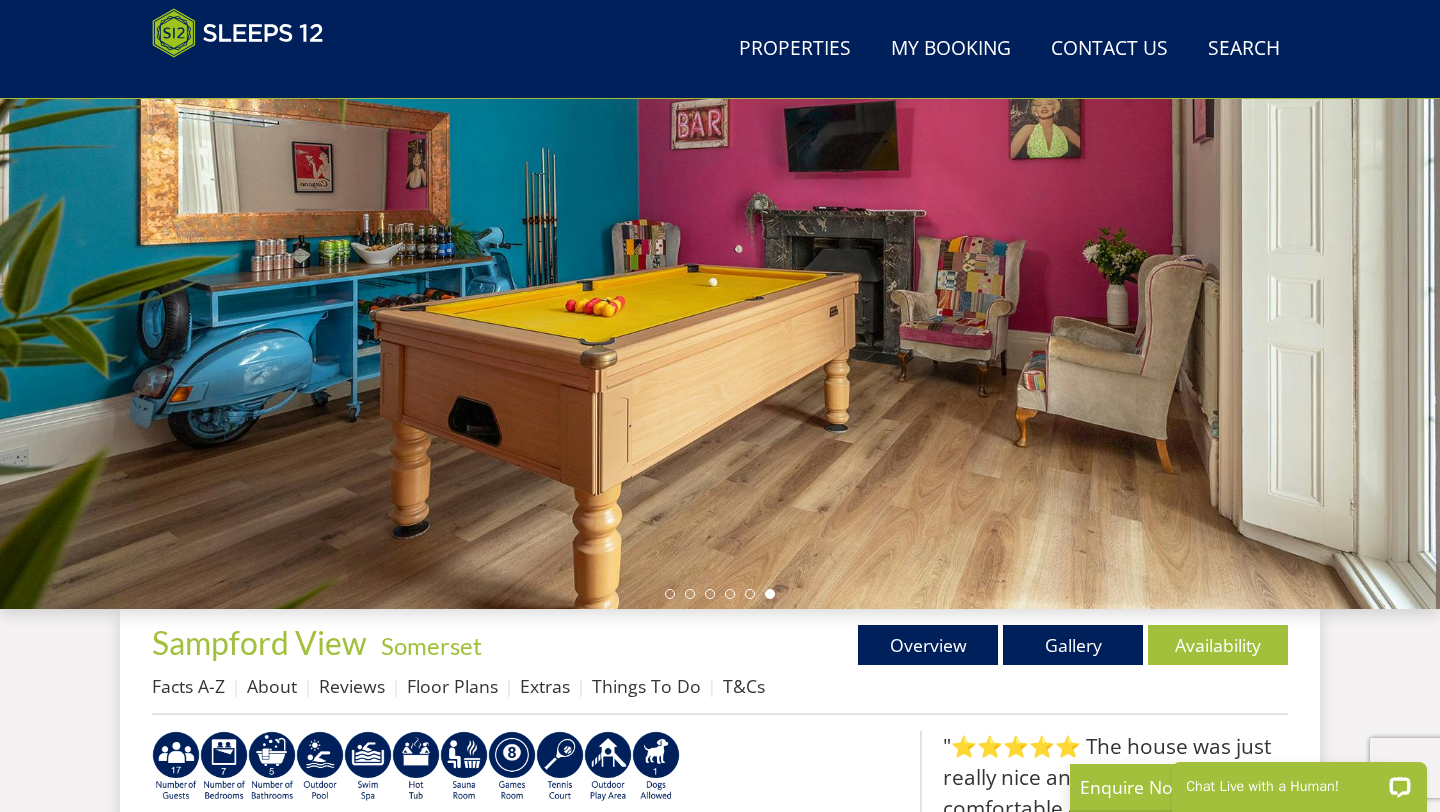 scroll, scrollTop: 239, scrollLeft: 0, axis: vertical 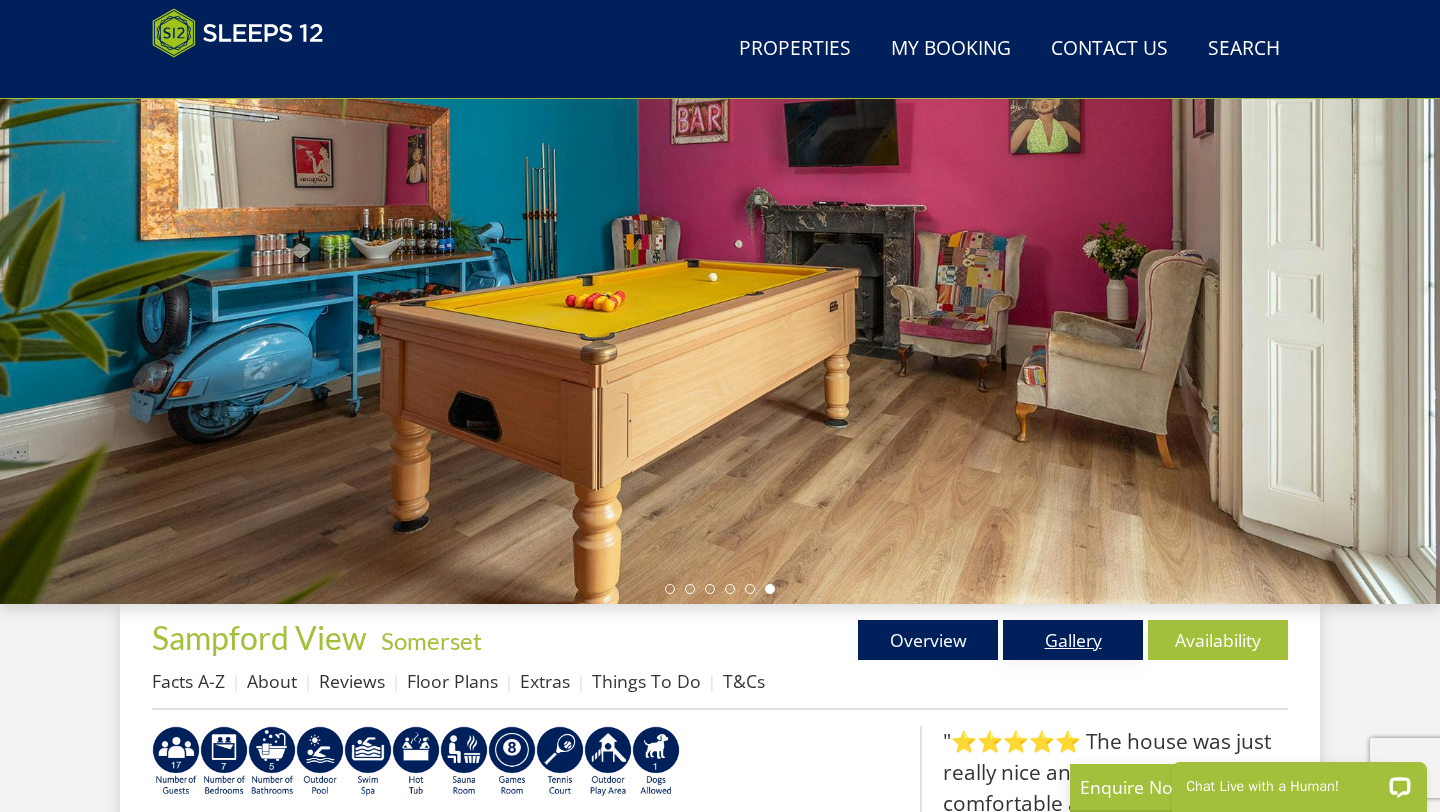 click on "Gallery" at bounding box center (1073, 640) 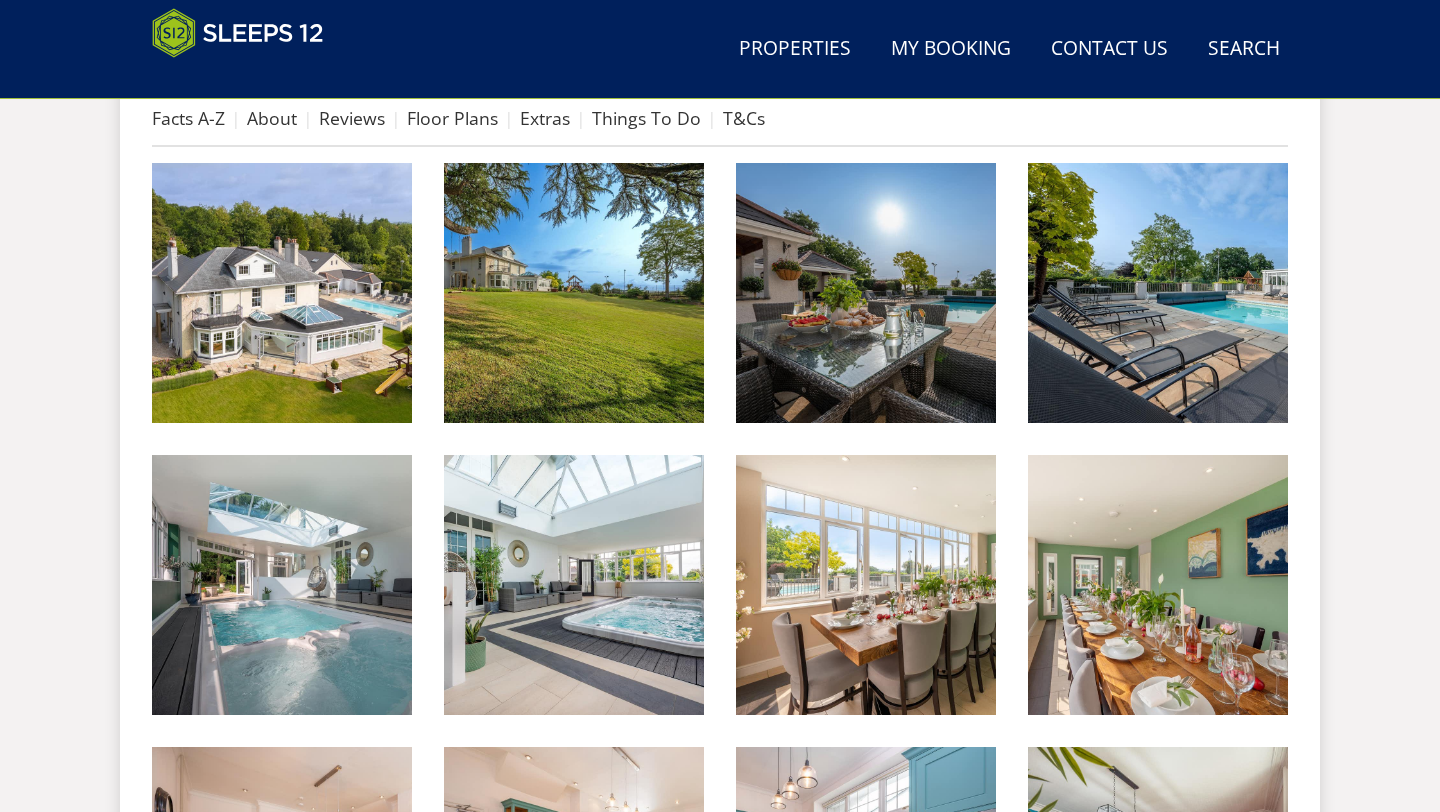 scroll, scrollTop: 819, scrollLeft: 0, axis: vertical 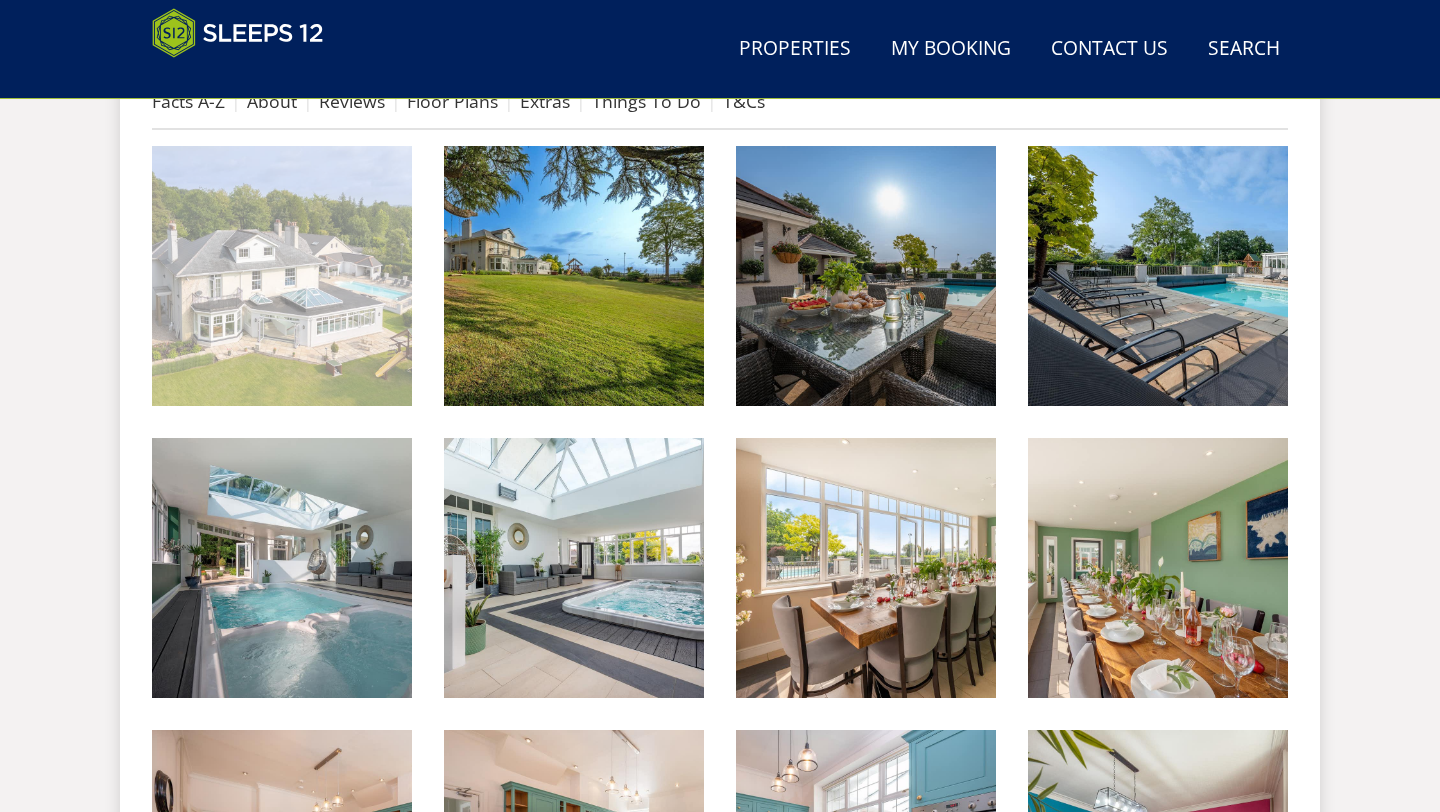 click at bounding box center [282, 276] 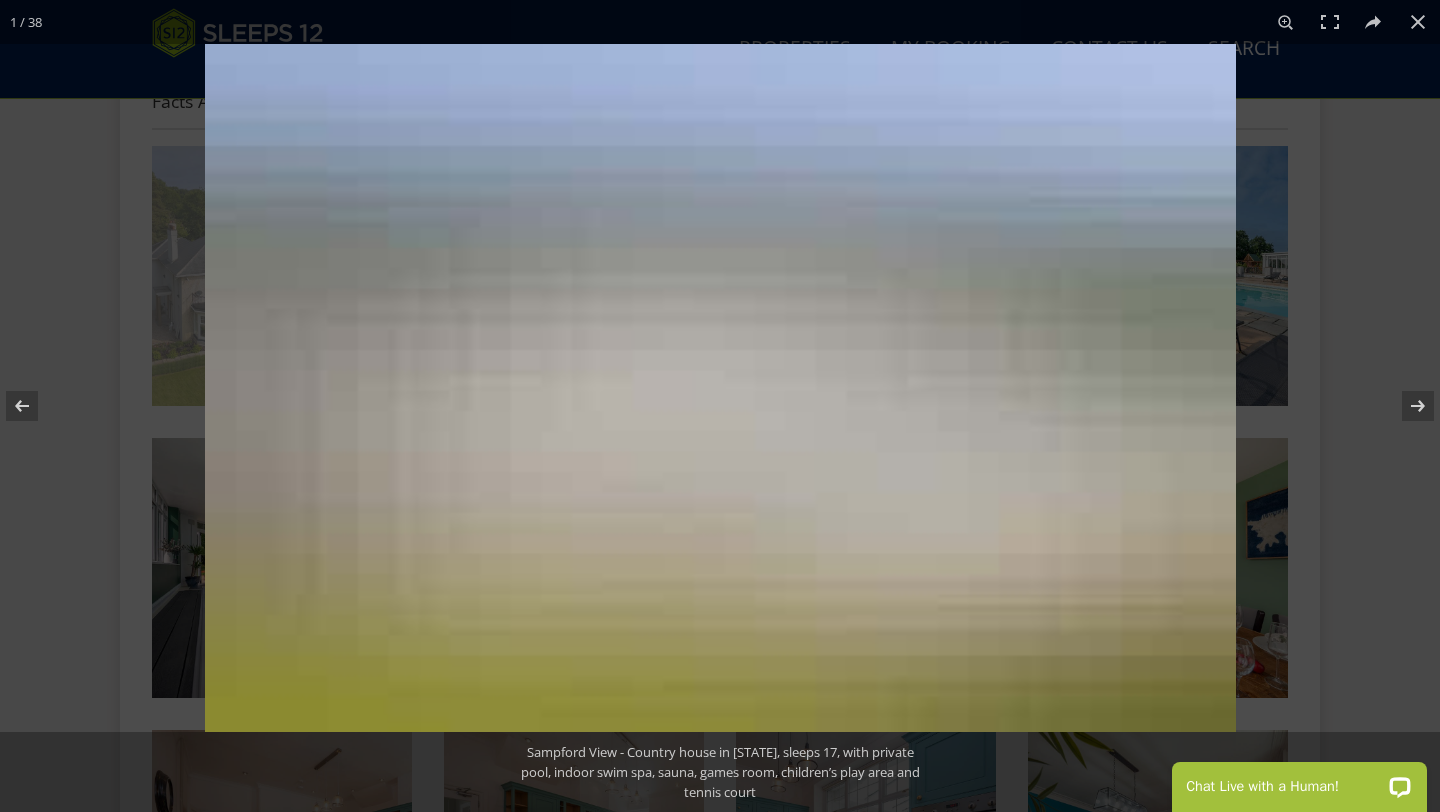 scroll, scrollTop: 0, scrollLeft: 0, axis: both 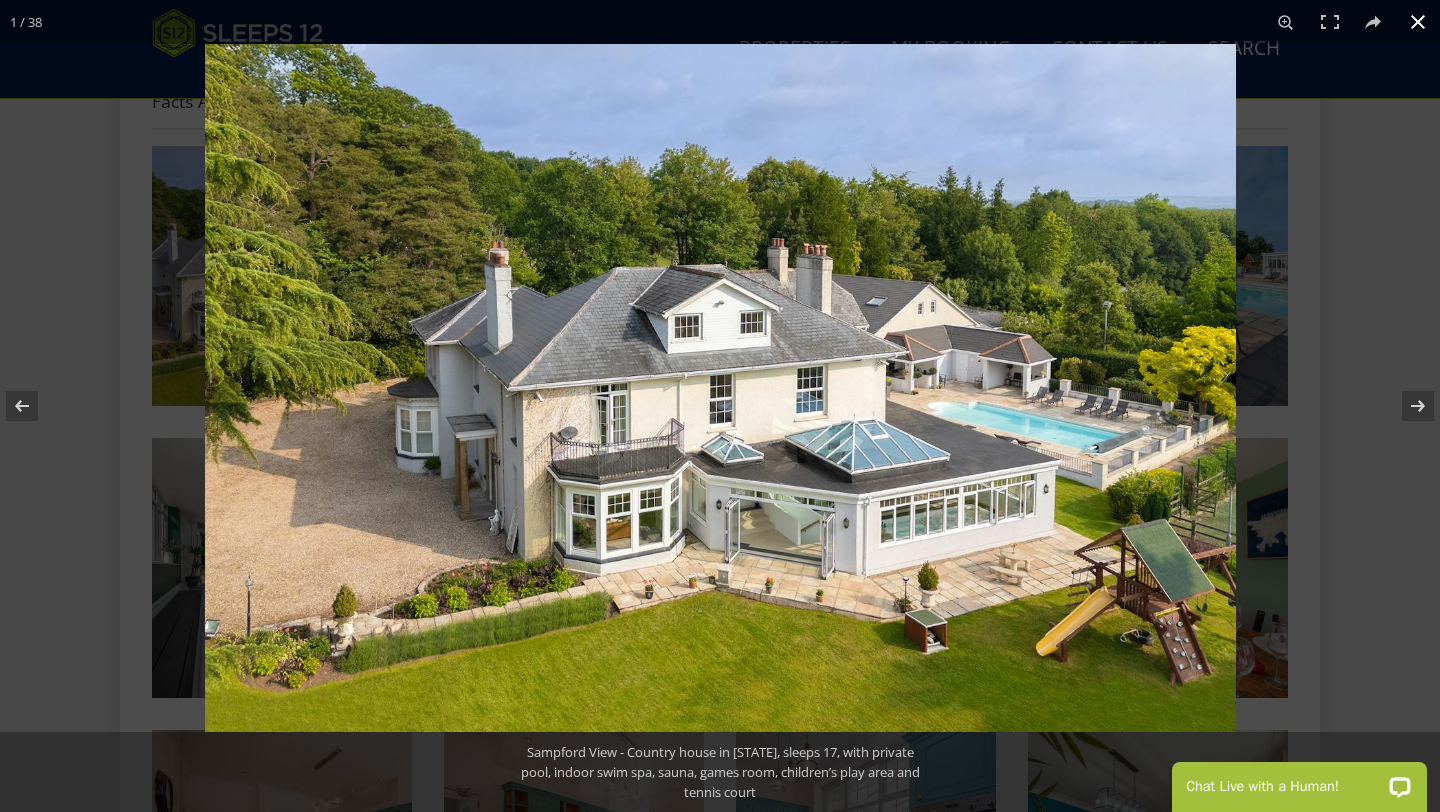 click at bounding box center [1418, 22] 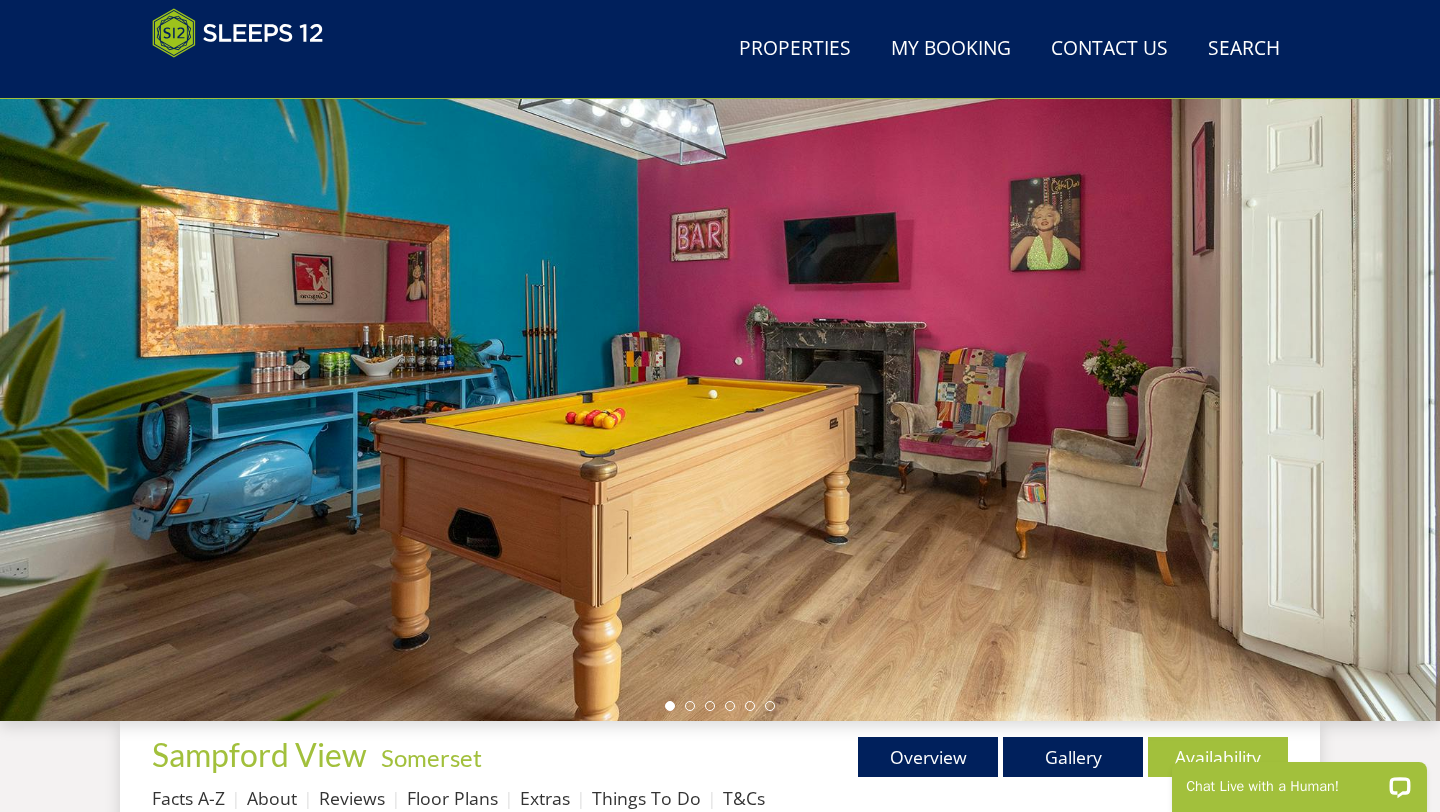 scroll, scrollTop: 115, scrollLeft: 0, axis: vertical 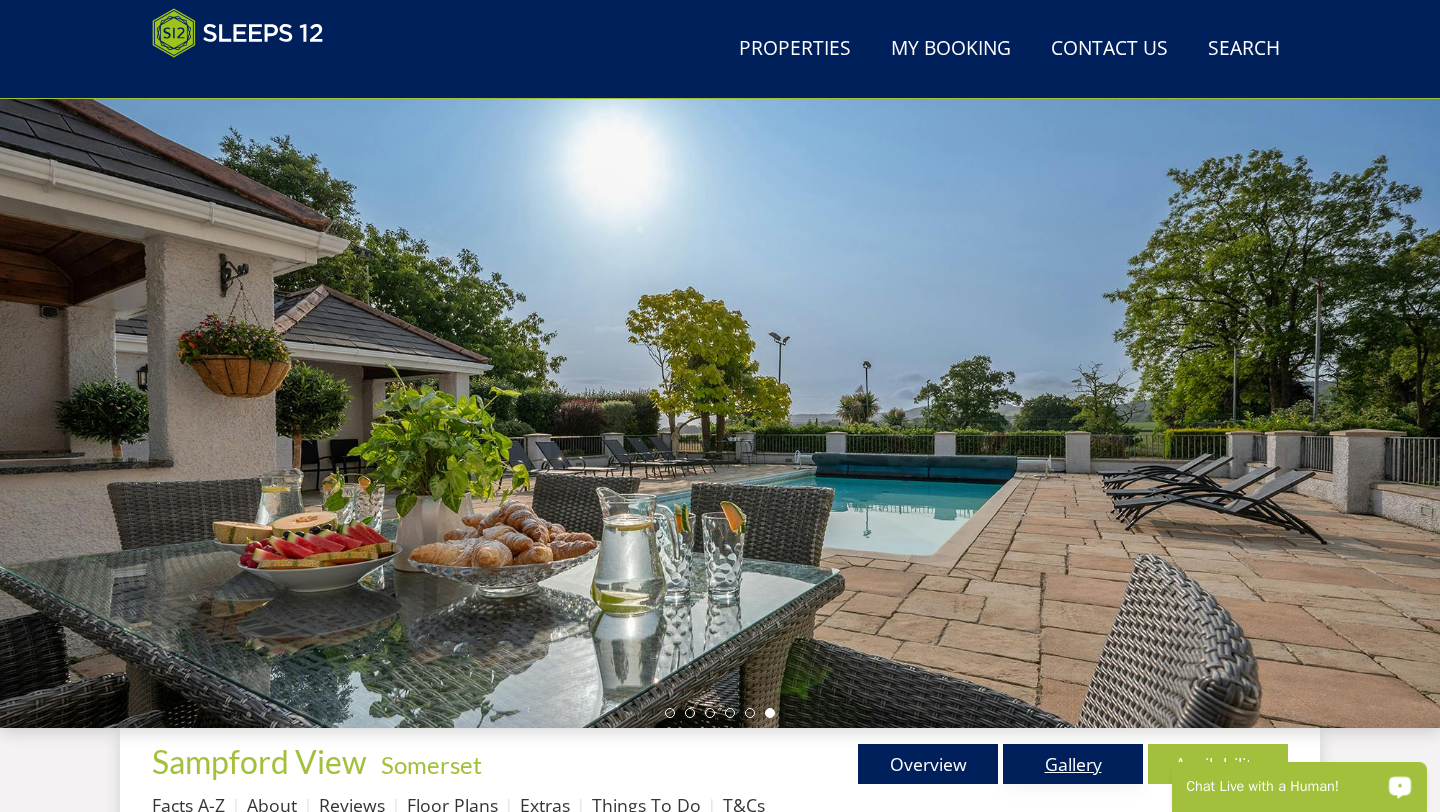 click on "Gallery" at bounding box center (1073, 764) 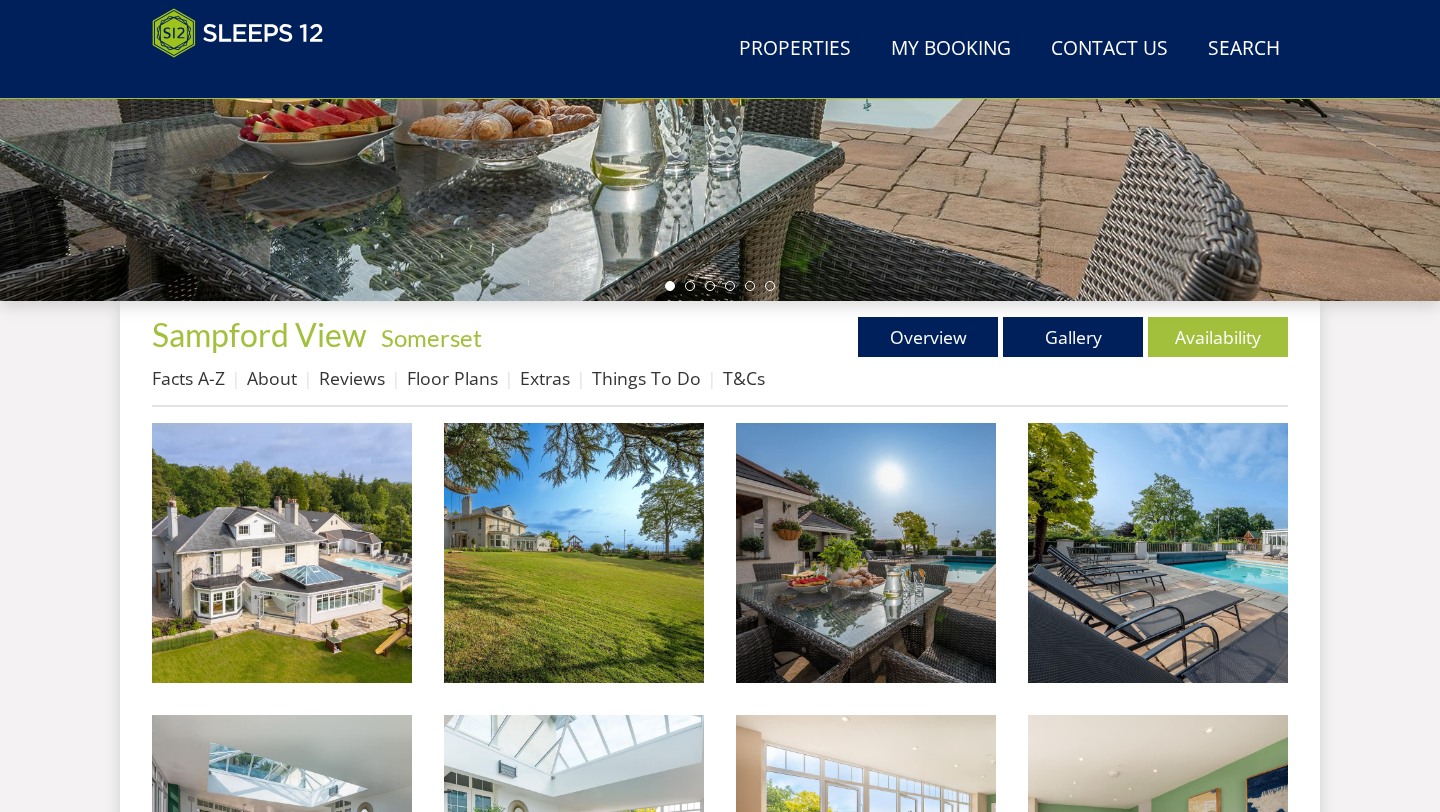 scroll, scrollTop: 536, scrollLeft: 0, axis: vertical 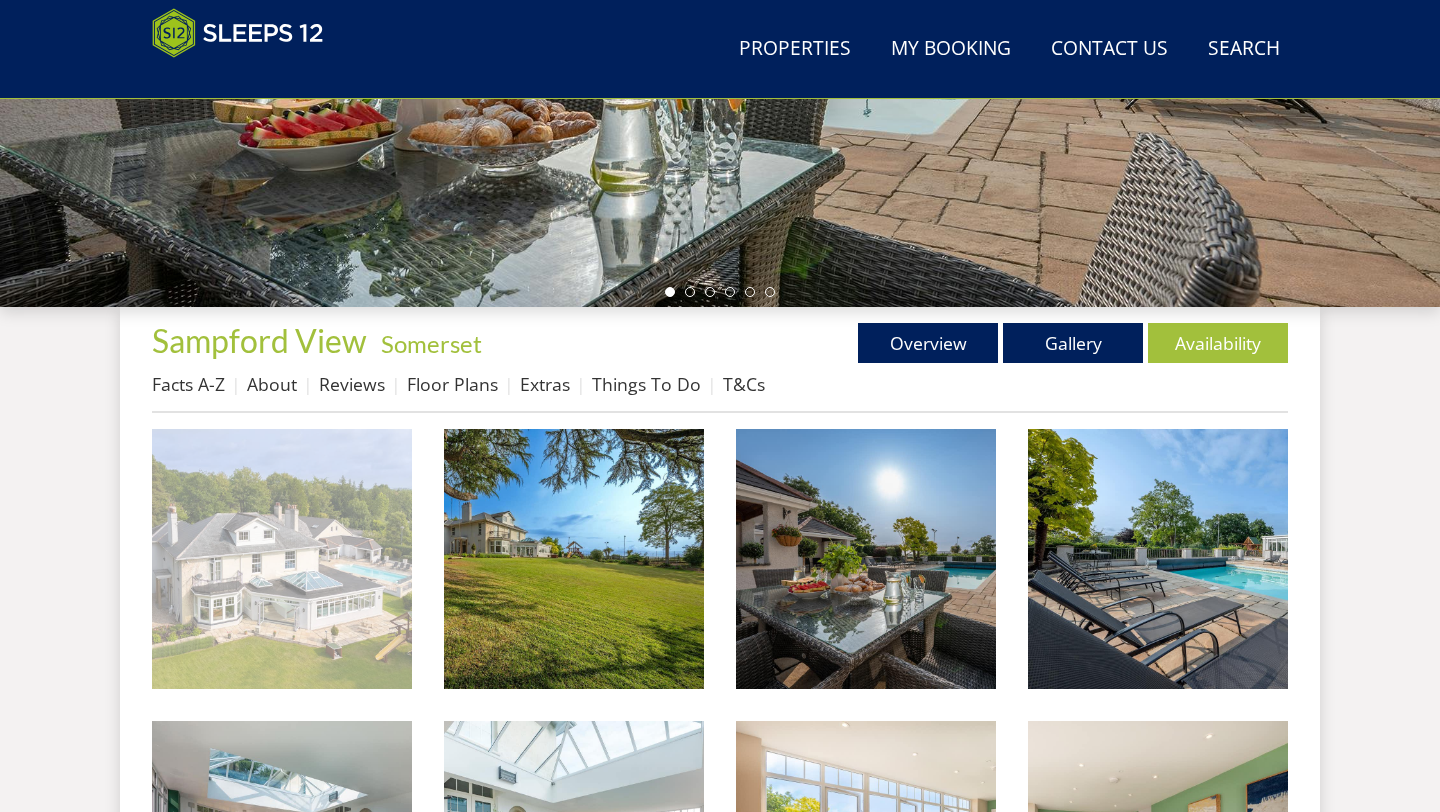 click at bounding box center [282, 559] 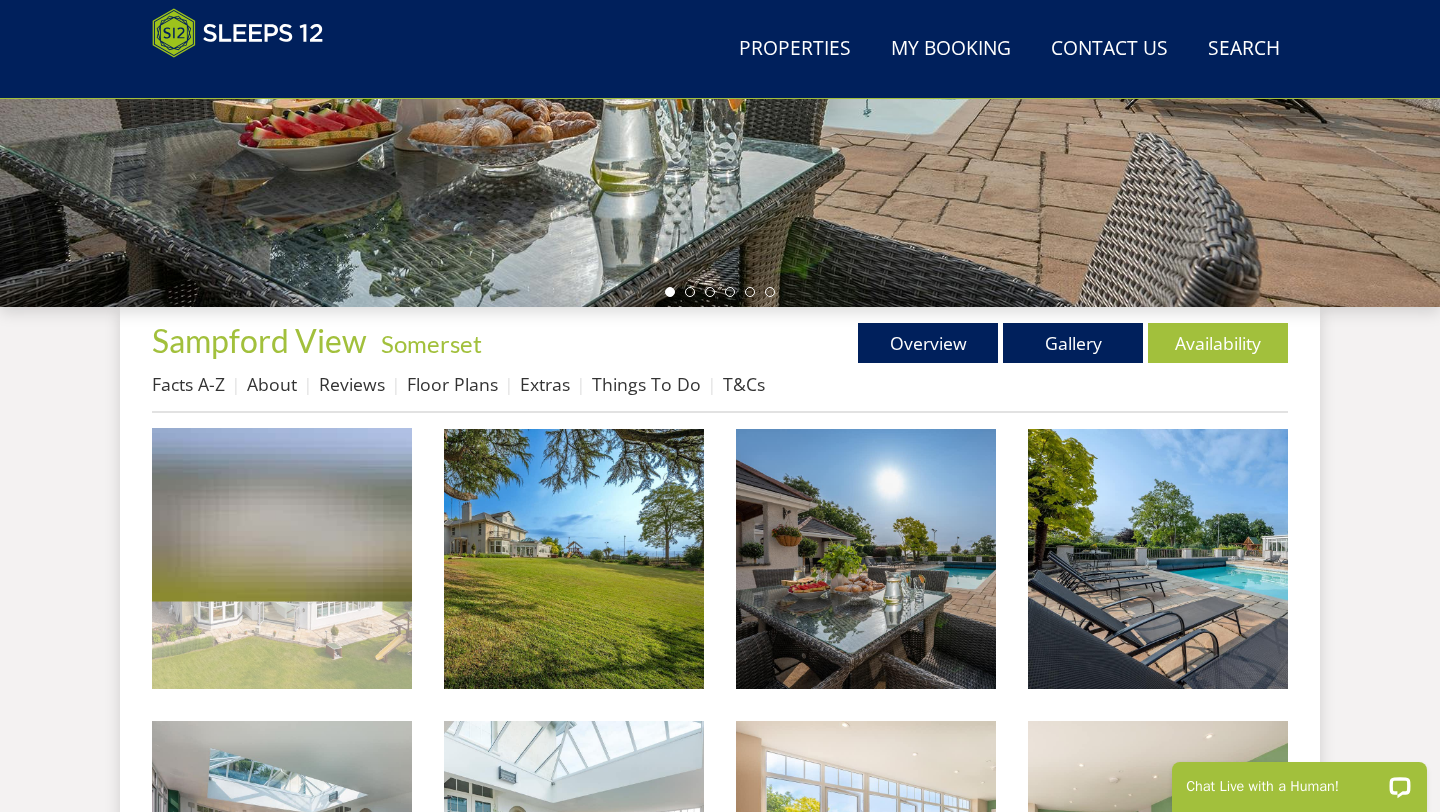 scroll, scrollTop: 0, scrollLeft: 0, axis: both 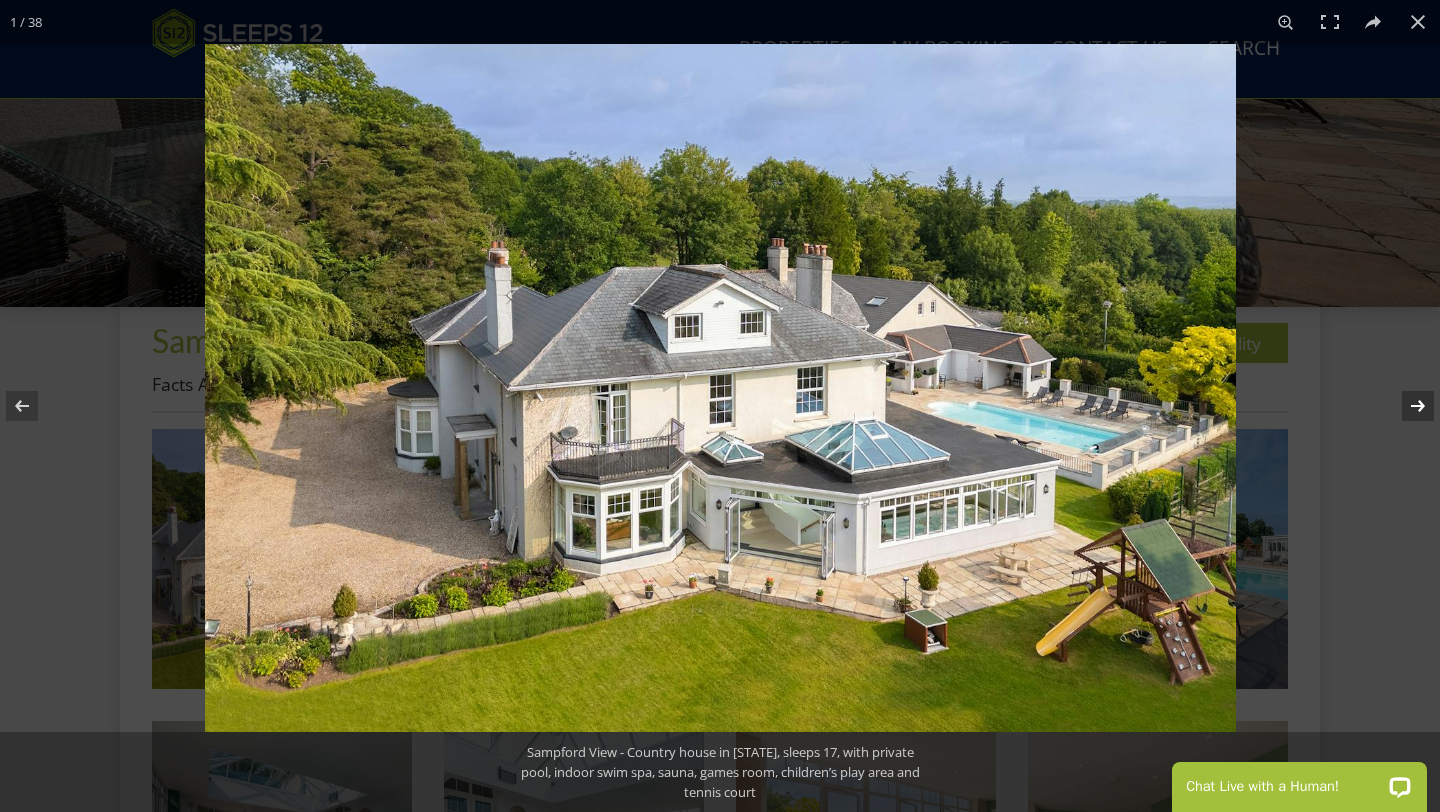 click at bounding box center (1405, 406) 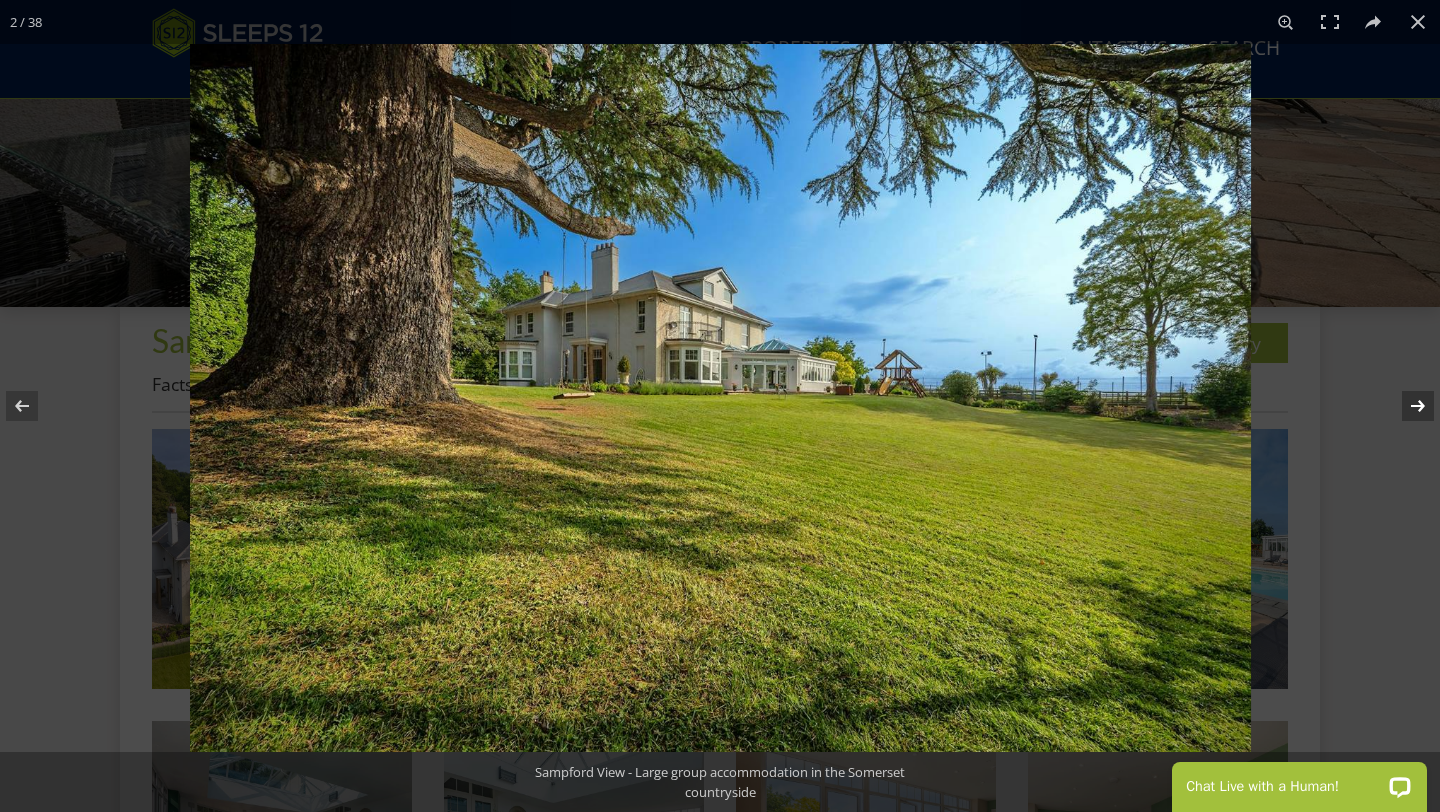 click at bounding box center [1405, 406] 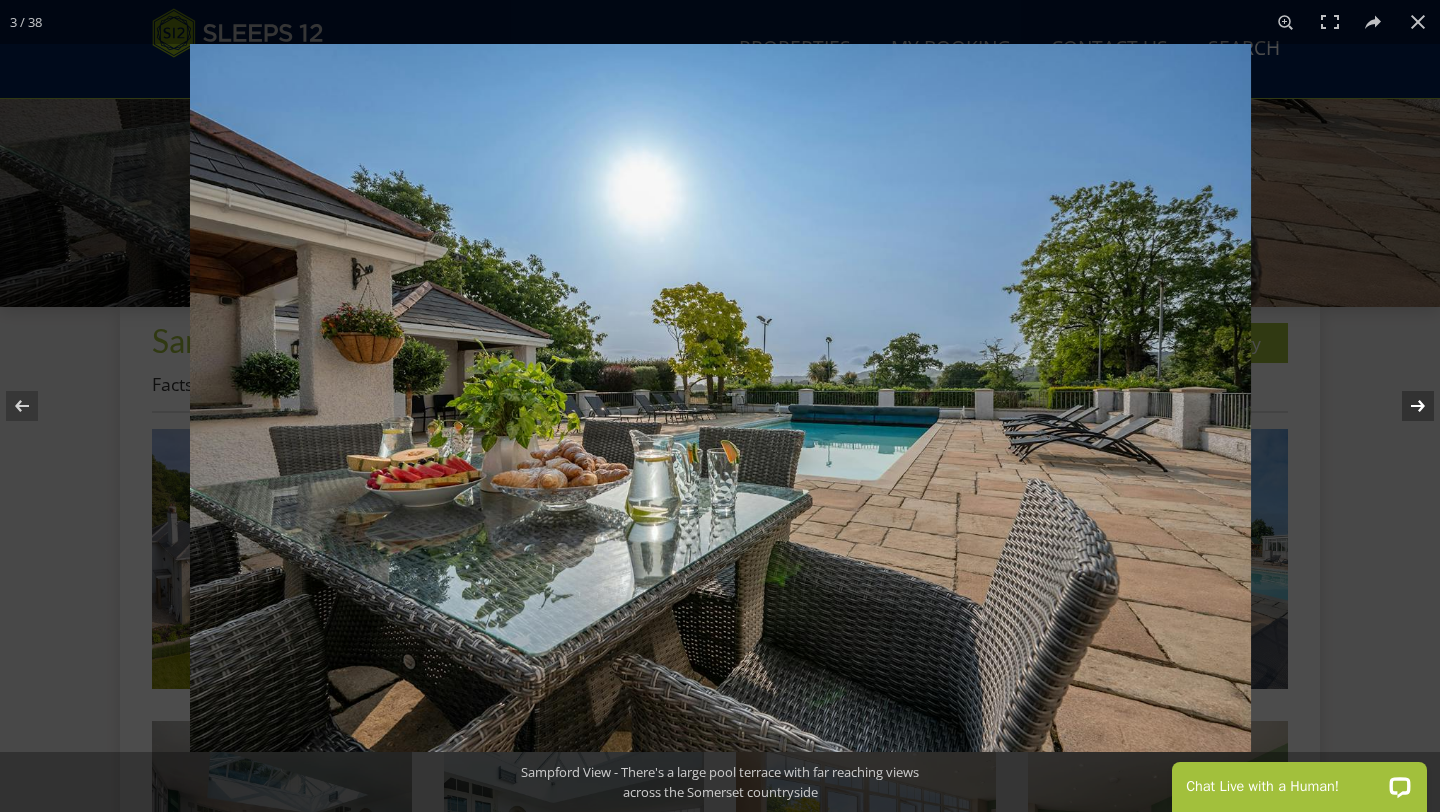 click at bounding box center [1405, 406] 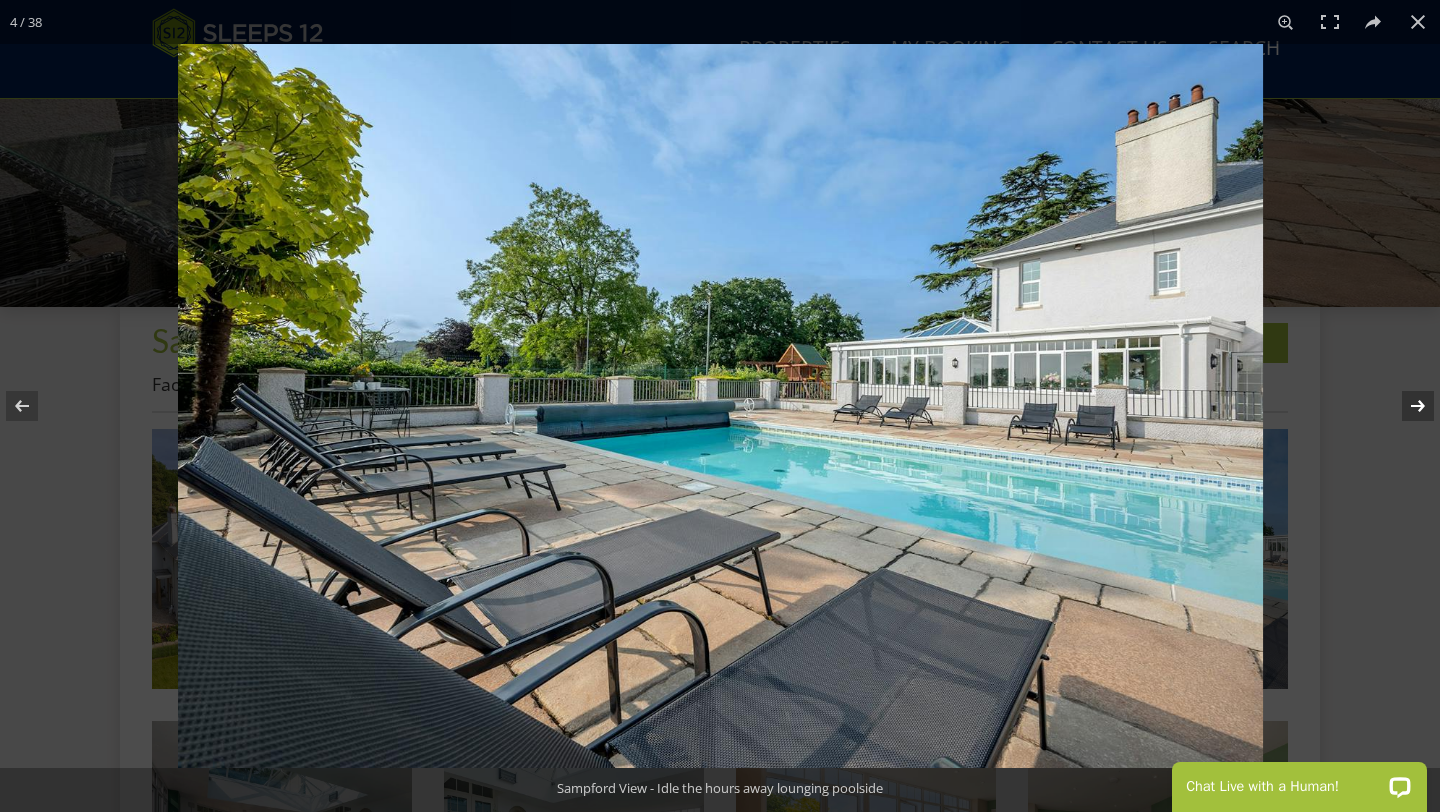 click at bounding box center (1405, 406) 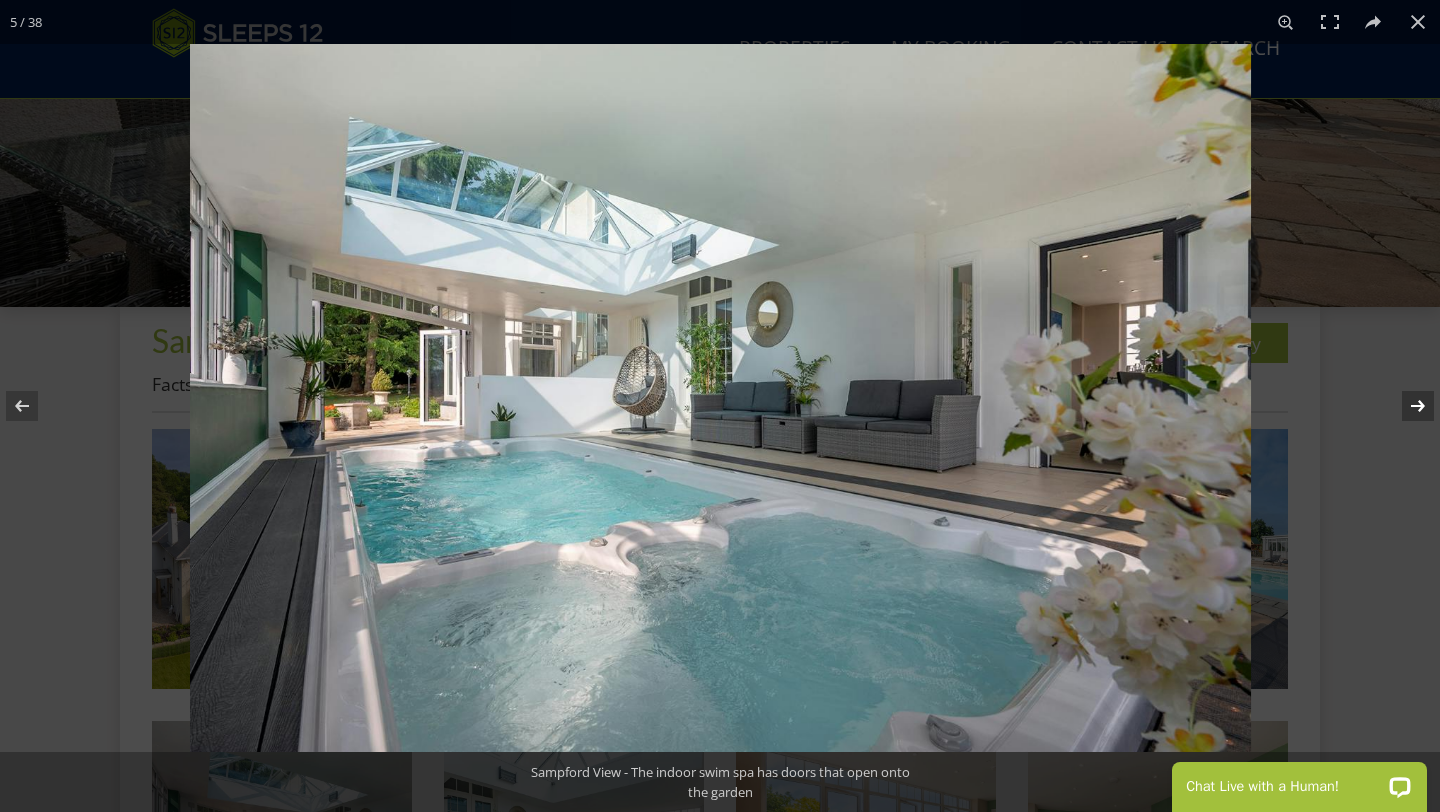 click at bounding box center [1405, 406] 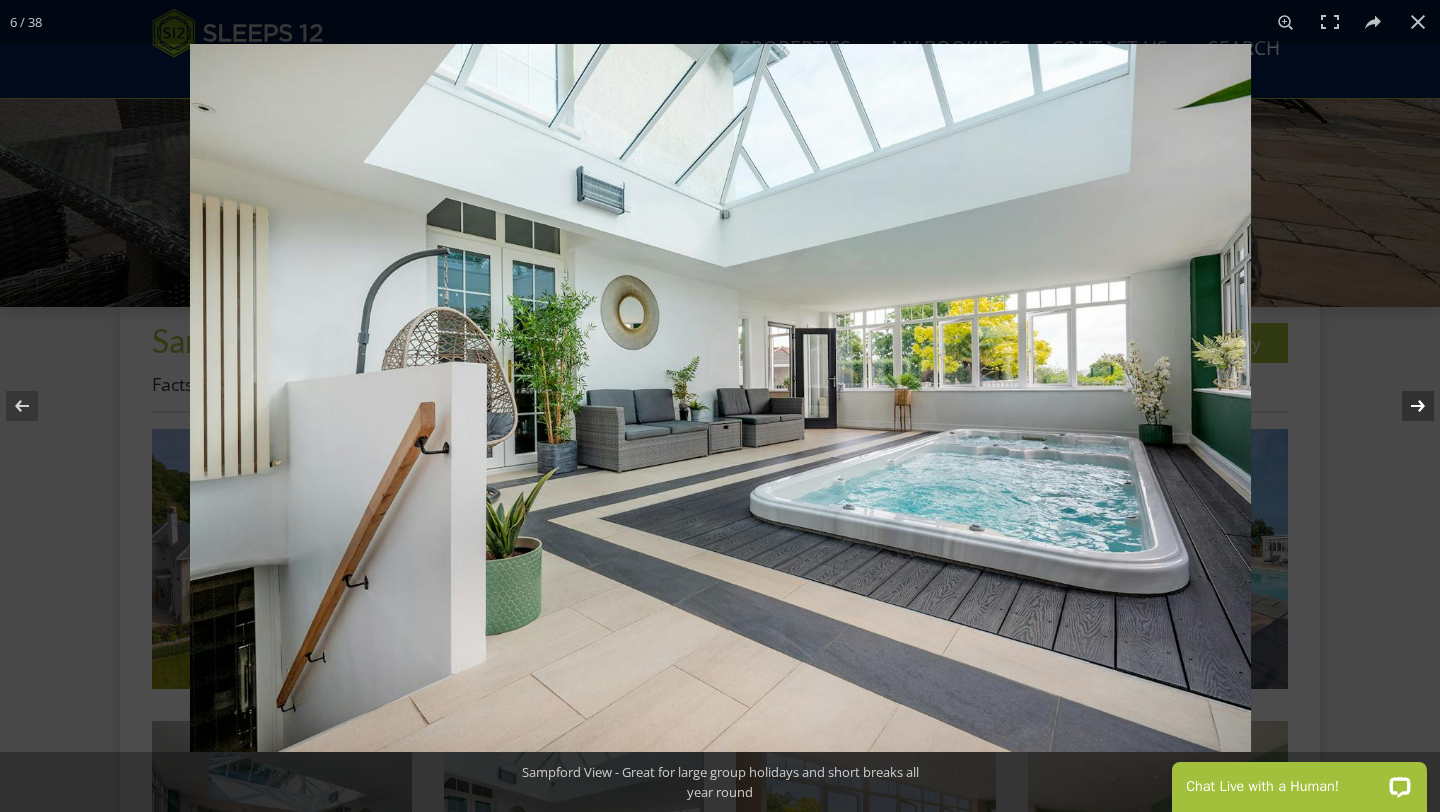 click at bounding box center [1405, 406] 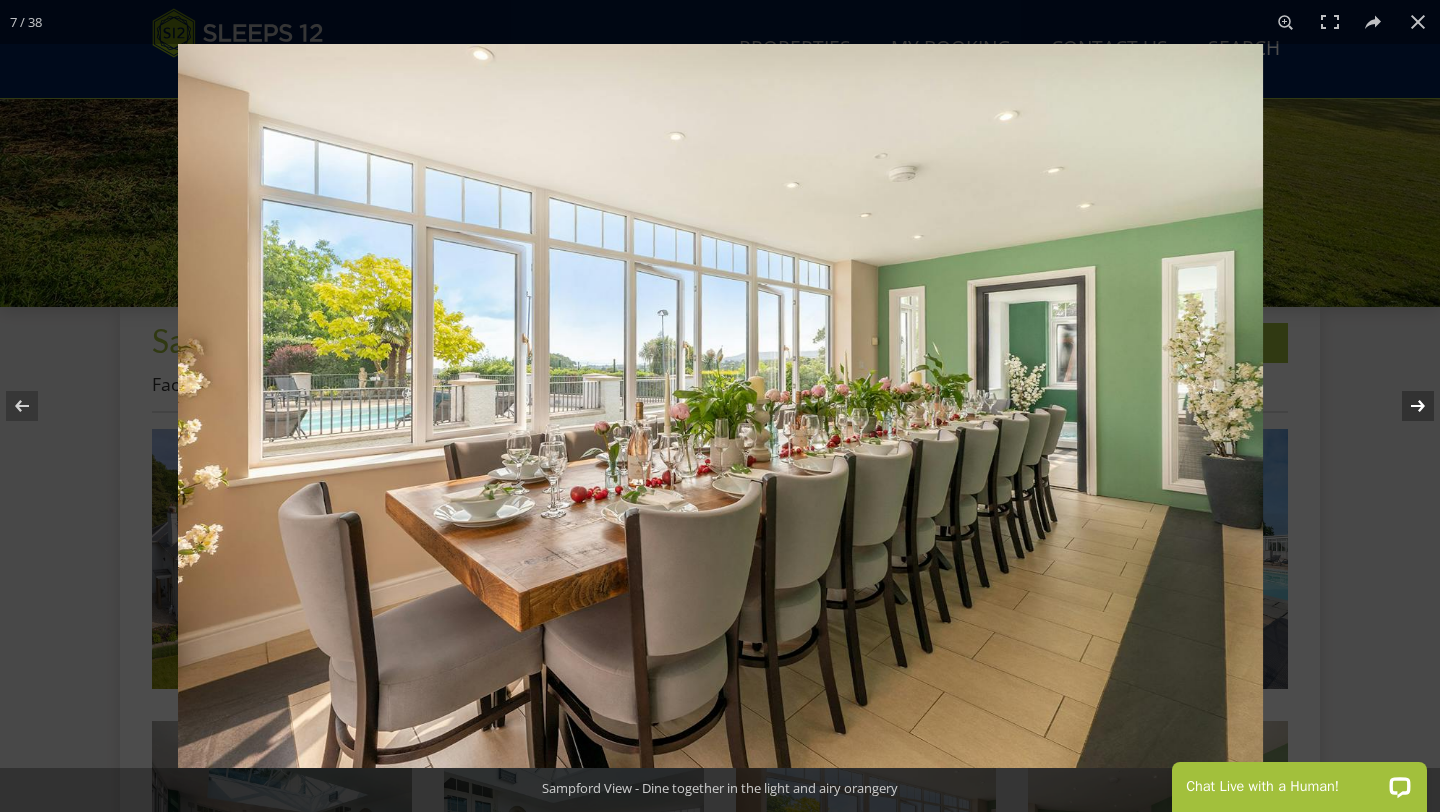 click at bounding box center (1405, 406) 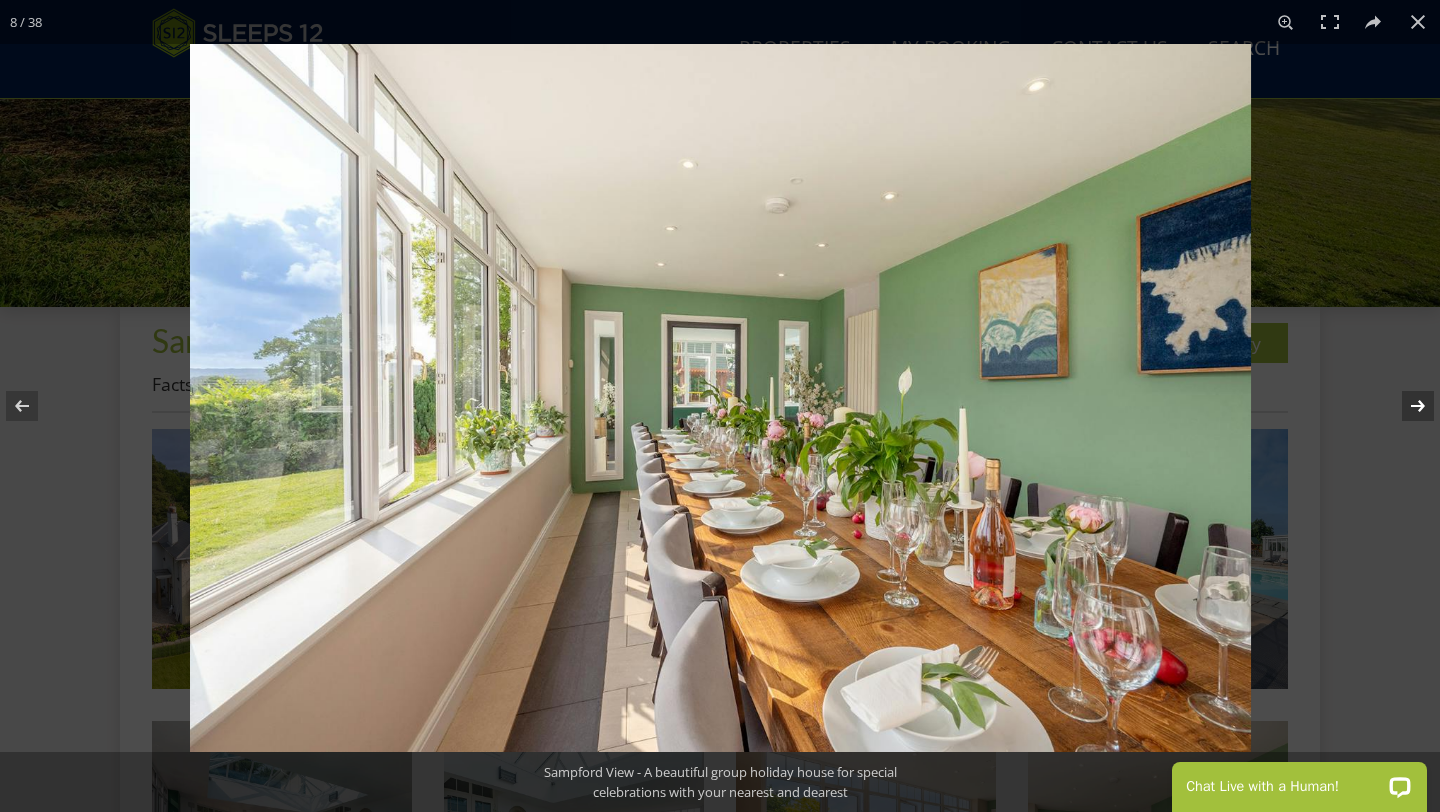 click at bounding box center [1405, 406] 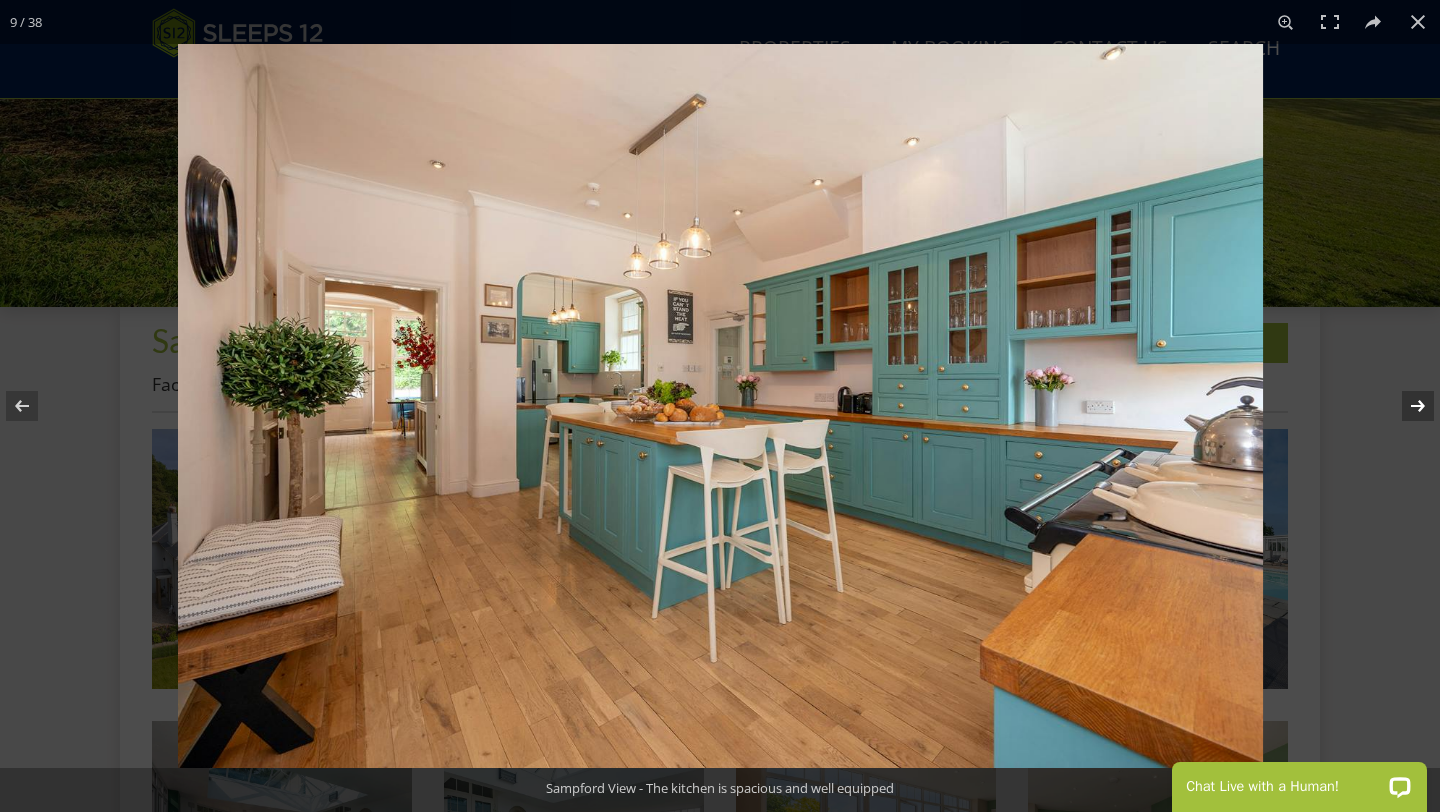 click at bounding box center (1405, 406) 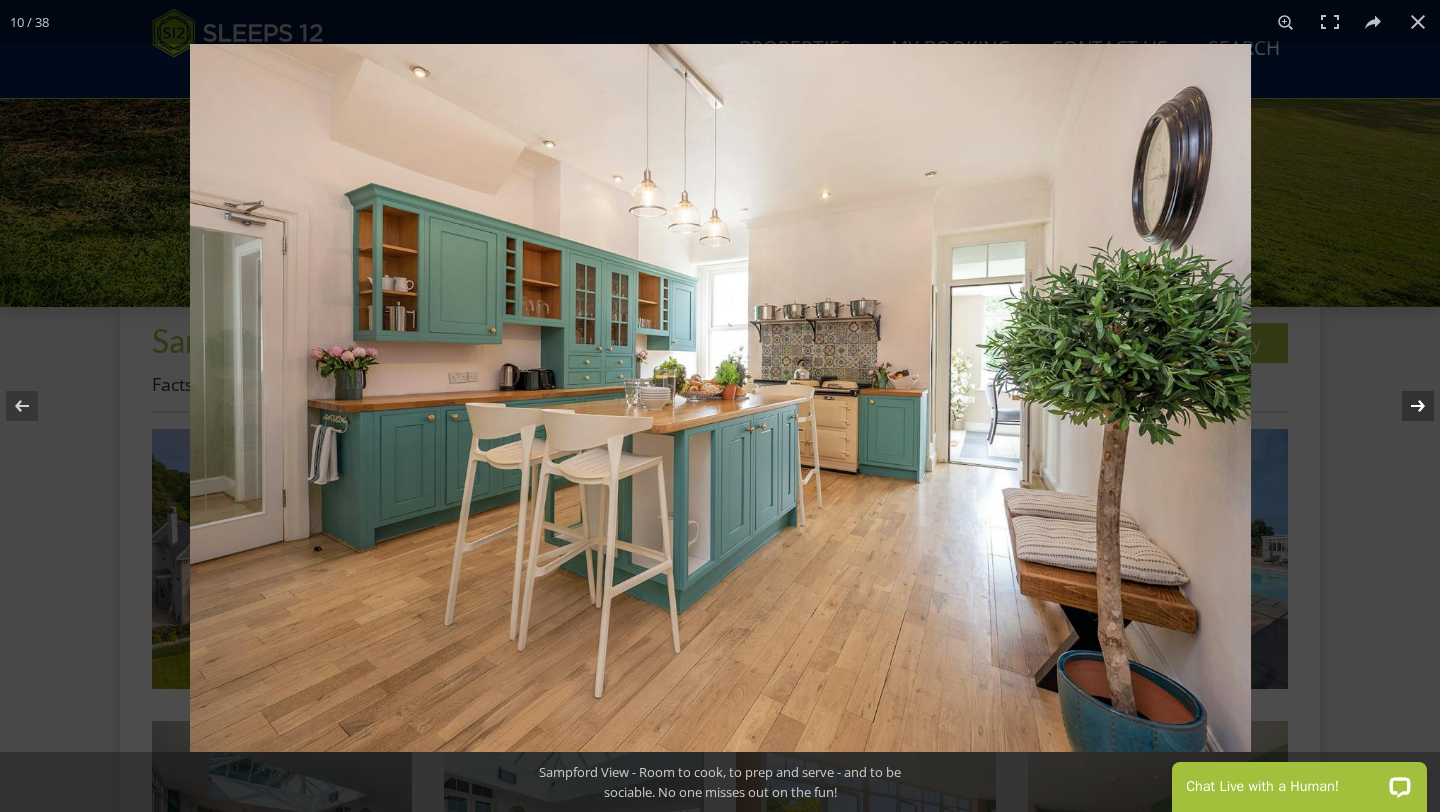 click at bounding box center [1405, 406] 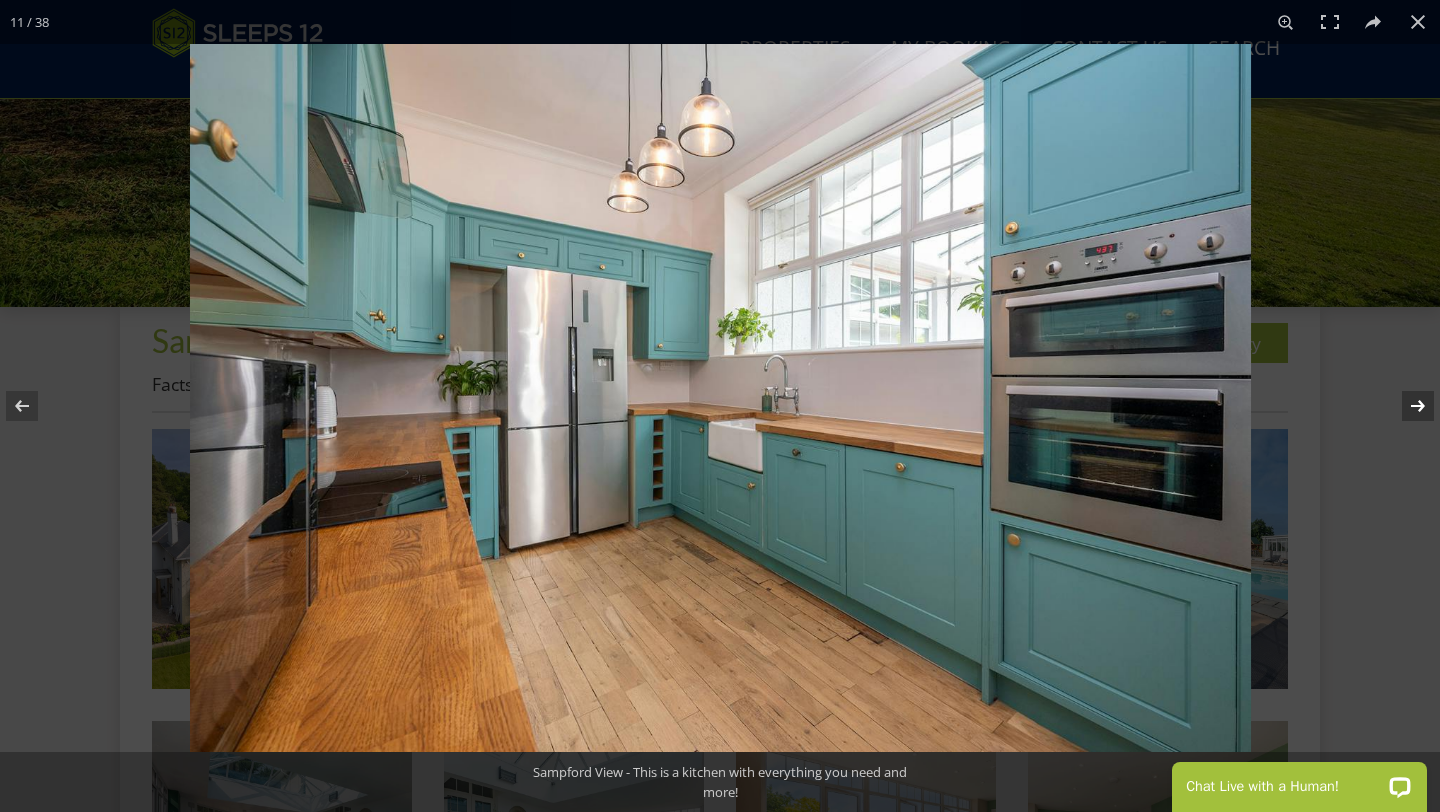 click at bounding box center [1405, 406] 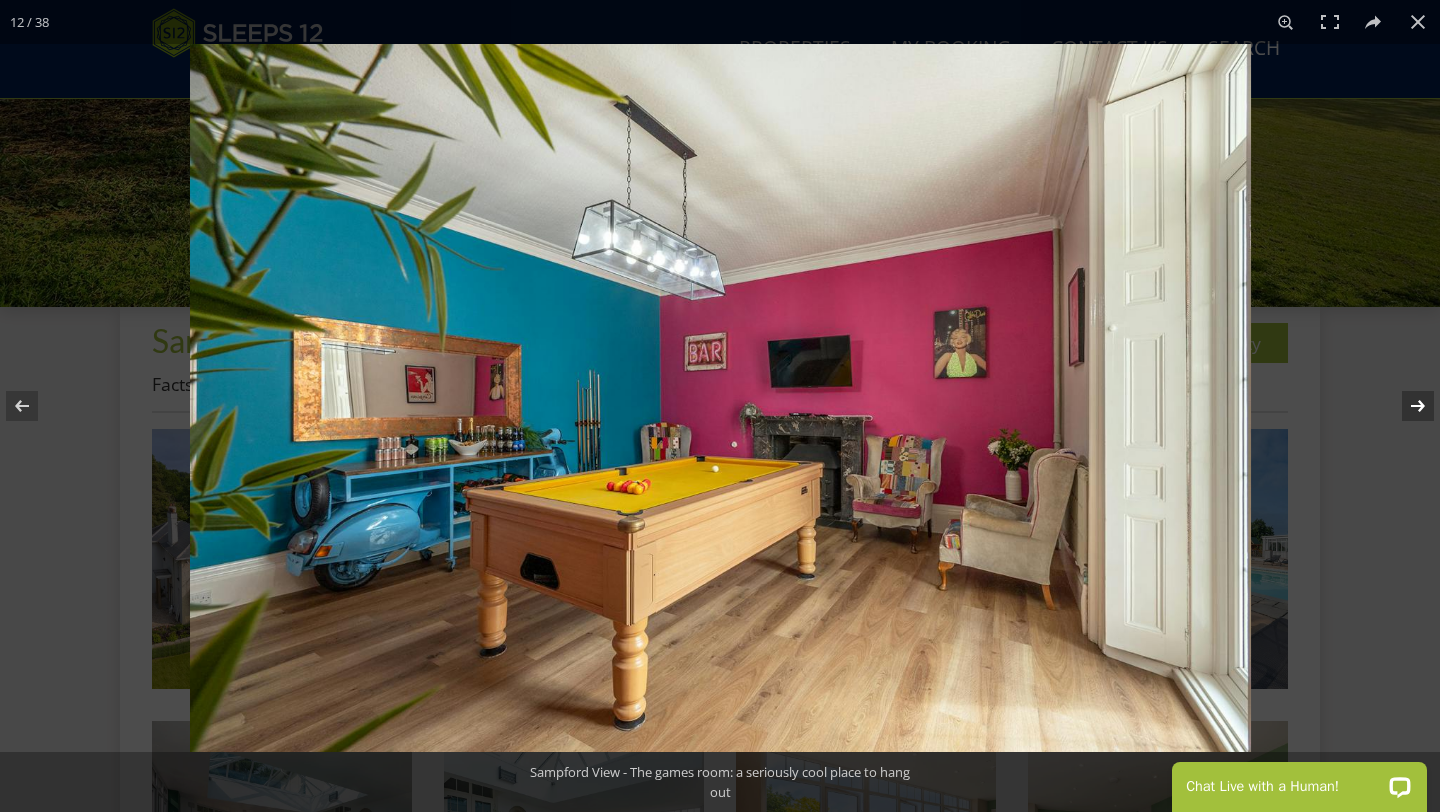 click at bounding box center [1405, 406] 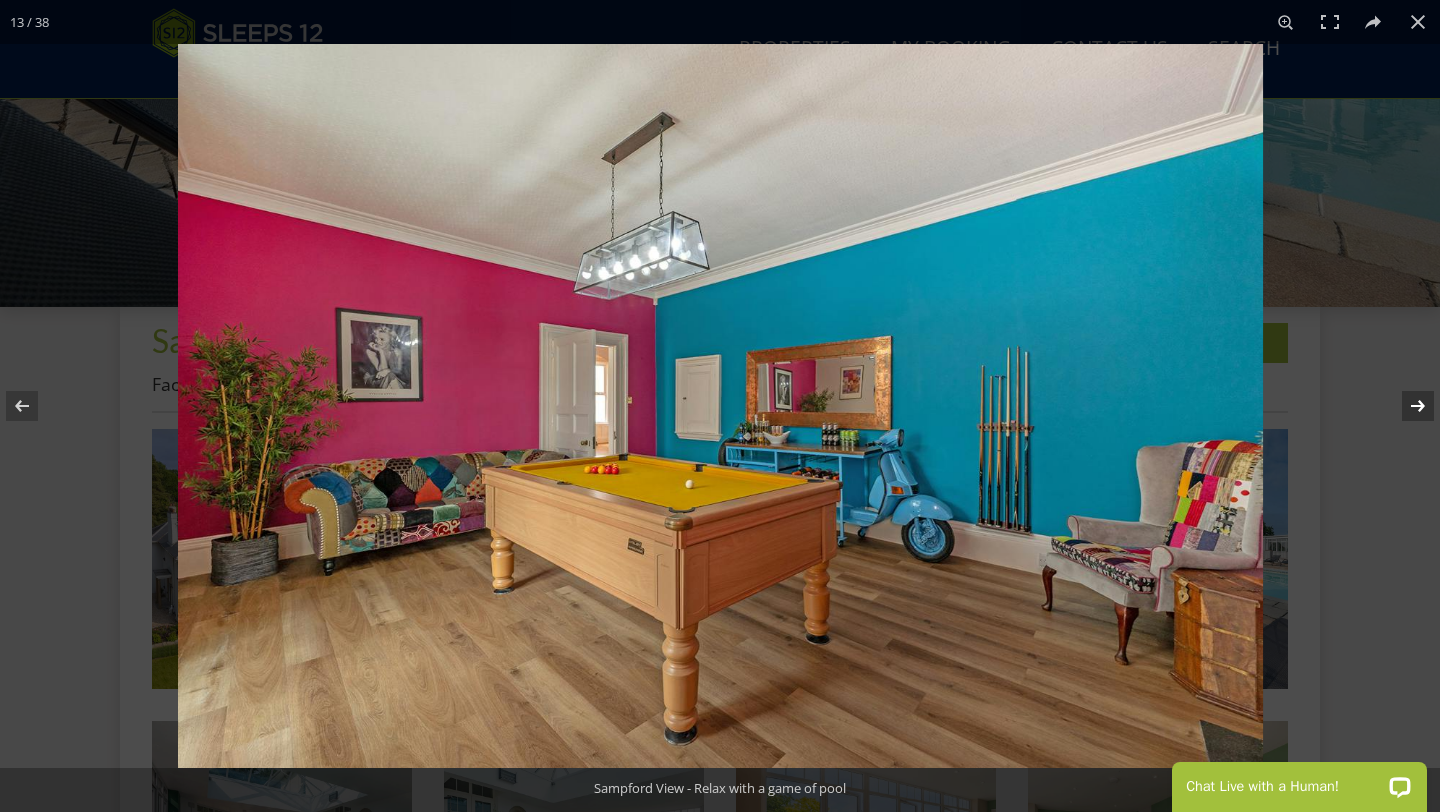 click at bounding box center [1405, 406] 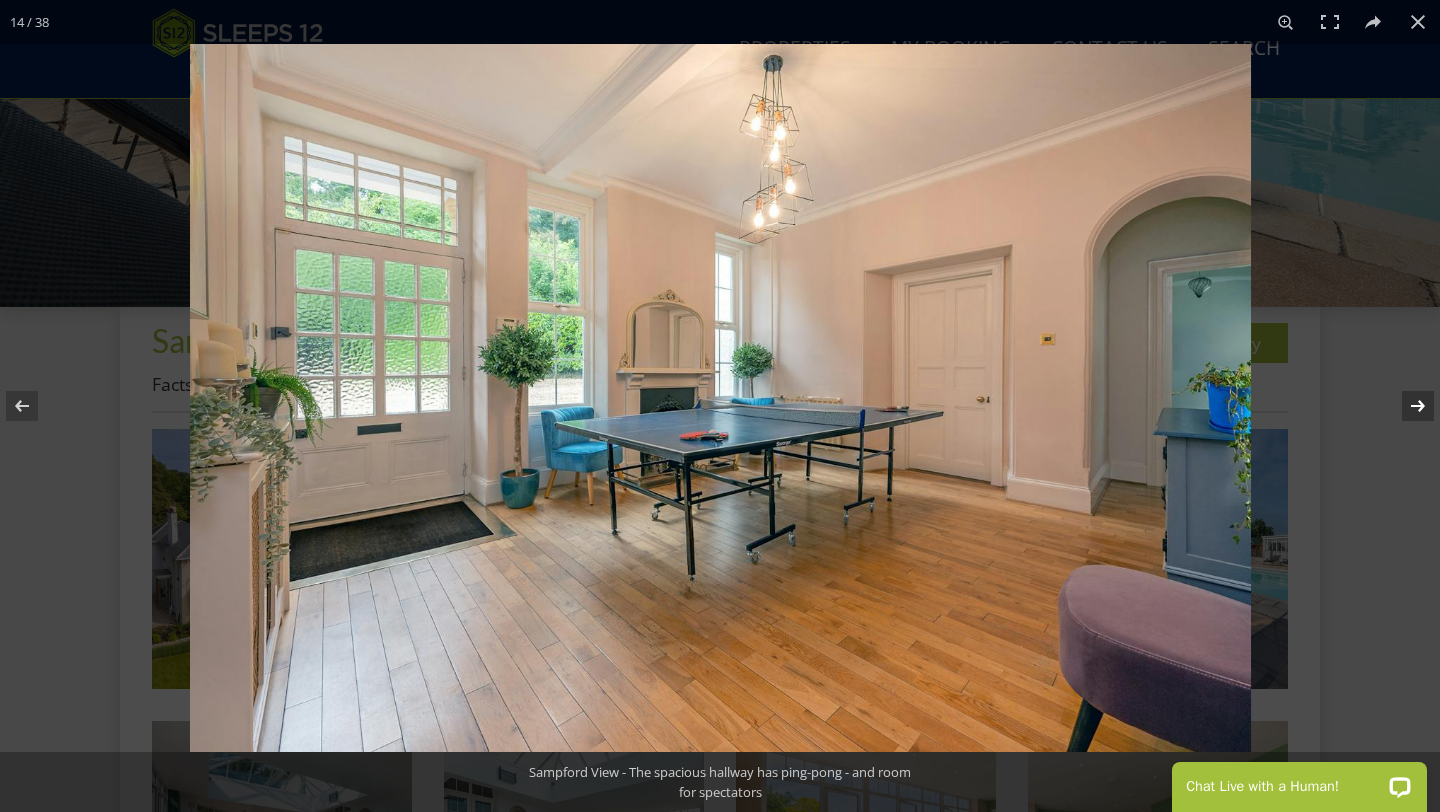 click at bounding box center [1405, 406] 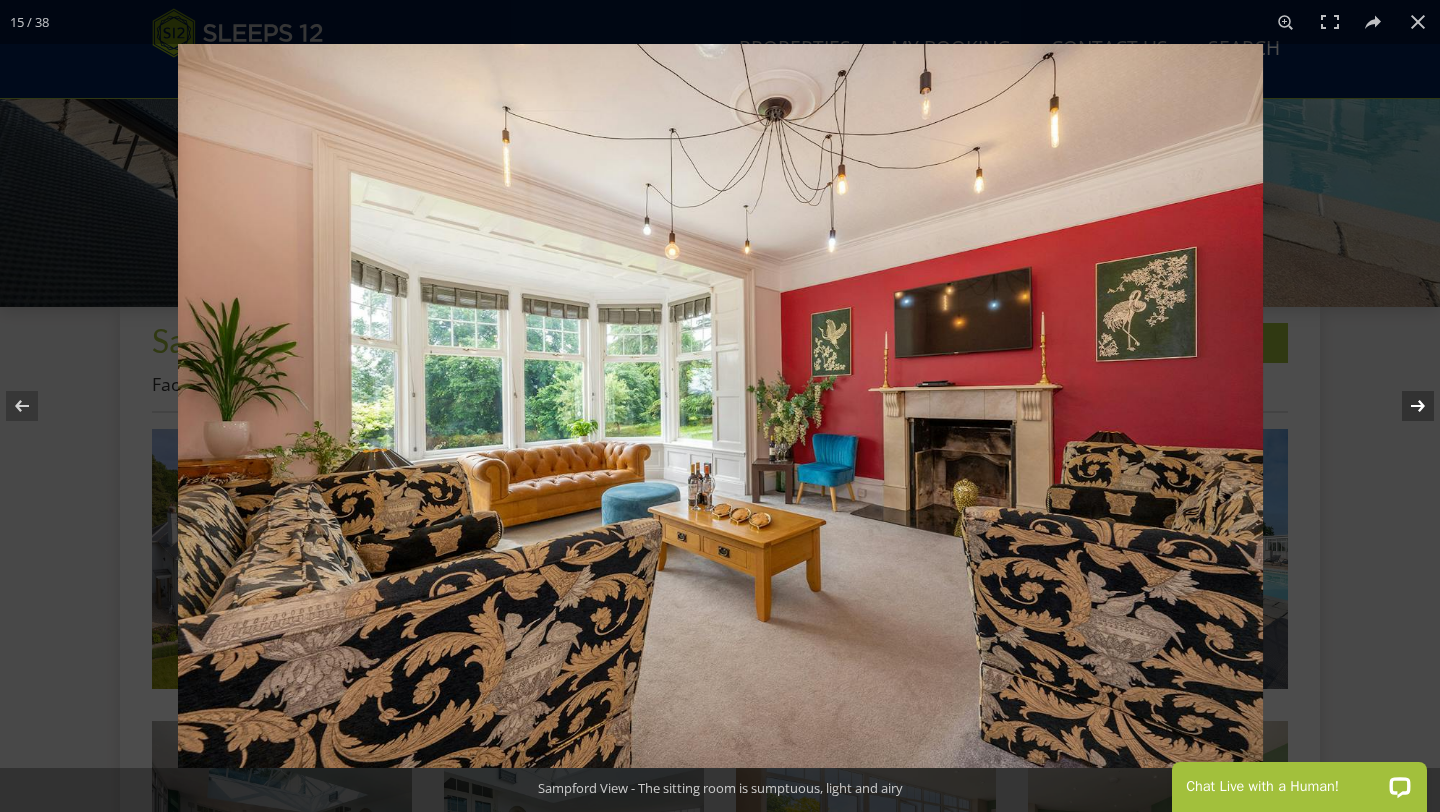click at bounding box center [1405, 406] 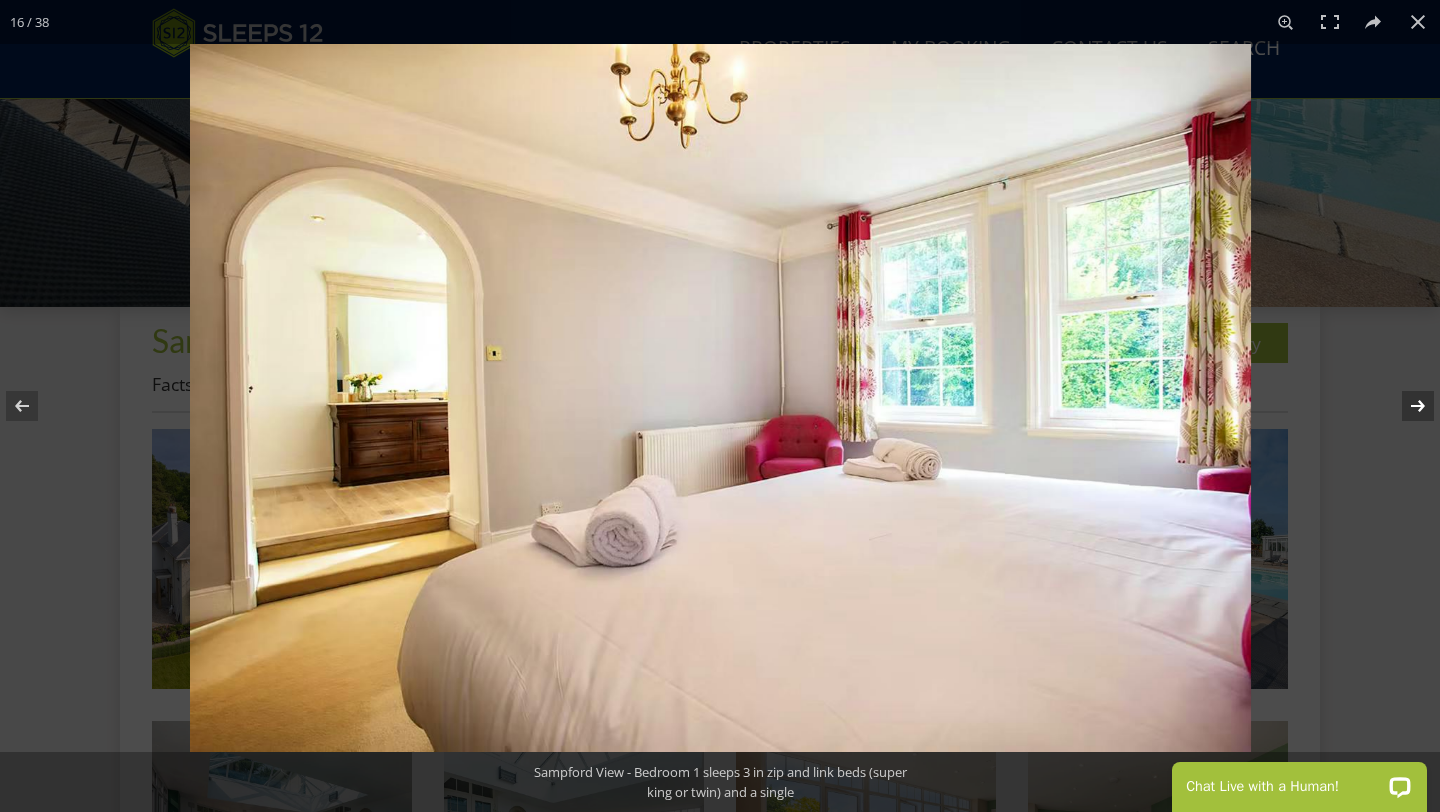 click at bounding box center (1405, 406) 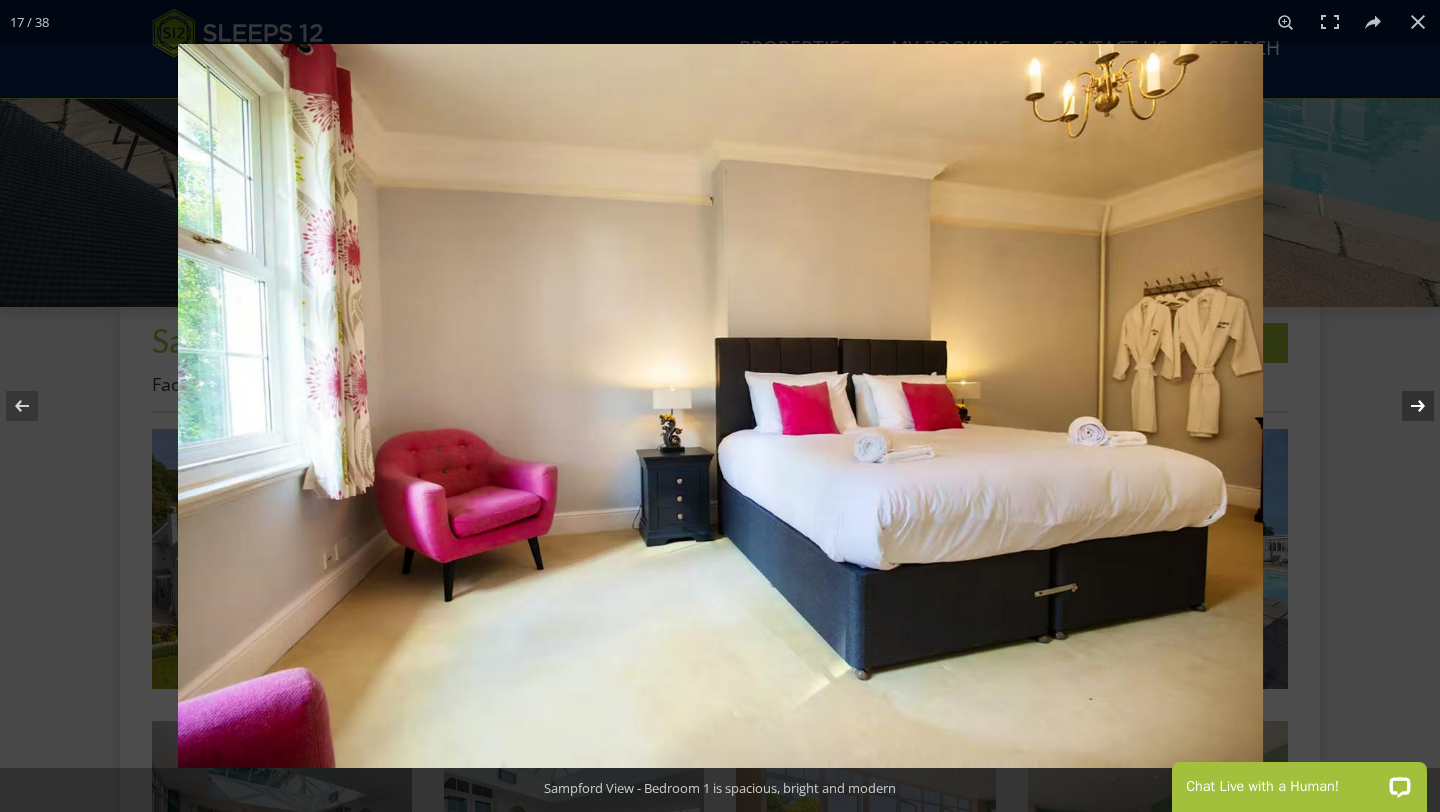 click at bounding box center (1405, 406) 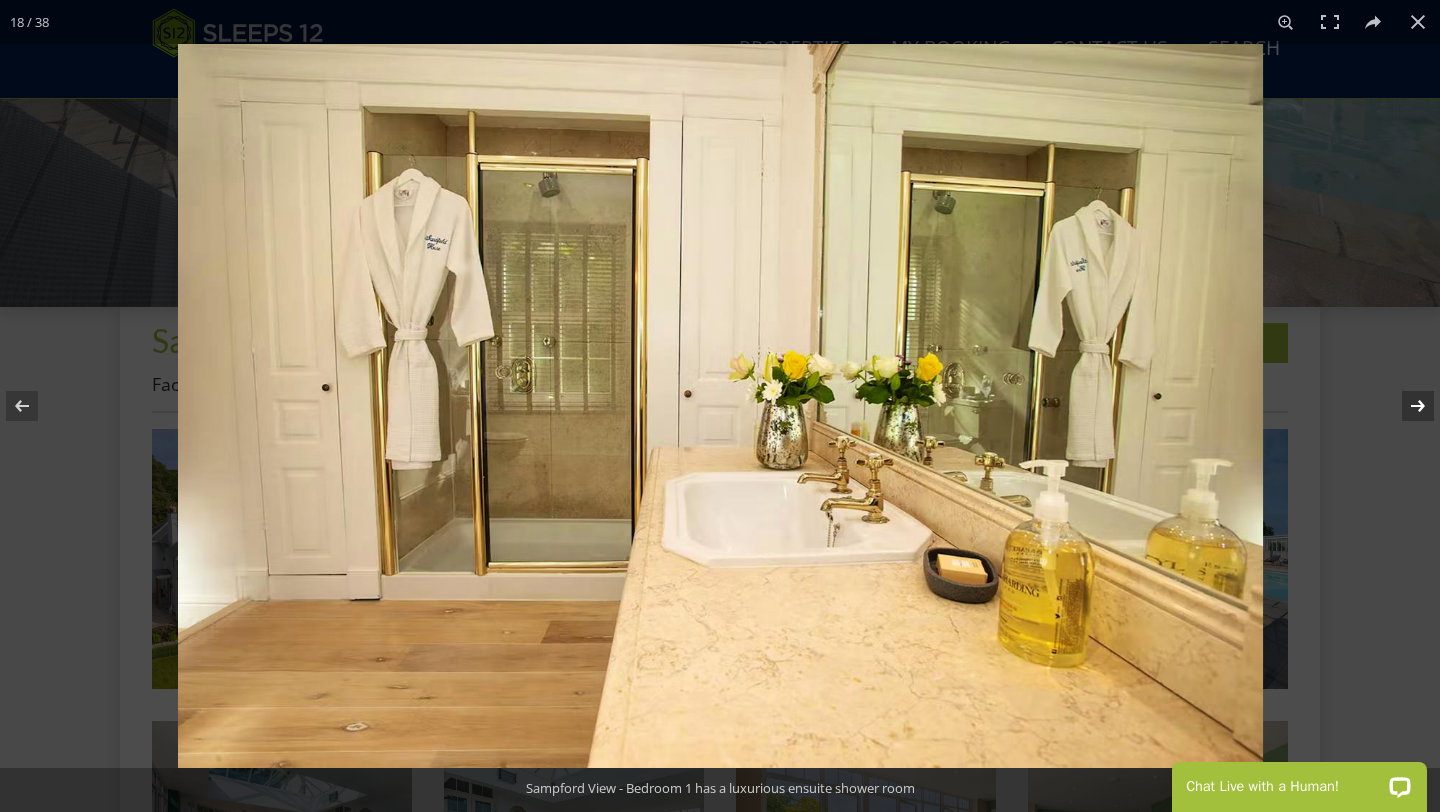 click at bounding box center [1405, 406] 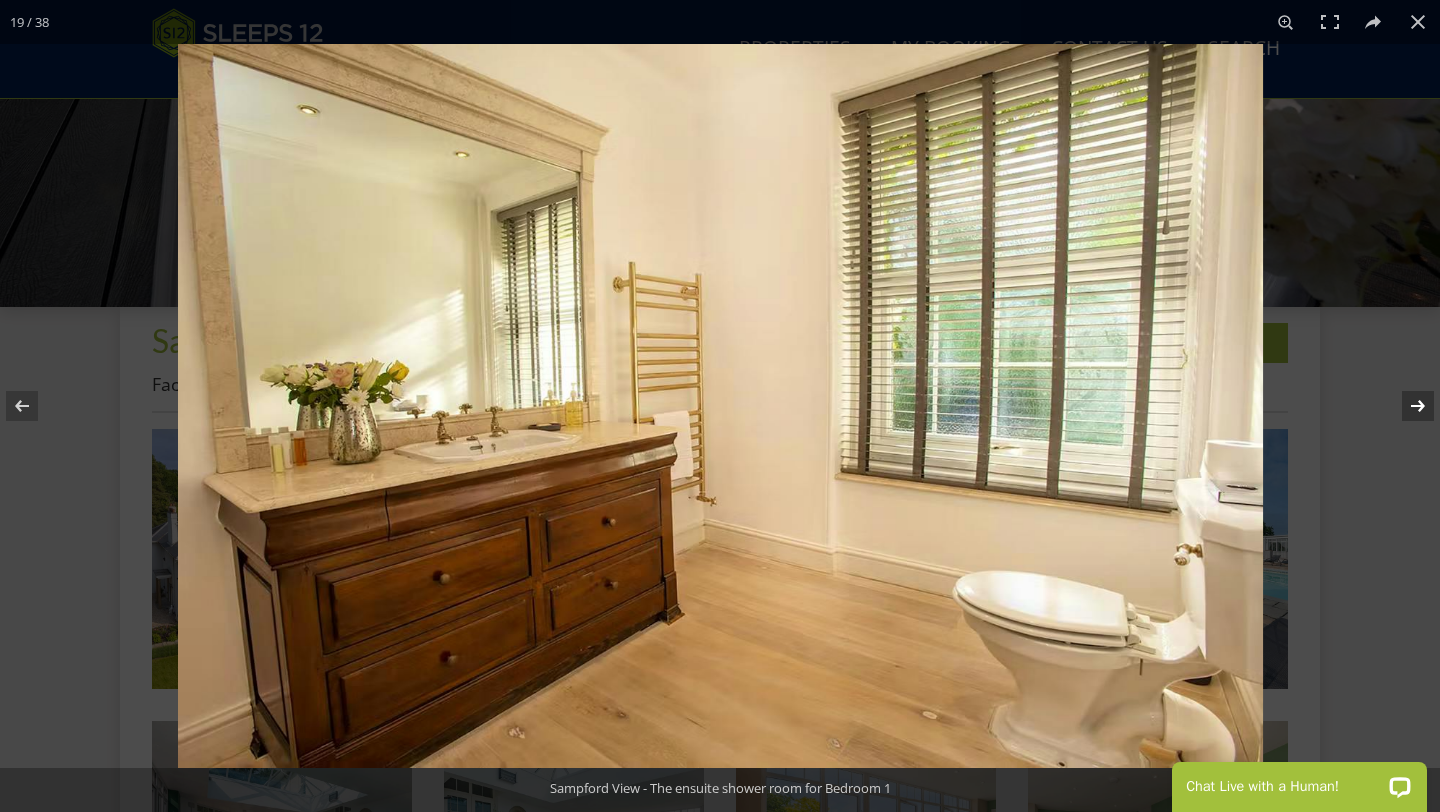 click at bounding box center [1405, 406] 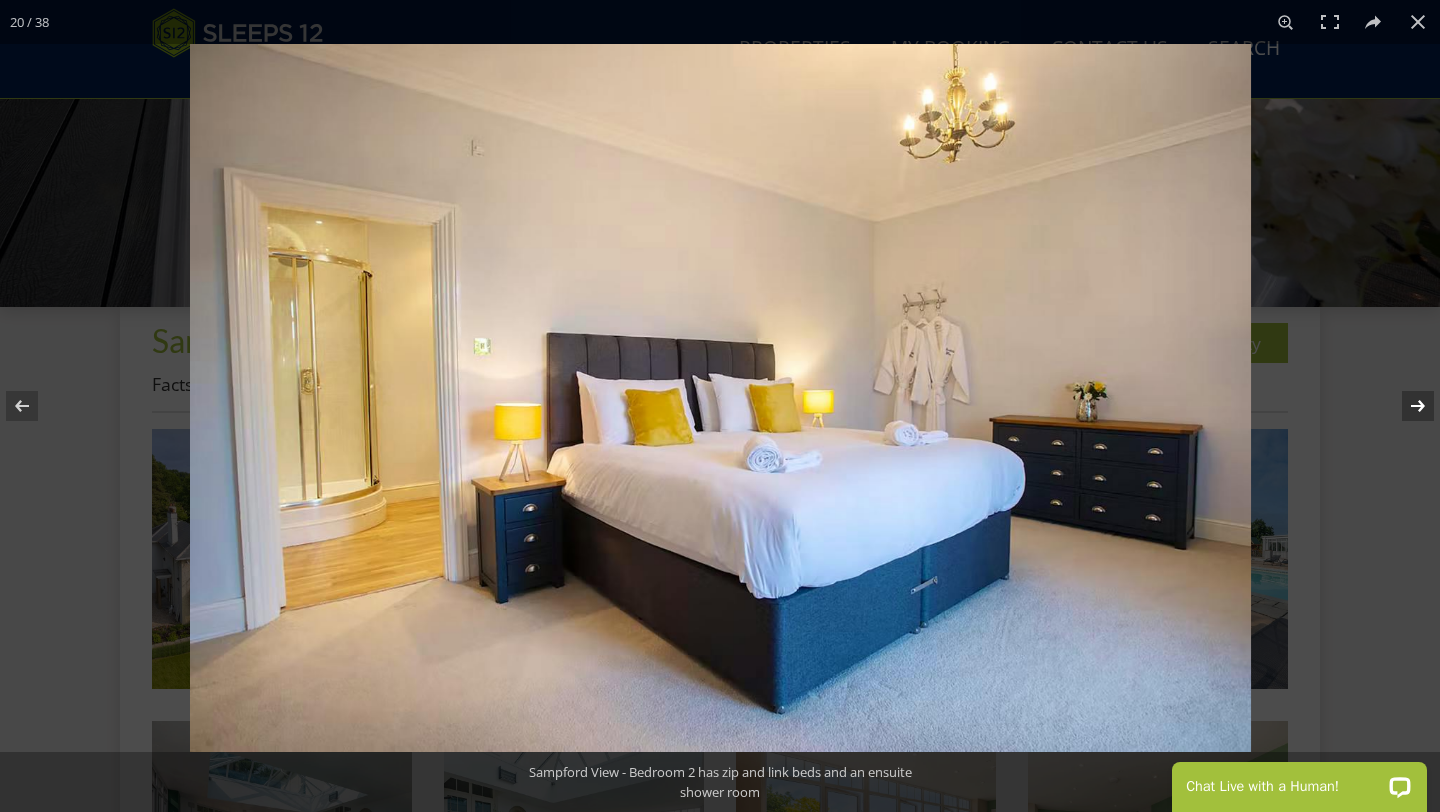 click at bounding box center (1405, 406) 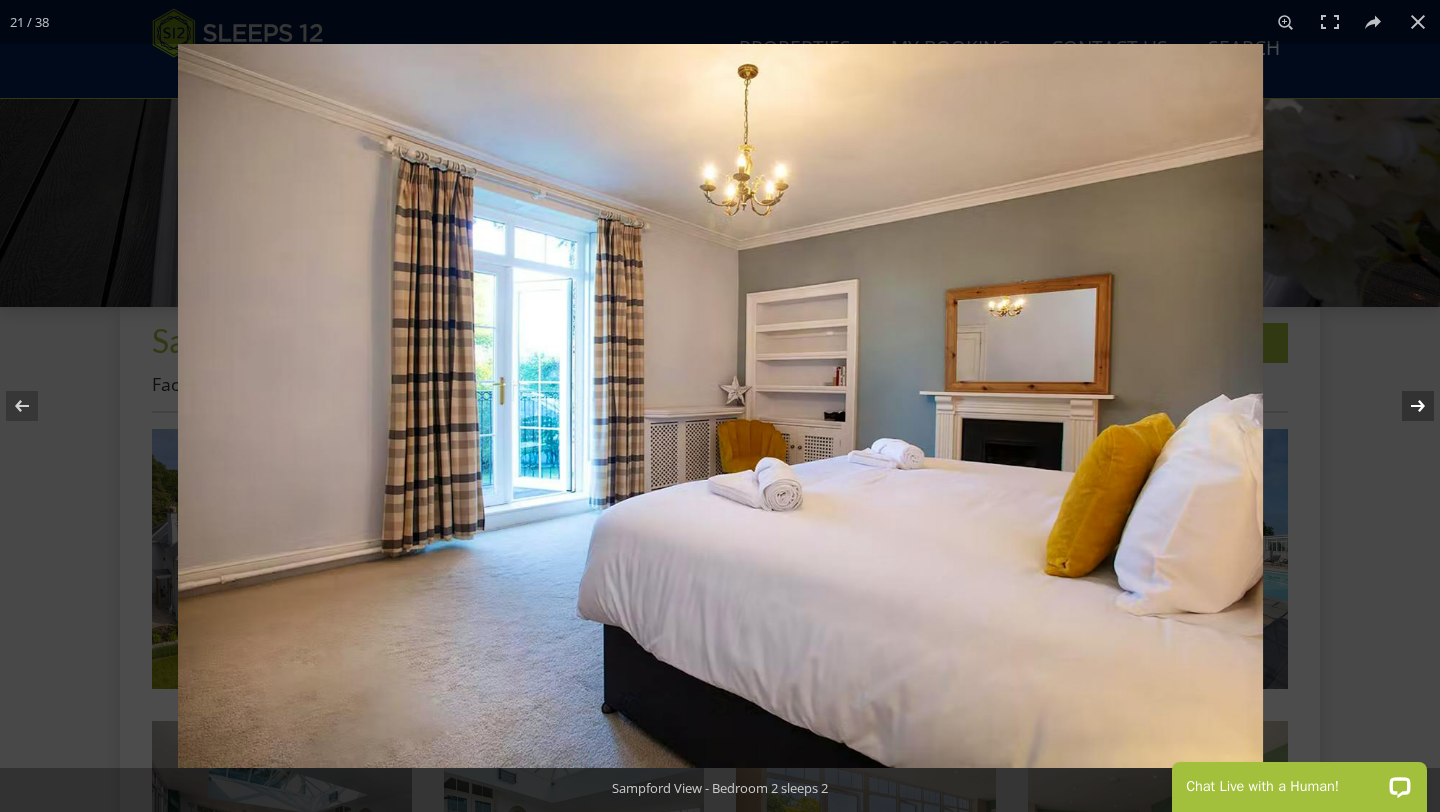 click at bounding box center (1405, 406) 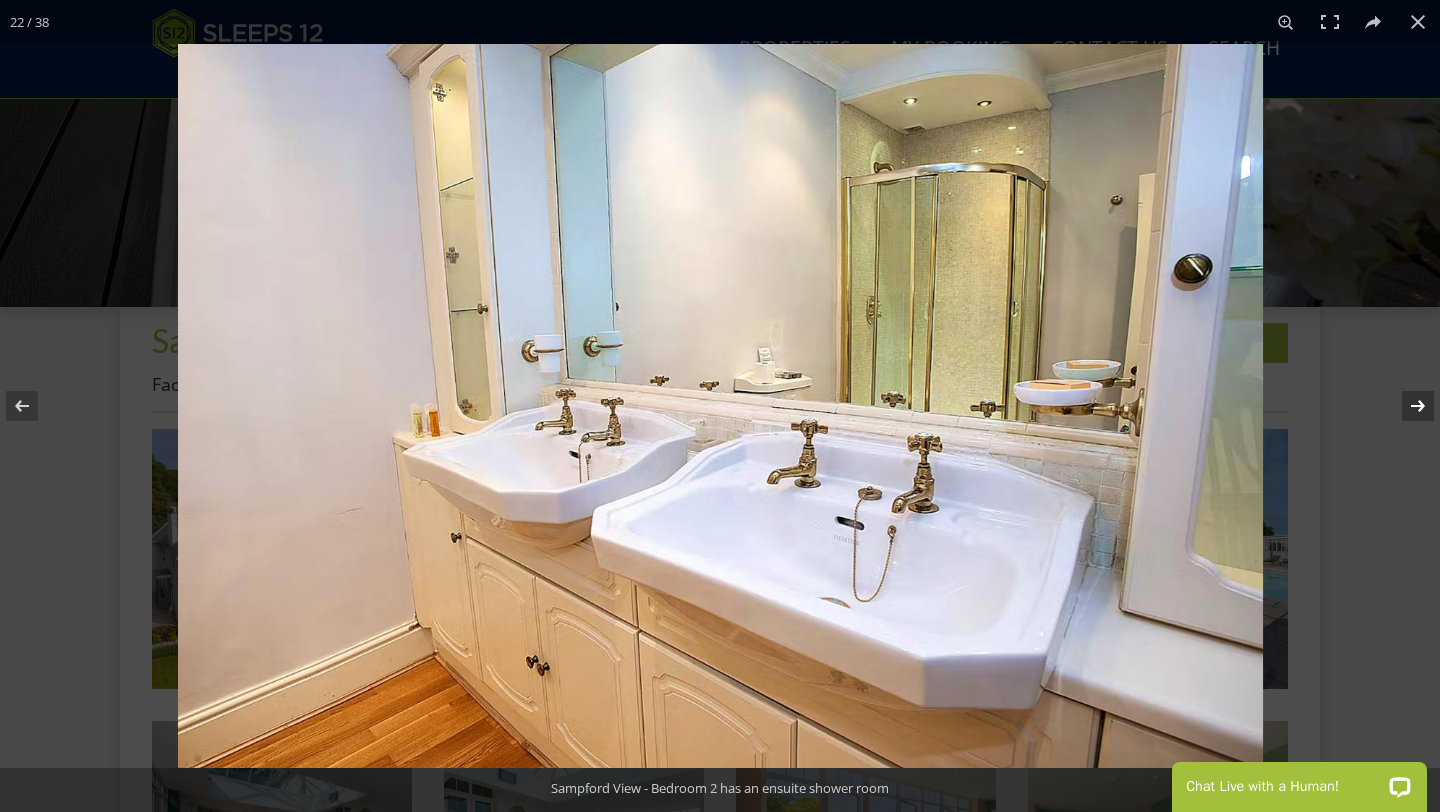 click at bounding box center [1405, 406] 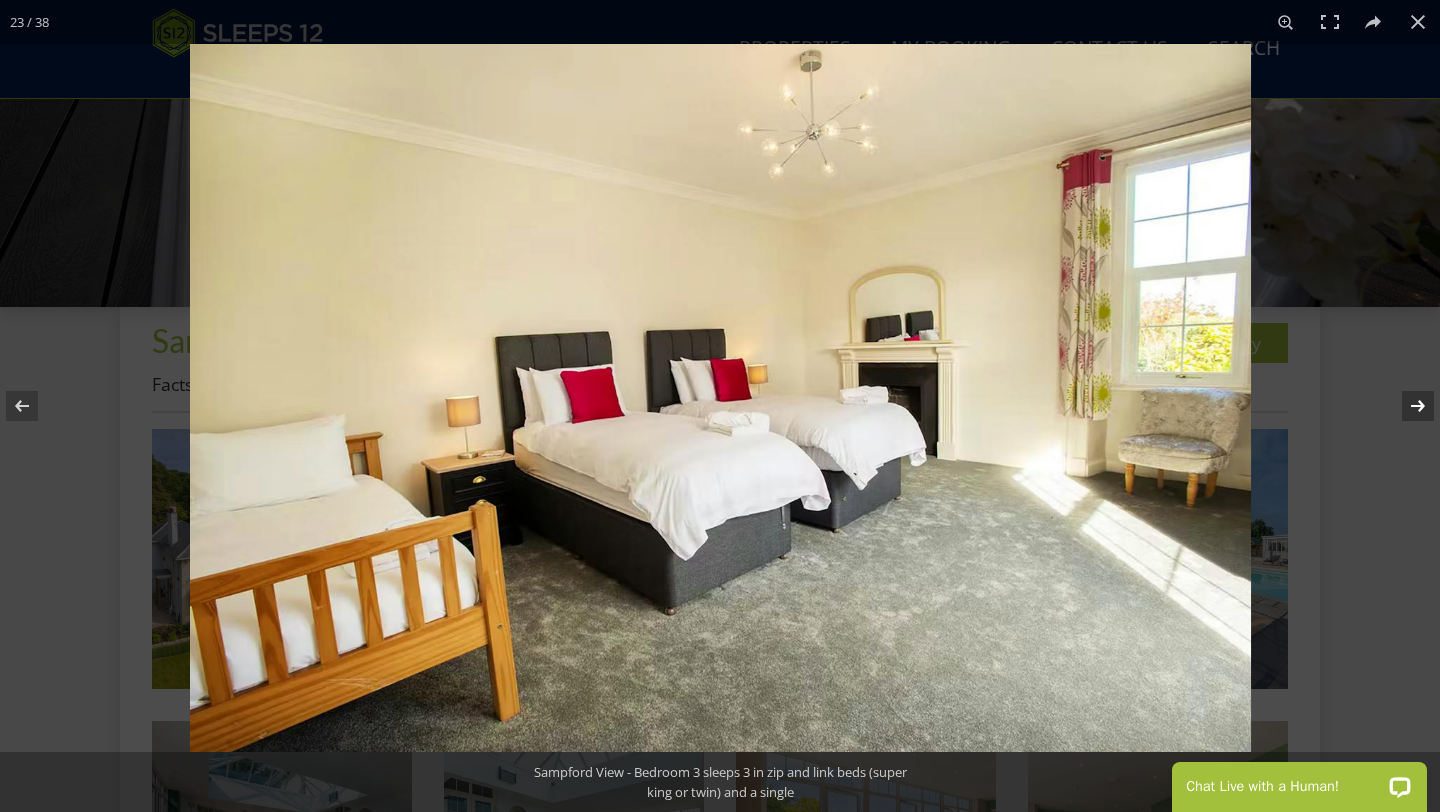 click at bounding box center [1405, 406] 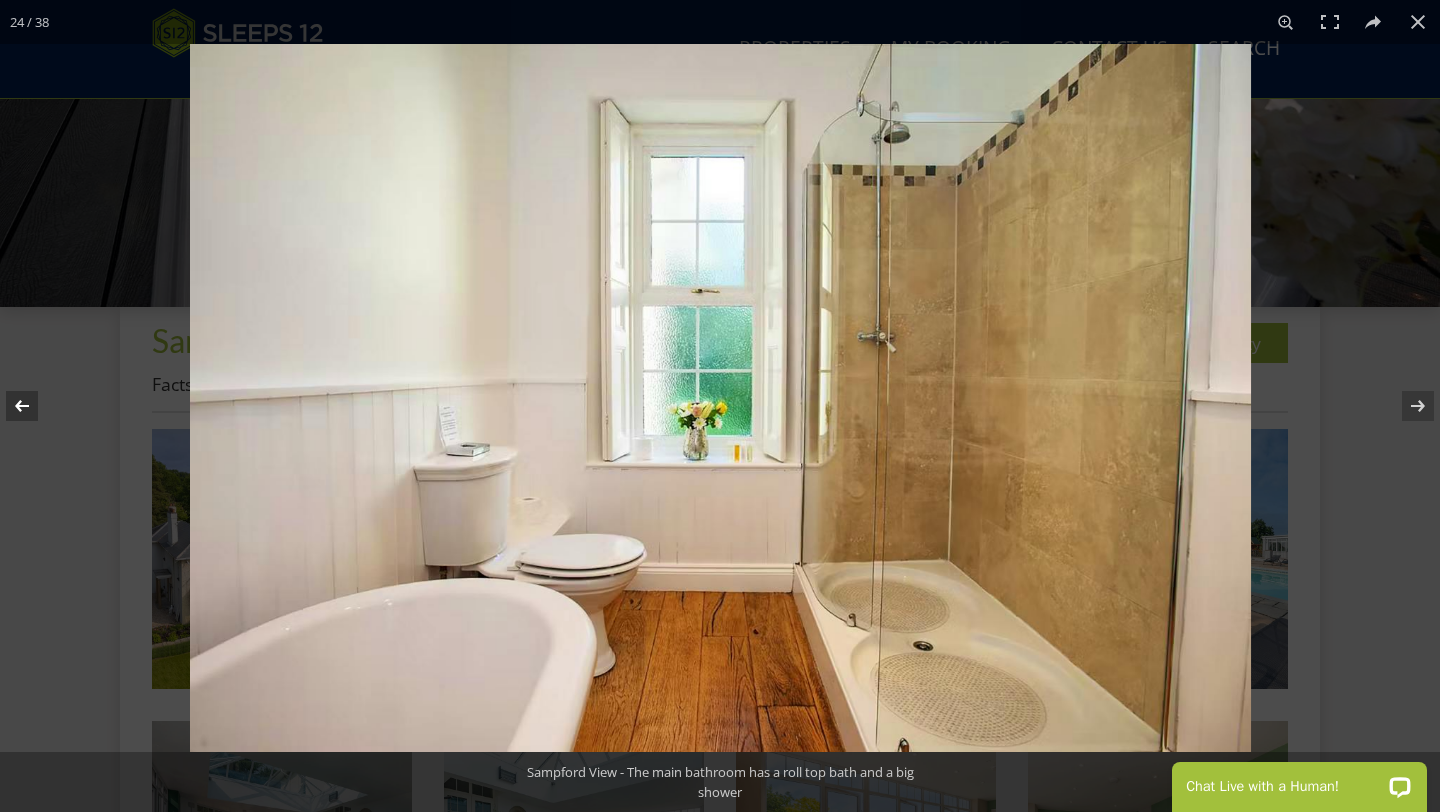 click at bounding box center [35, 406] 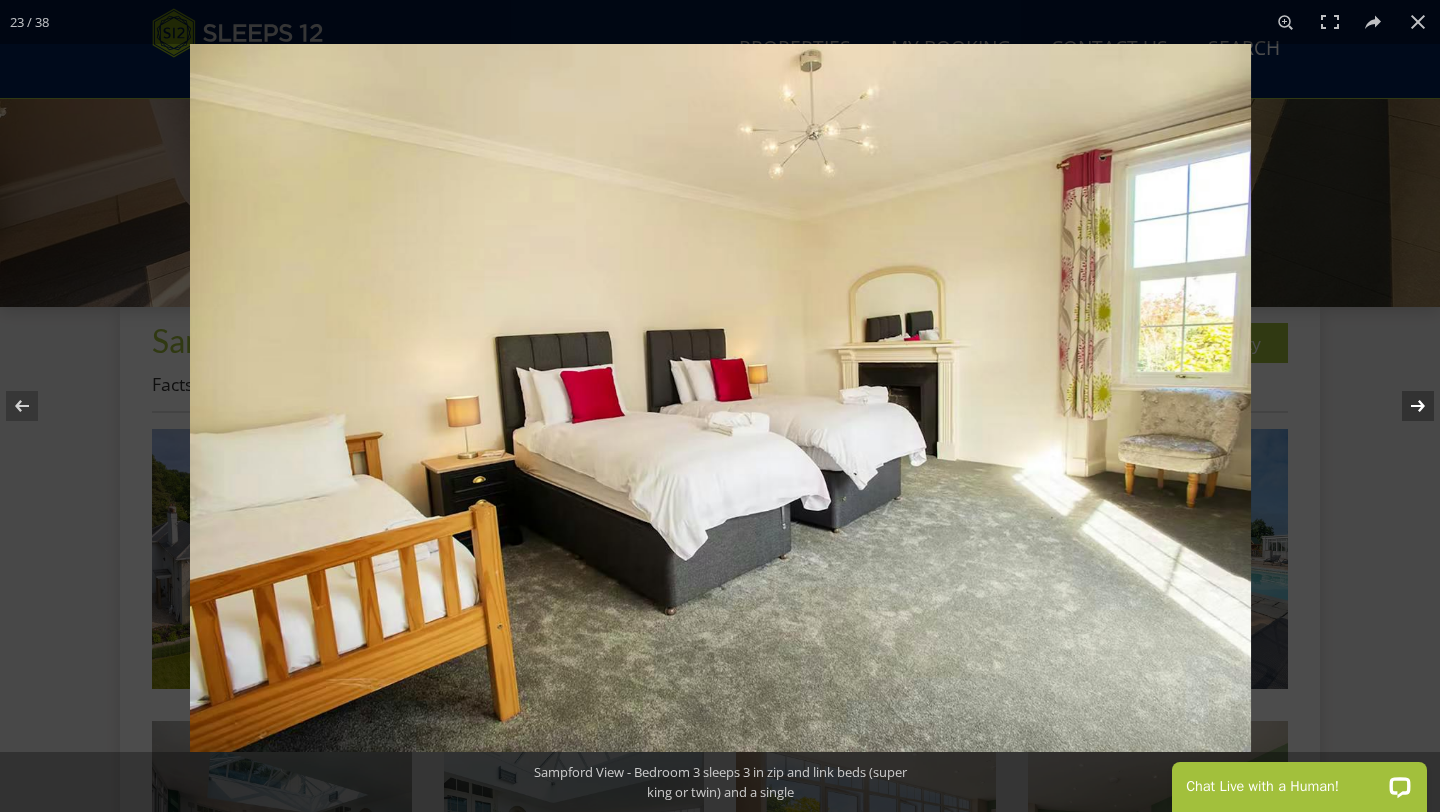 click at bounding box center [1405, 406] 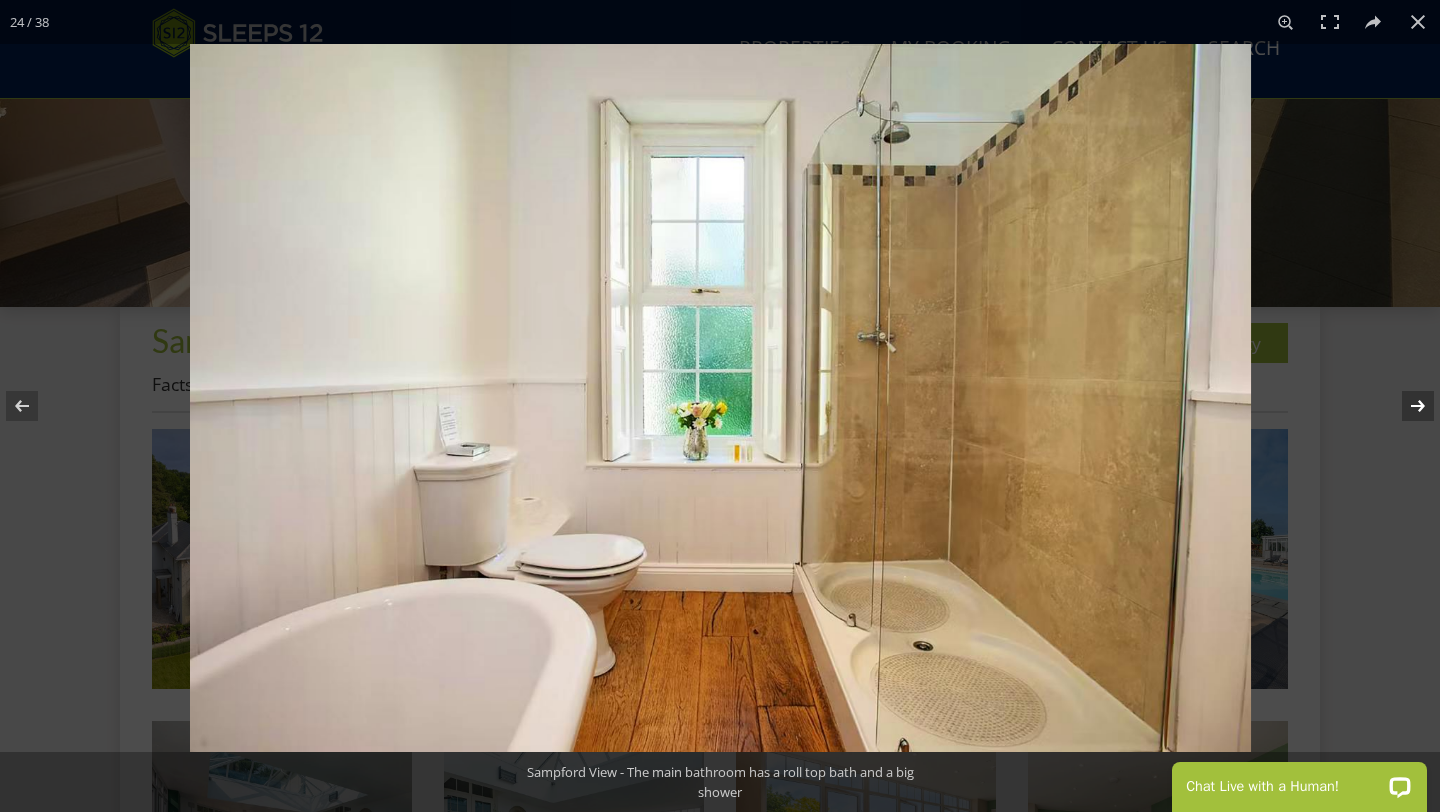 click at bounding box center (1405, 406) 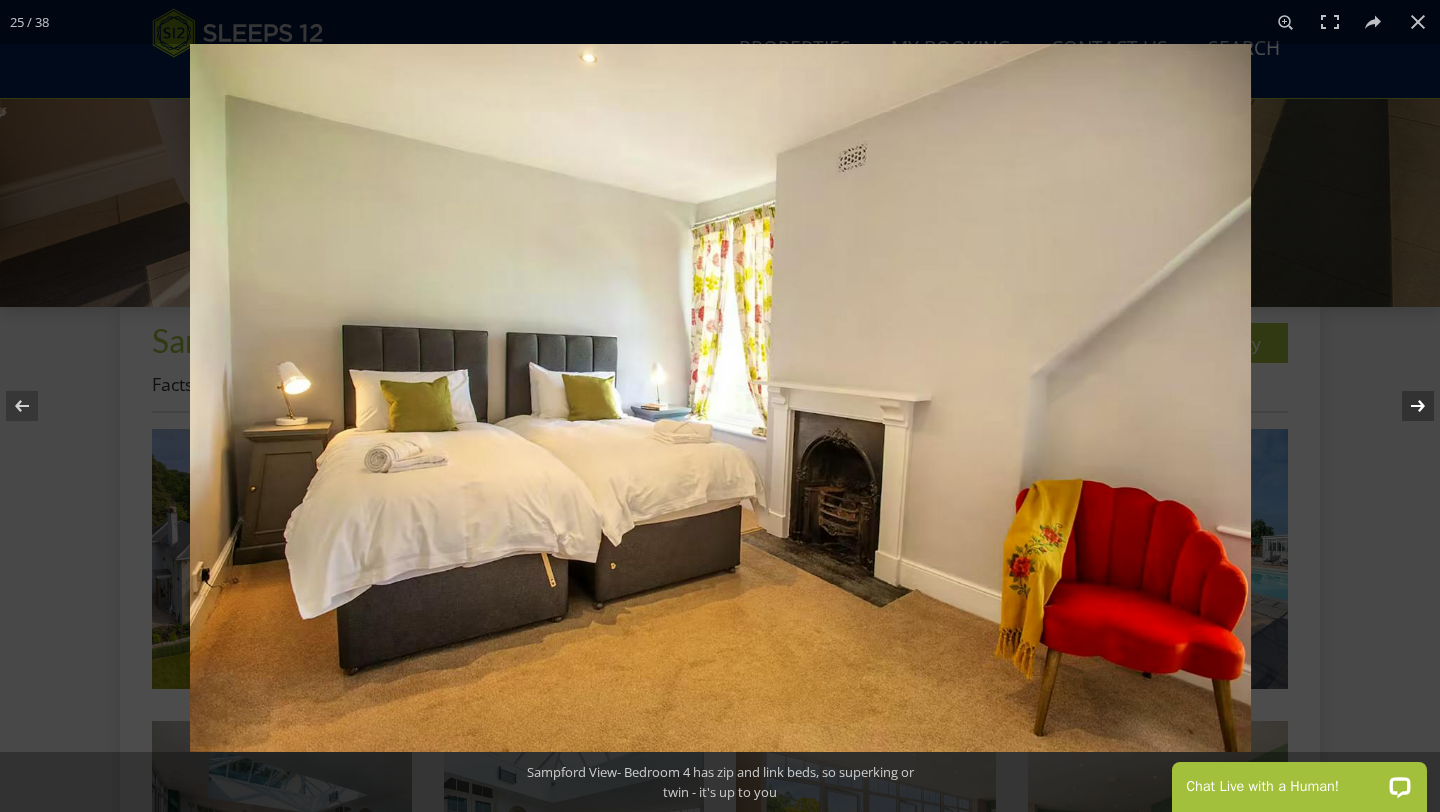 click at bounding box center (1405, 406) 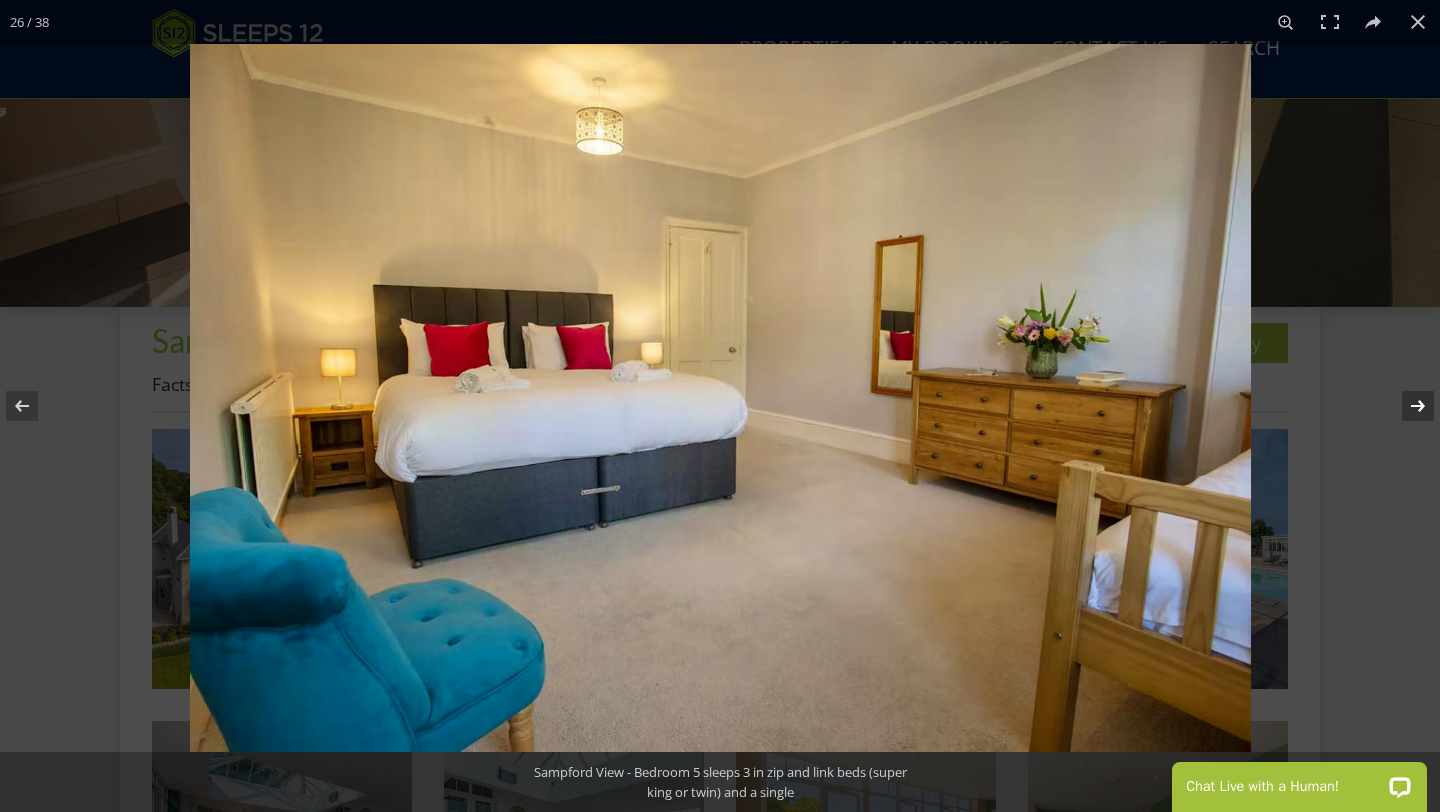 click at bounding box center (1405, 406) 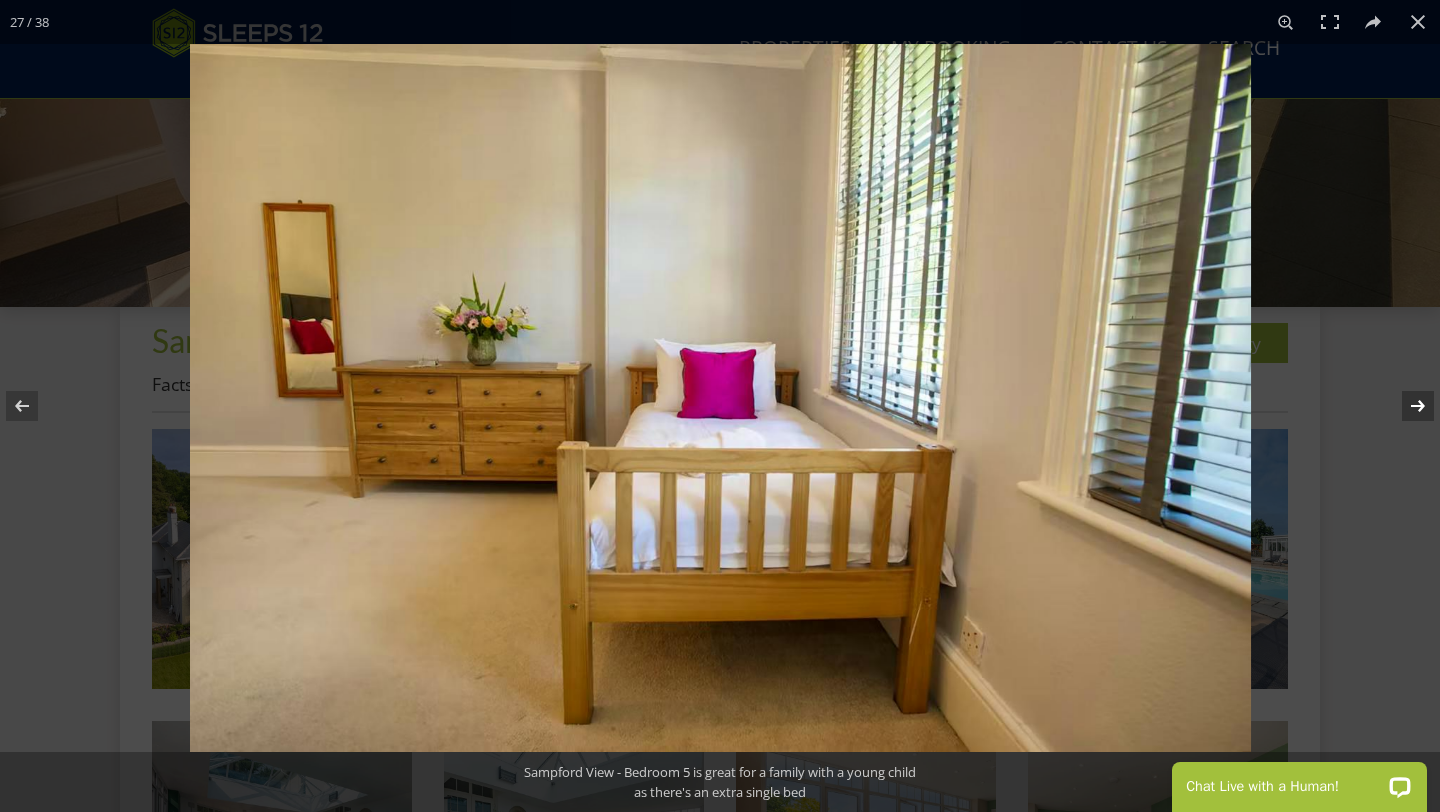 click at bounding box center (1405, 406) 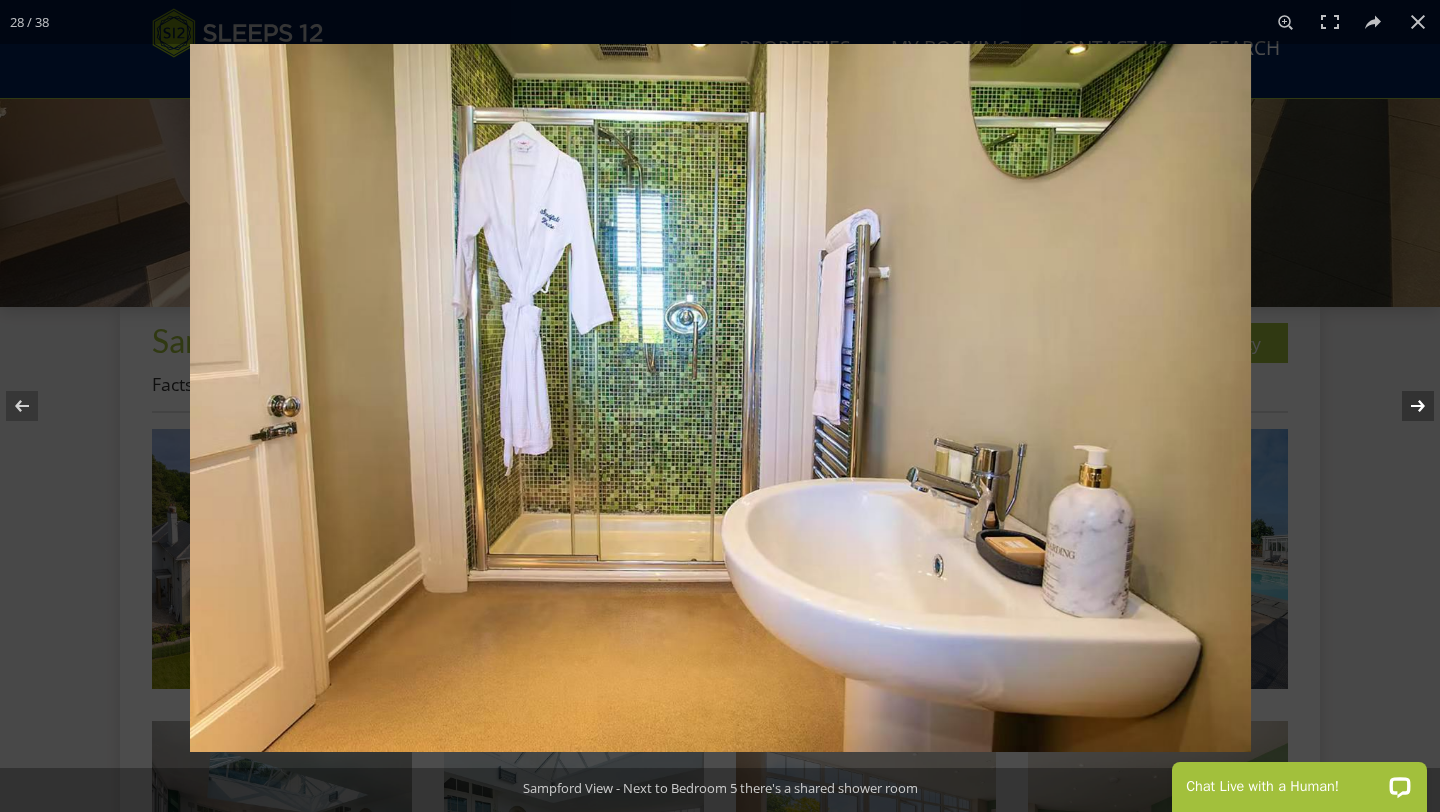 click at bounding box center [1405, 406] 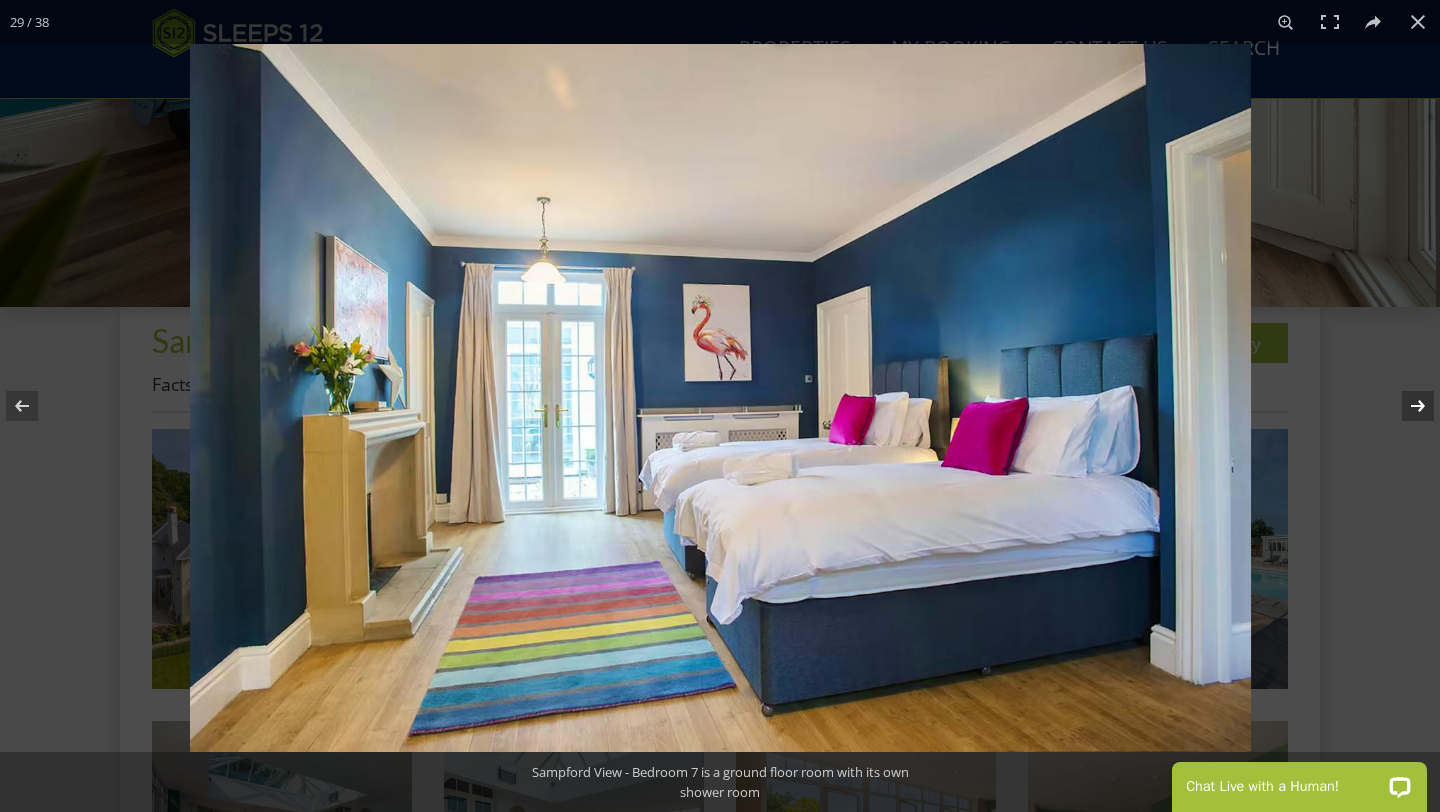 click at bounding box center [1405, 406] 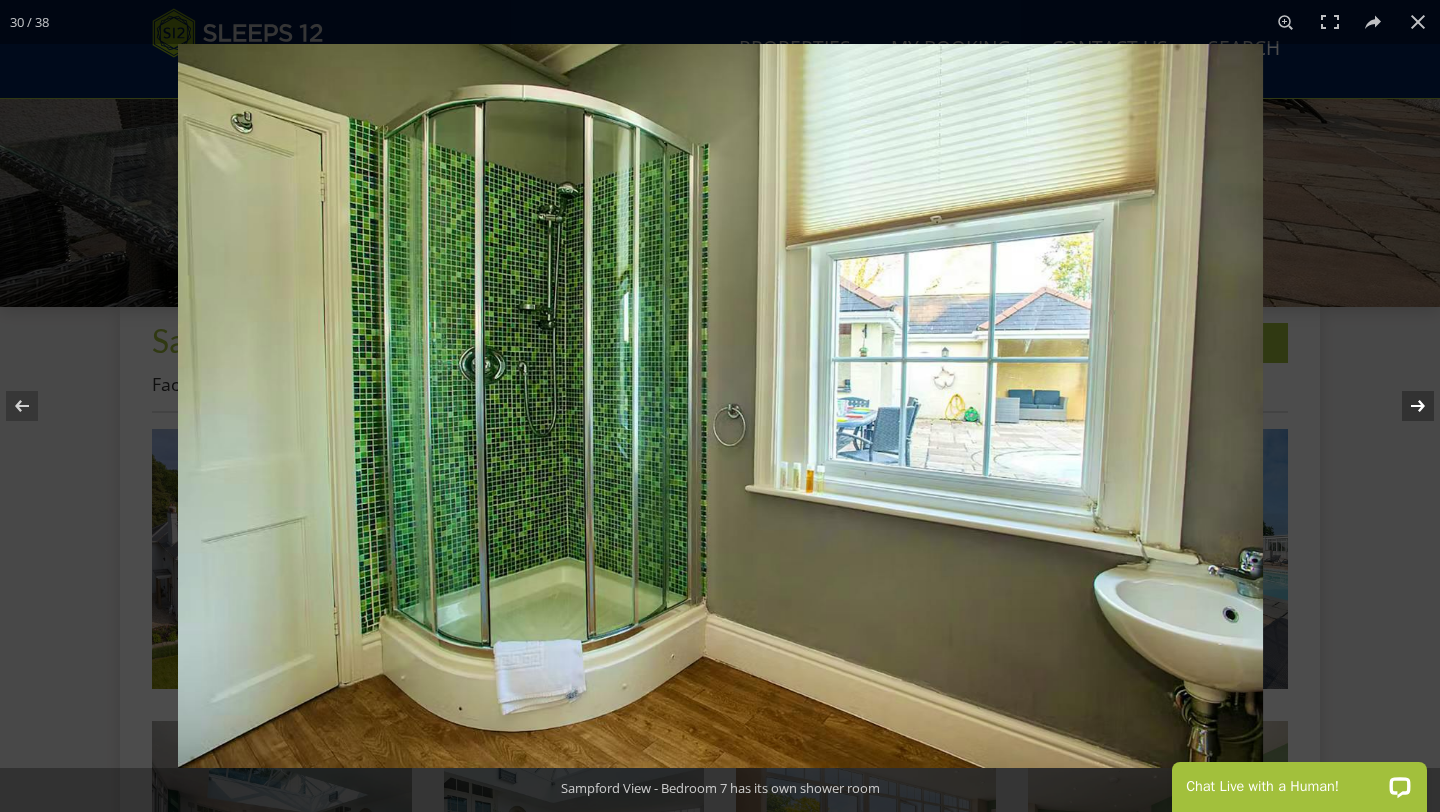 click at bounding box center [1405, 406] 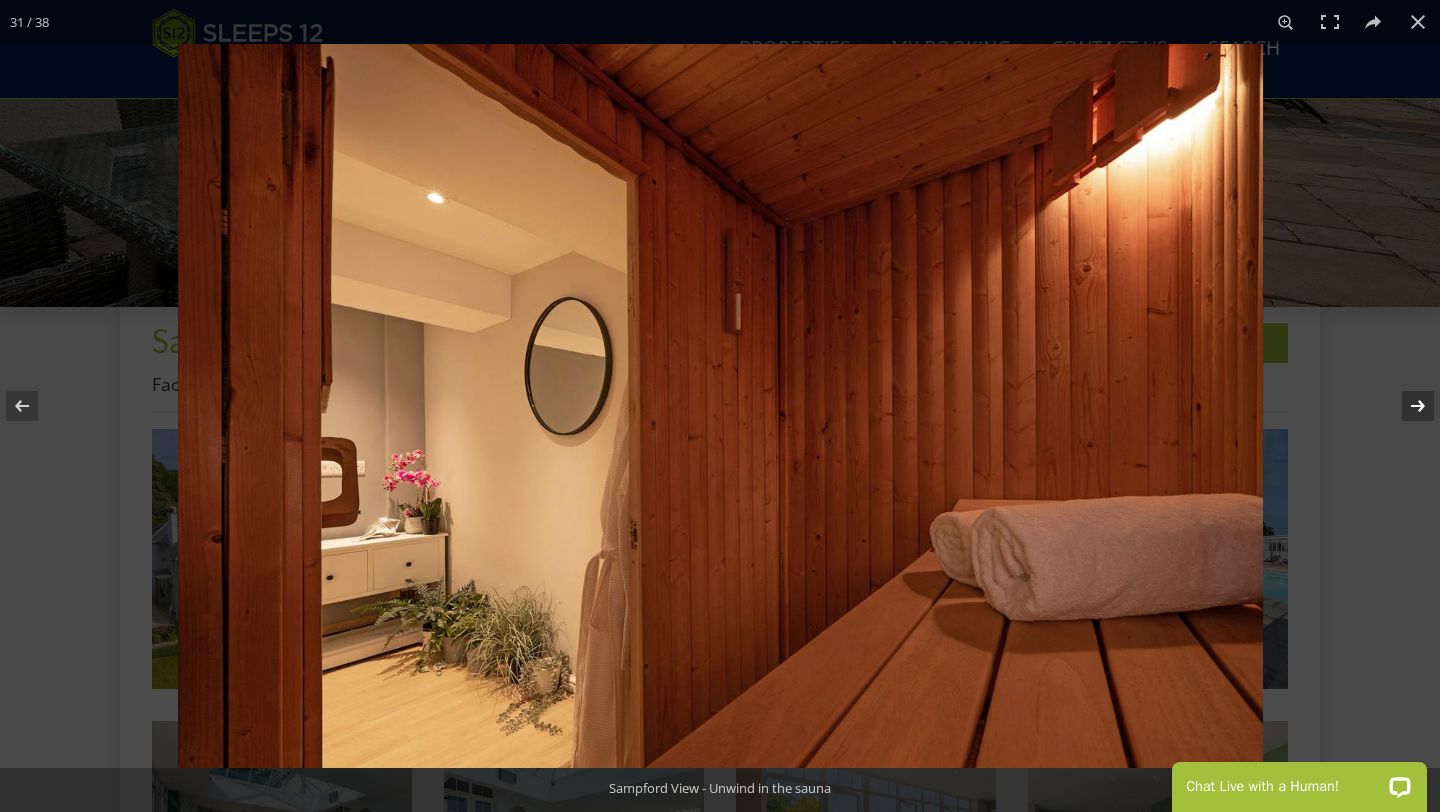 click at bounding box center [1405, 406] 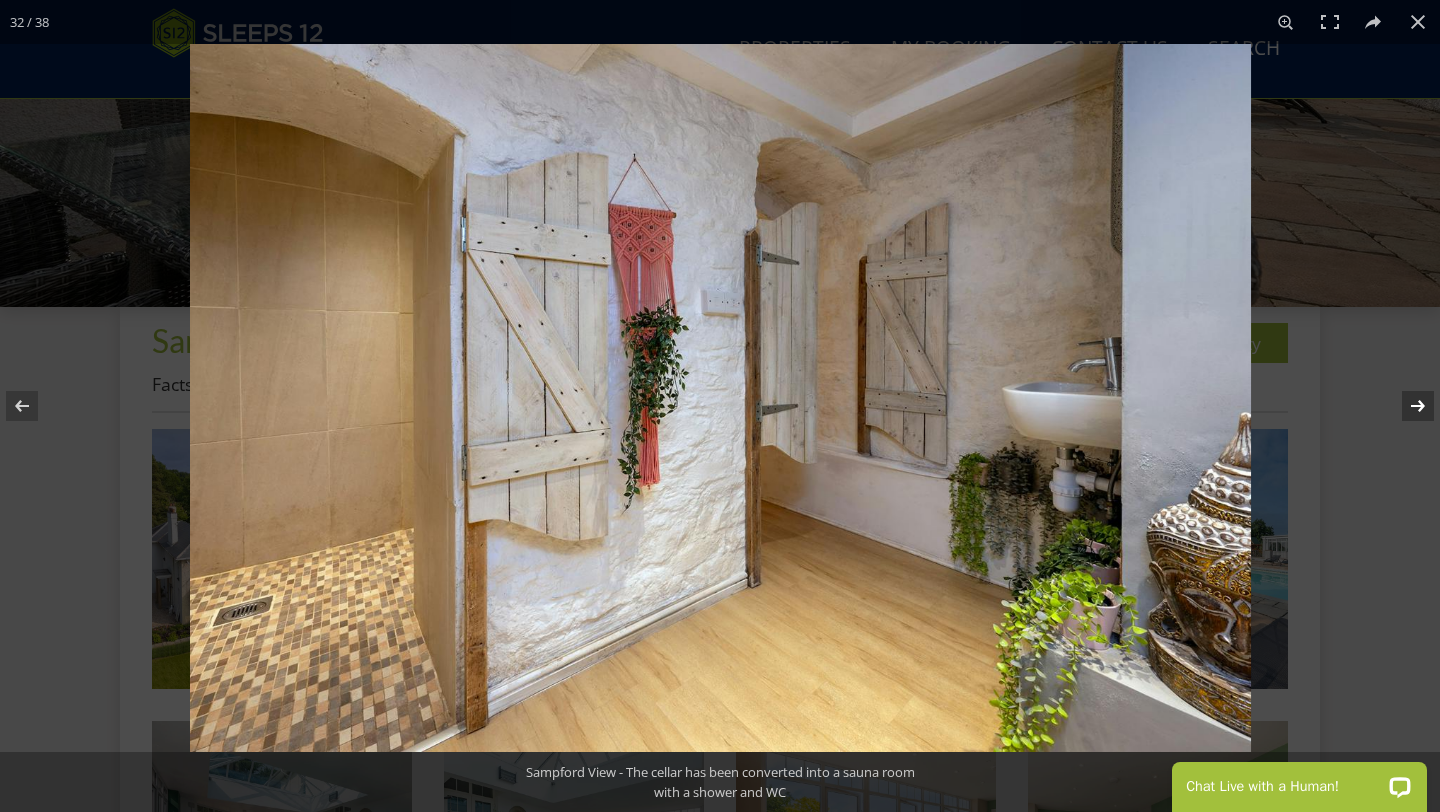 click at bounding box center [1405, 406] 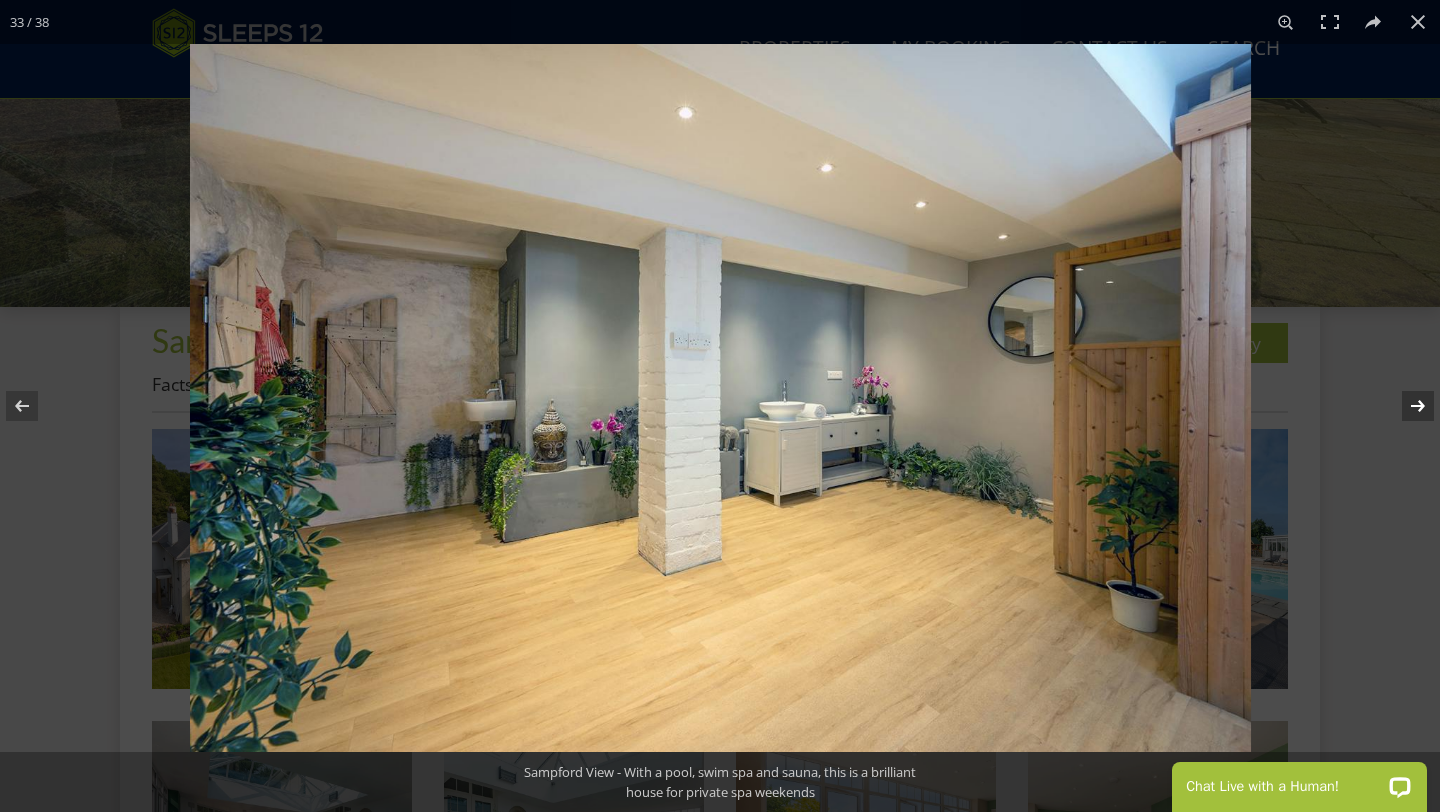 click at bounding box center [1405, 406] 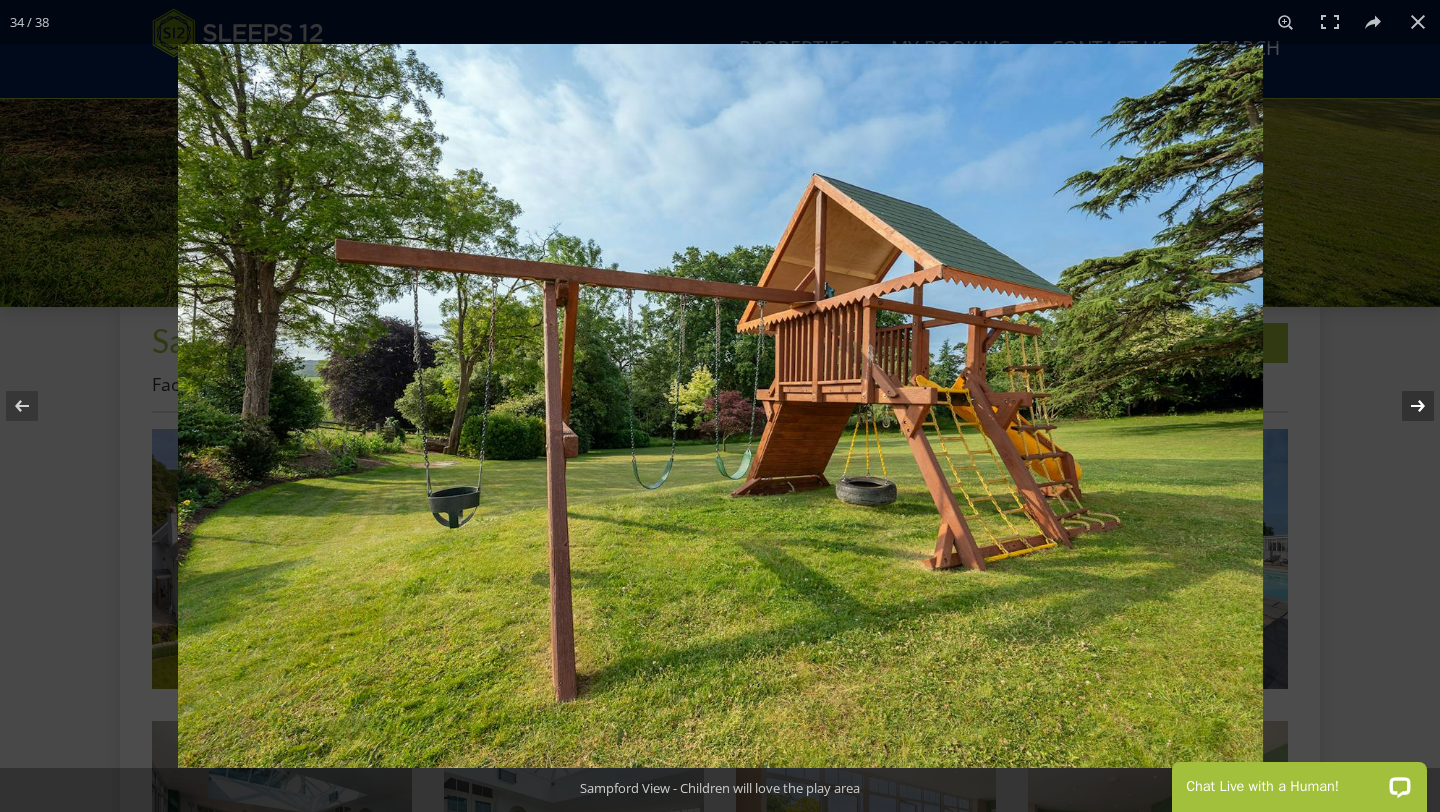 click at bounding box center [1405, 406] 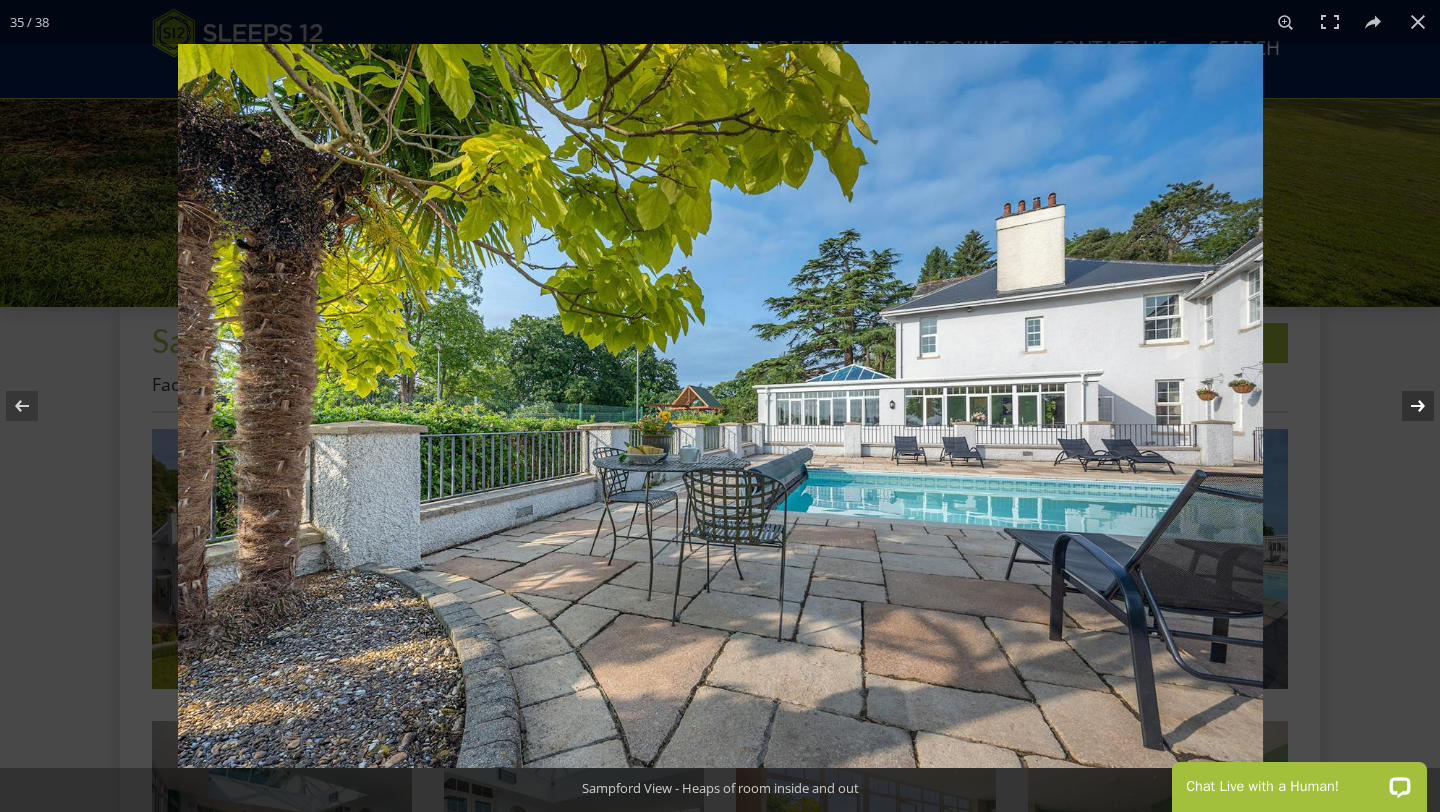 click at bounding box center (1405, 406) 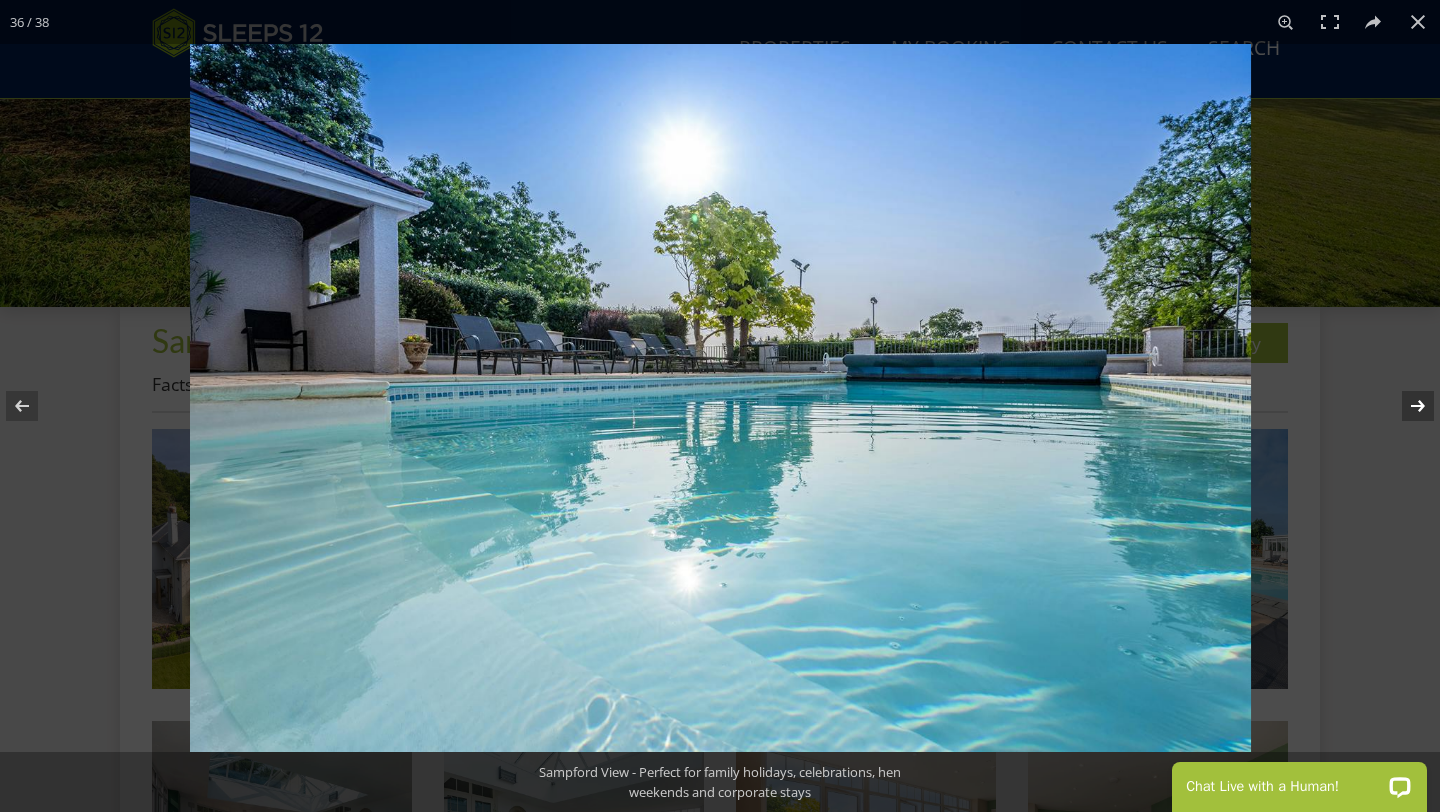click at bounding box center [1405, 406] 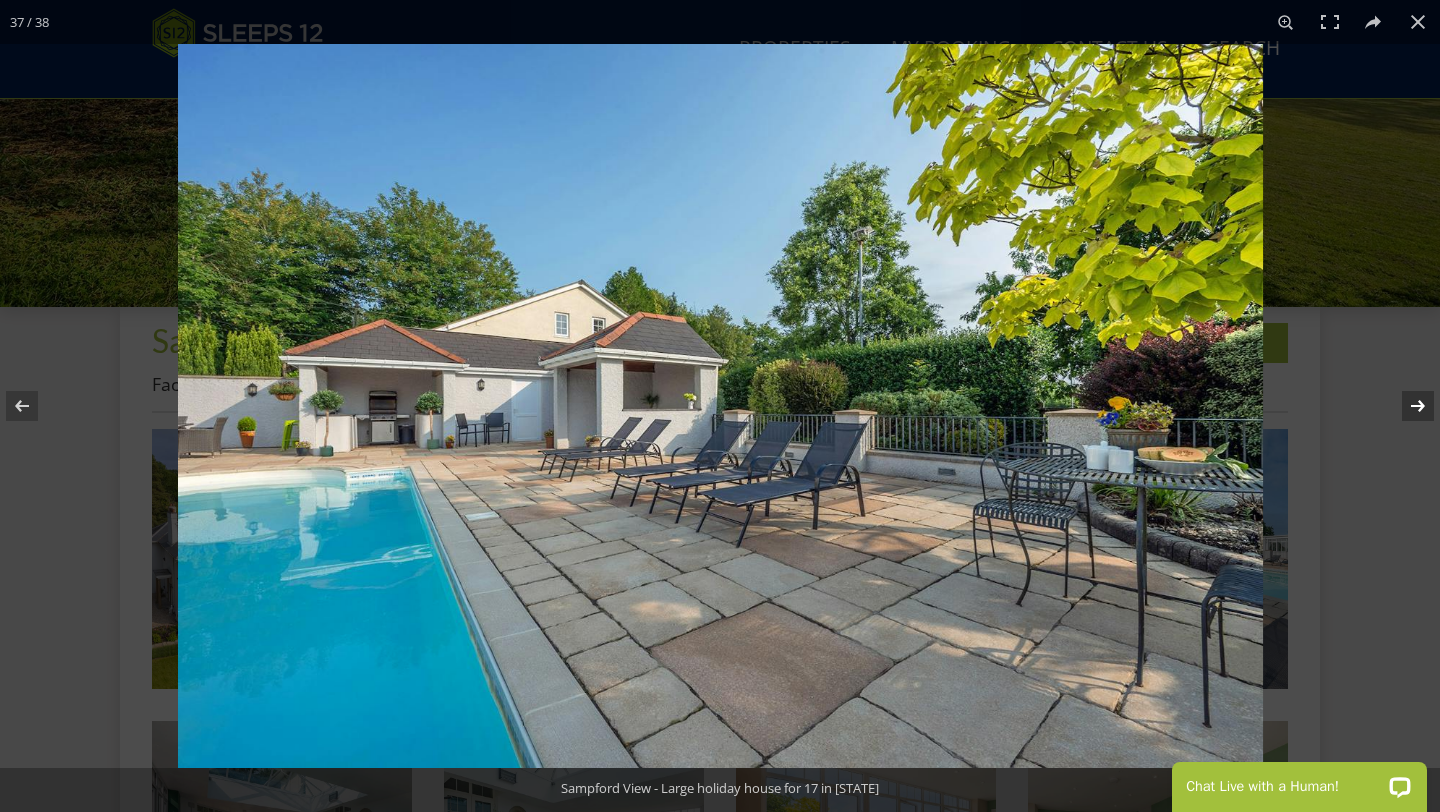 click at bounding box center (1405, 406) 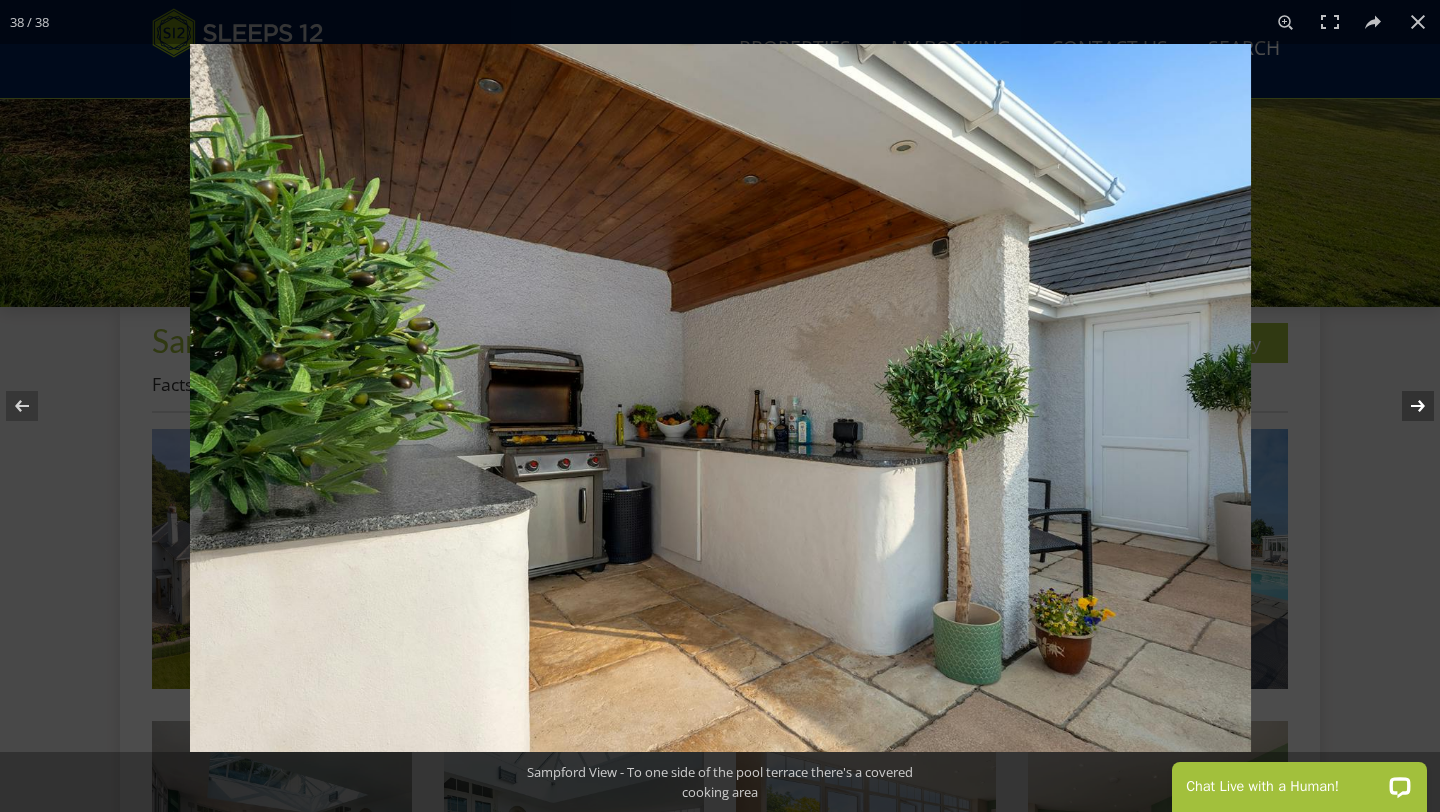 click at bounding box center [1405, 406] 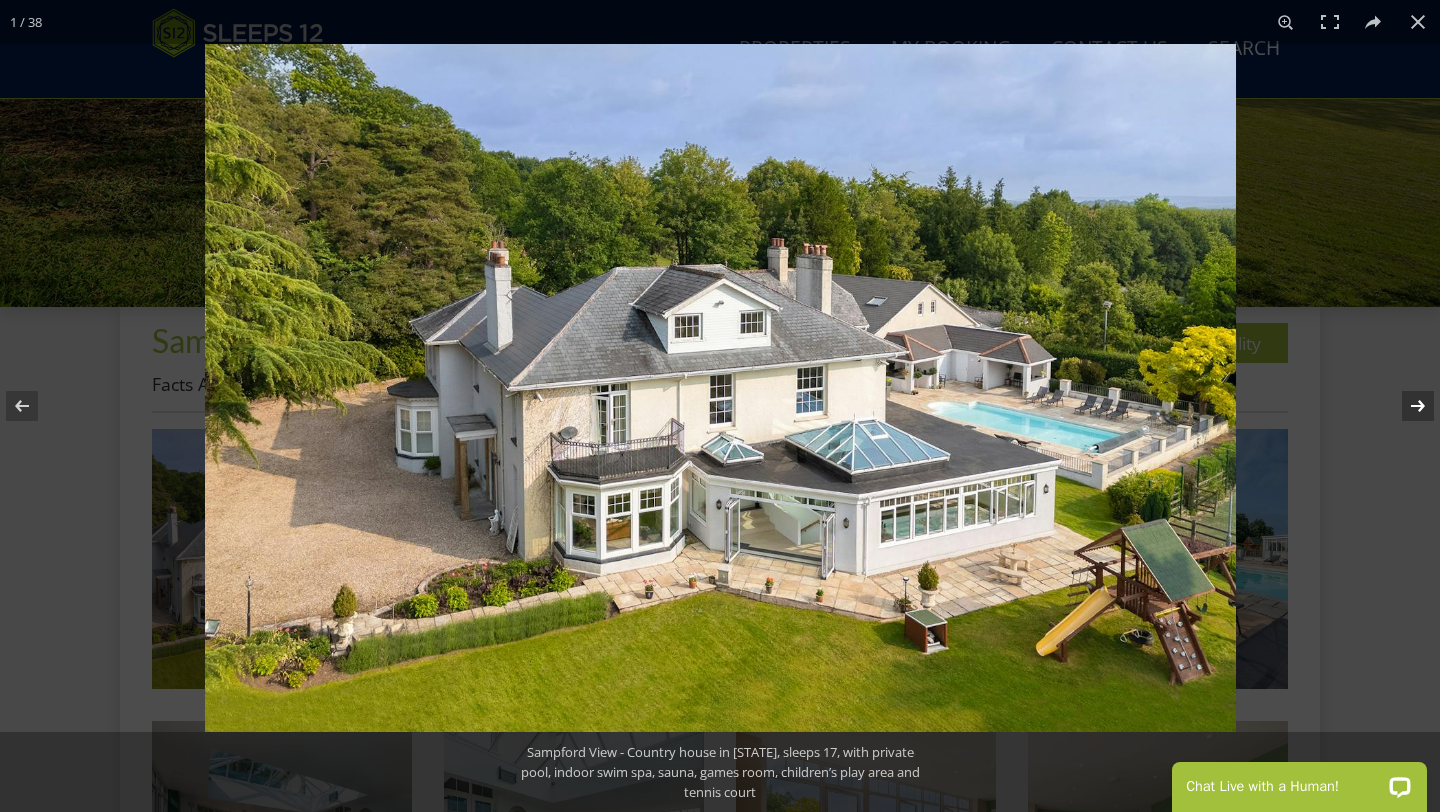 click at bounding box center [1405, 406] 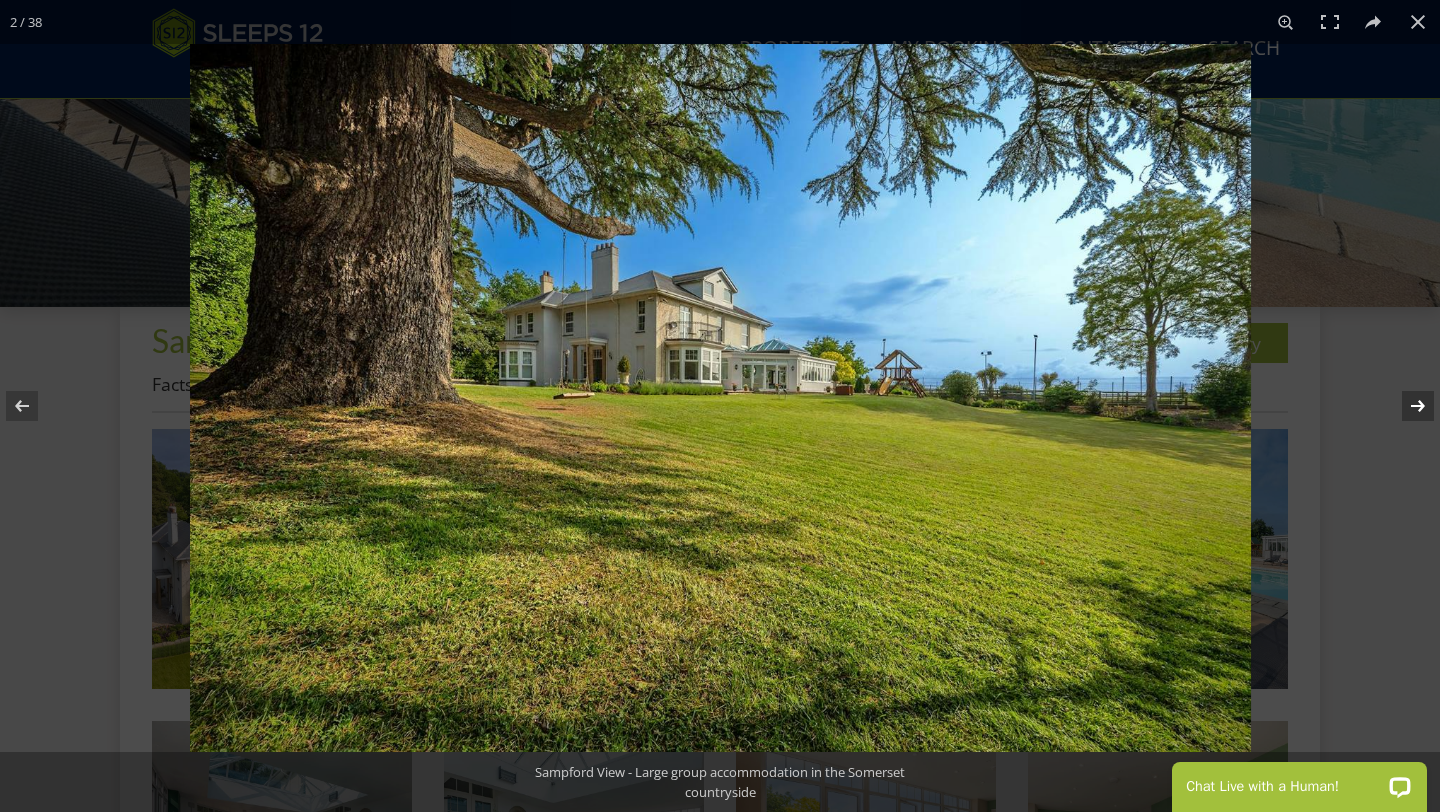 click at bounding box center (1405, 406) 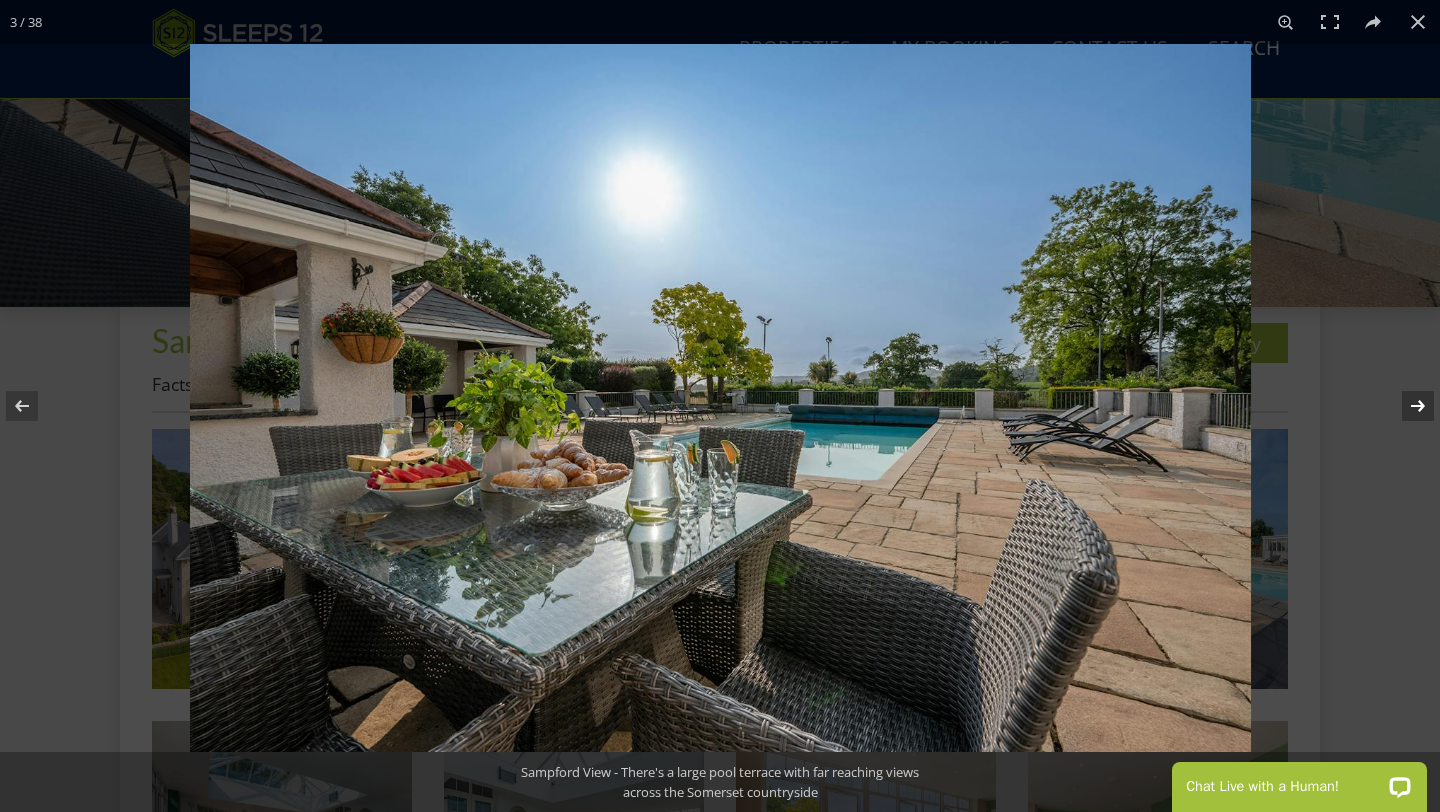 click at bounding box center (1405, 406) 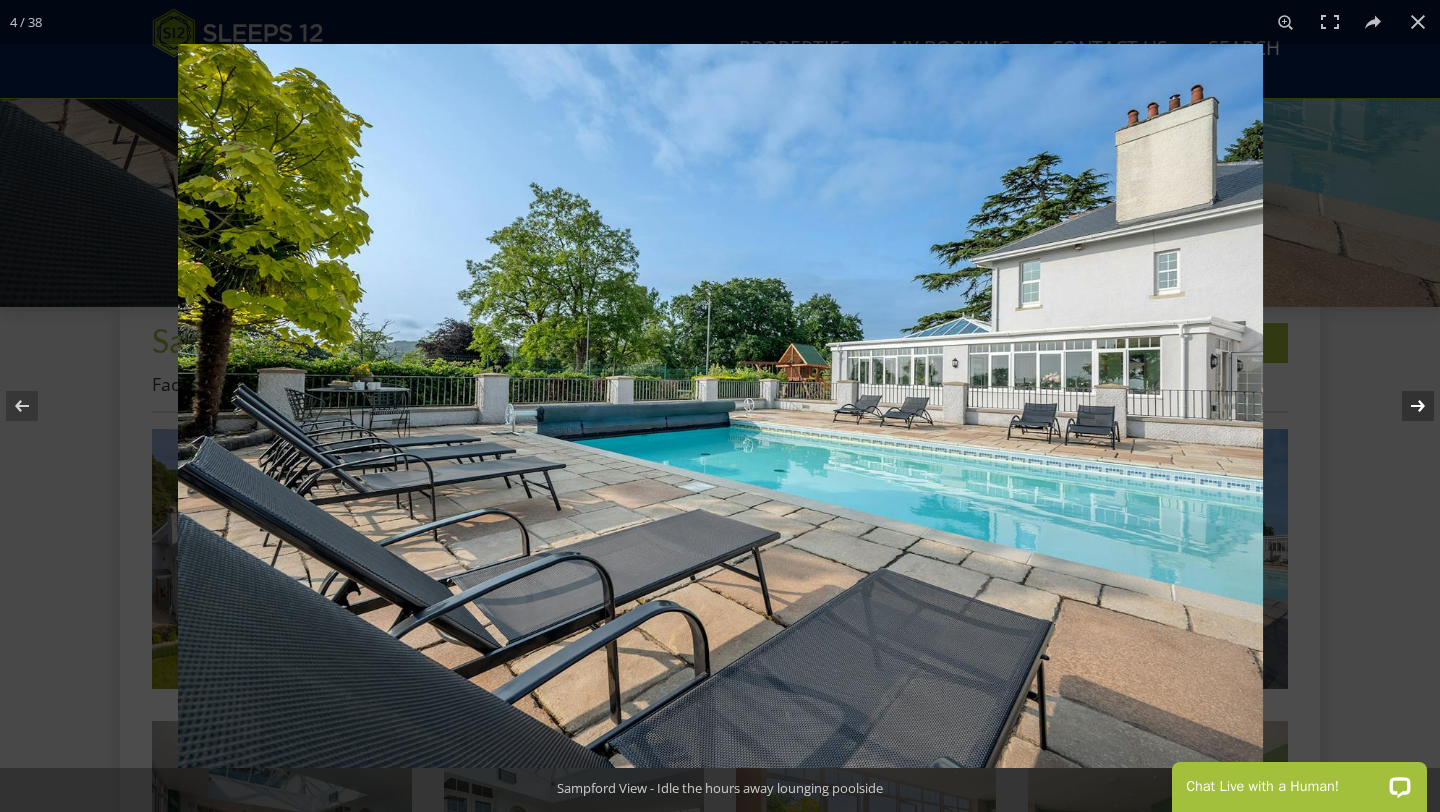 click at bounding box center [1405, 406] 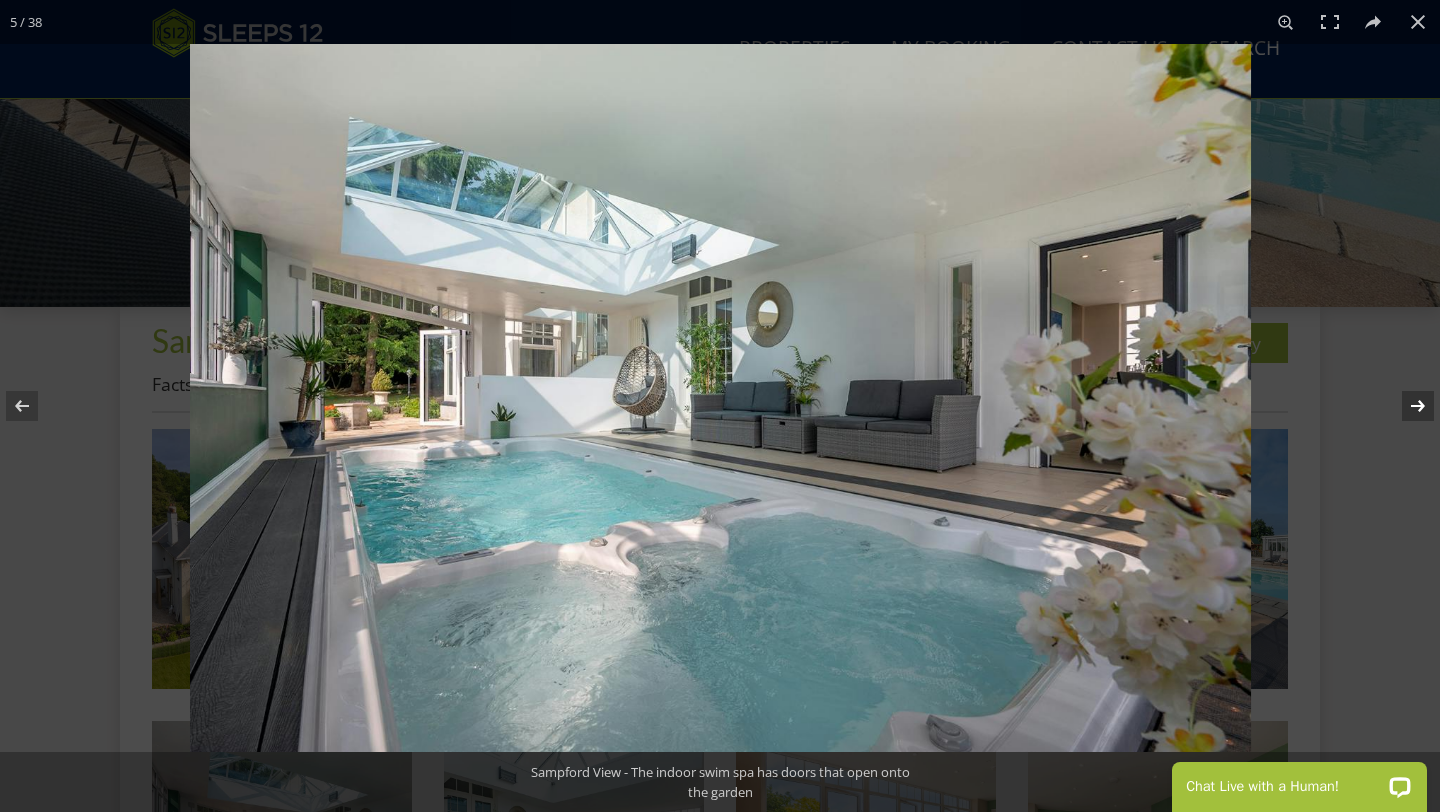 click at bounding box center [1405, 406] 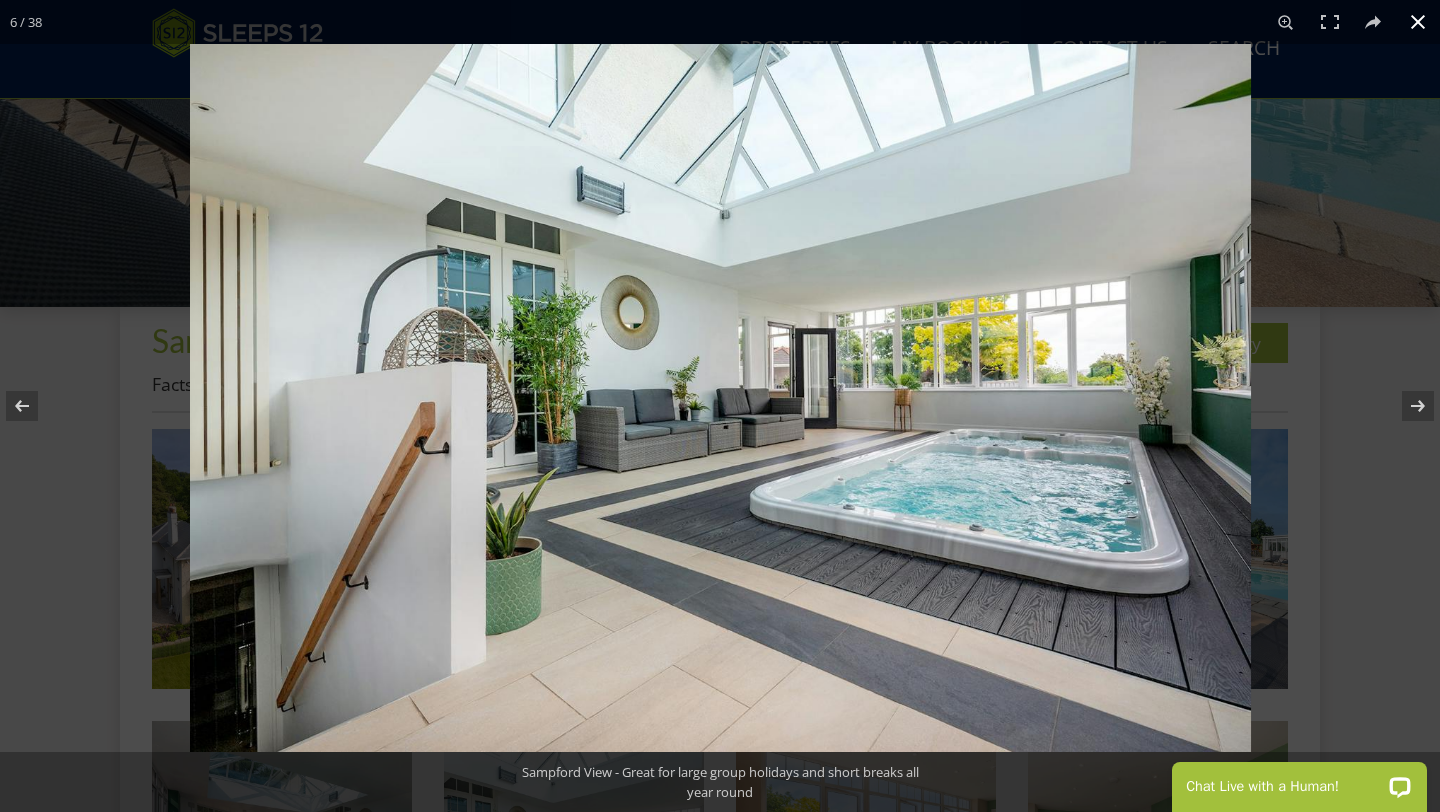 click at bounding box center [1418, 22] 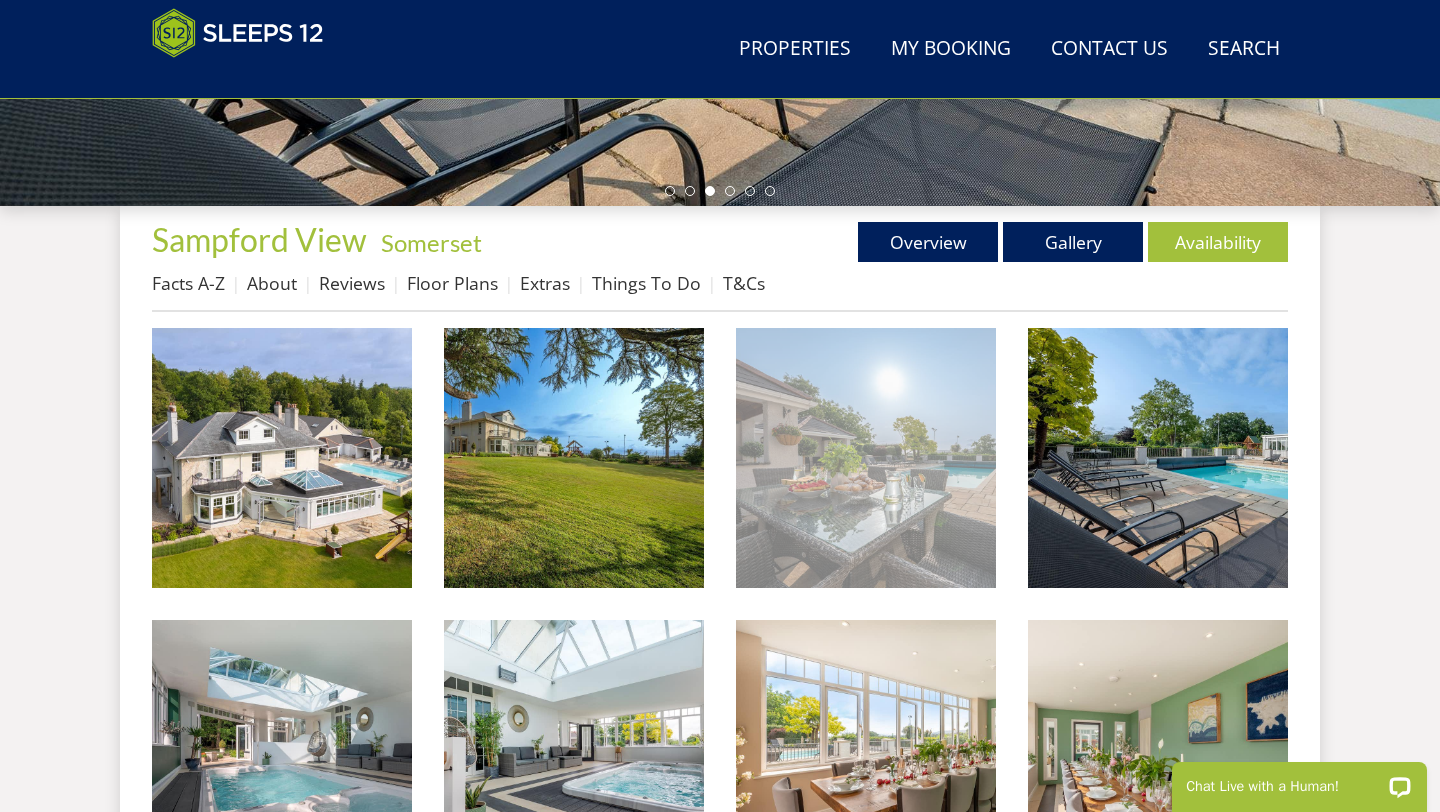 scroll, scrollTop: 0, scrollLeft: 0, axis: both 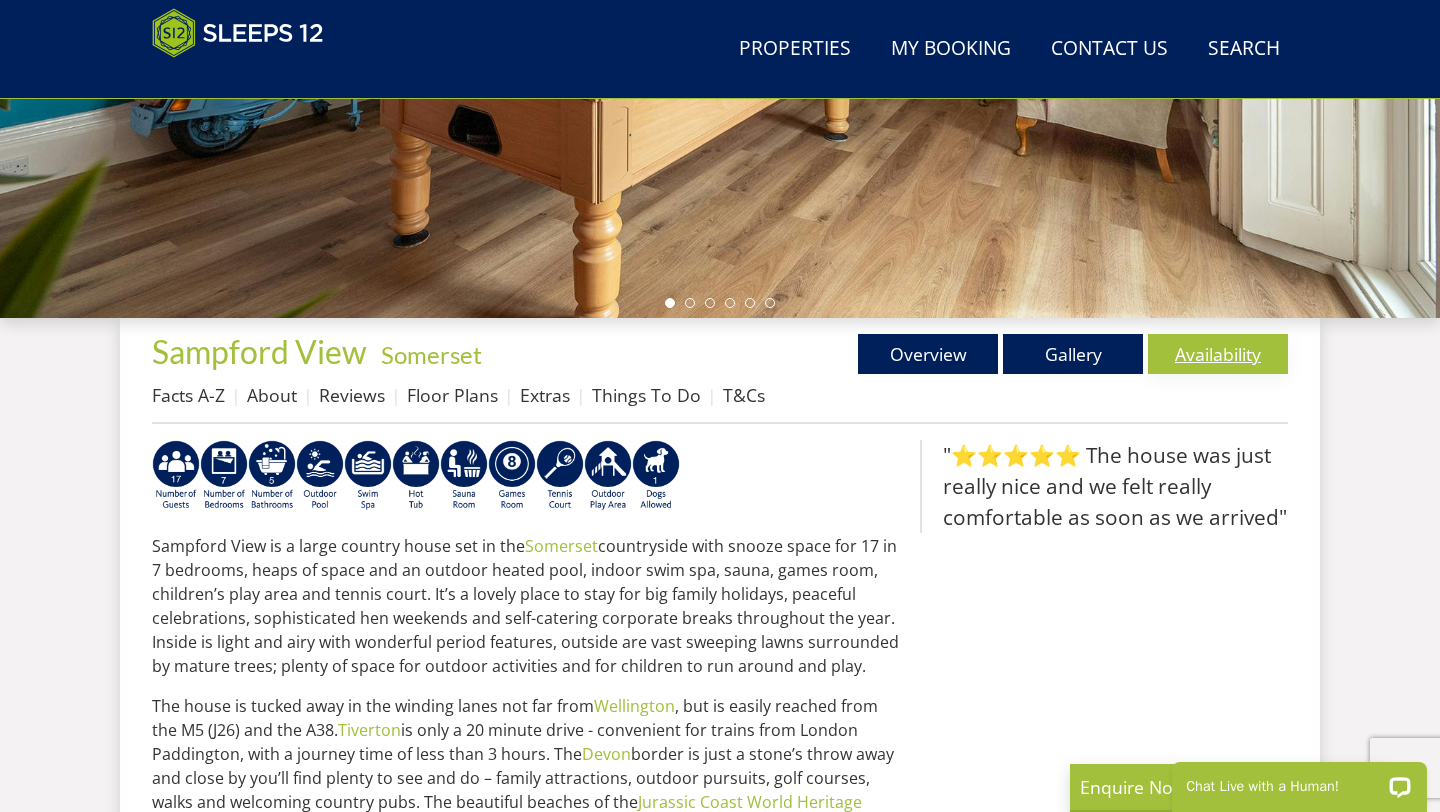 click on "Availability" at bounding box center (1218, 354) 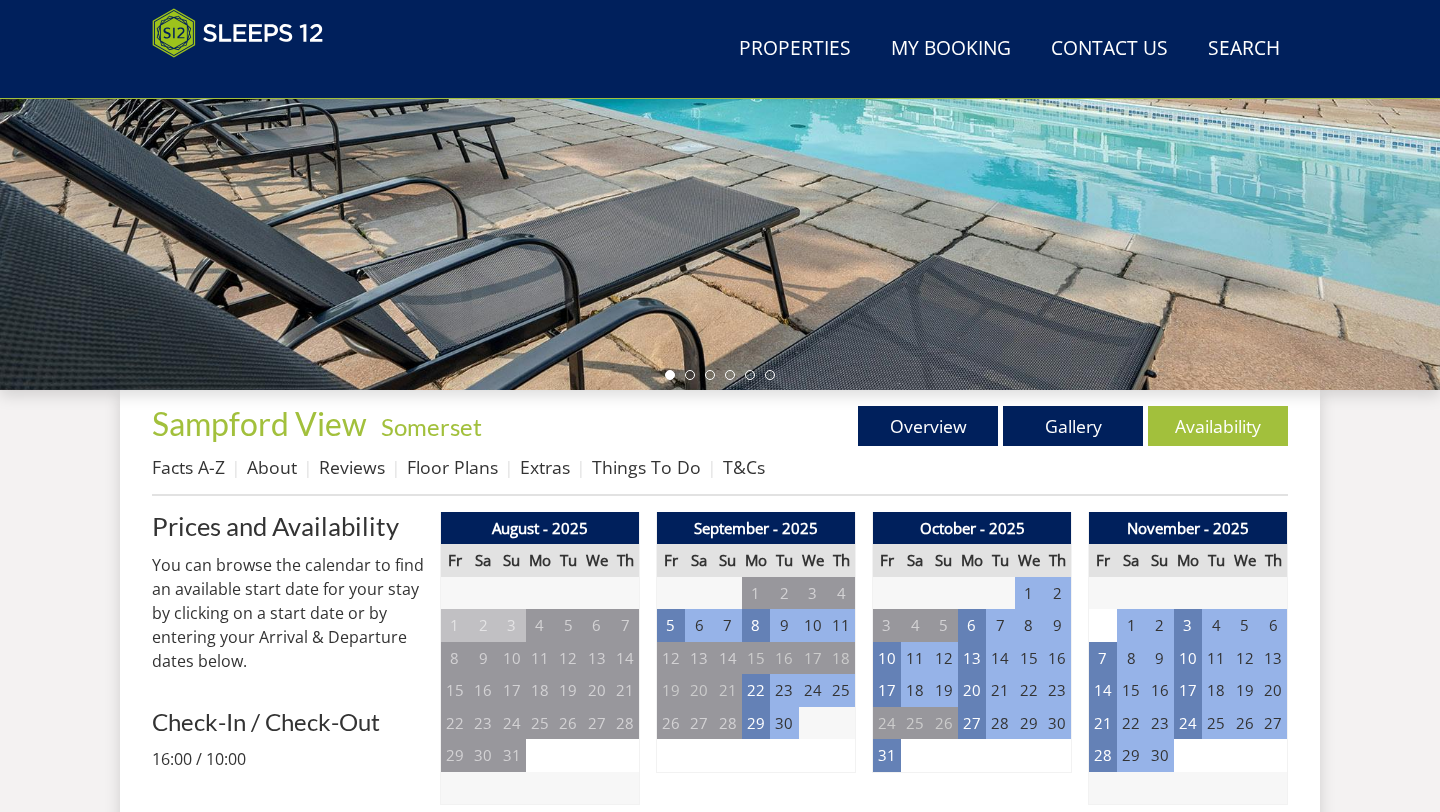 scroll, scrollTop: 577, scrollLeft: 0, axis: vertical 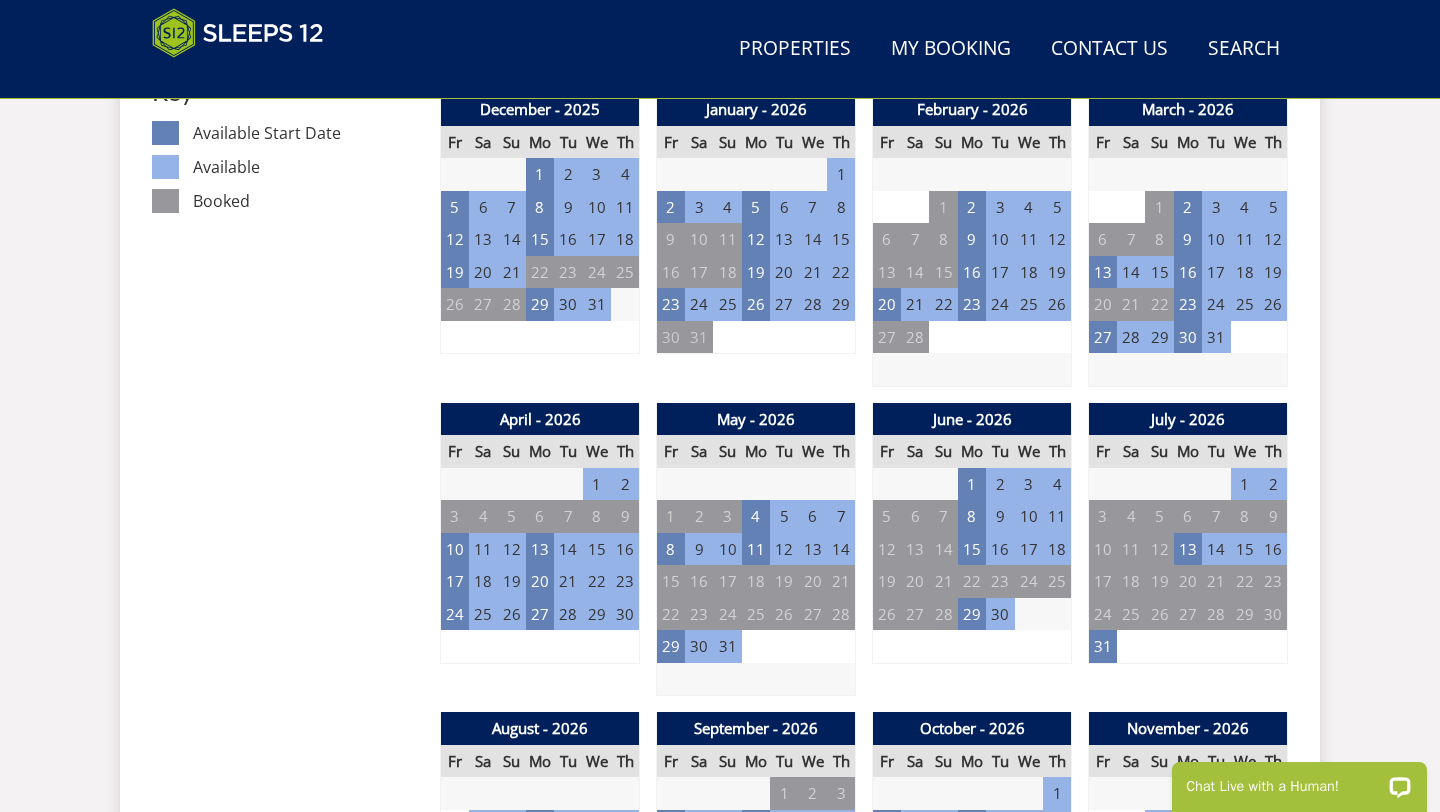 click on "9" at bounding box center [1000, 516] 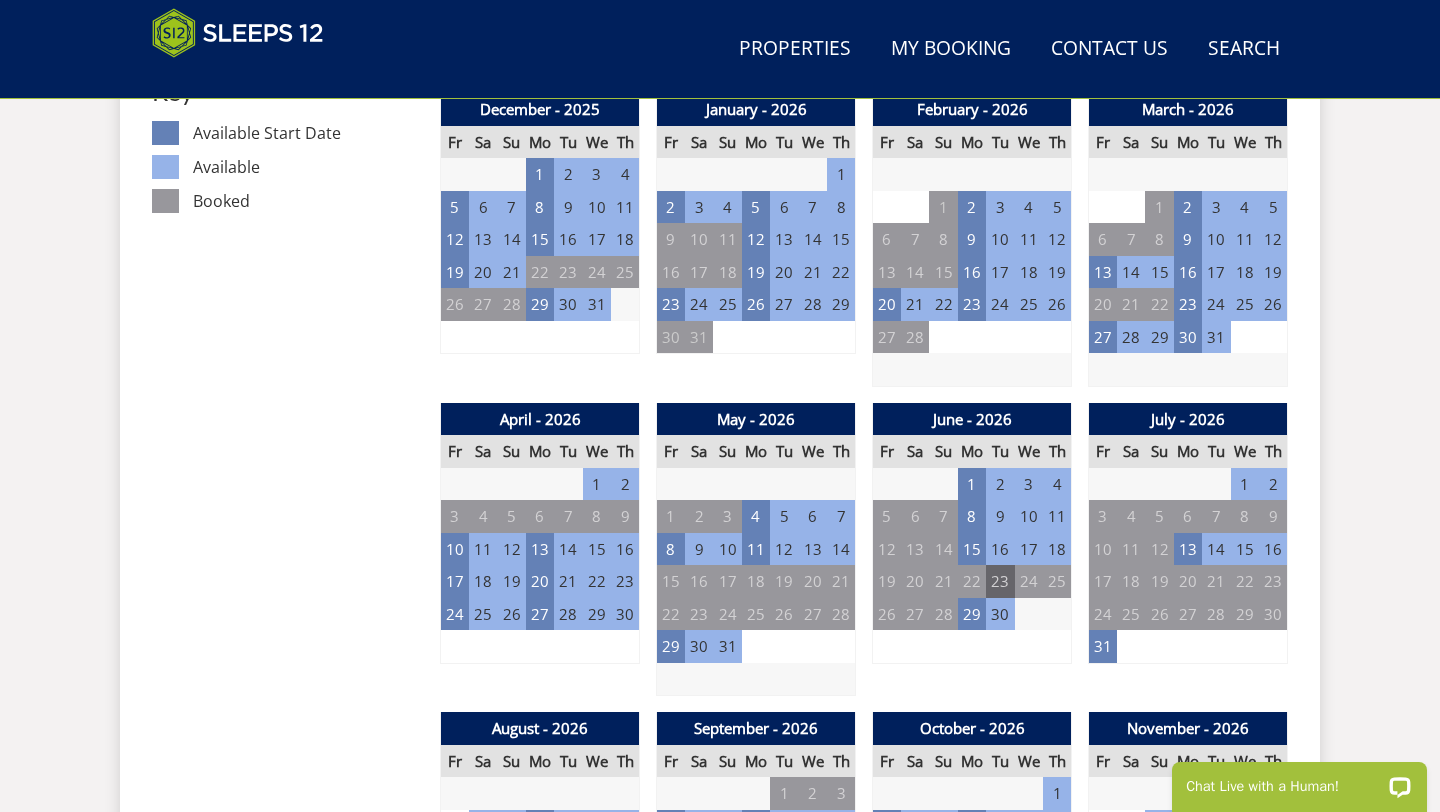 click on "23" at bounding box center [1000, 581] 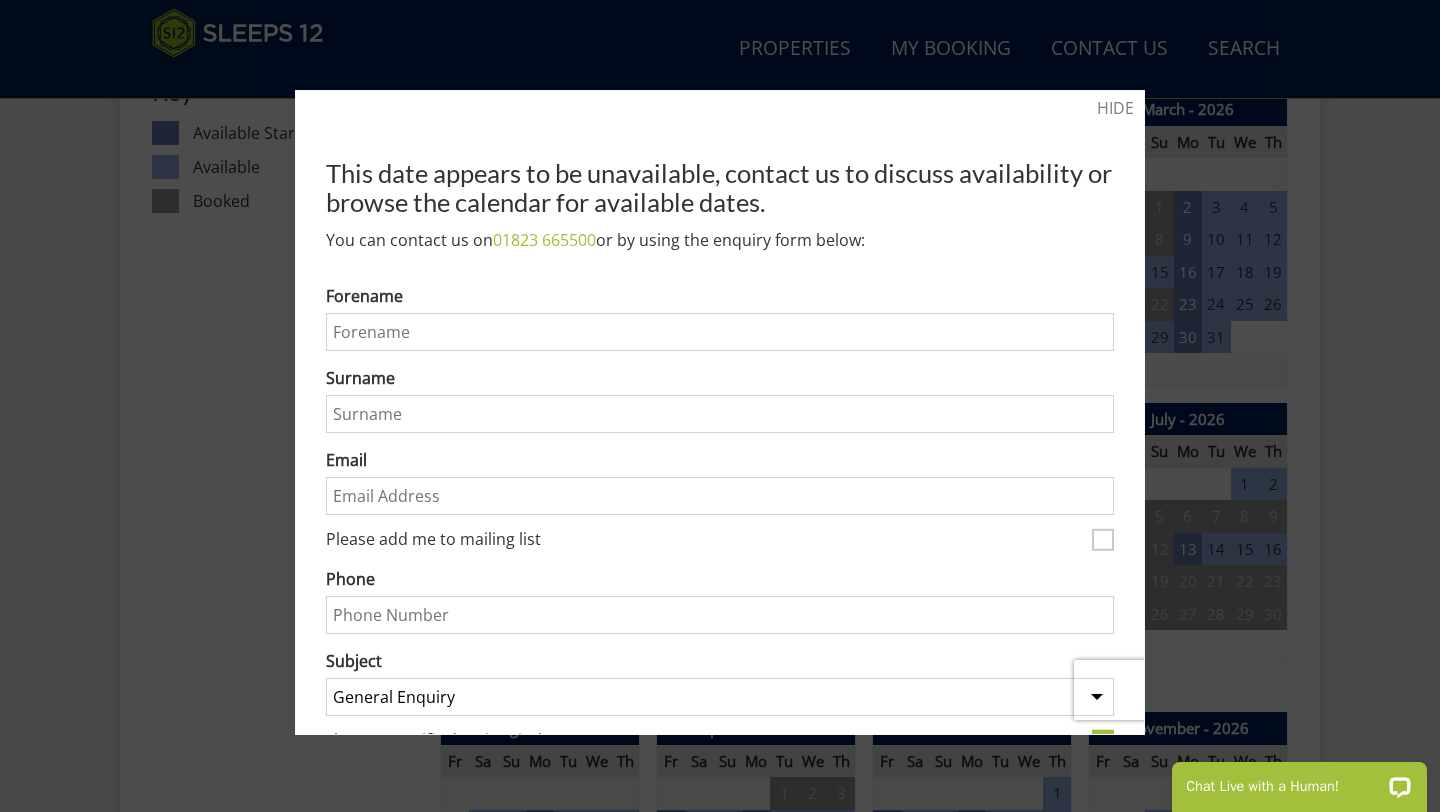 click on "HIDE
This date appears to be unavailable, contact us to discuss availability or browse the calendar for available dates.
You can contact us on  [PHONE]  or by using the enquiry form below:
Do not fill in this field
Forename
Surname
Email
Please add me to mailing list
Phone
Subject
General Enquiry
Listing My Property
Goldway
Lively Lodge
Haydays
Ortensia
Perys Hill
Churchill 20
Dovesway
Meadows Drift
Viney Hill Country House
Tip-Top
Riverside
Harcombes
Cowslip Manor
Jollyoaks
Boon Barn
Frog Street
Ade Shindy
House On The Hill
Tippits Court
Hennaways
La Belle Folly
Blushings Barn
The Plough
Sampford View
Babblebrook
Heddinay
Beyond The Woods
Big Thatch
Whispering Thatch
Shires
Bluewater
Otterhead House
Kingshay Barton
Thorncombe
Smalls
Fuzzy Orchard
Holemoor Stables
Dreamdays
Flossy Brook" at bounding box center (720, 412) 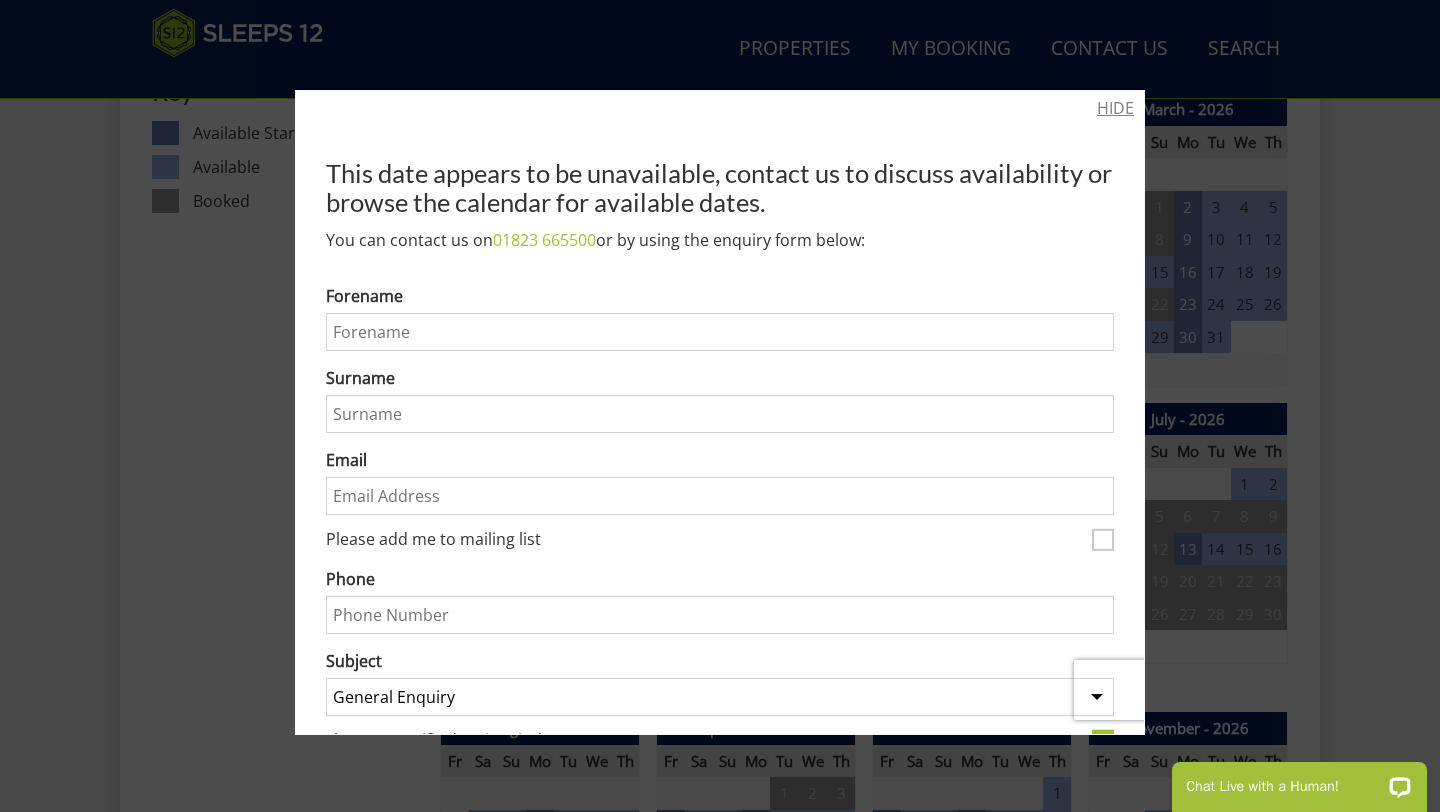 click on "HIDE" at bounding box center (1115, 108) 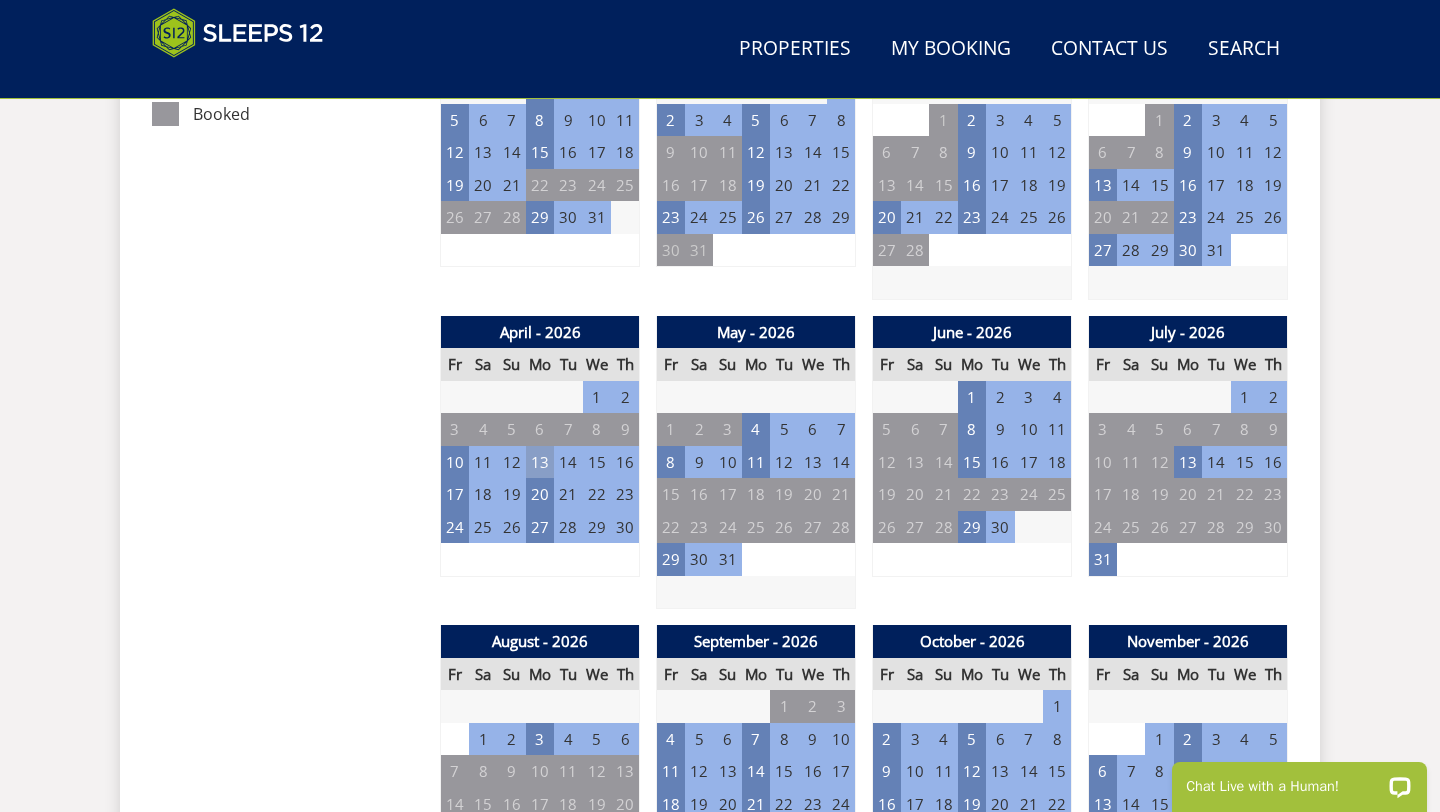 scroll, scrollTop: 1272, scrollLeft: 0, axis: vertical 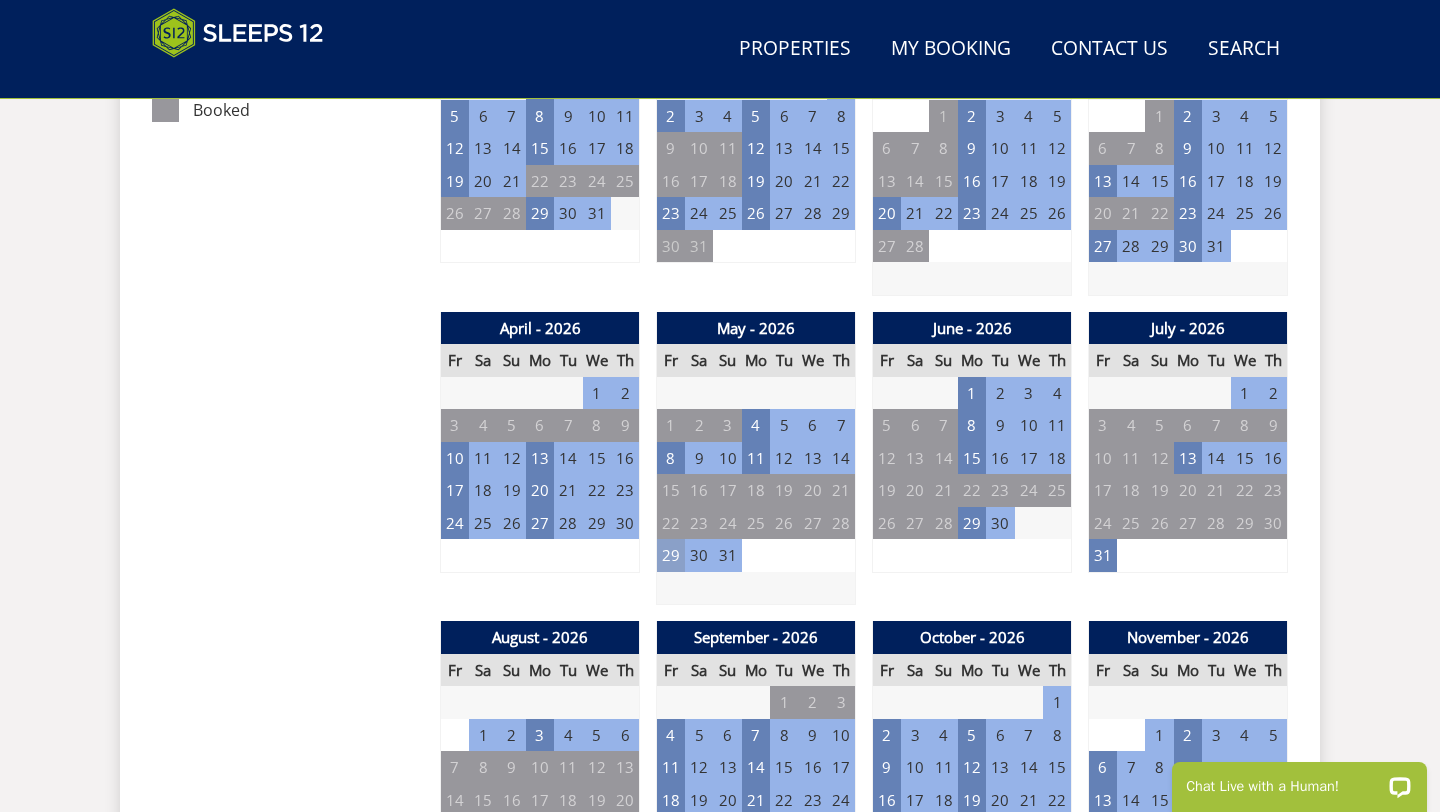 click on "29" at bounding box center [671, 555] 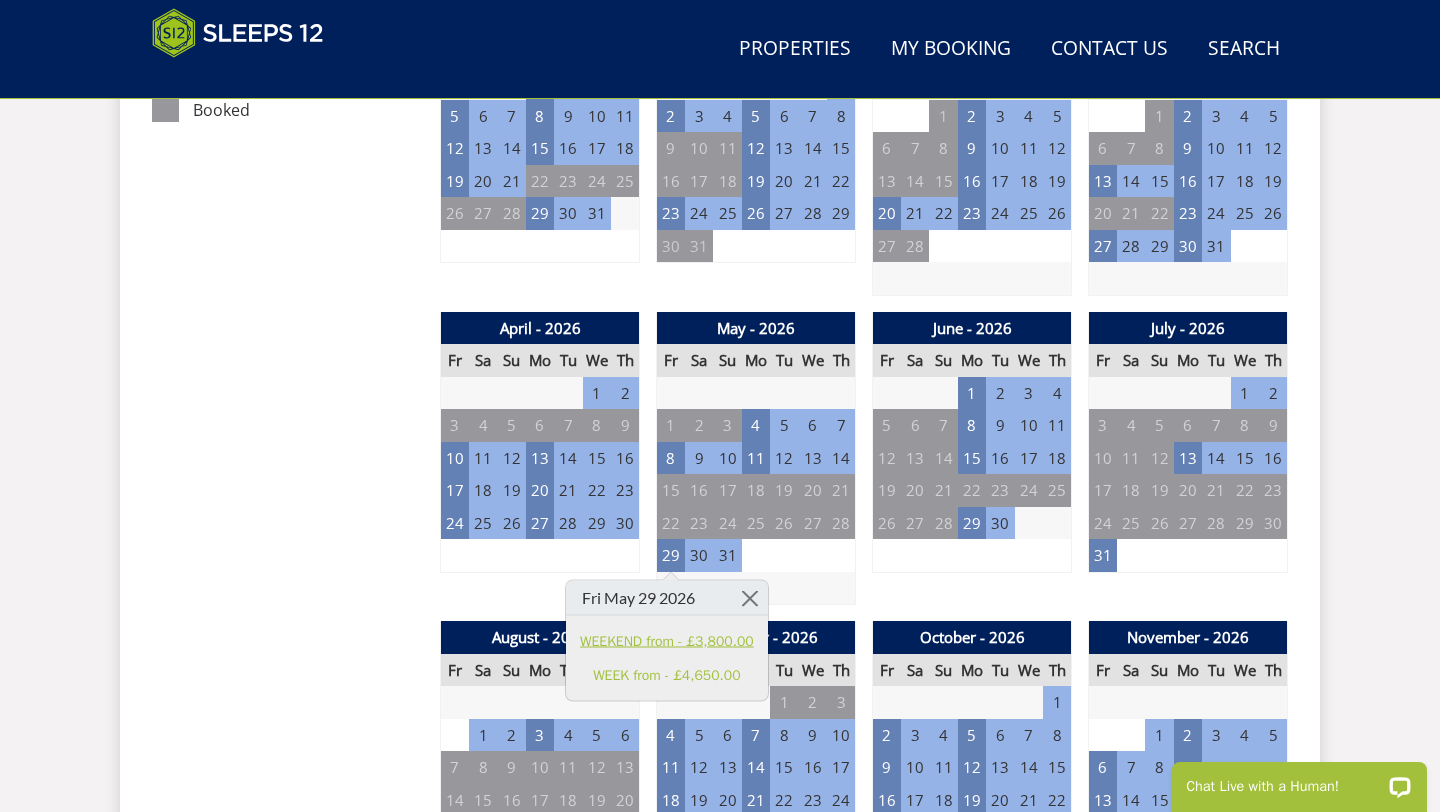 click on "WEEKEND from  - £3,800.00" at bounding box center [667, 640] 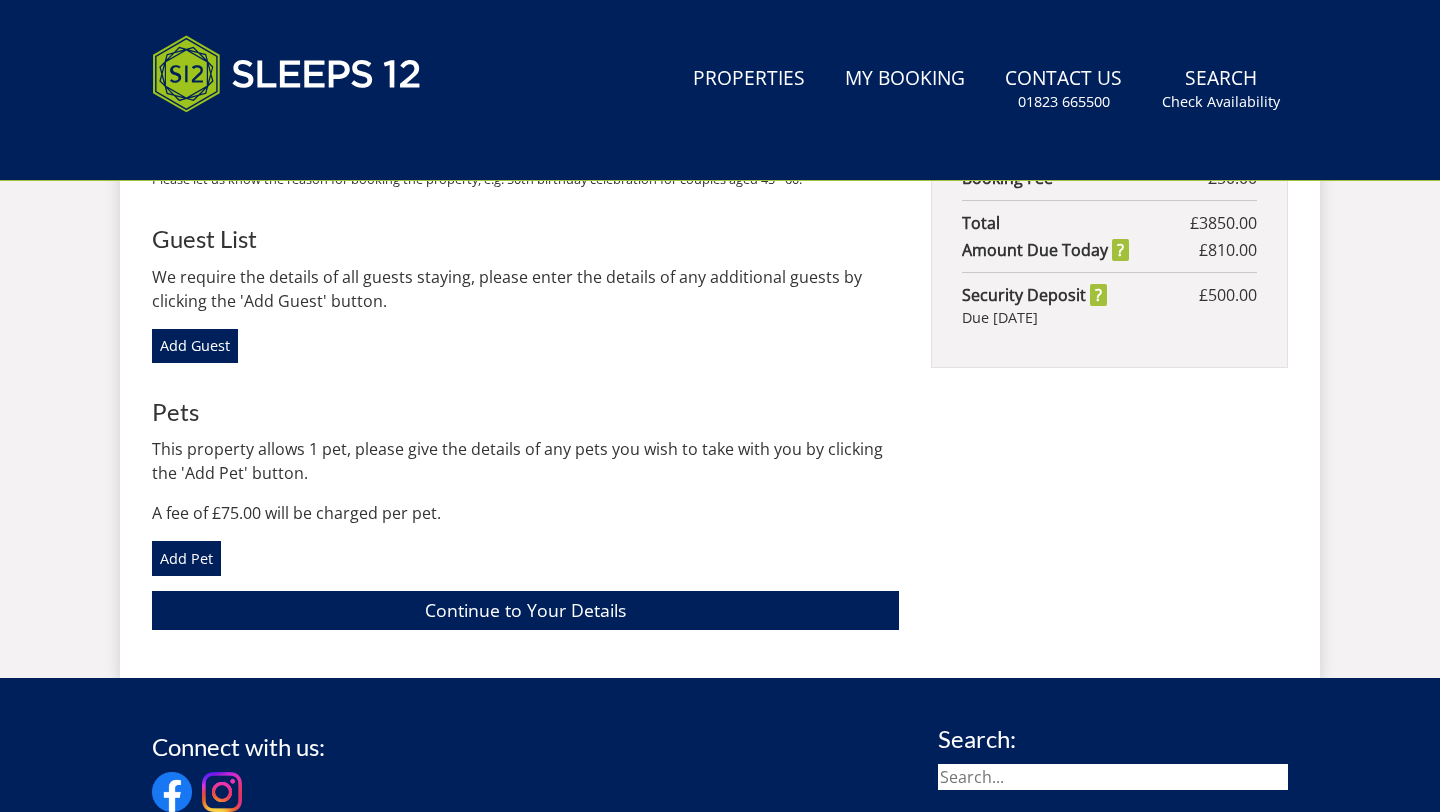 scroll, scrollTop: 0, scrollLeft: 0, axis: both 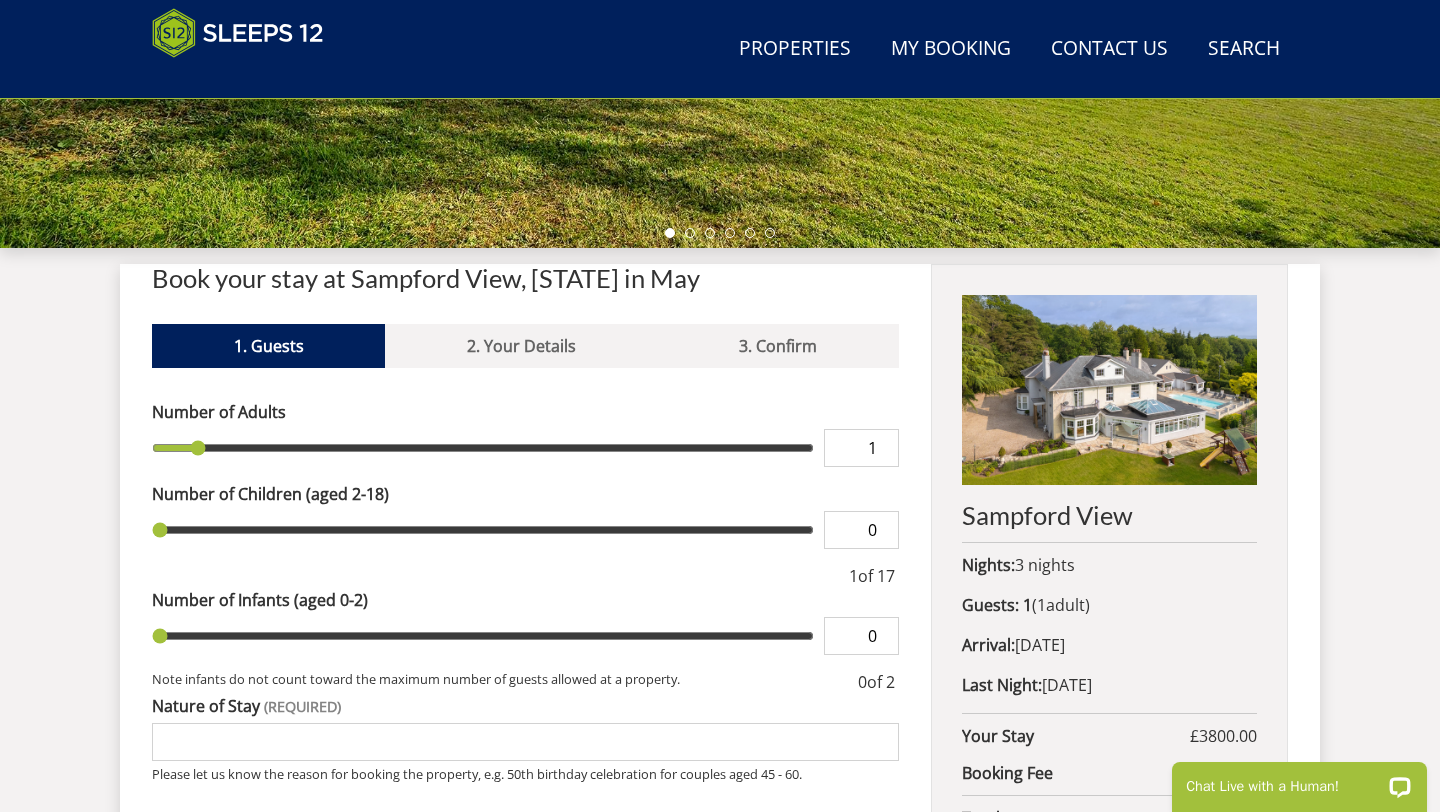click on "1" at bounding box center (861, 448) 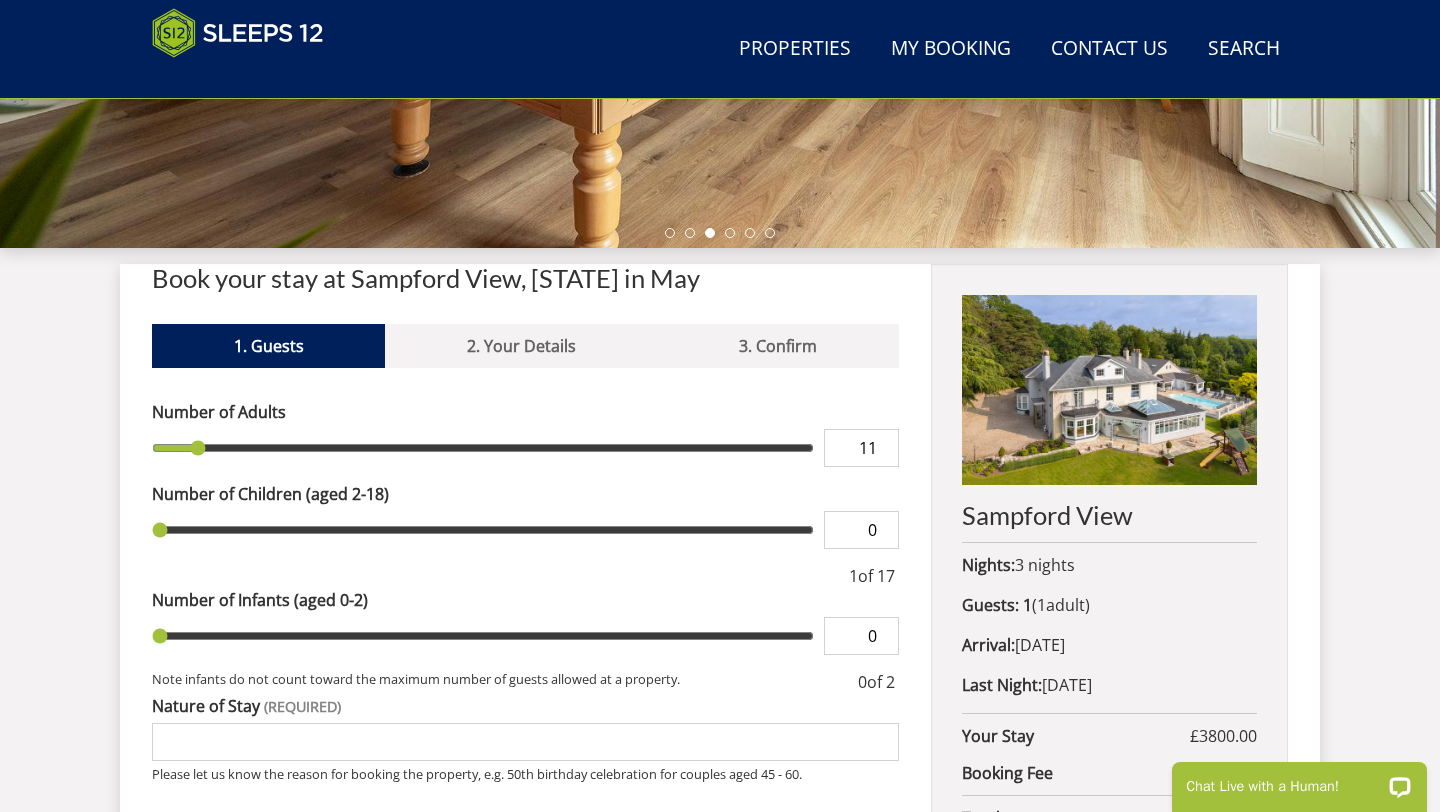 type on "11" 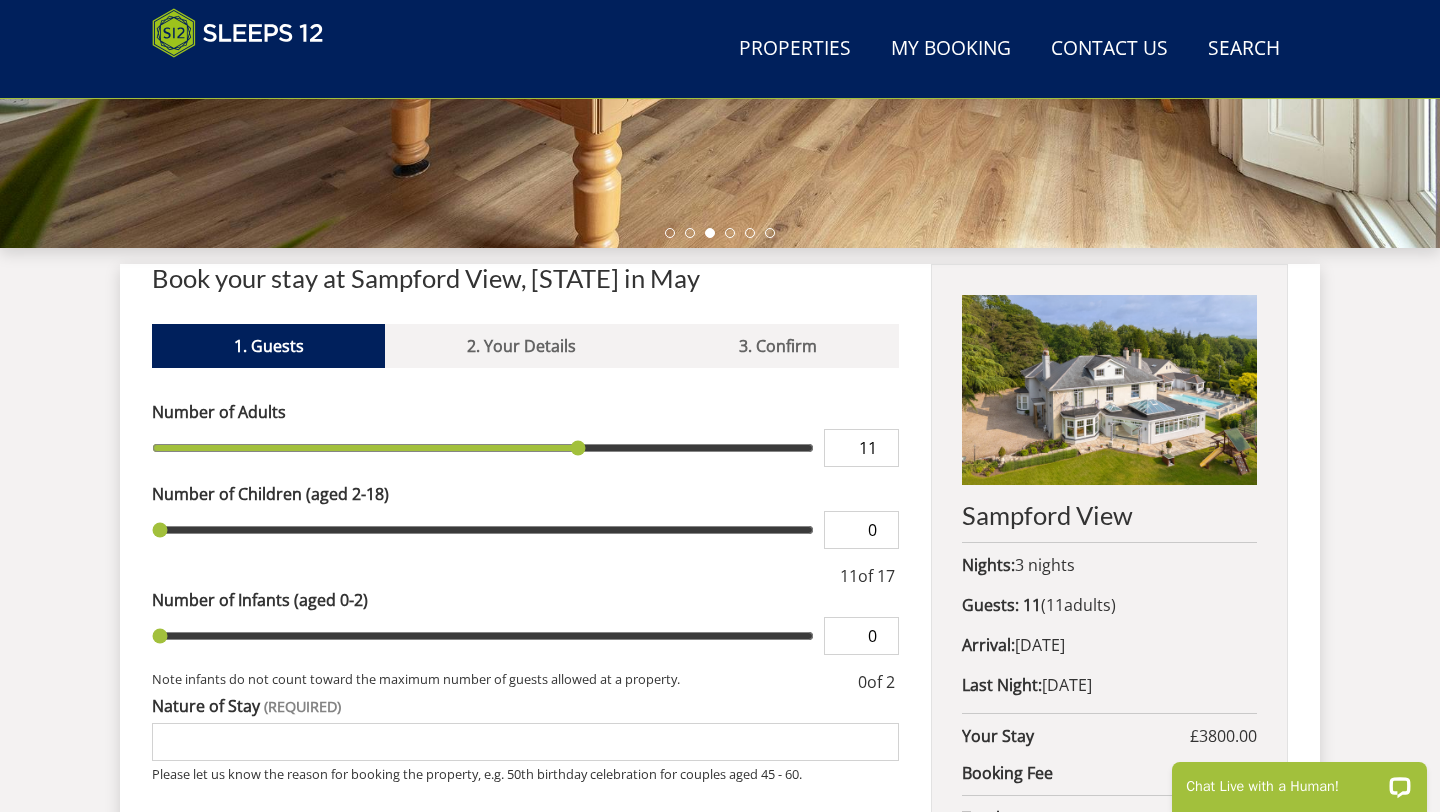 click on "0" at bounding box center (861, 530) 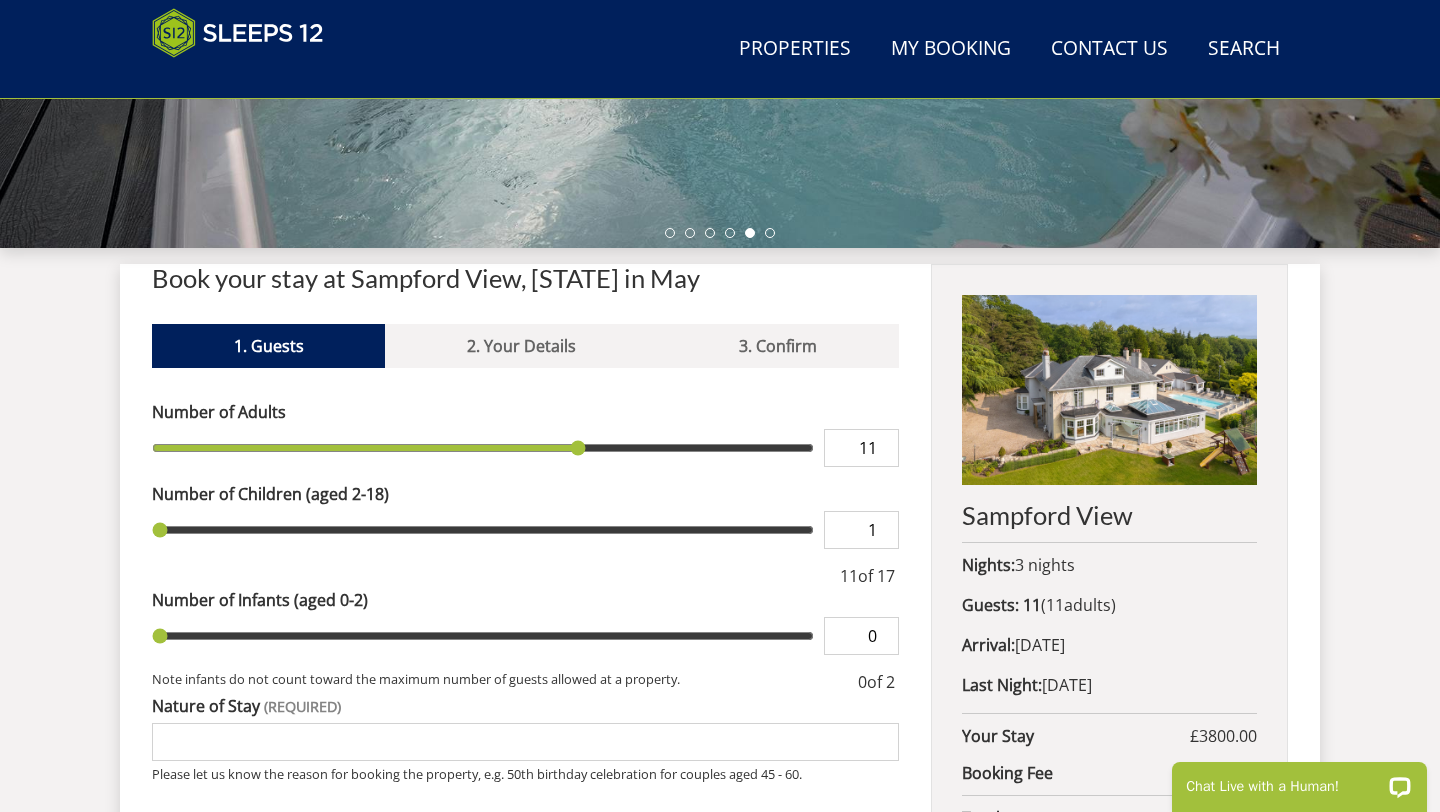 type on "1" 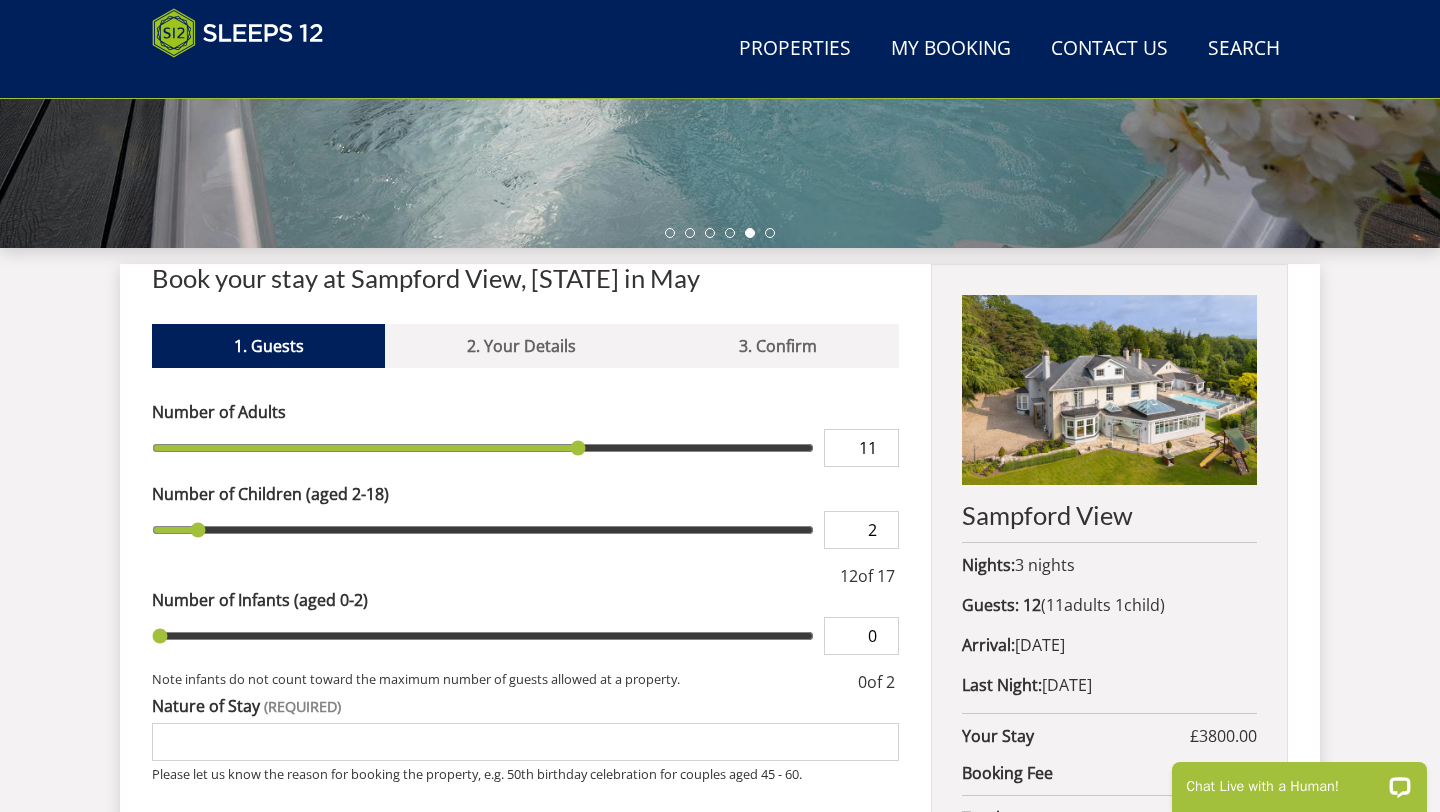 type on "2" 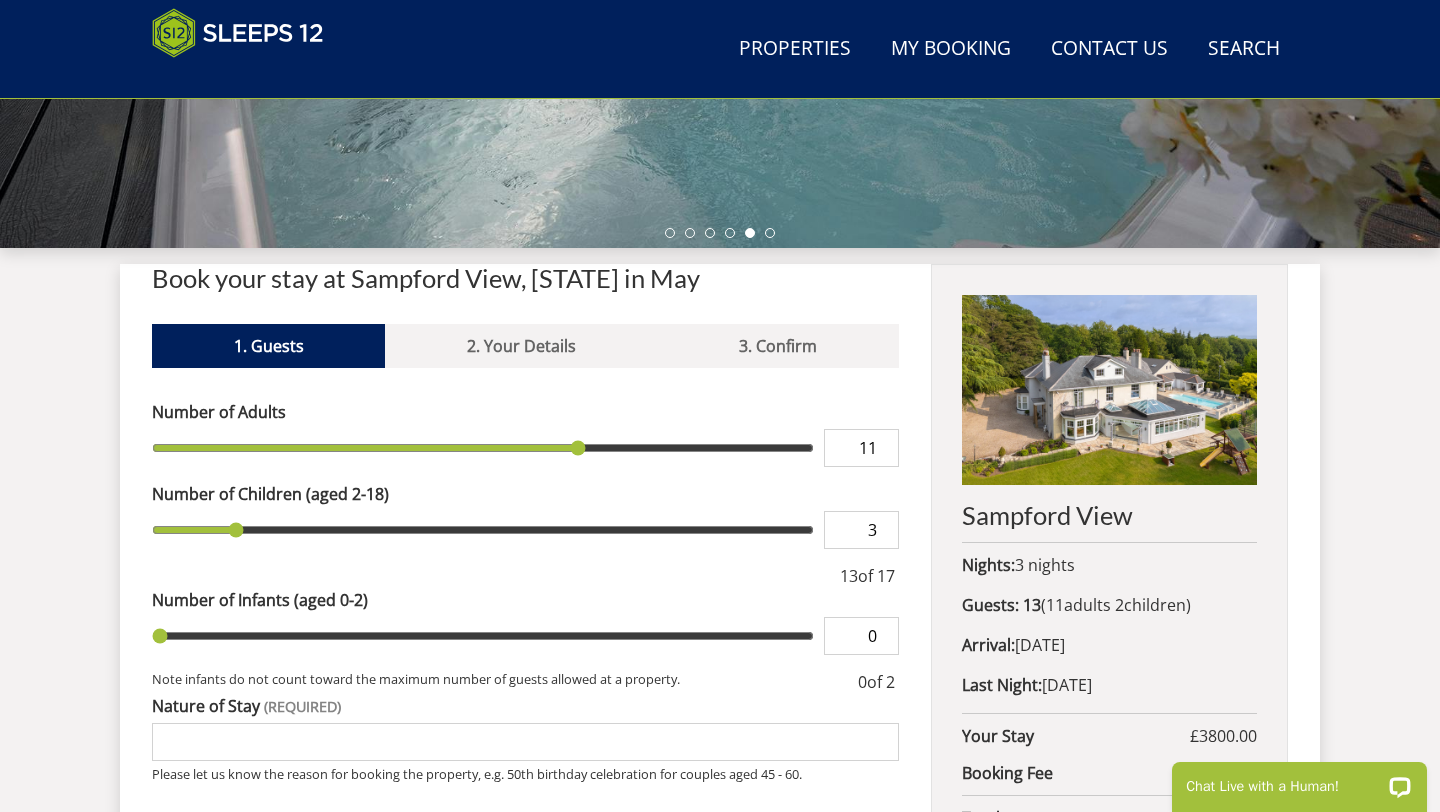 type on "3" 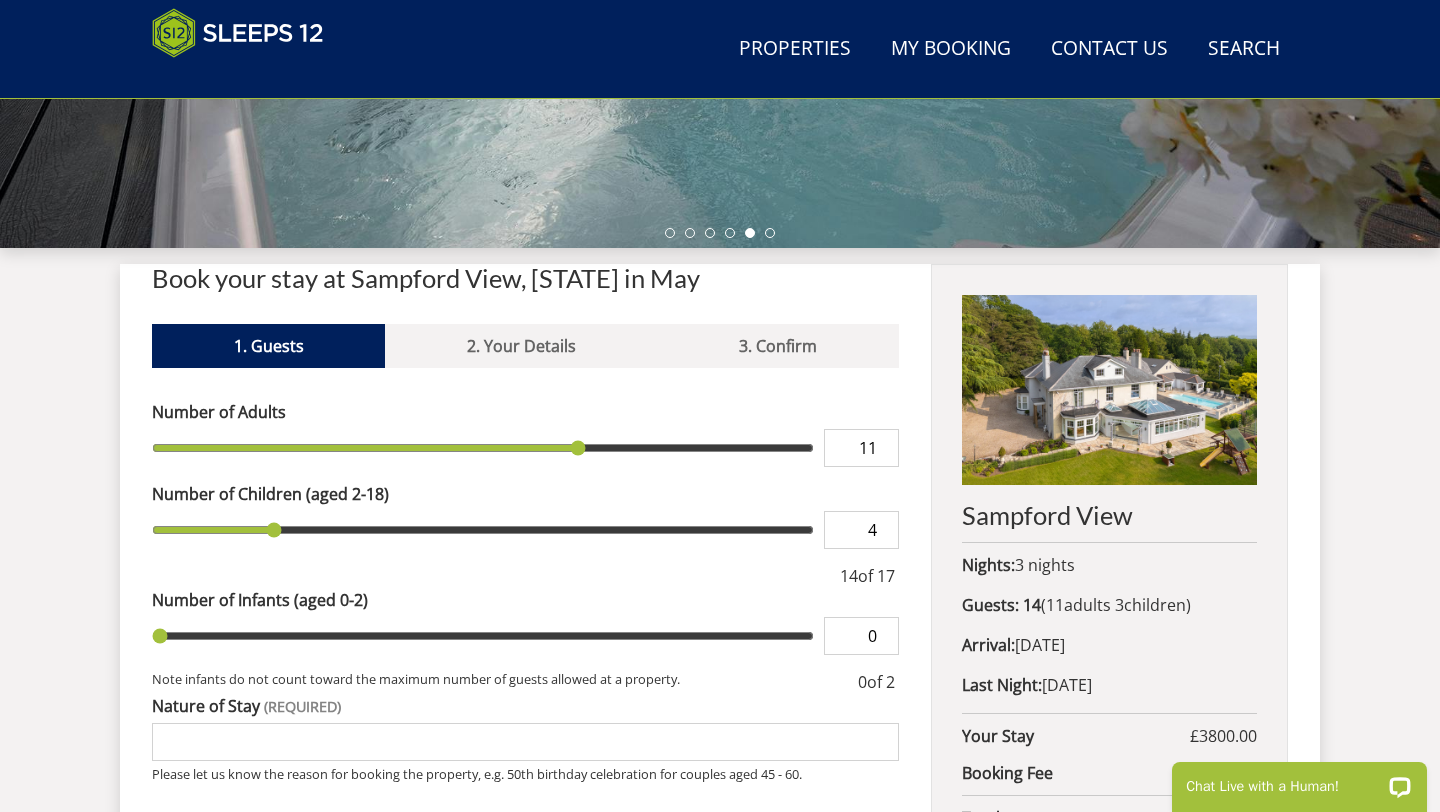 type on "4" 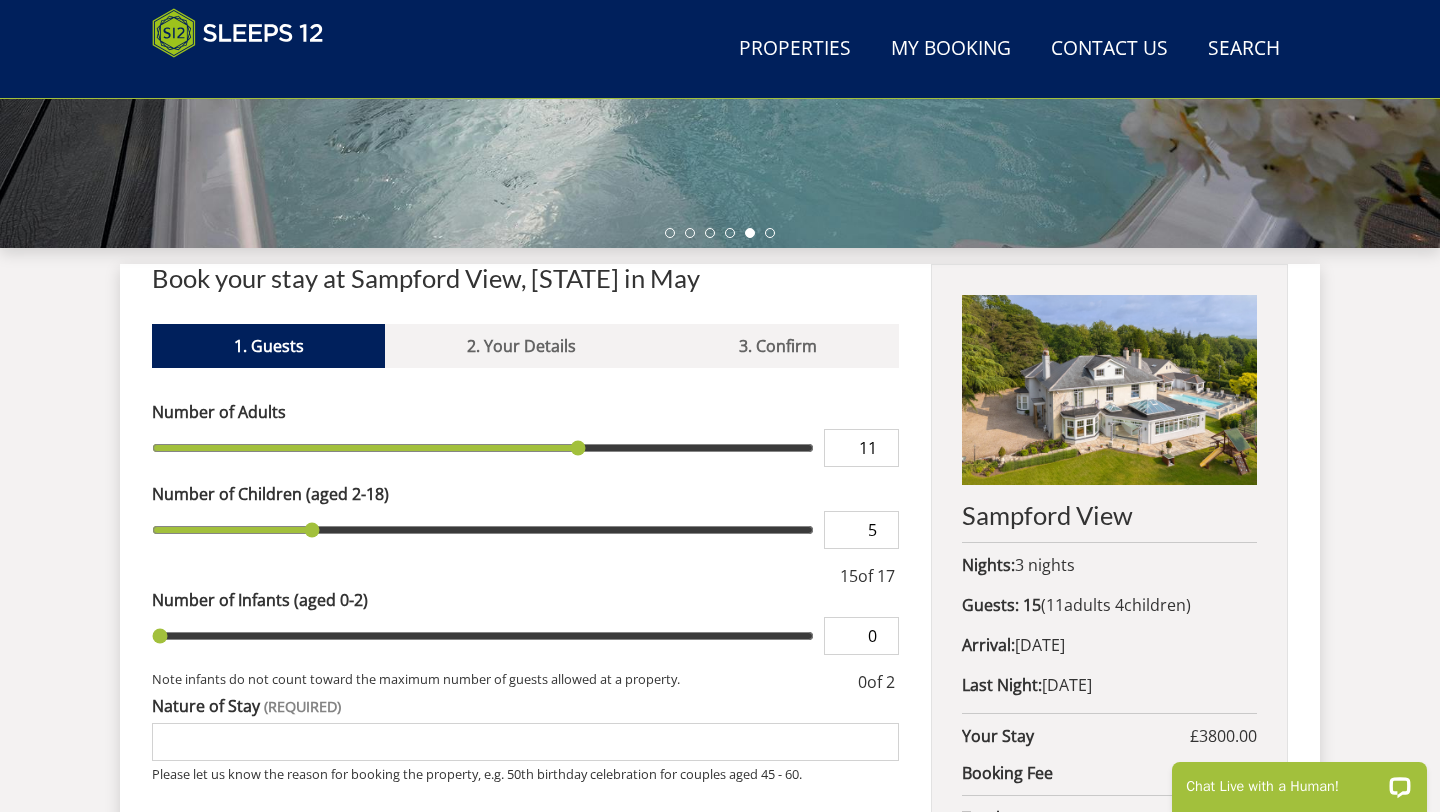 type on "5" 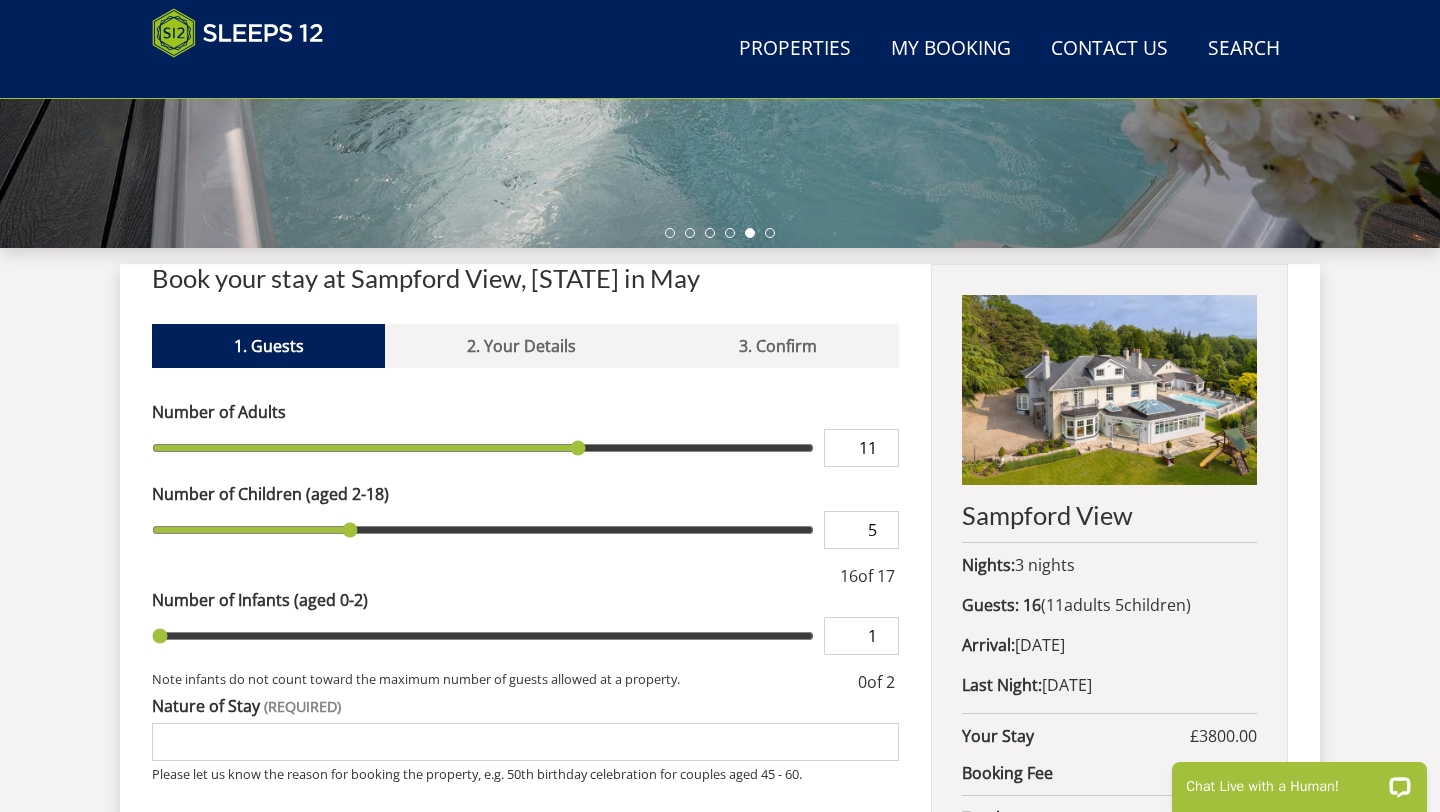 type on "1" 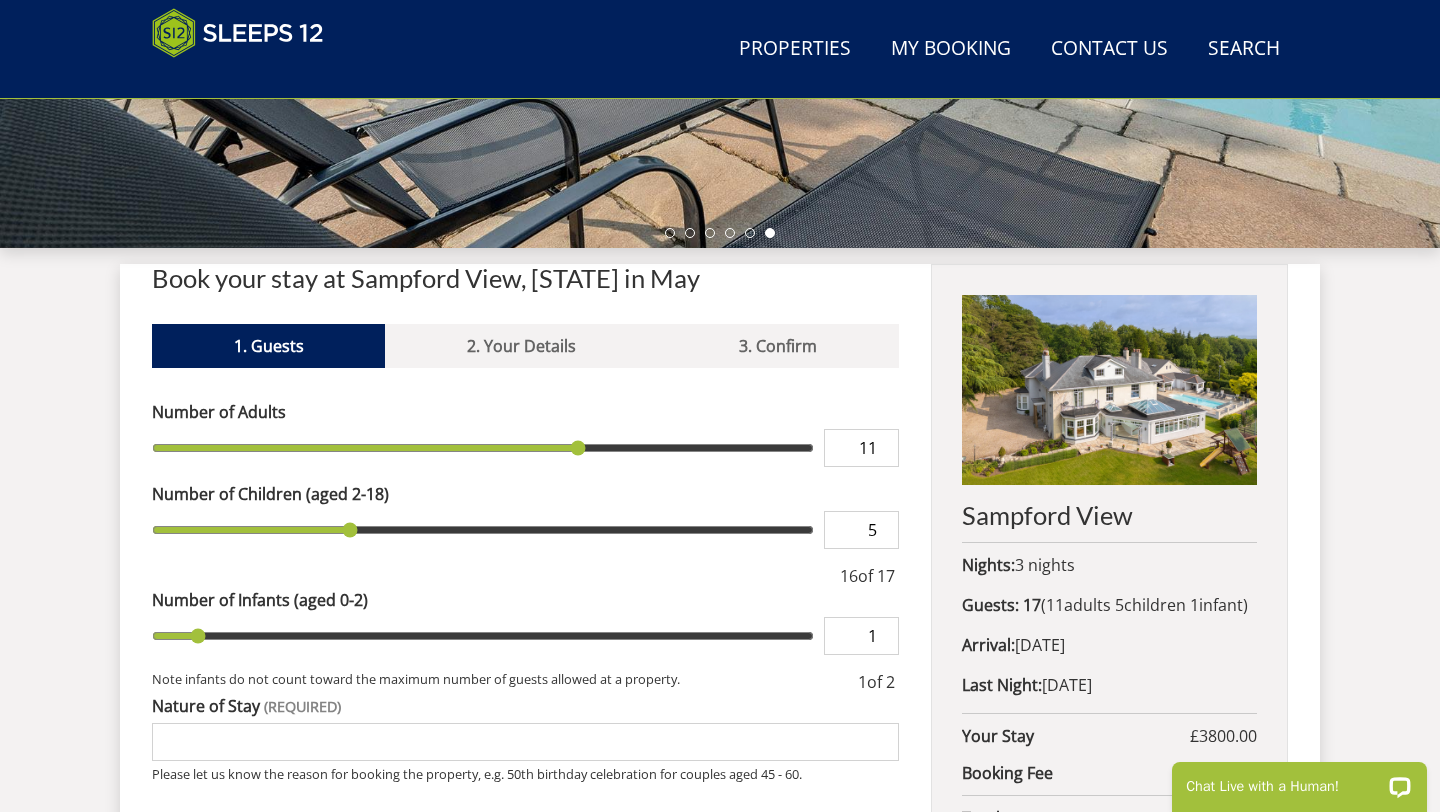 click on "Book your stay at Sampford View, [STATE] in May
Please Wait...
If this message persists you have have Internet Connectivity problems or we may be experiencing issues
1. Guests
2. Your Details
3. Confirm
Please Note:
You have added
0  guest s
above the base occupancy which incurs a fee of
£ 0.00
Number of Adults
11
Number of Children (aged 2-18)
5
16  of 17
Number of Infants (aged 0-2)
1
1  of 2" at bounding box center [720, 752] 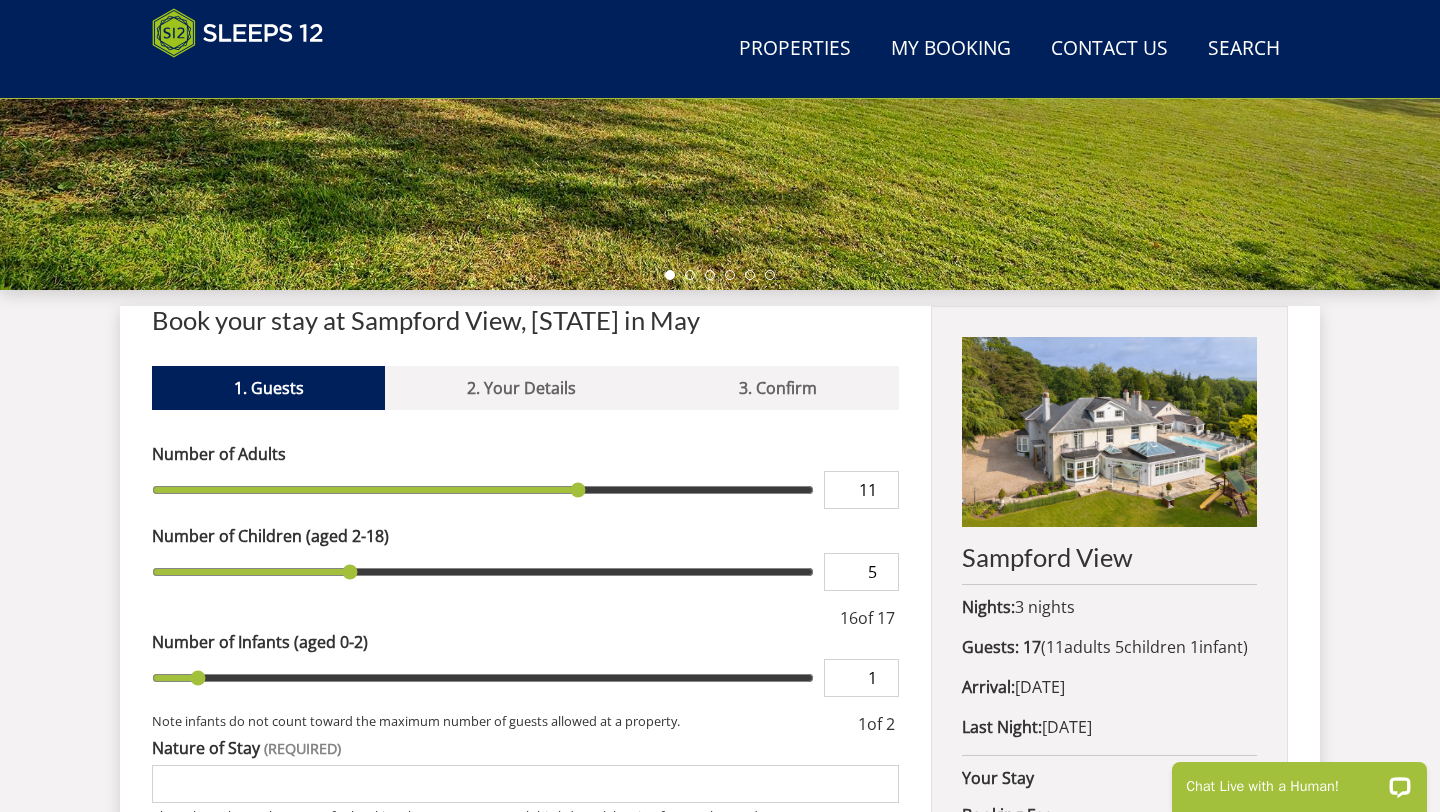 scroll, scrollTop: 548, scrollLeft: 0, axis: vertical 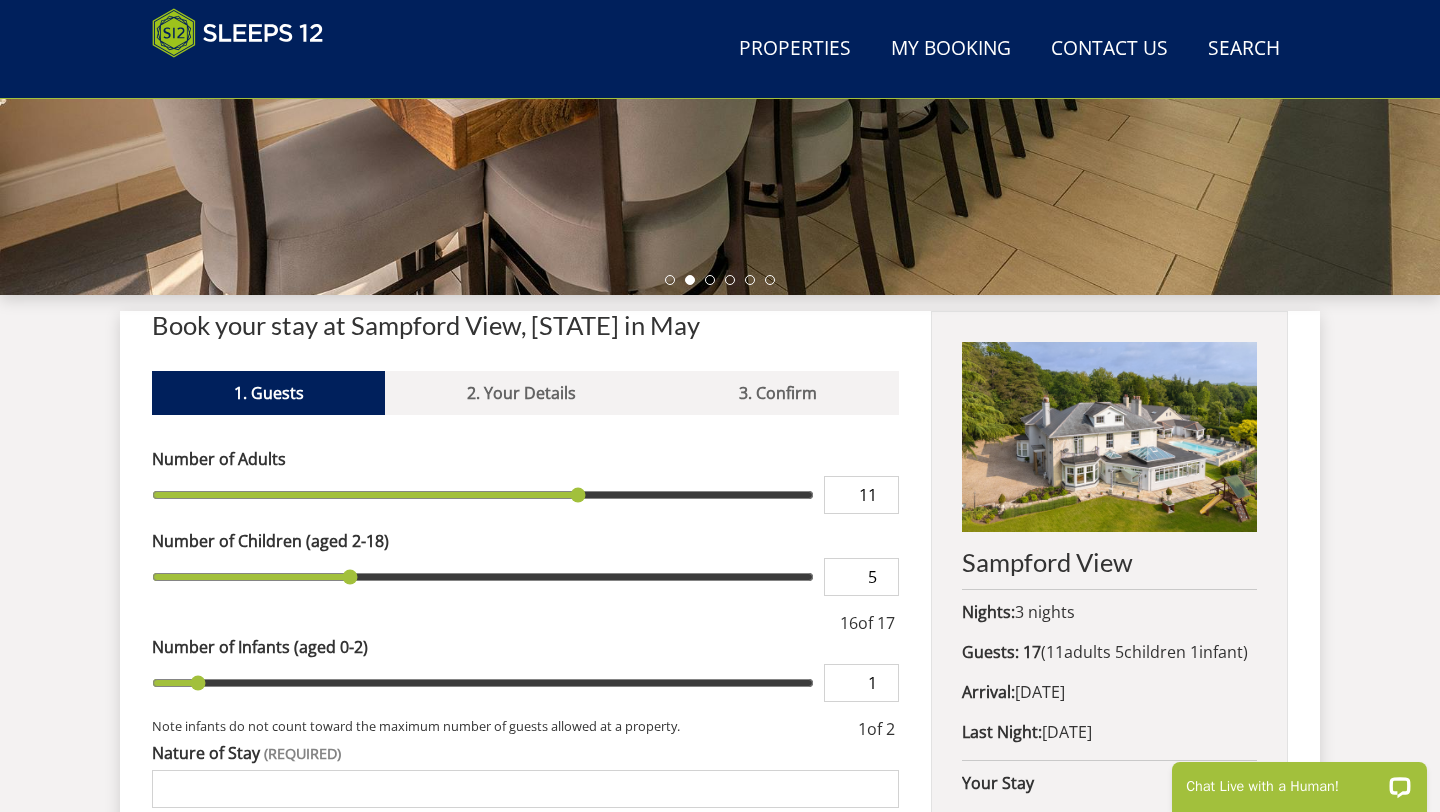 drag, startPoint x: 1027, startPoint y: 712, endPoint x: 1144, endPoint y: 717, distance: 117.10679 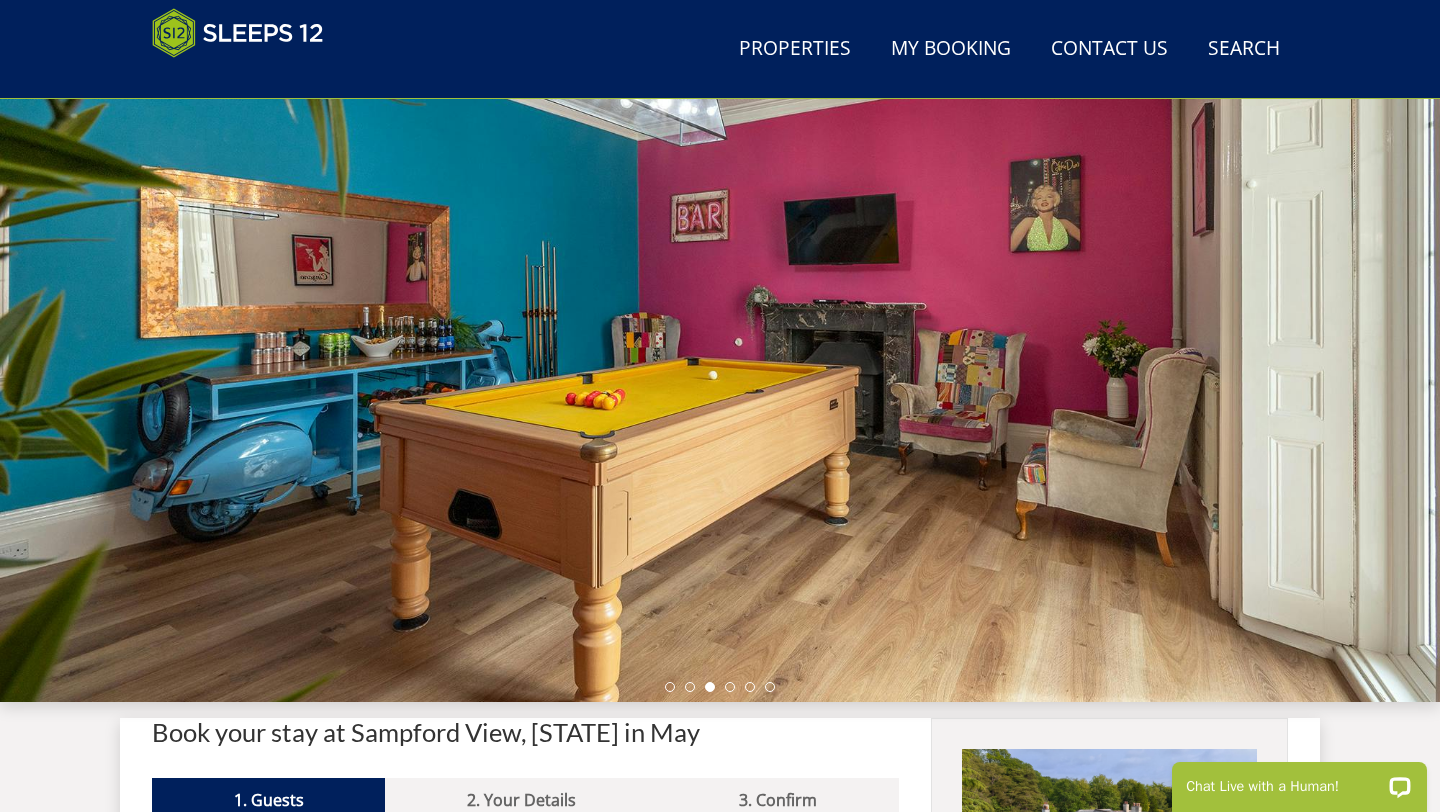 scroll, scrollTop: 143, scrollLeft: 0, axis: vertical 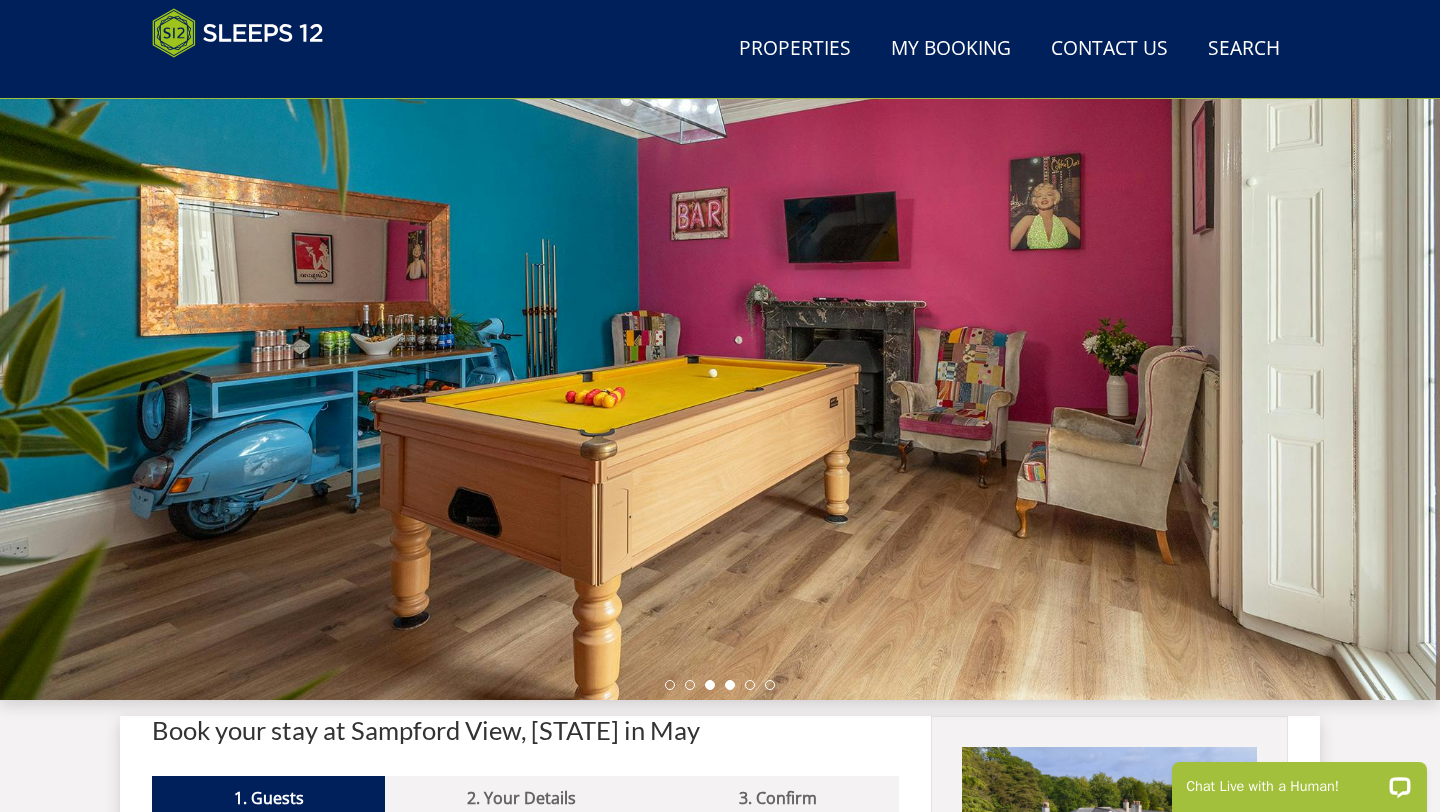 click at bounding box center (730, 685) 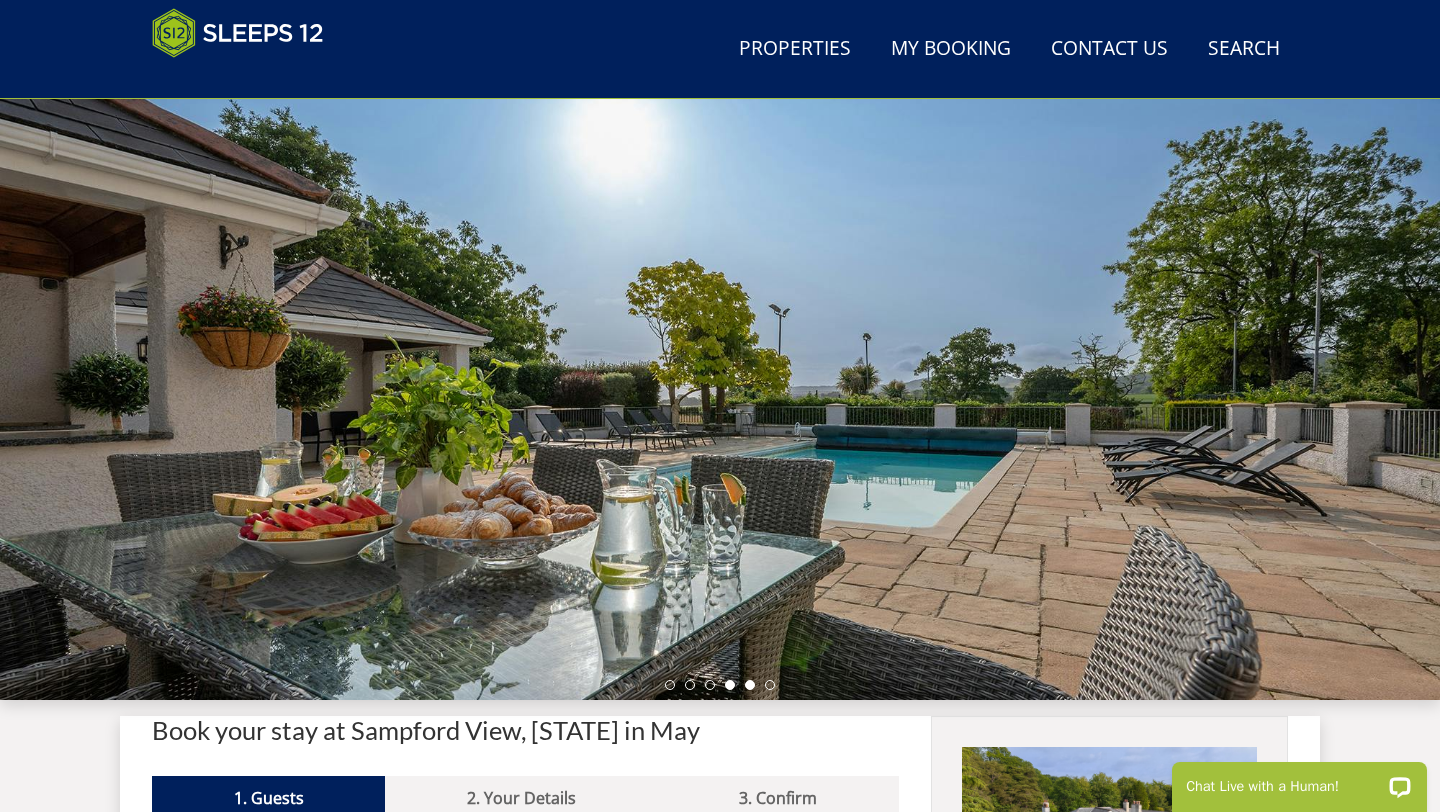 click at bounding box center (750, 685) 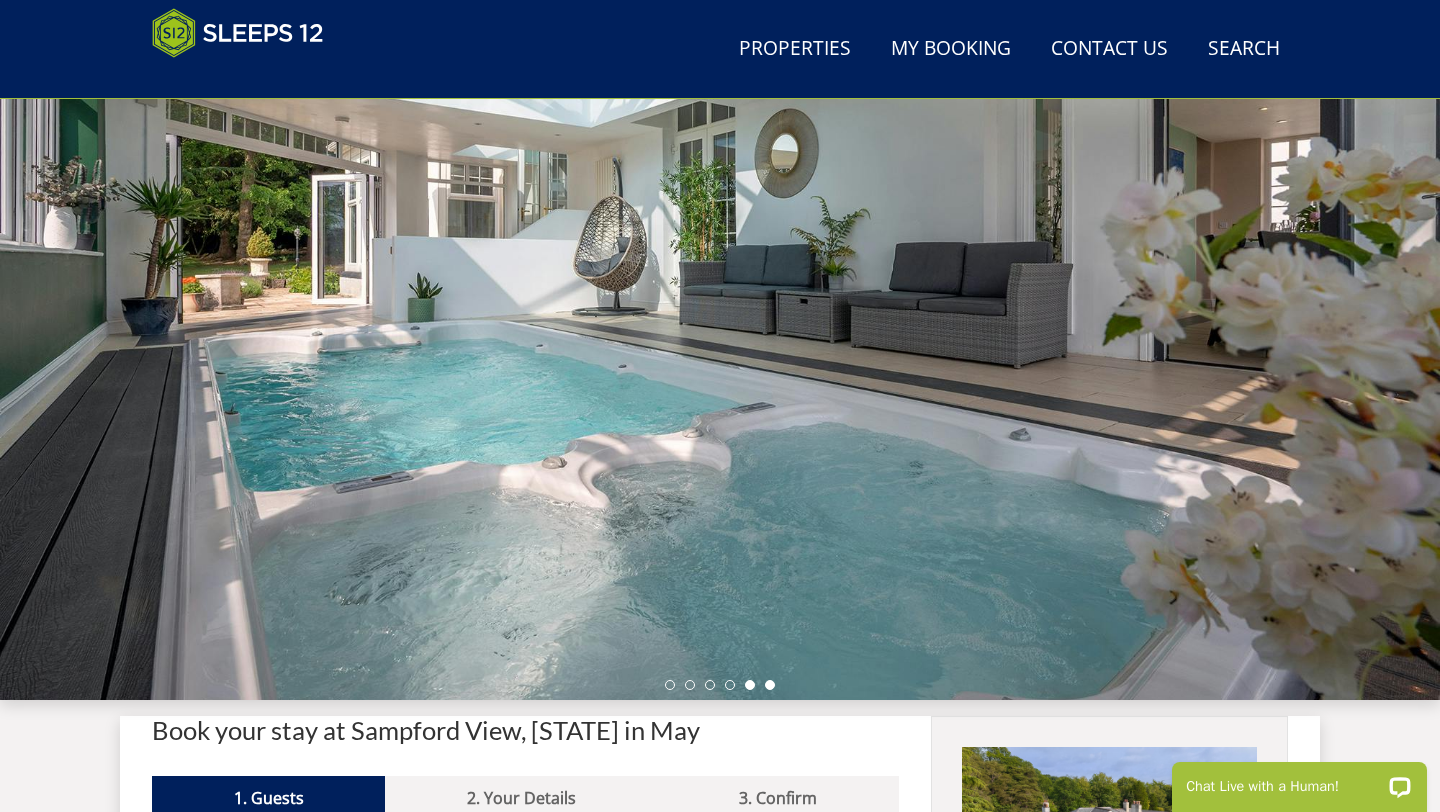 click at bounding box center [770, 685] 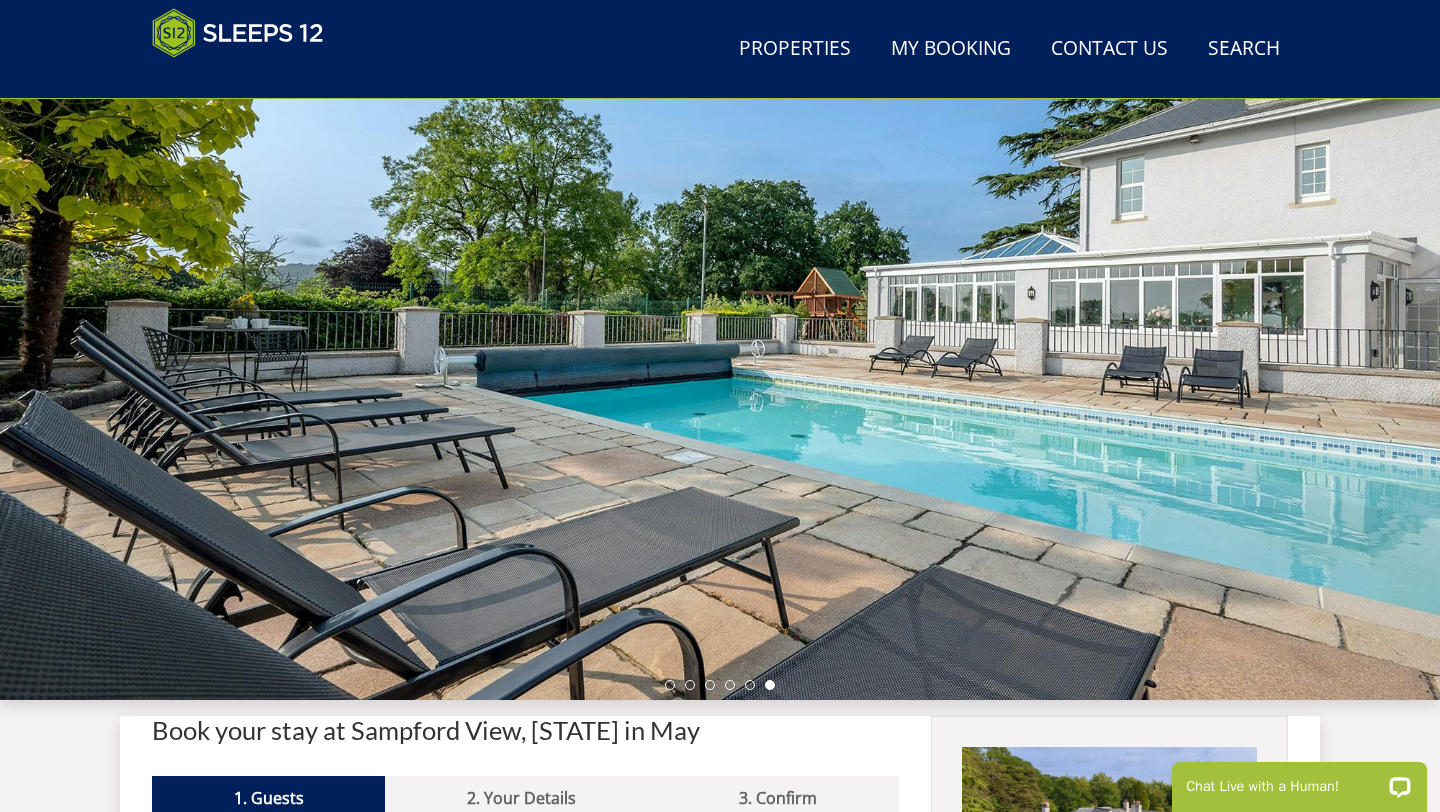 click at bounding box center [720, 350] 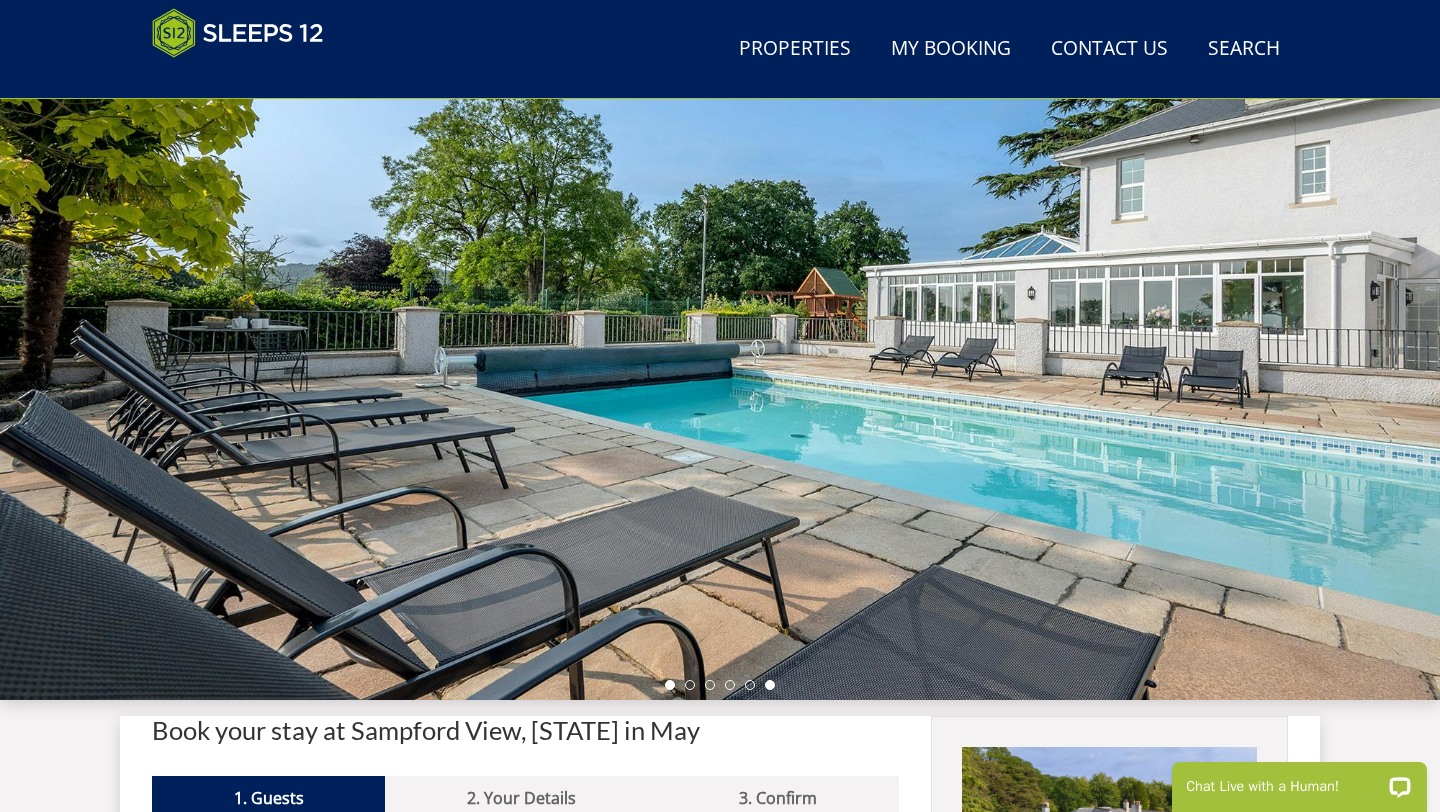 click at bounding box center (670, 685) 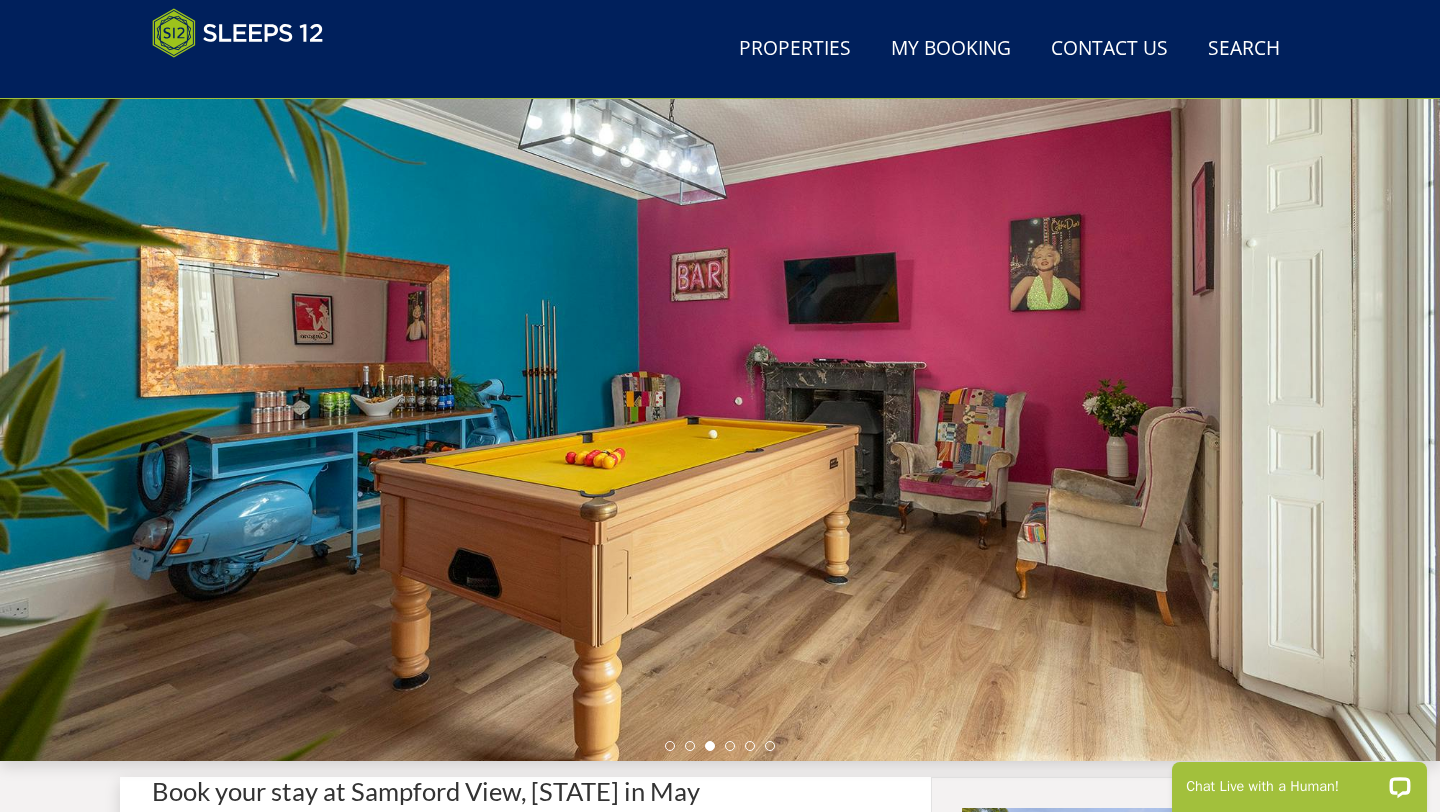 scroll, scrollTop: 78, scrollLeft: 0, axis: vertical 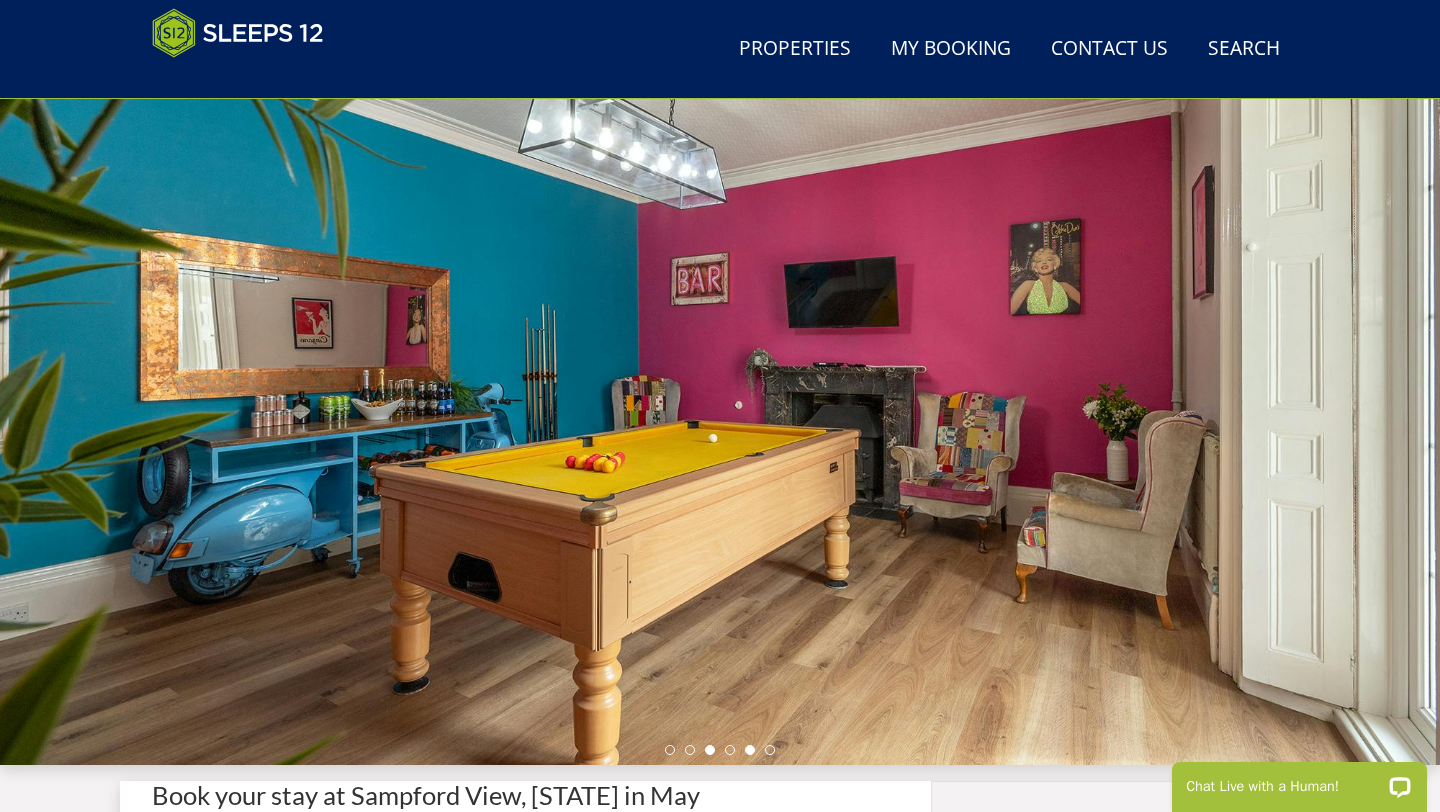 click at bounding box center (750, 750) 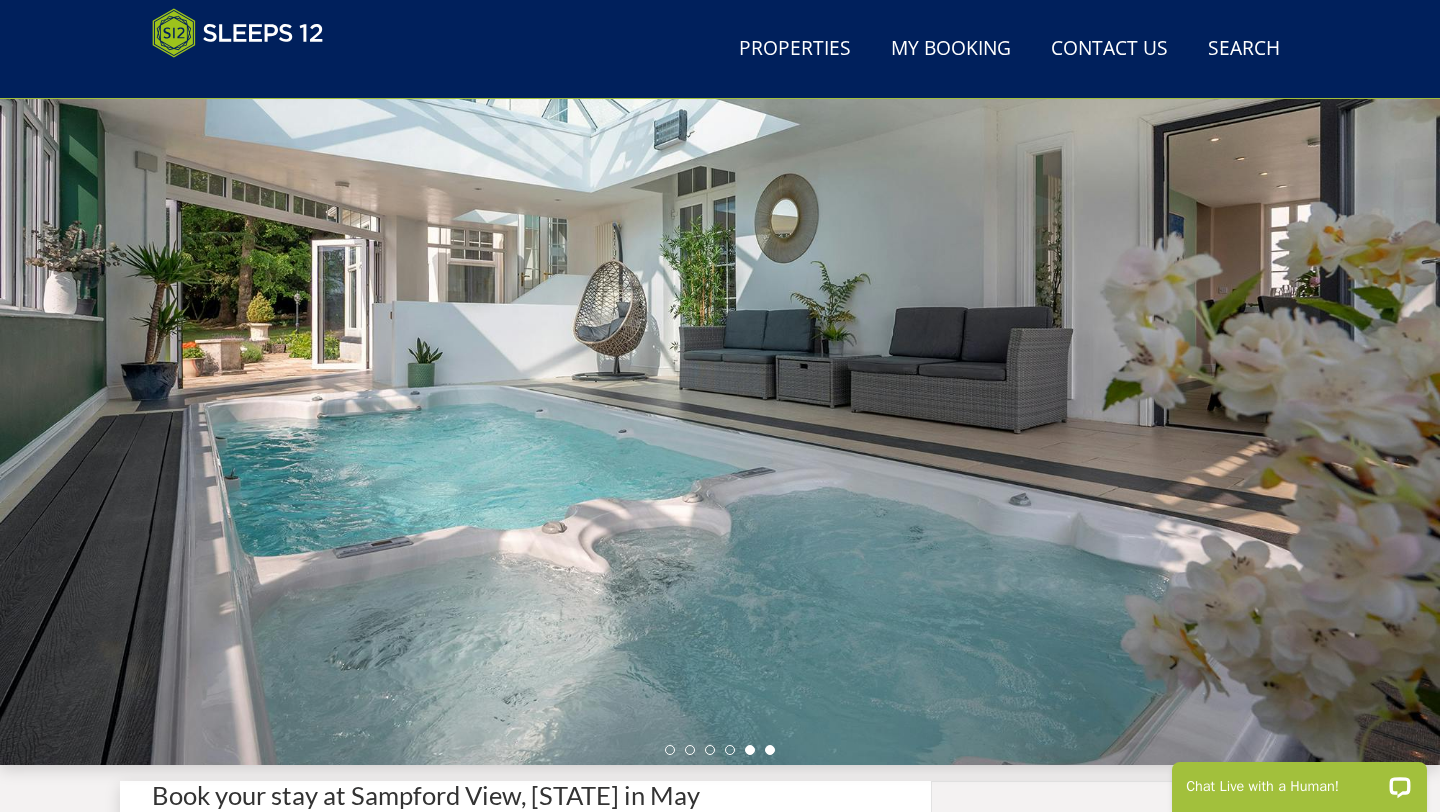 click at bounding box center [770, 750] 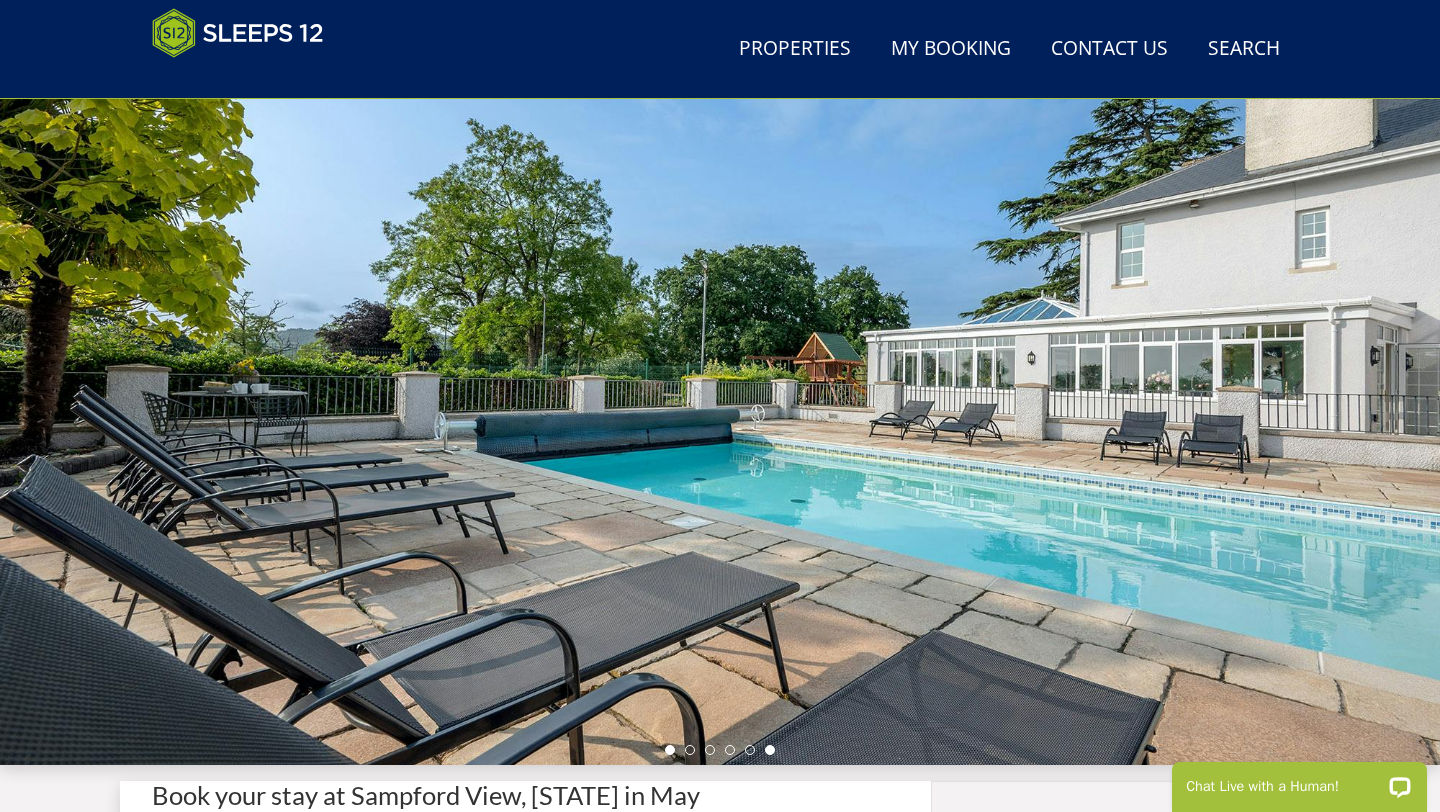 click at bounding box center [670, 750] 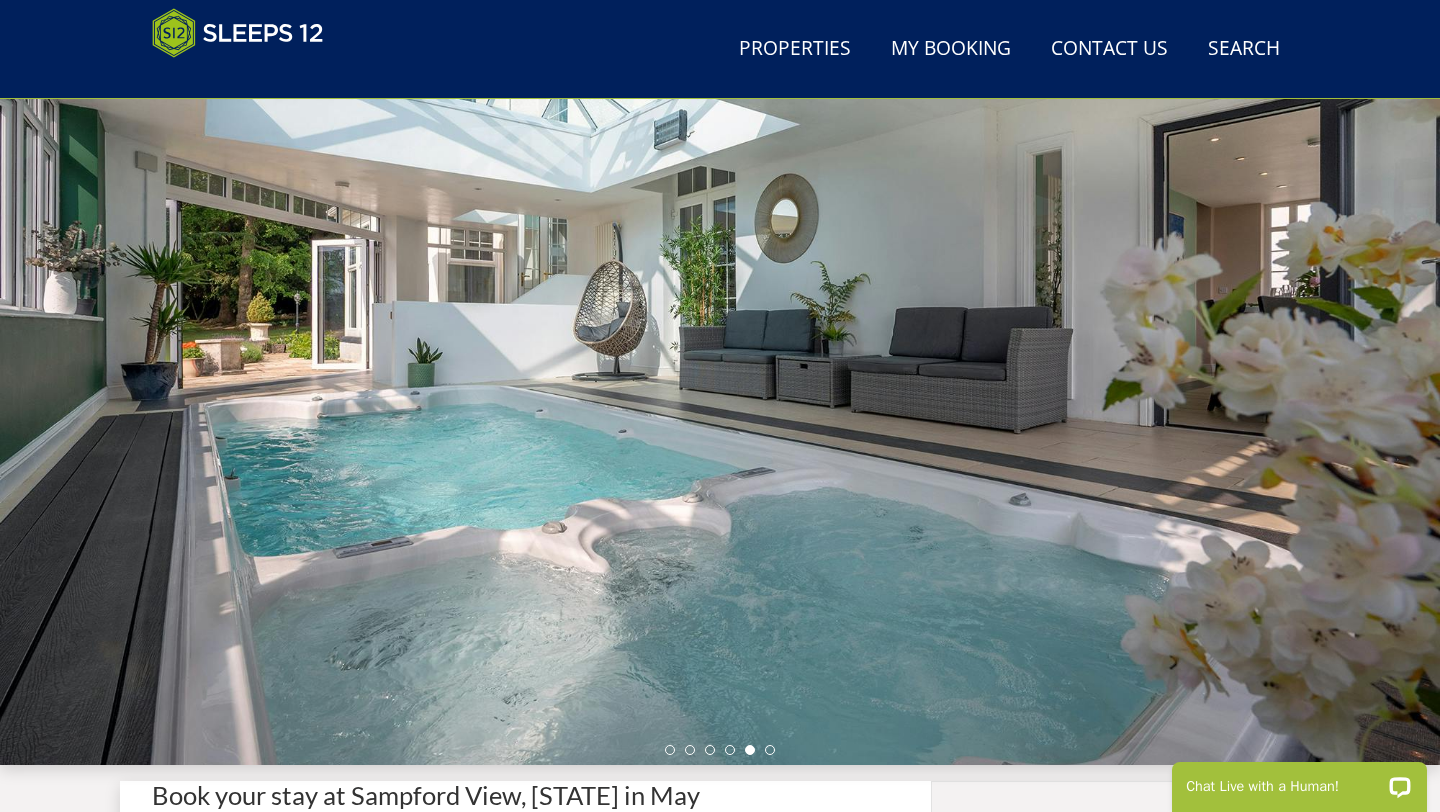click on "Book your stay at Sampford View, [STATE] in May" at bounding box center [525, 795] 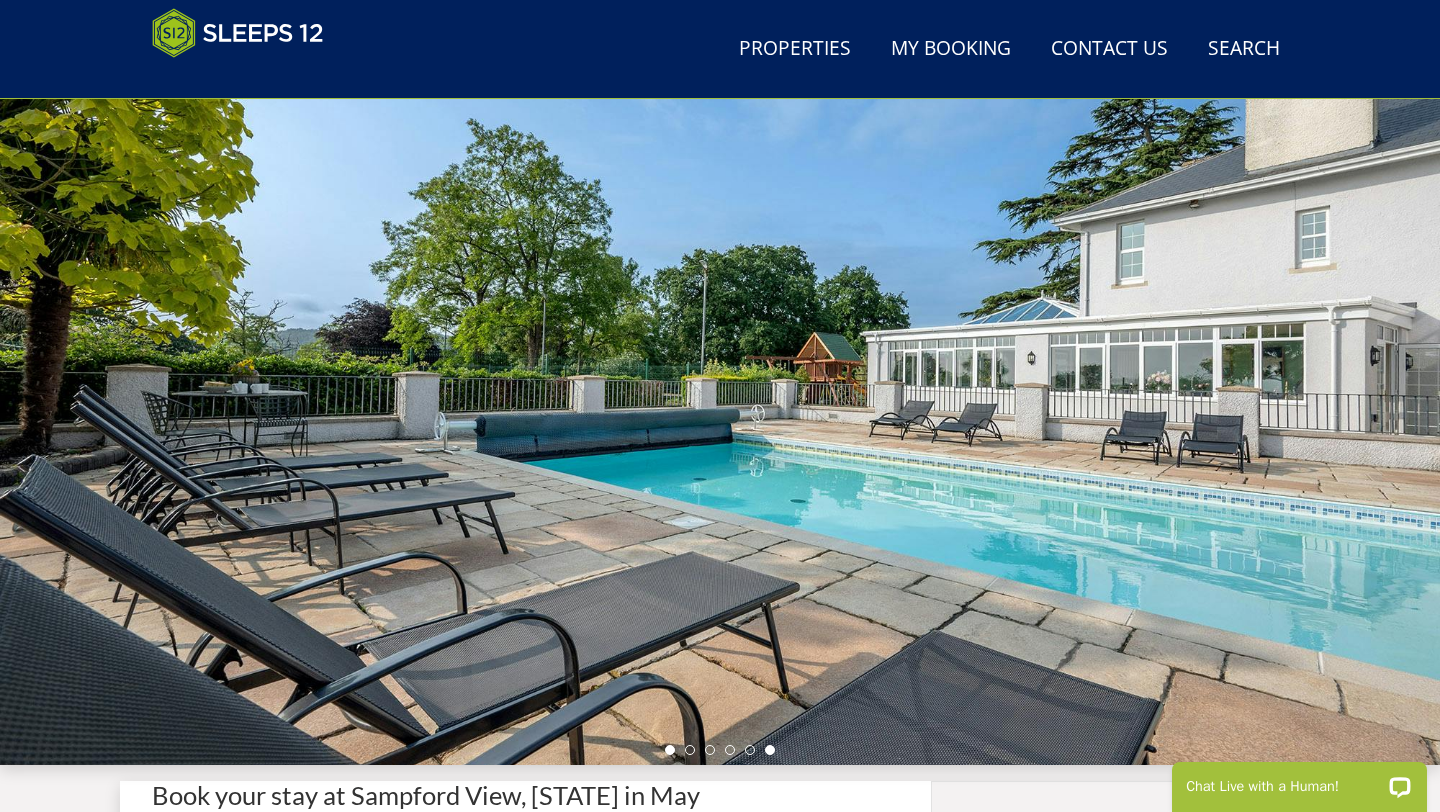 click at bounding box center [670, 750] 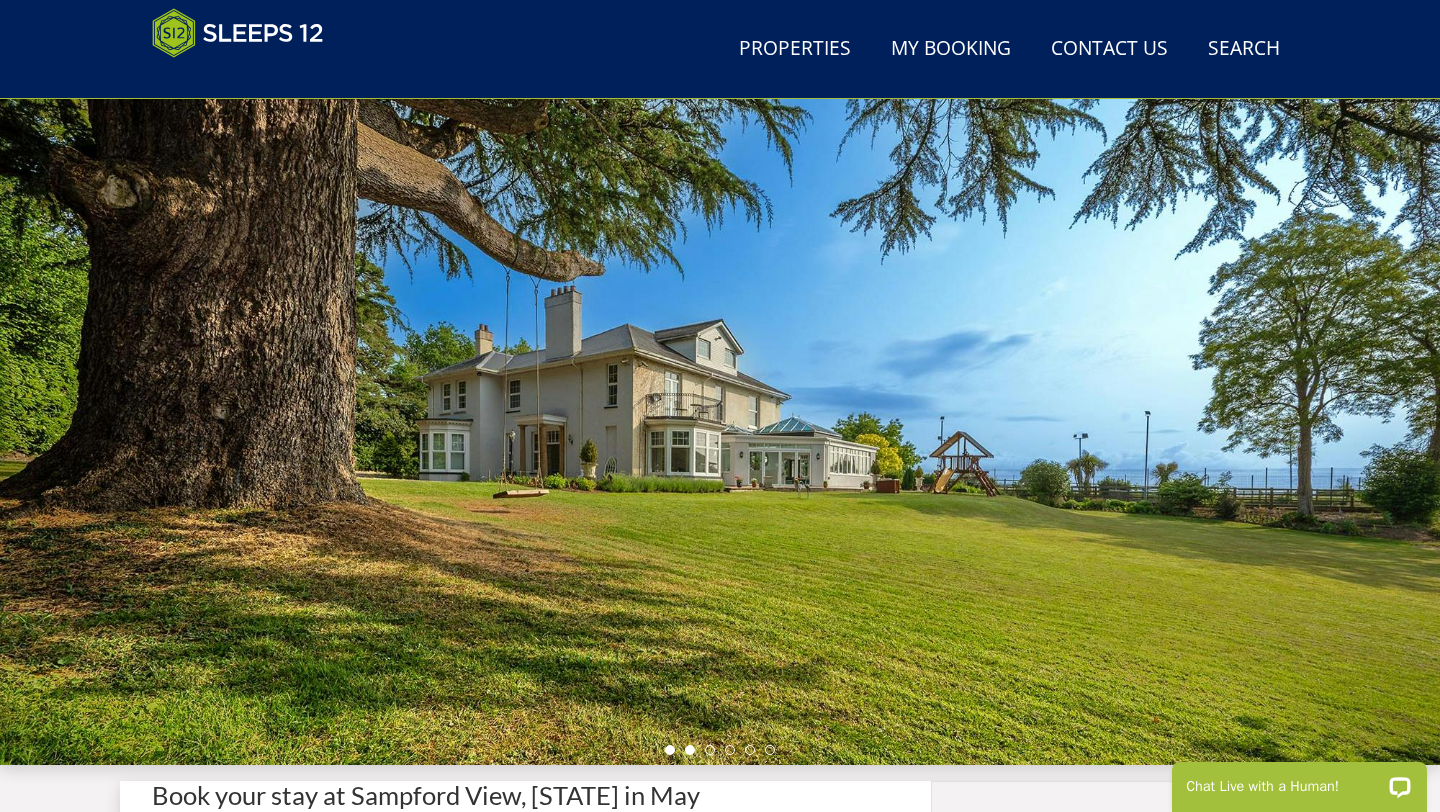 click at bounding box center (690, 750) 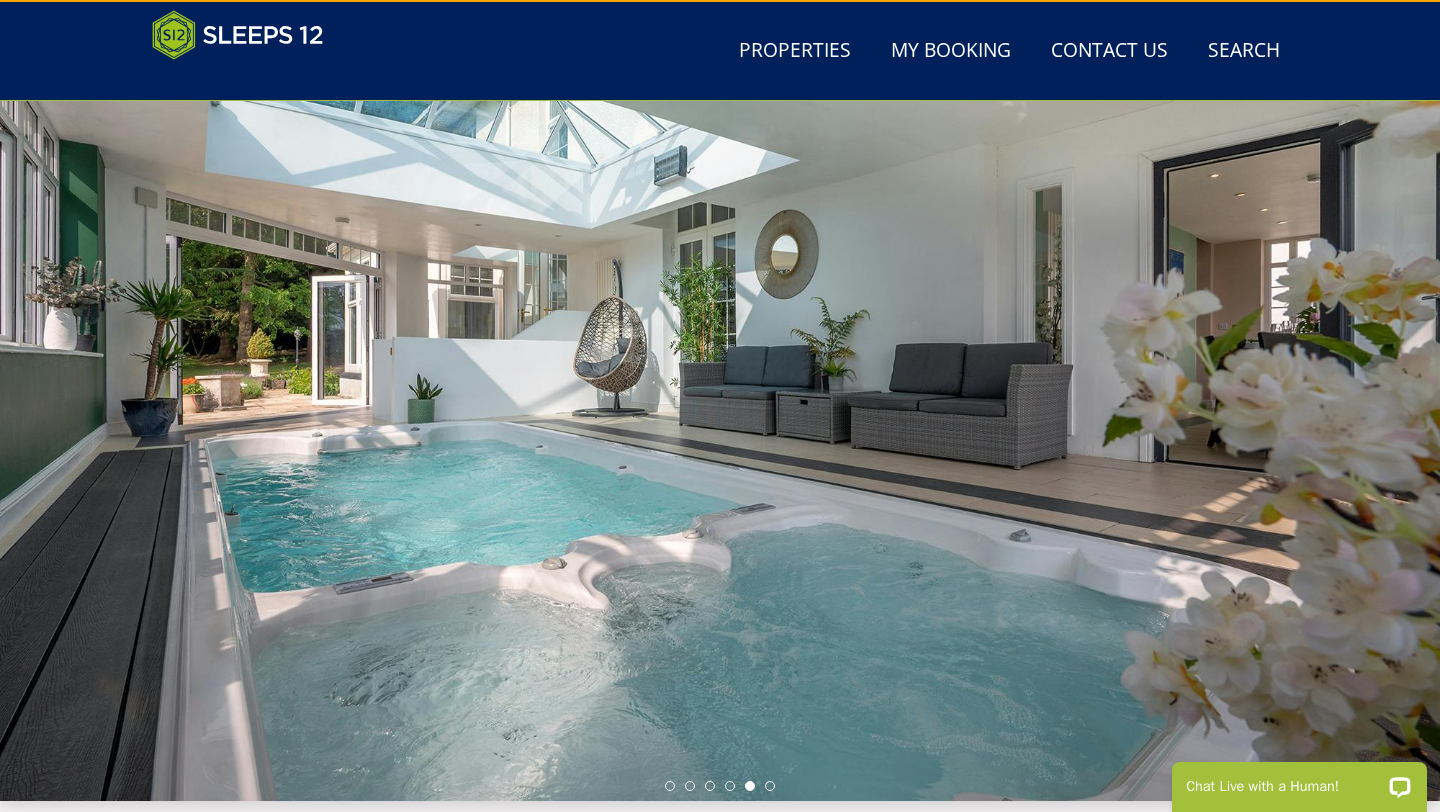 scroll, scrollTop: 0, scrollLeft: 0, axis: both 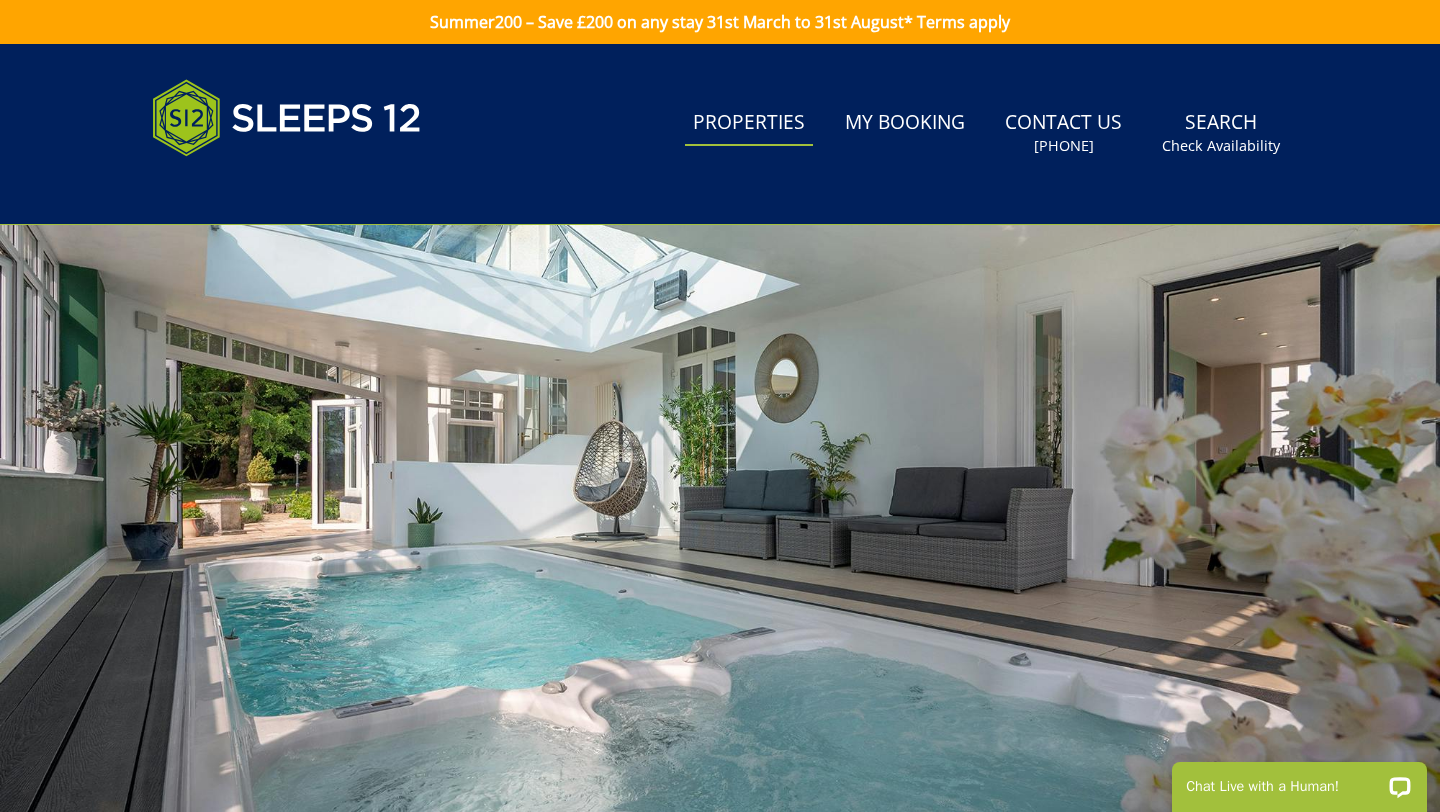 click on "Properties" at bounding box center (749, 123) 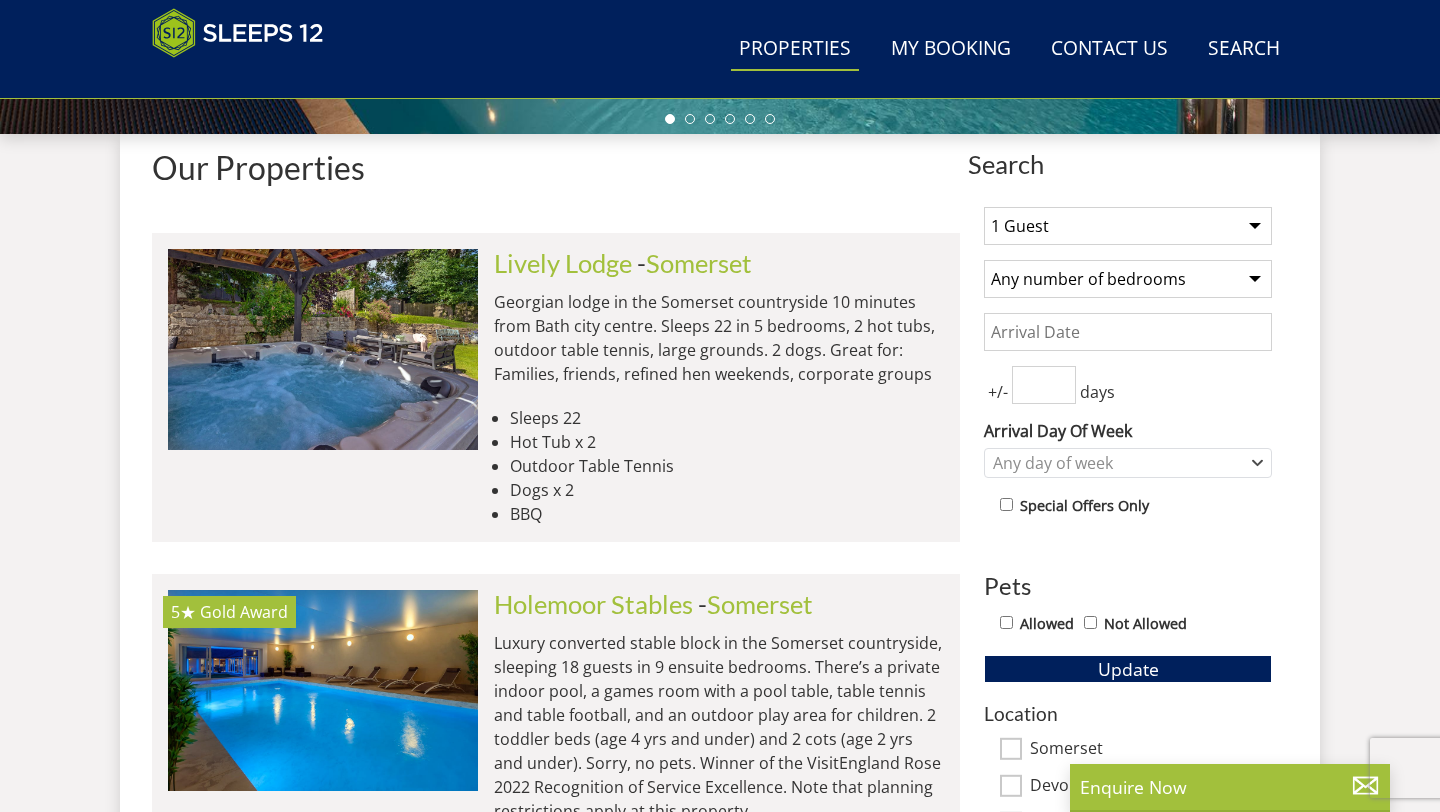 scroll, scrollTop: 701, scrollLeft: 0, axis: vertical 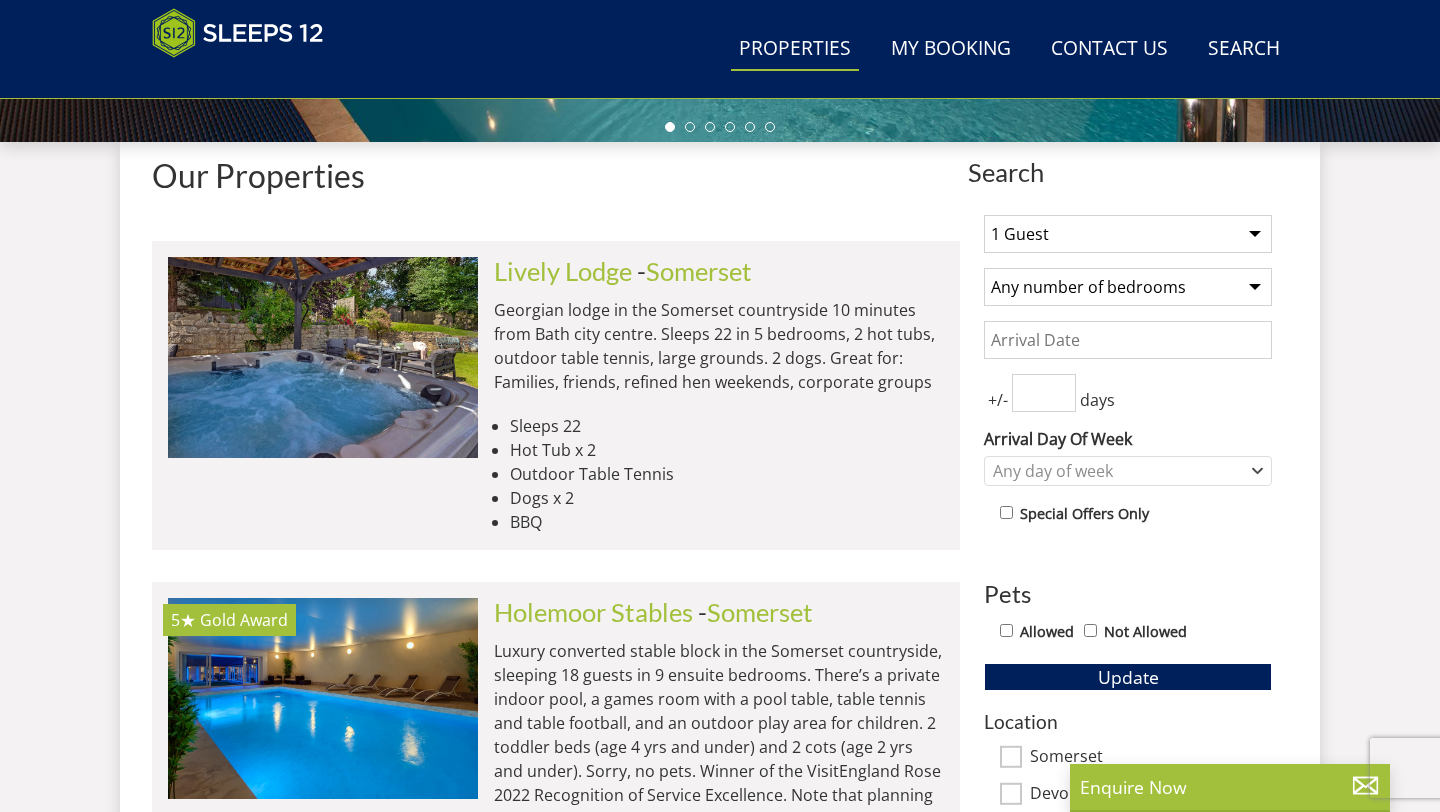 click on "1 Guest
2 Guests
3 Guests
4 Guests
5 Guests
6 Guests
7 Guests
8 Guests
9 Guests
10 Guests
11 Guests
12 Guests
13 Guests
14 Guests
15 Guests
16 Guests
17 Guests
18 Guests
19 Guests
20 Guests
21 Guests
22 Guests
23 Guests
24 Guests
25 Guests
26 Guests
27 Guests
28 Guests
29 Guests
30 Guests
31 Guests
32 Guests
33 Guests
34 Guests
35 Guests
36 Guests
37 Guests
38 Guests
39 Guests
40 Guests
41 Guests
42 Guests
43 Guests
44 Guests
45 Guests
46 Guests
47 Guests
48 Guests
49 Guests
50 Guests" at bounding box center [1128, 234] 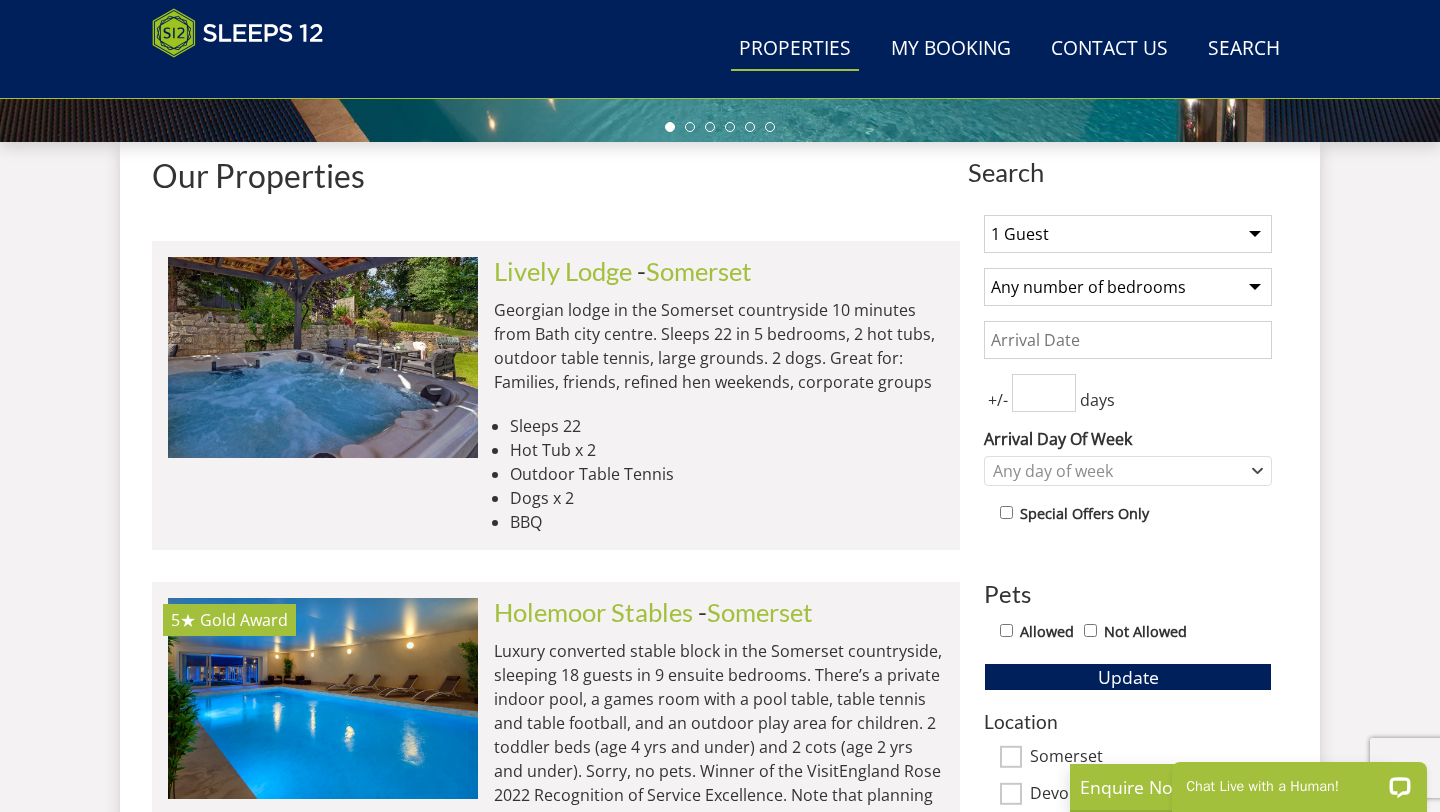 scroll, scrollTop: 0, scrollLeft: 0, axis: both 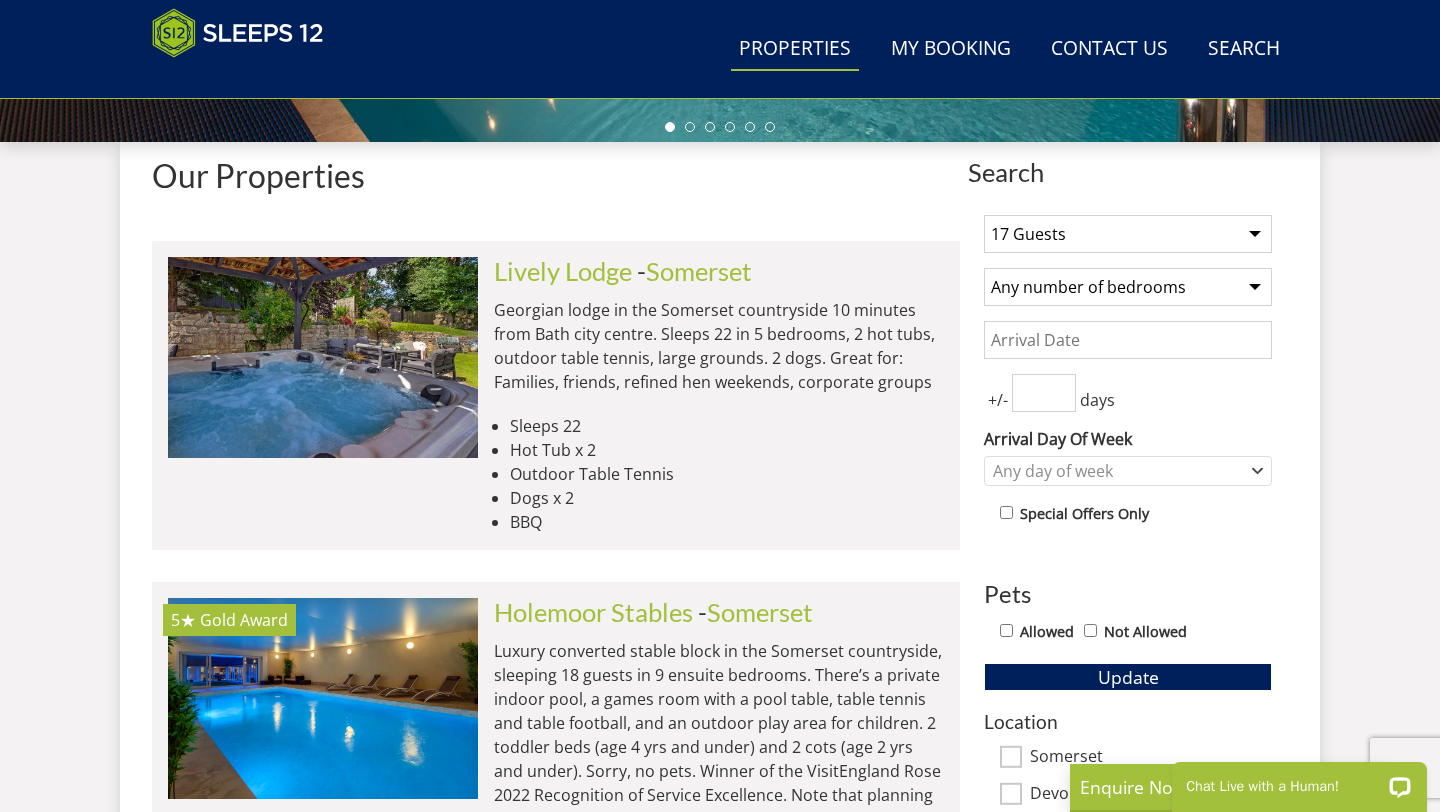 click on "Any number of bedrooms
3 Bedrooms
4 Bedrooms
5 Bedrooms
6 Bedrooms
7 Bedrooms
8 Bedrooms
9 Bedrooms
10 Bedrooms
11 Bedrooms
12 Bedrooms
13 Bedrooms
14 Bedrooms
15 Bedrooms
16 Bedrooms" at bounding box center [1128, 287] 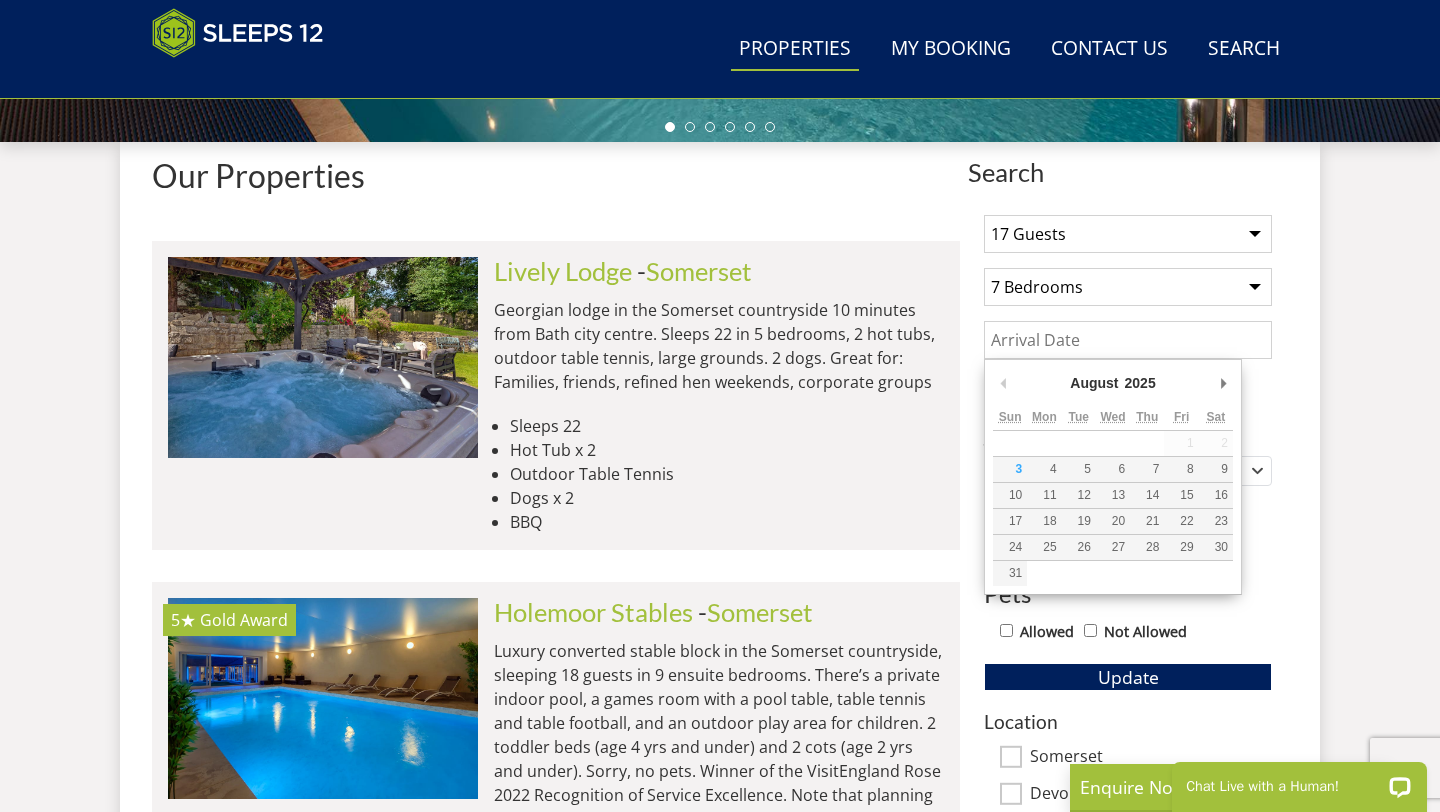 click on "Date" at bounding box center [1128, 340] 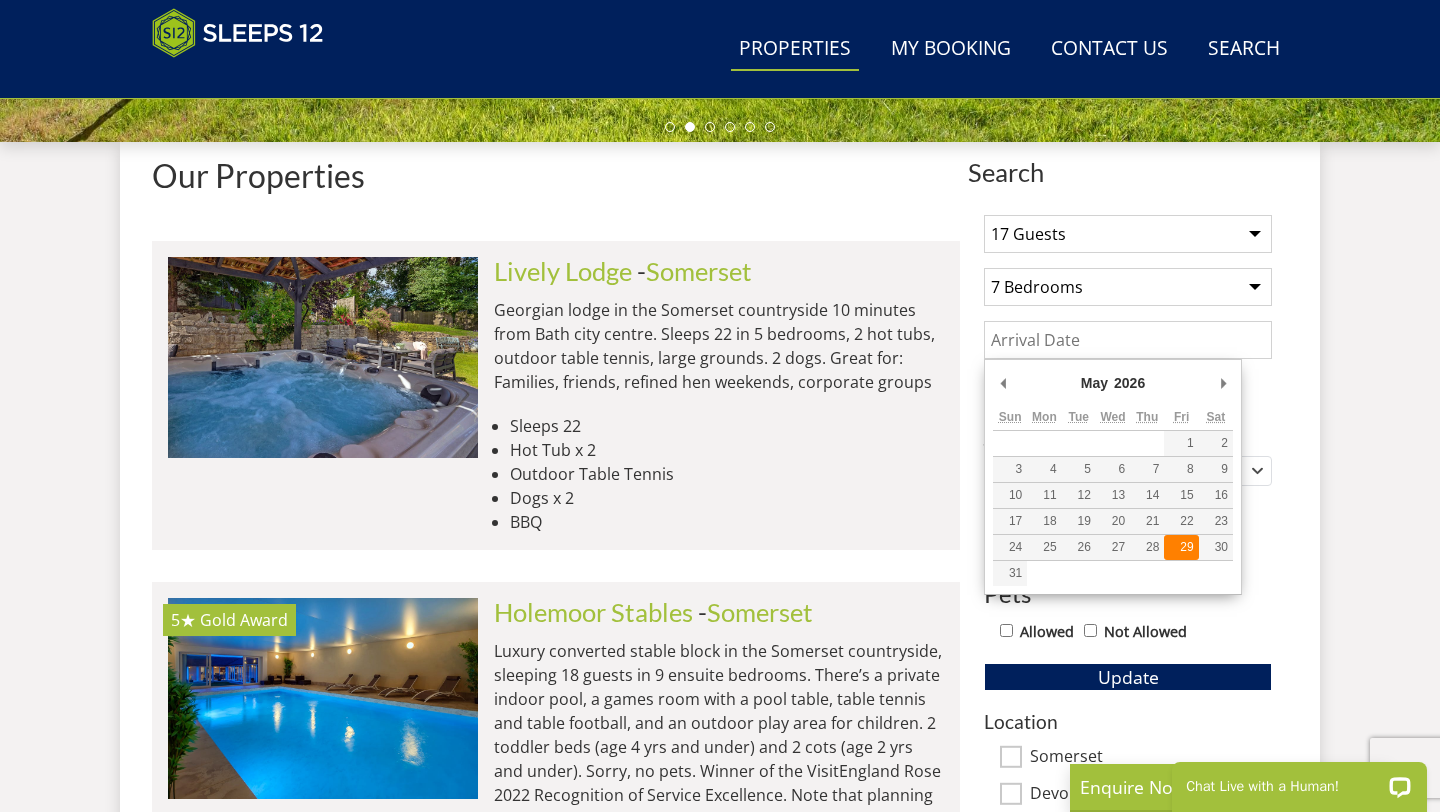 type on "[DATE]" 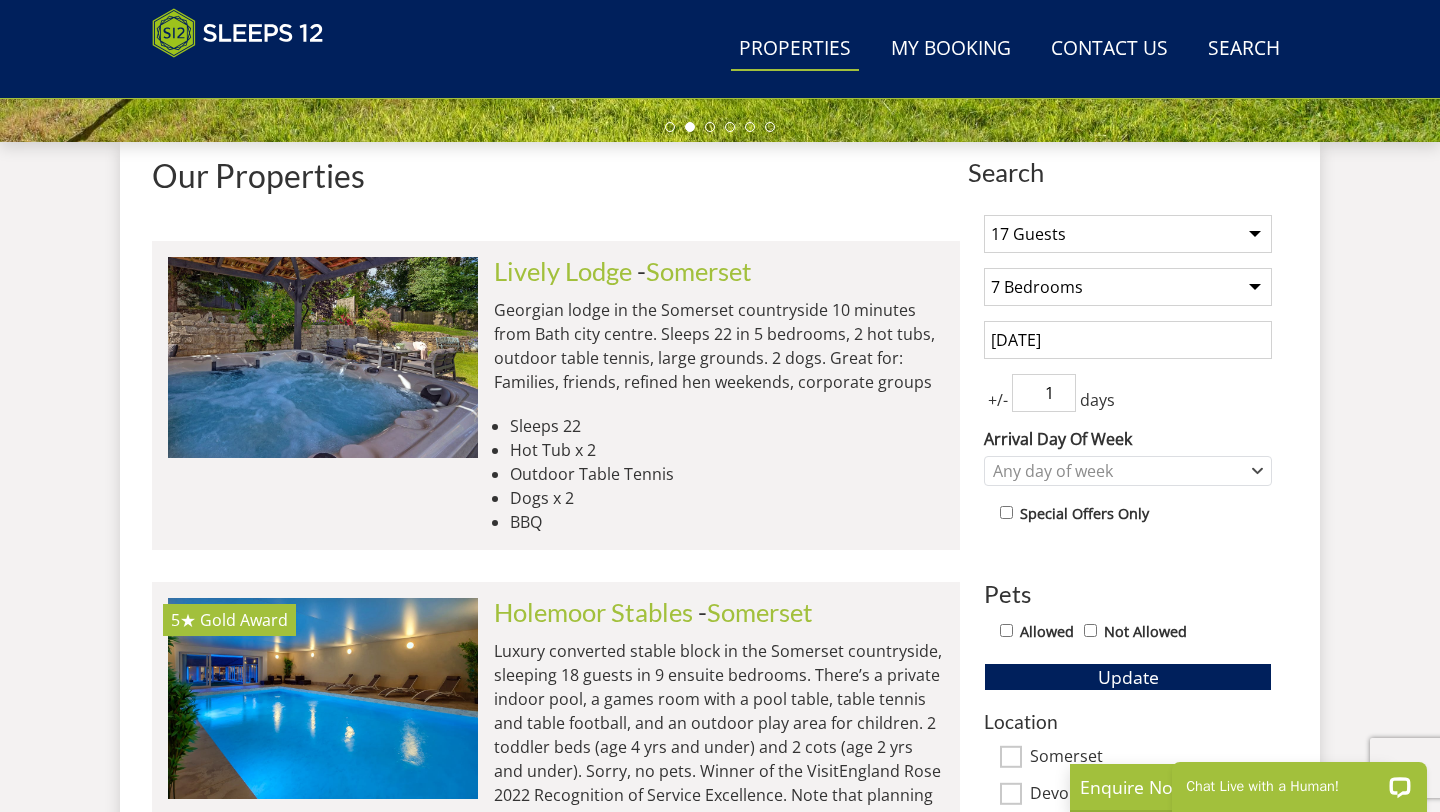 click on "1" at bounding box center [1044, 393] 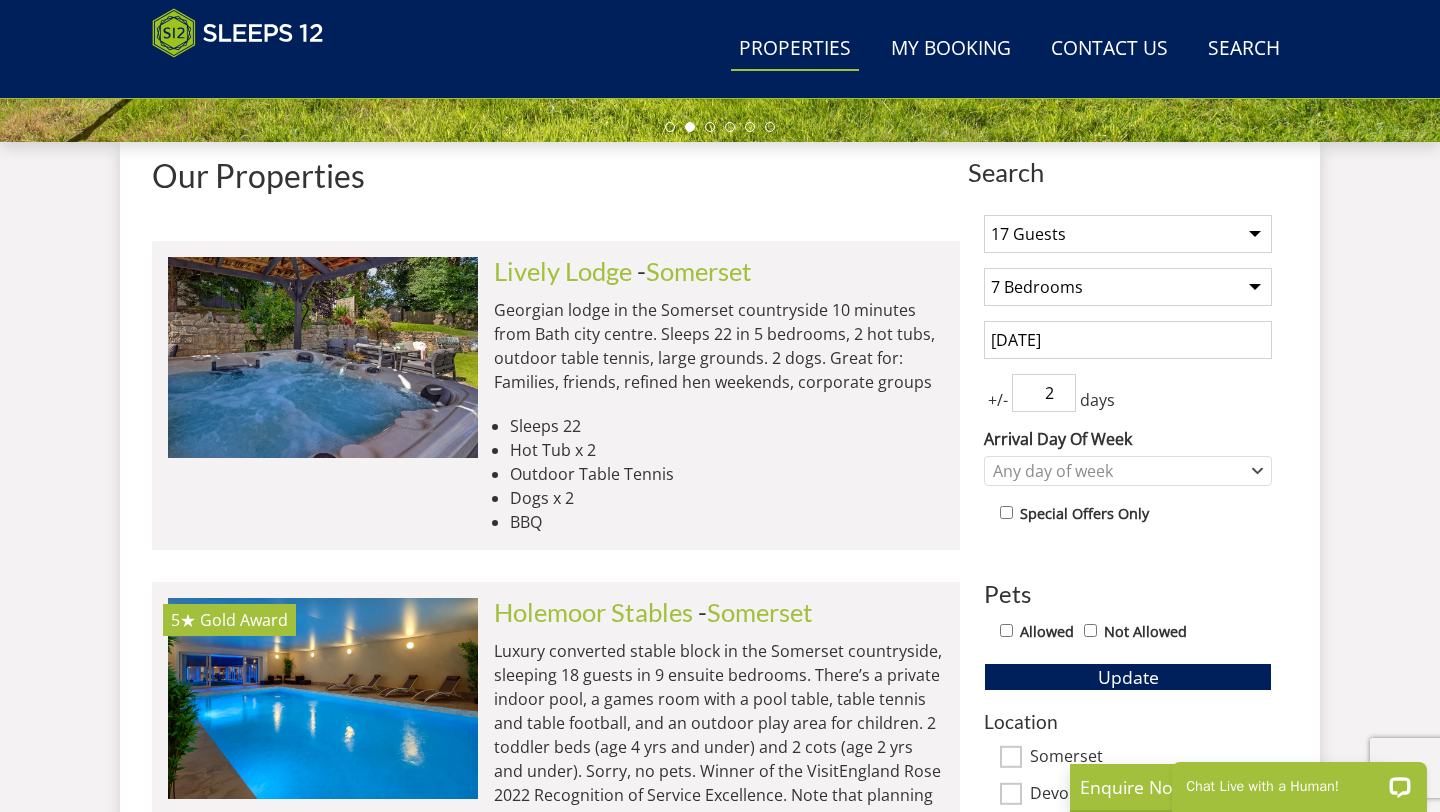 type on "2" 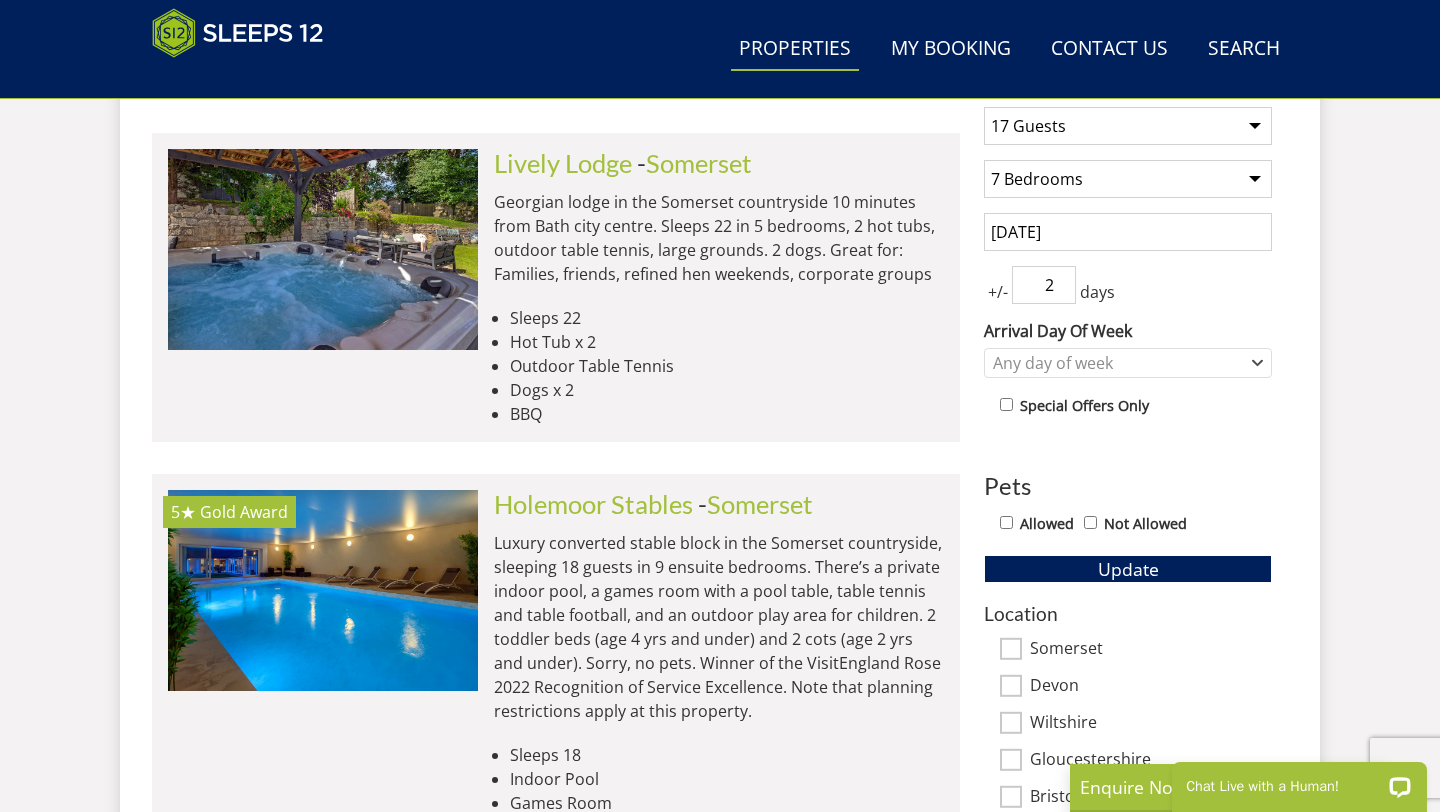 scroll, scrollTop: 813, scrollLeft: 0, axis: vertical 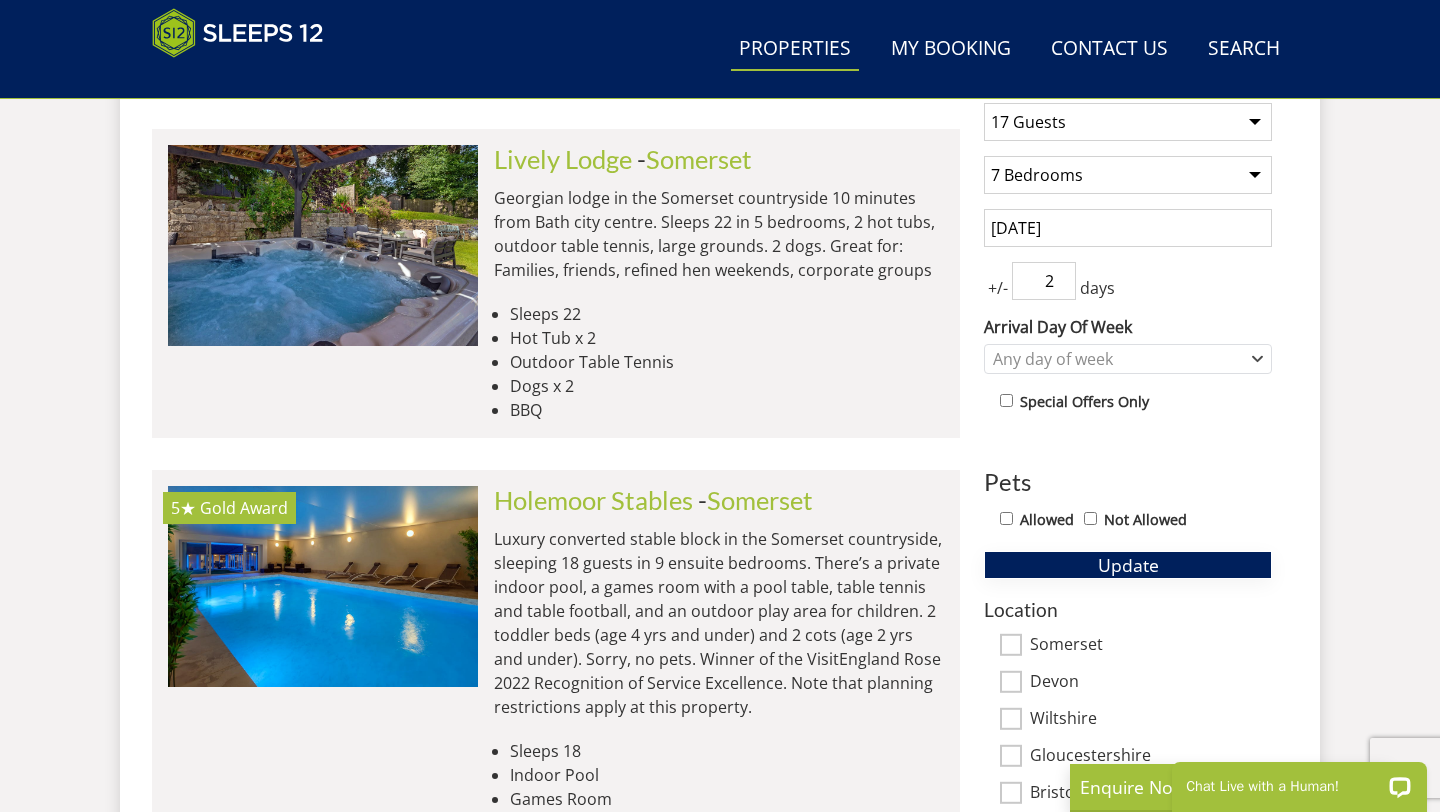 click on "Update" at bounding box center (1128, 565) 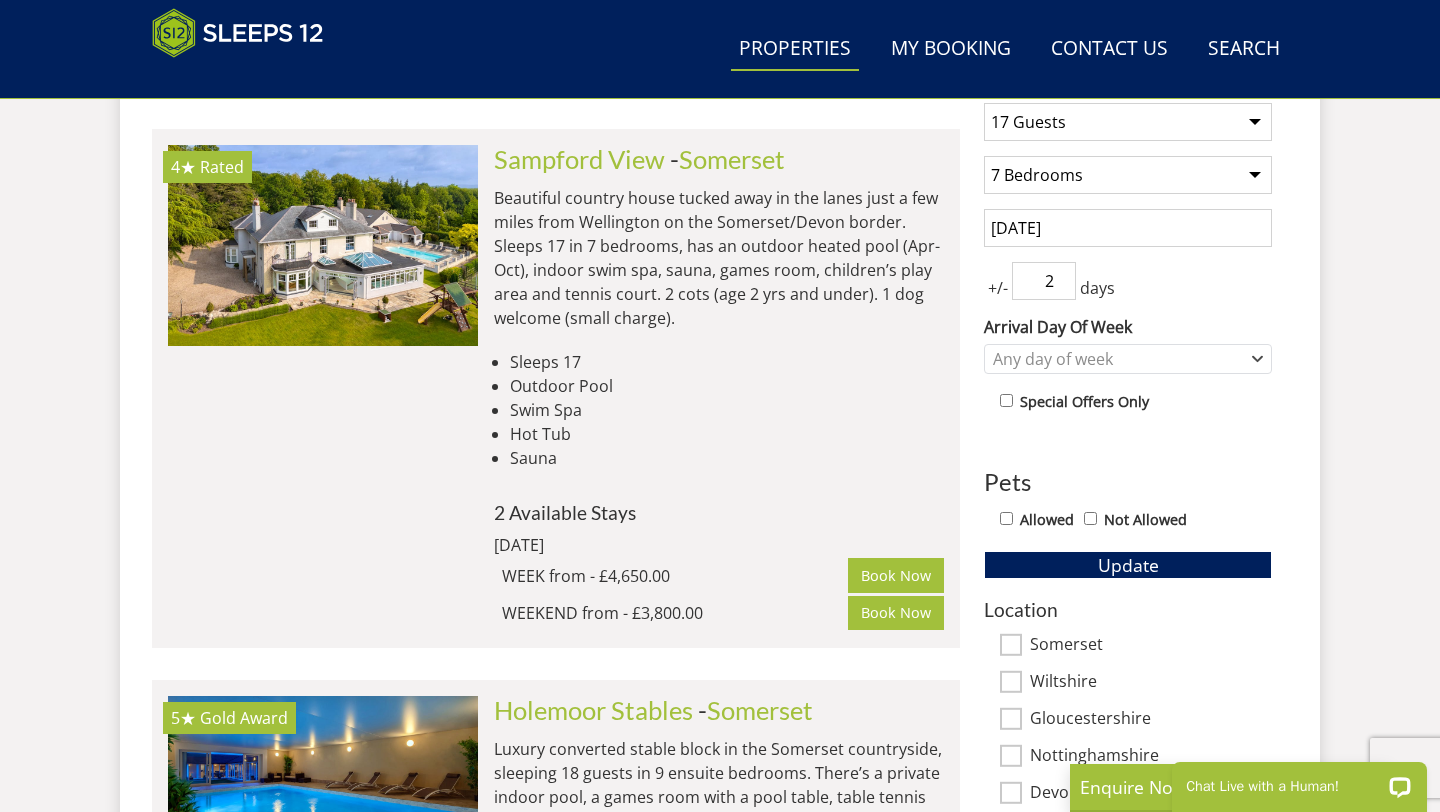 click on "Allowed" at bounding box center (1047, 520) 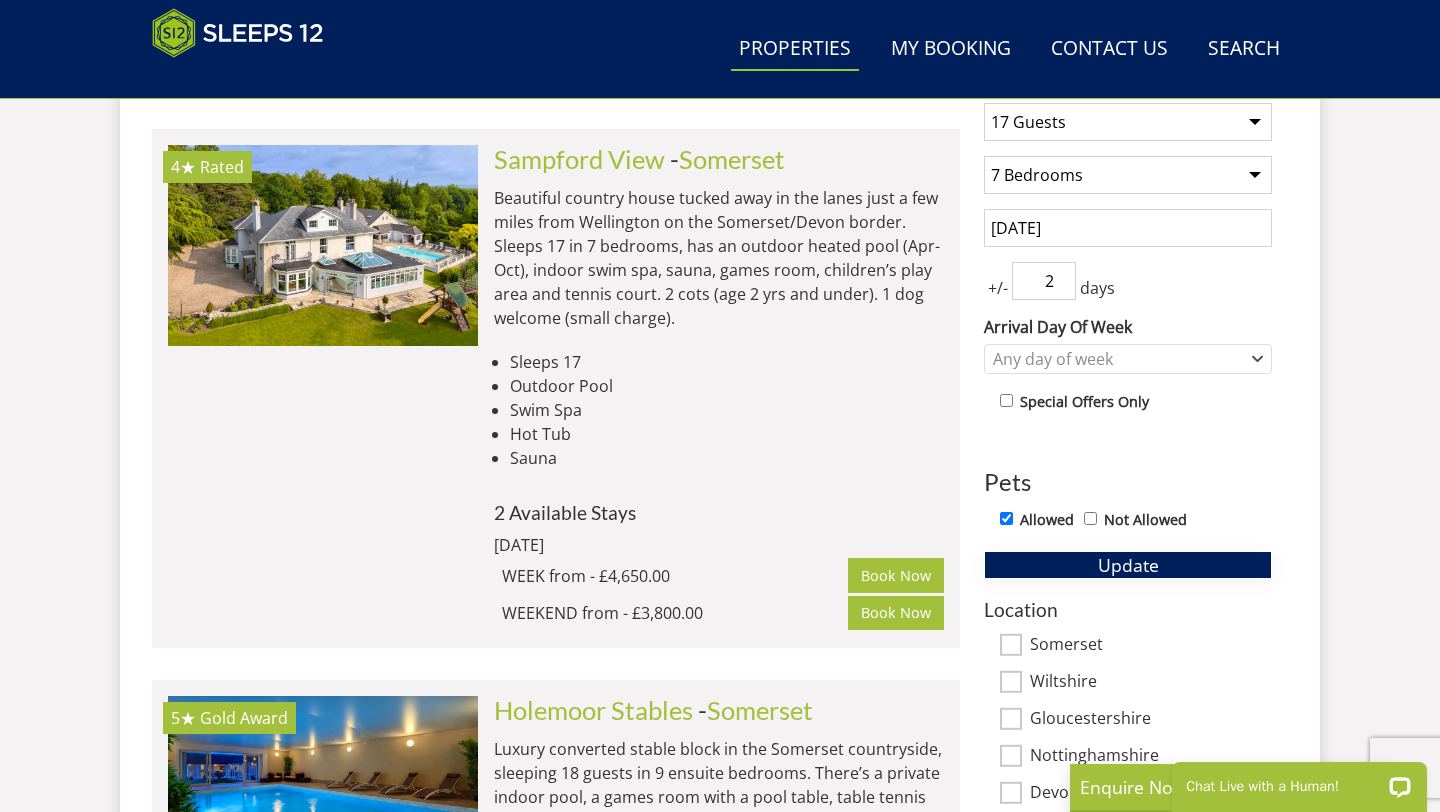 click on "Update" at bounding box center (1128, 565) 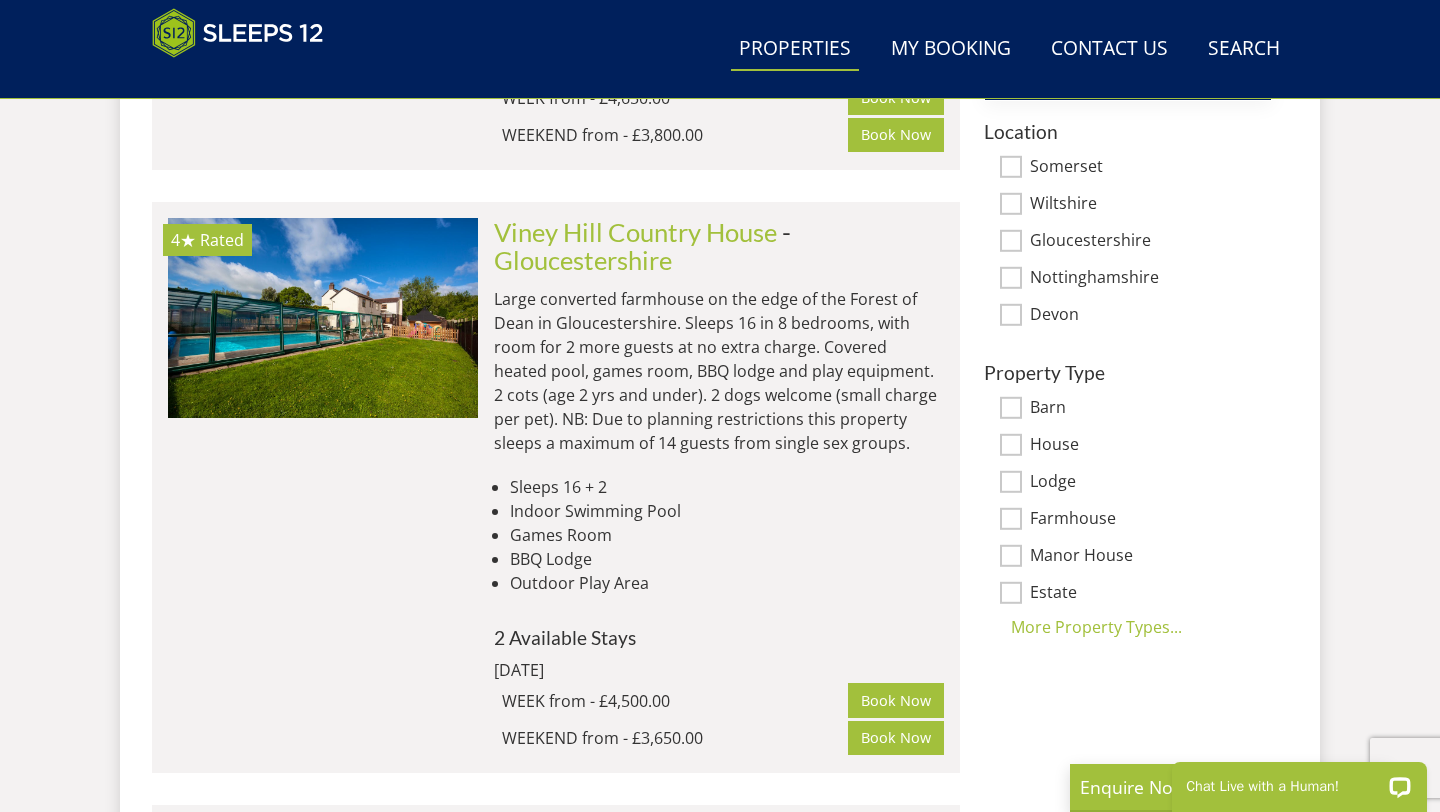 scroll, scrollTop: 1296, scrollLeft: 0, axis: vertical 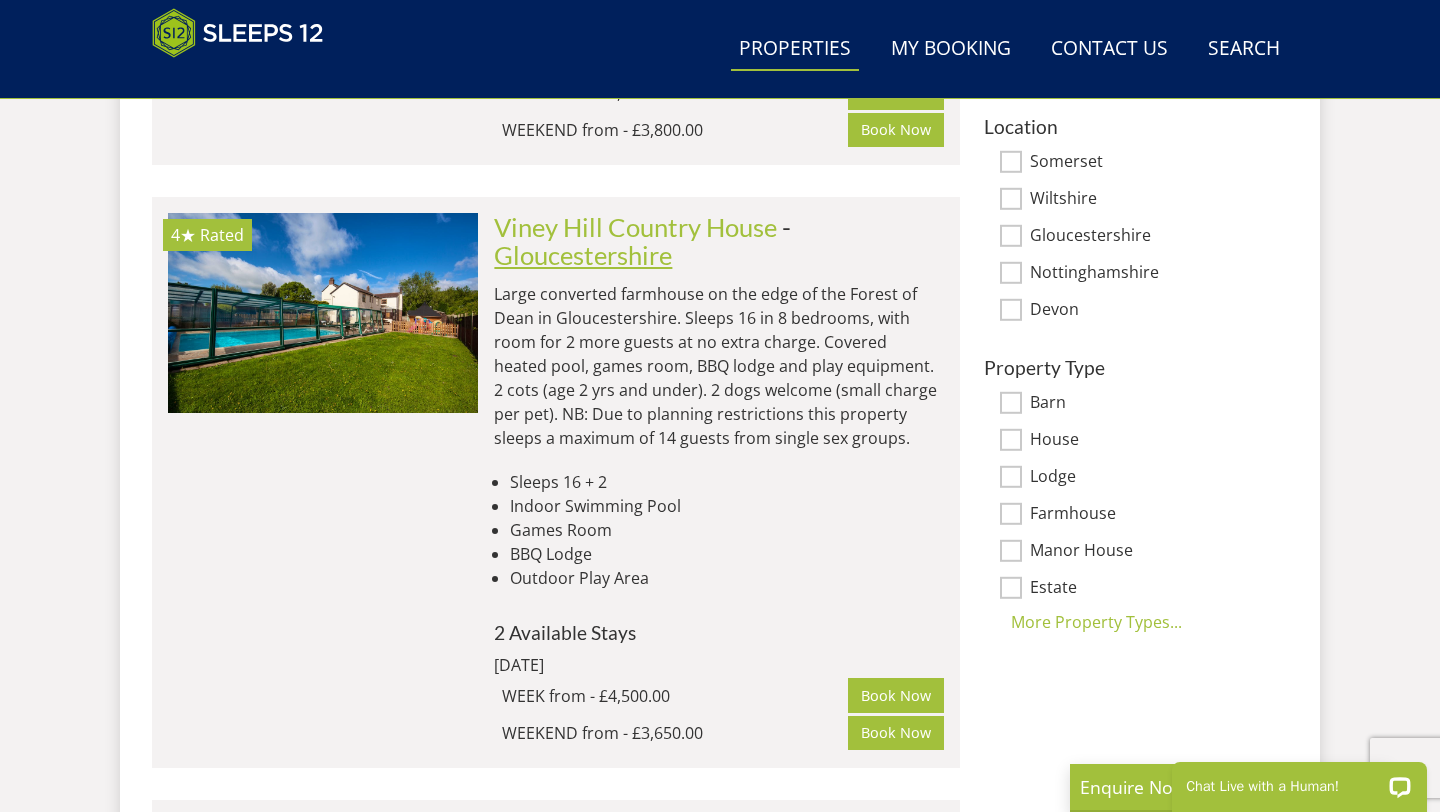 click on "Gloucestershire" at bounding box center (583, 255) 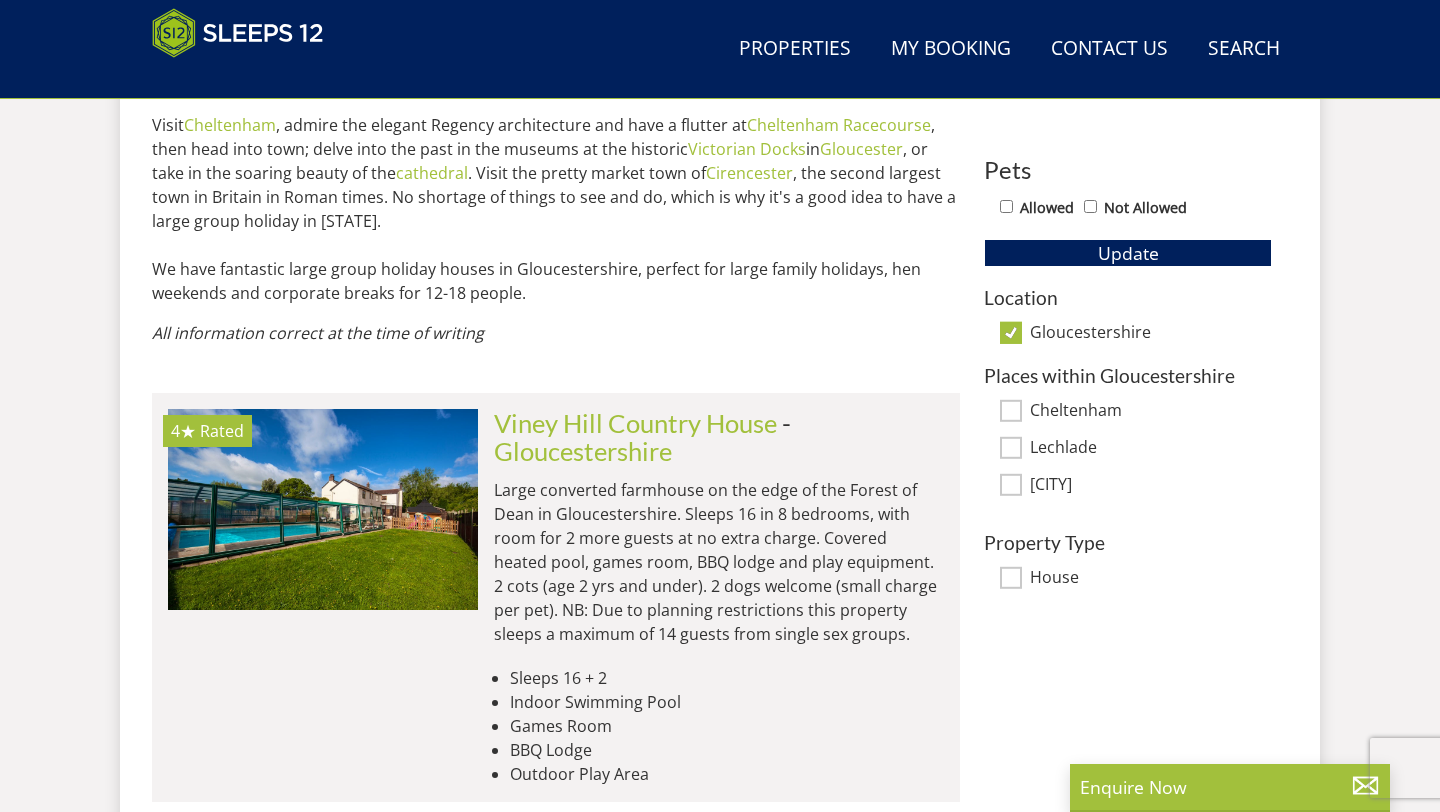 scroll, scrollTop: 1258, scrollLeft: 0, axis: vertical 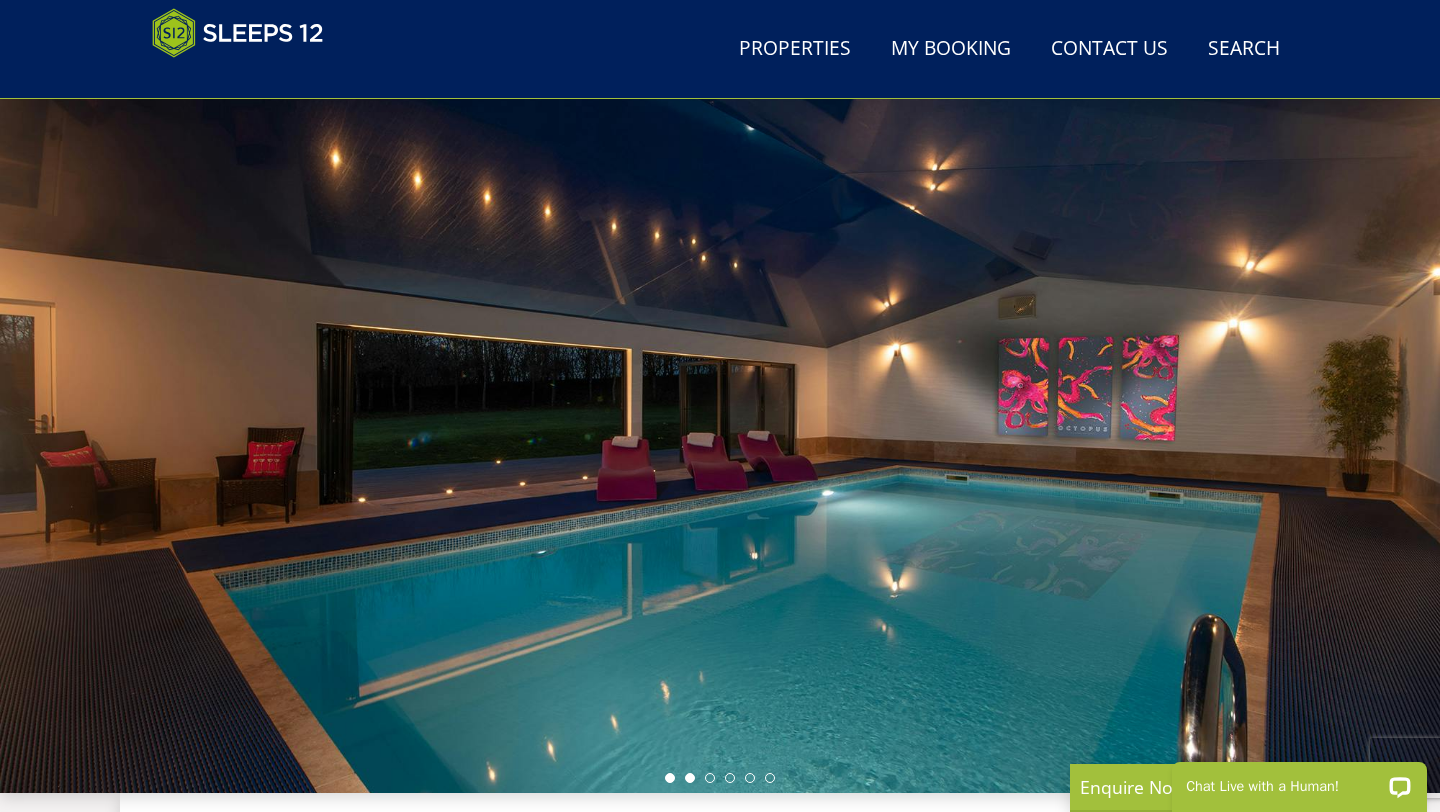 click at bounding box center (690, 778) 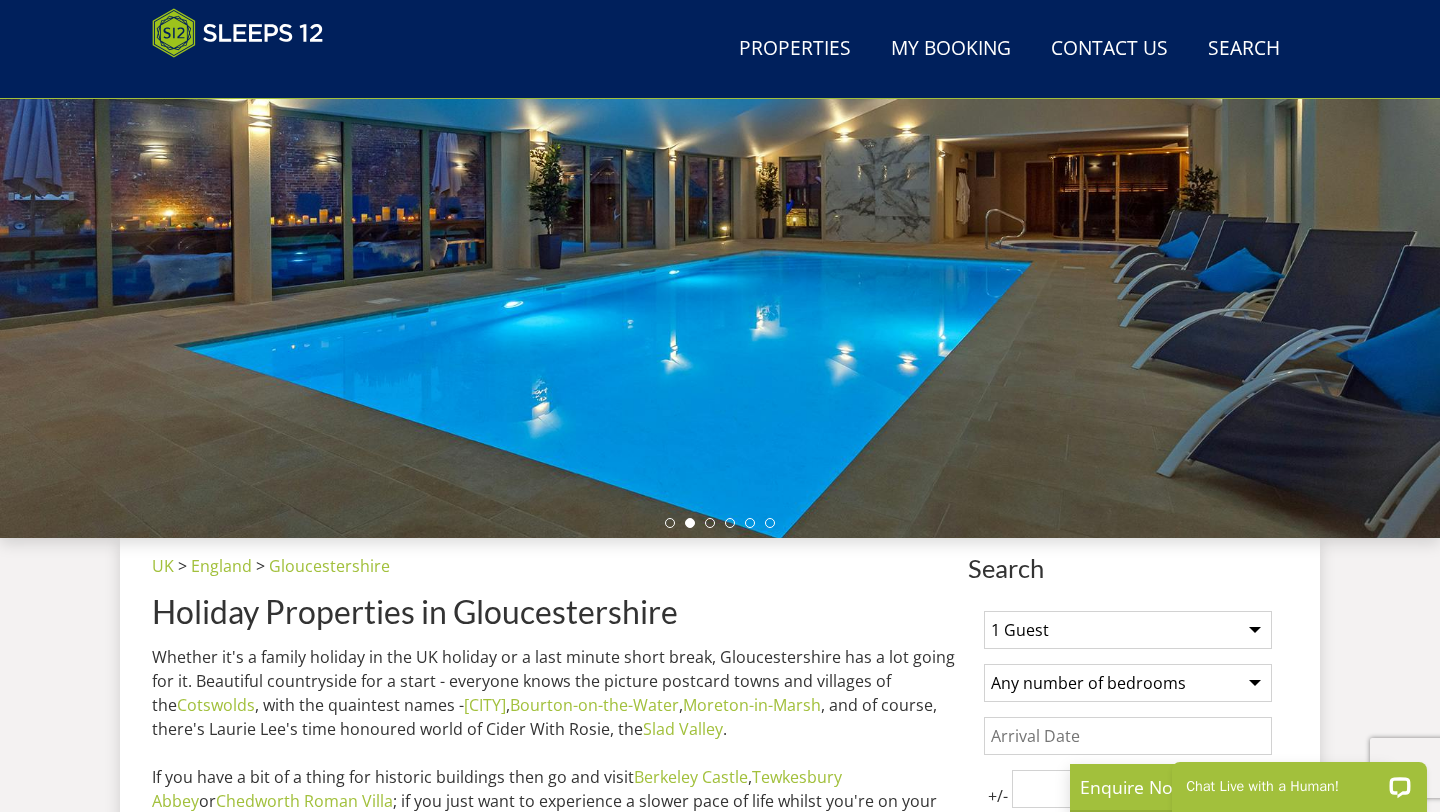 scroll, scrollTop: 247, scrollLeft: 0, axis: vertical 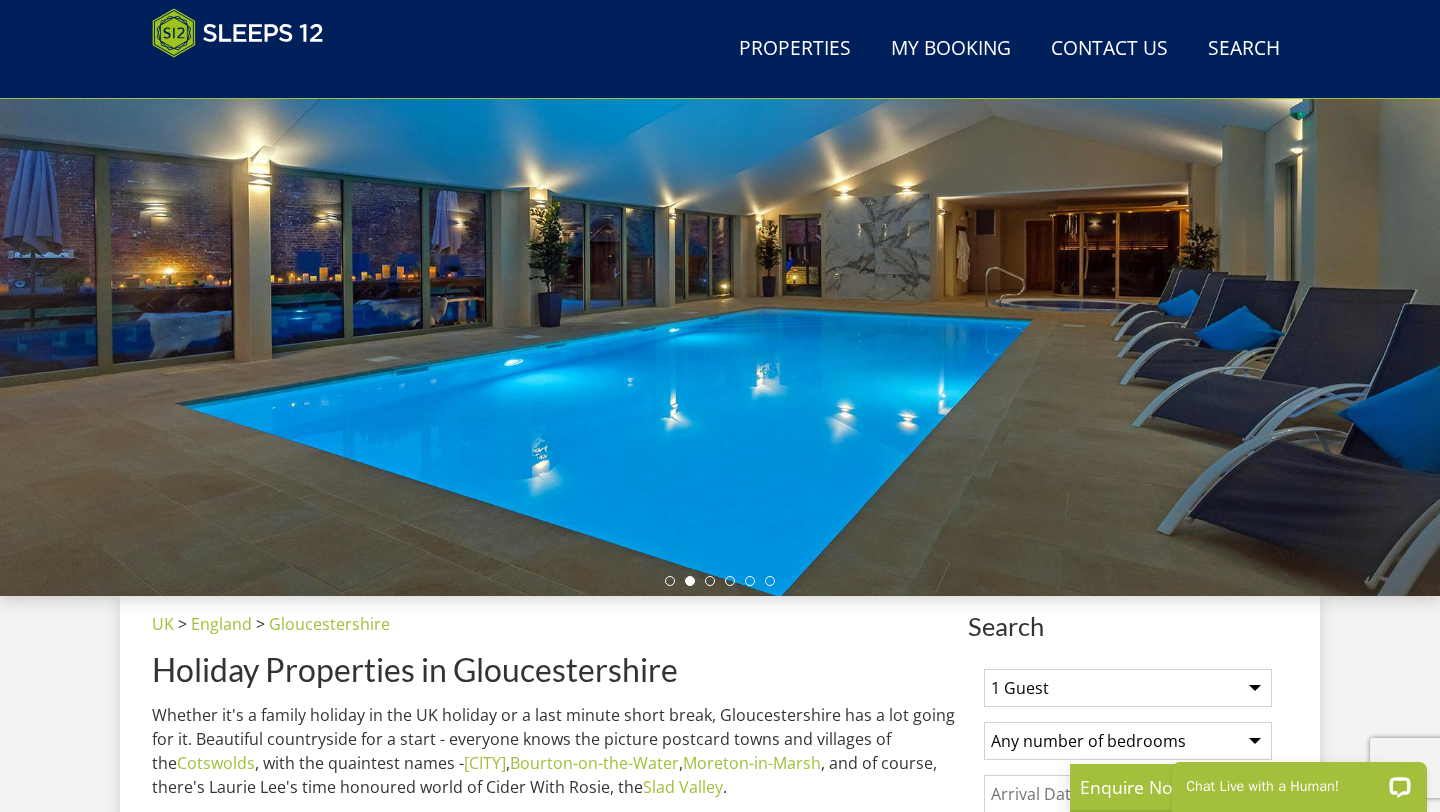 click at bounding box center (720, 246) 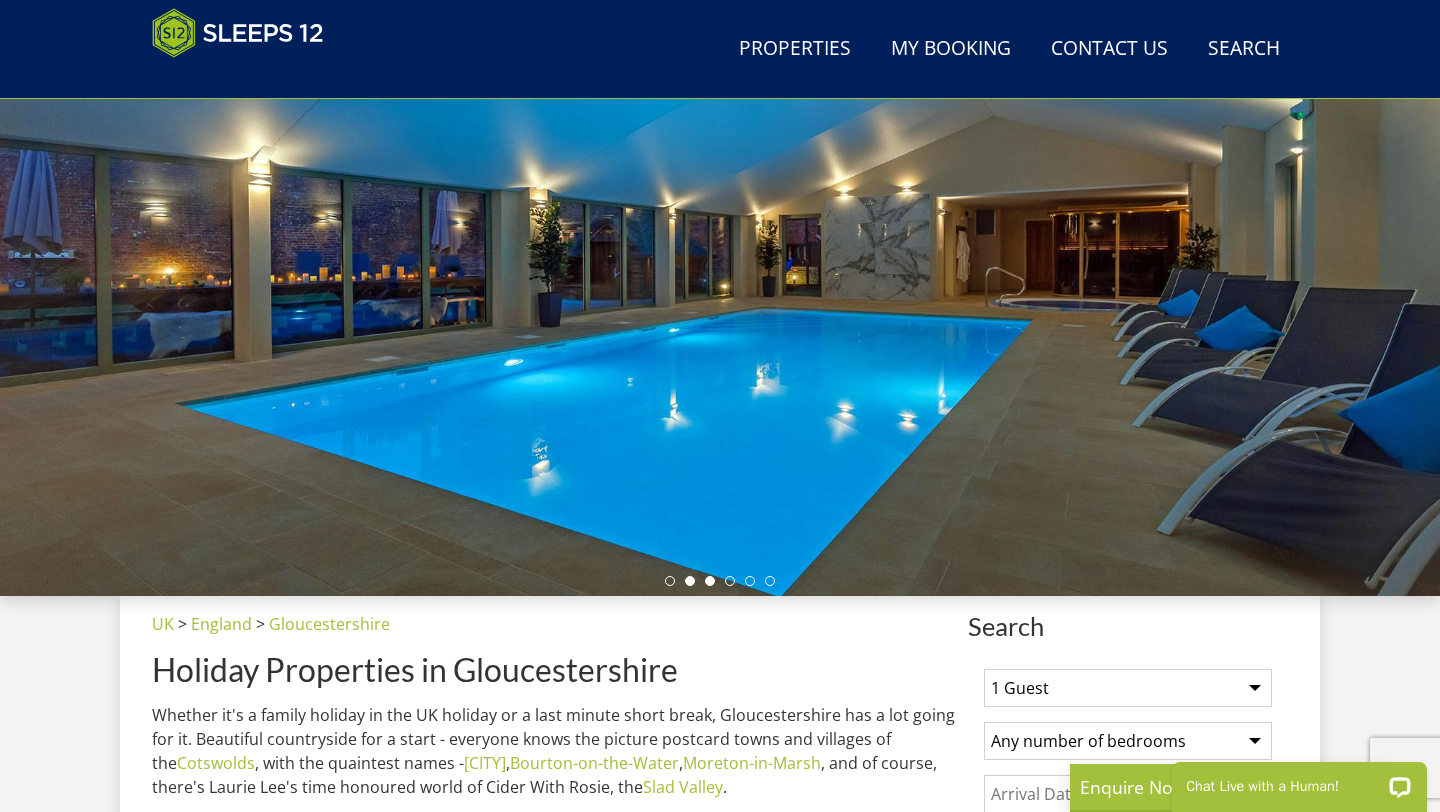 click at bounding box center (710, 581) 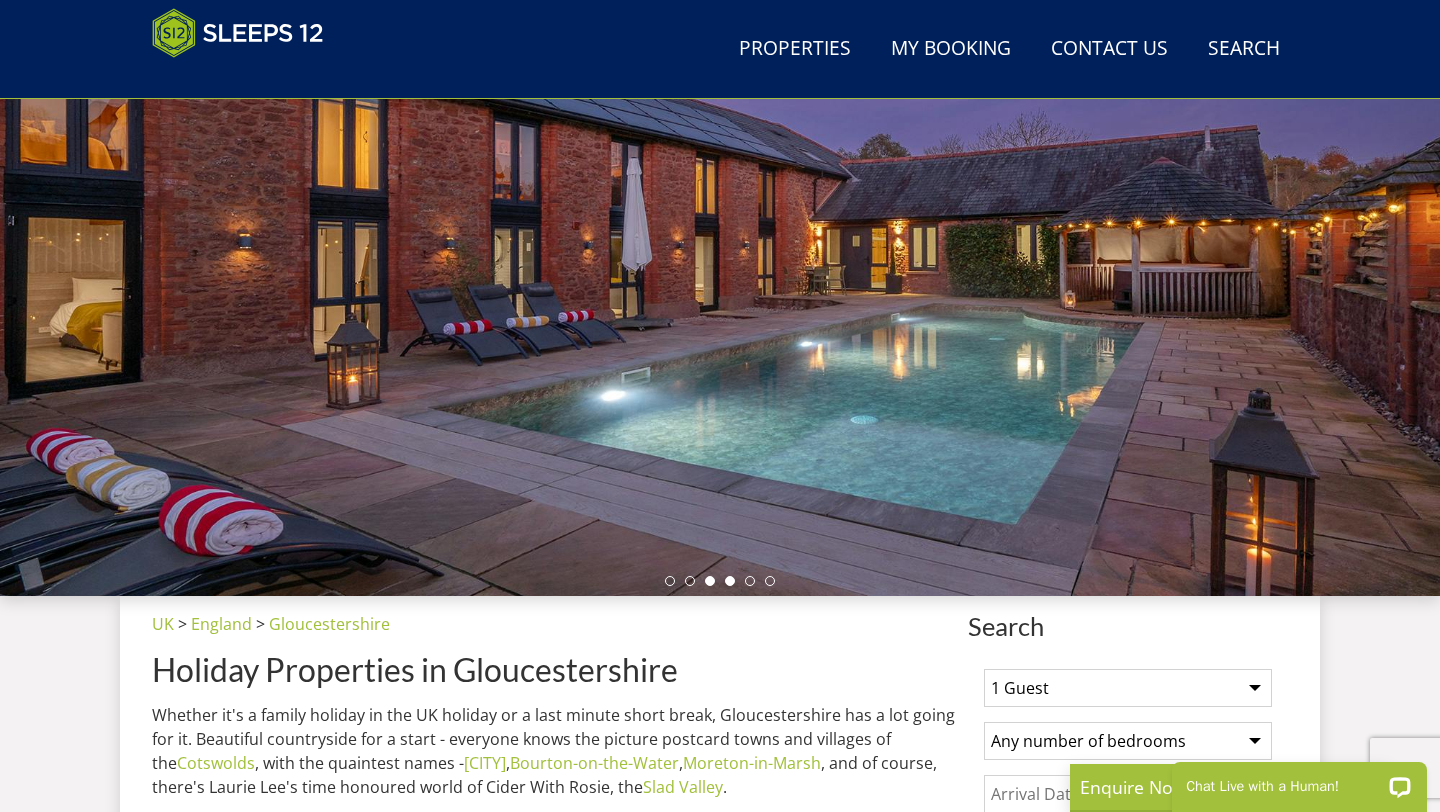 click at bounding box center (730, 581) 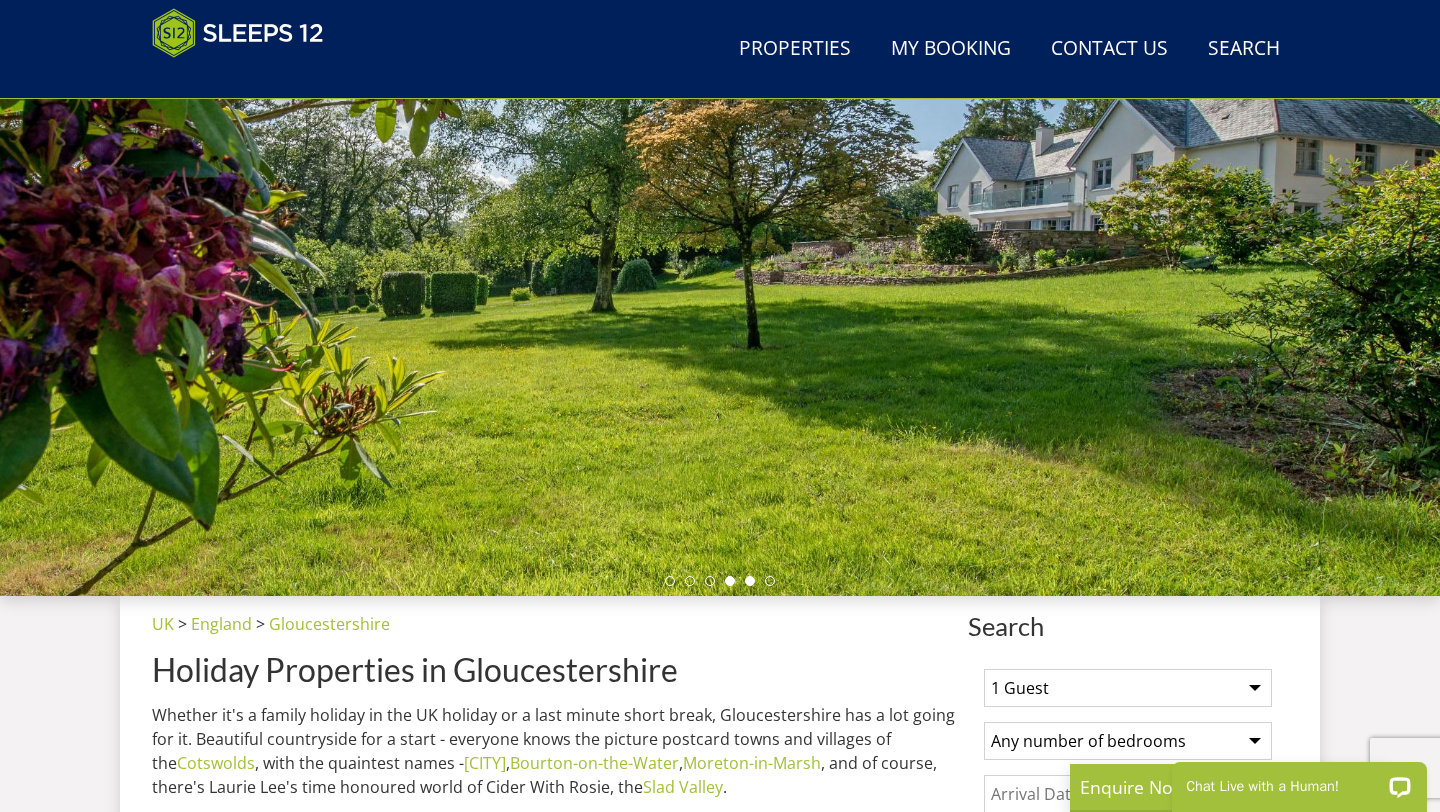 click at bounding box center [750, 581] 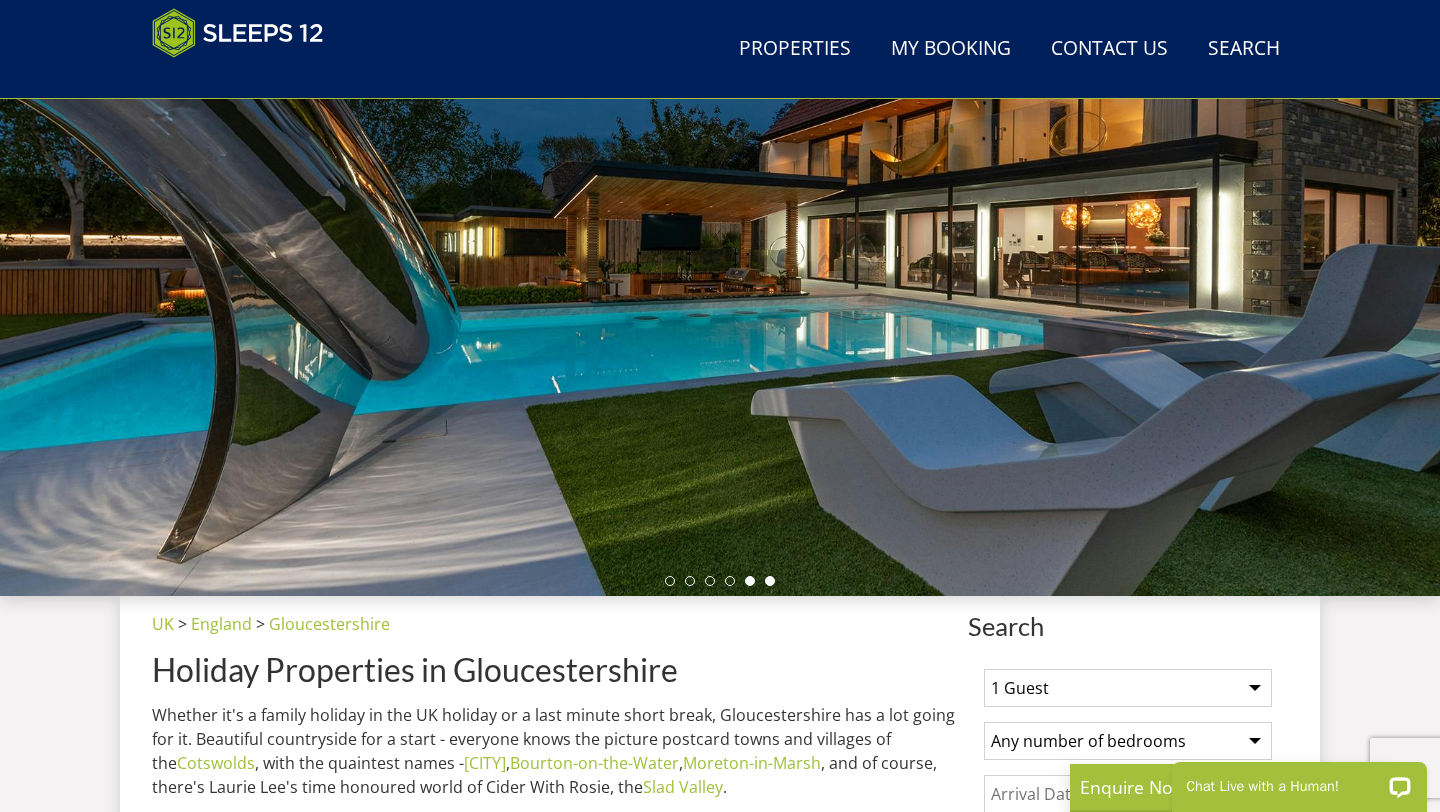 click at bounding box center (770, 581) 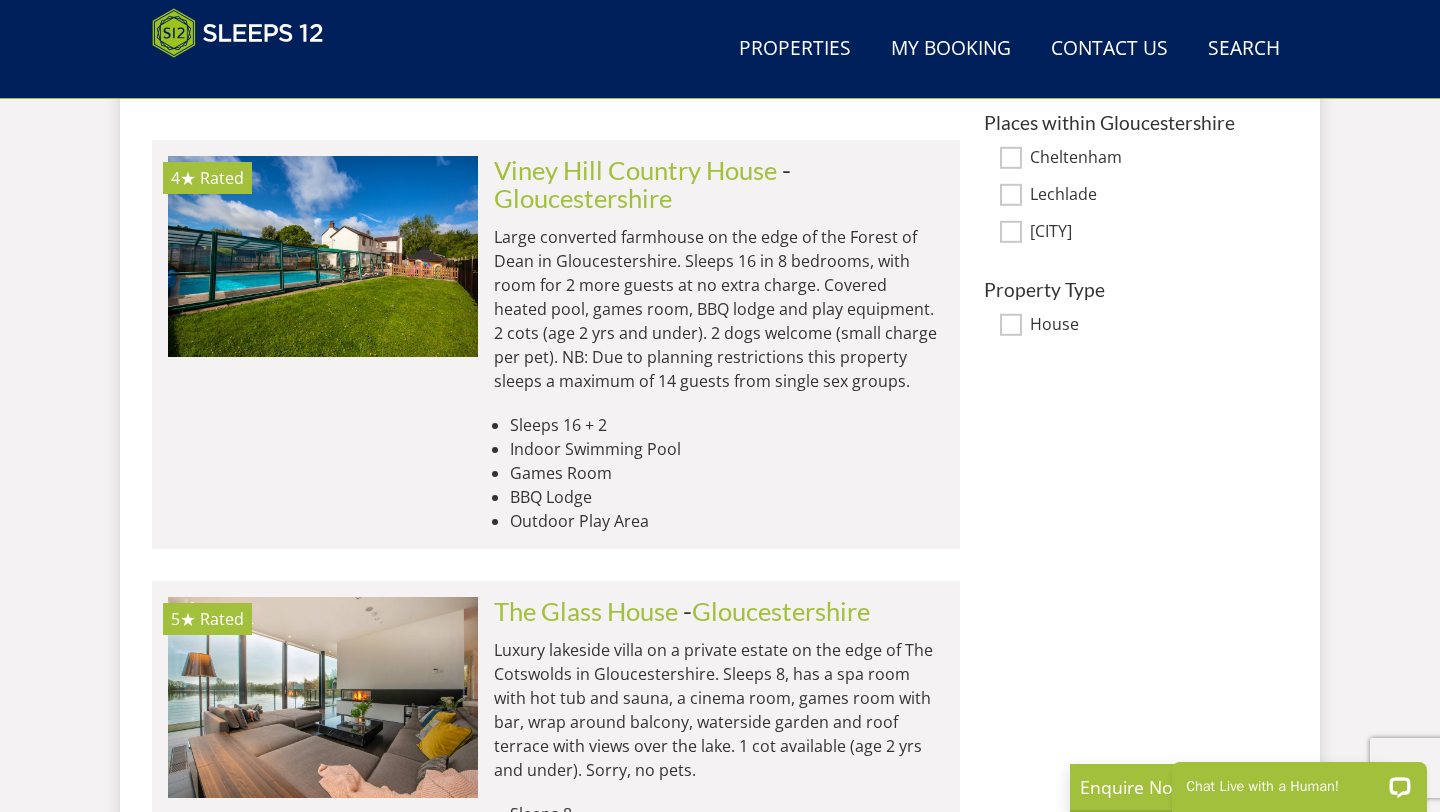 scroll, scrollTop: 1438, scrollLeft: 0, axis: vertical 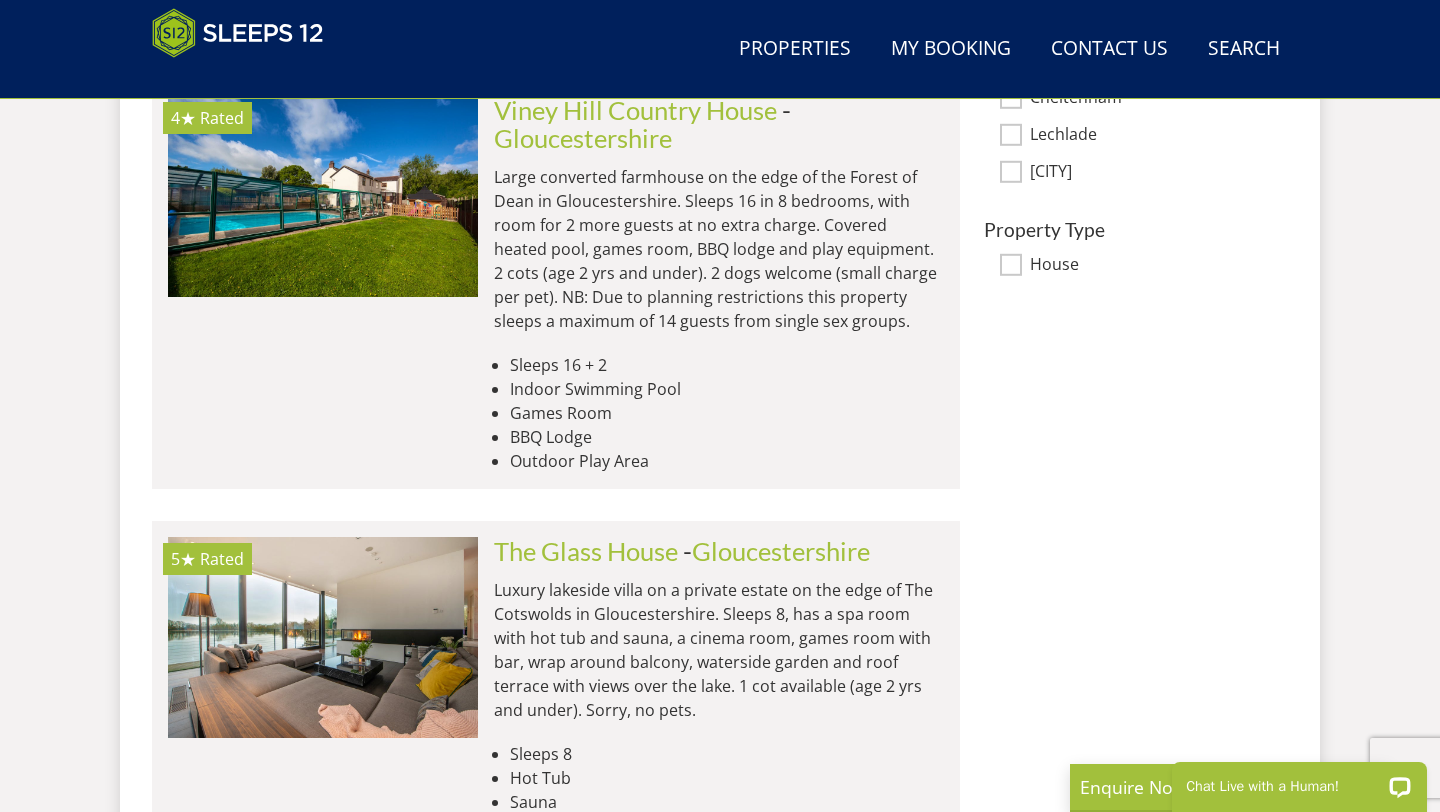 select on "17" 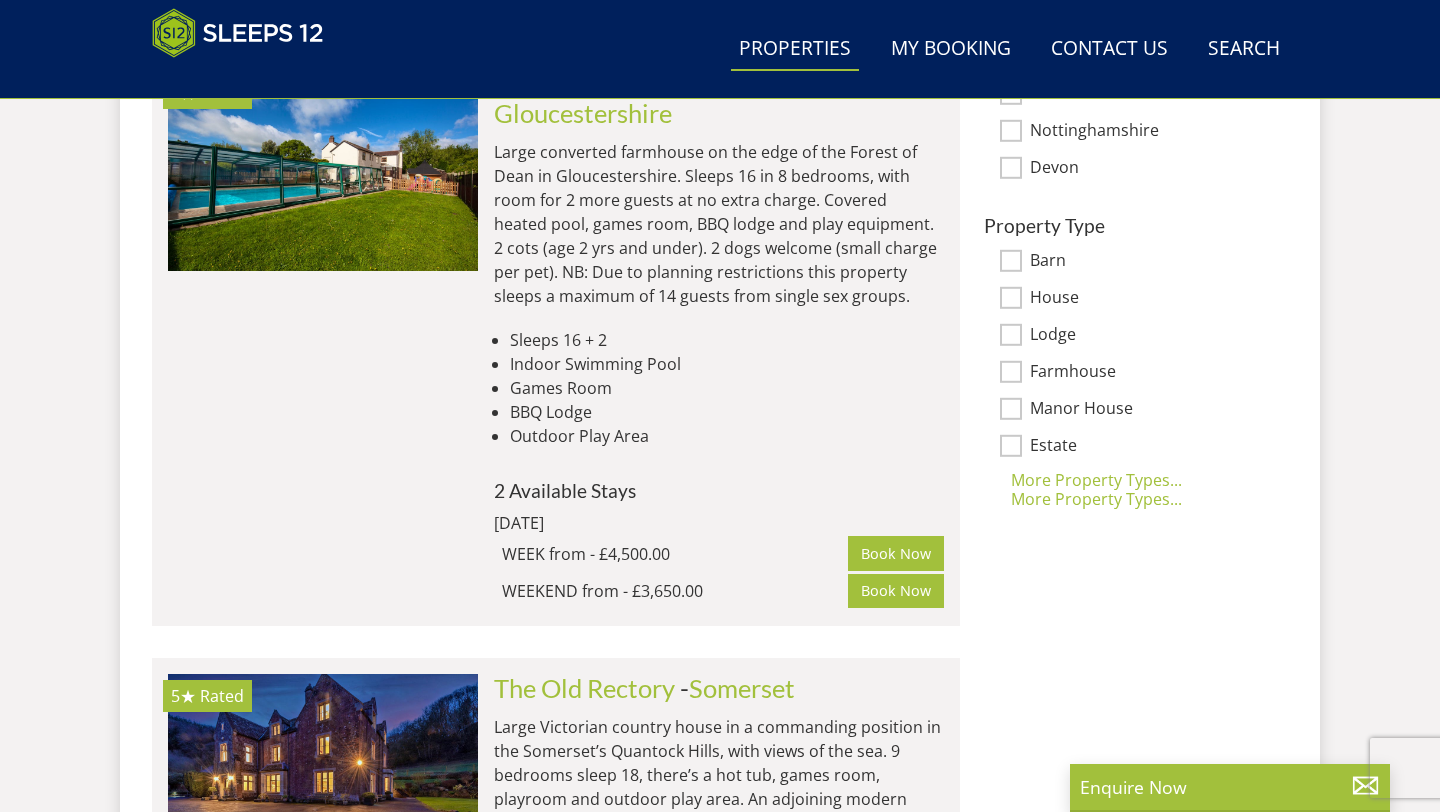 scroll, scrollTop: 1296, scrollLeft: 0, axis: vertical 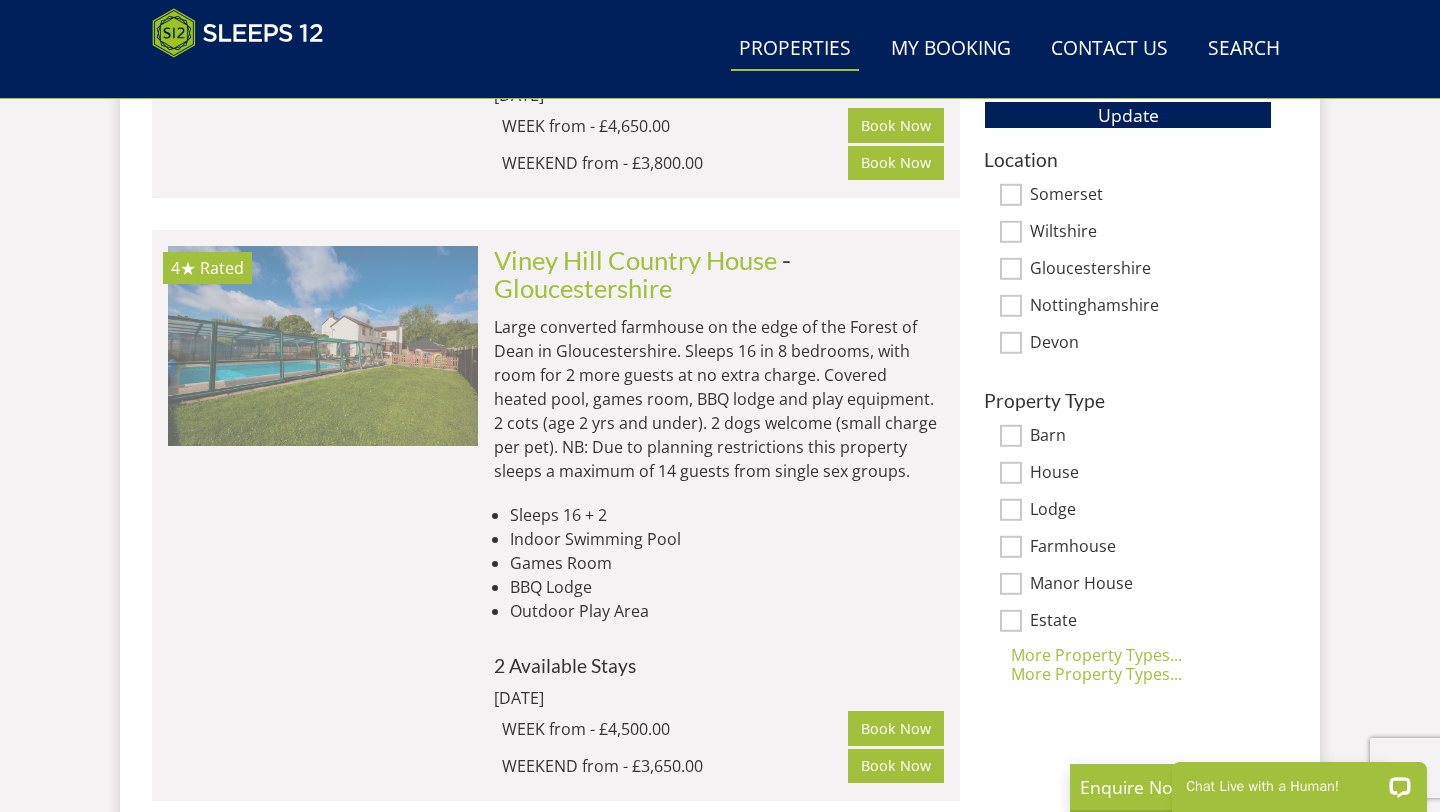 click at bounding box center [323, 346] 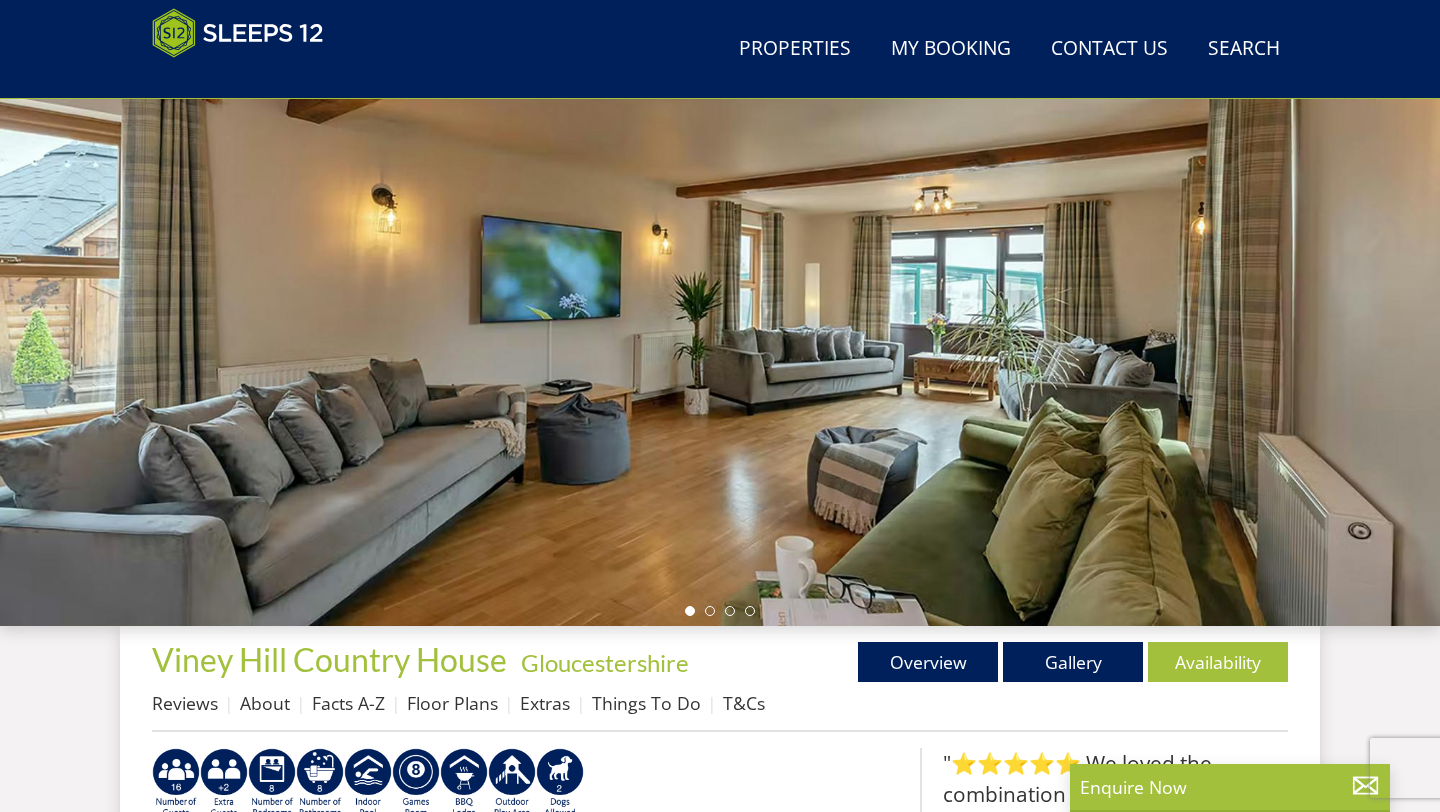 scroll, scrollTop: 241, scrollLeft: 0, axis: vertical 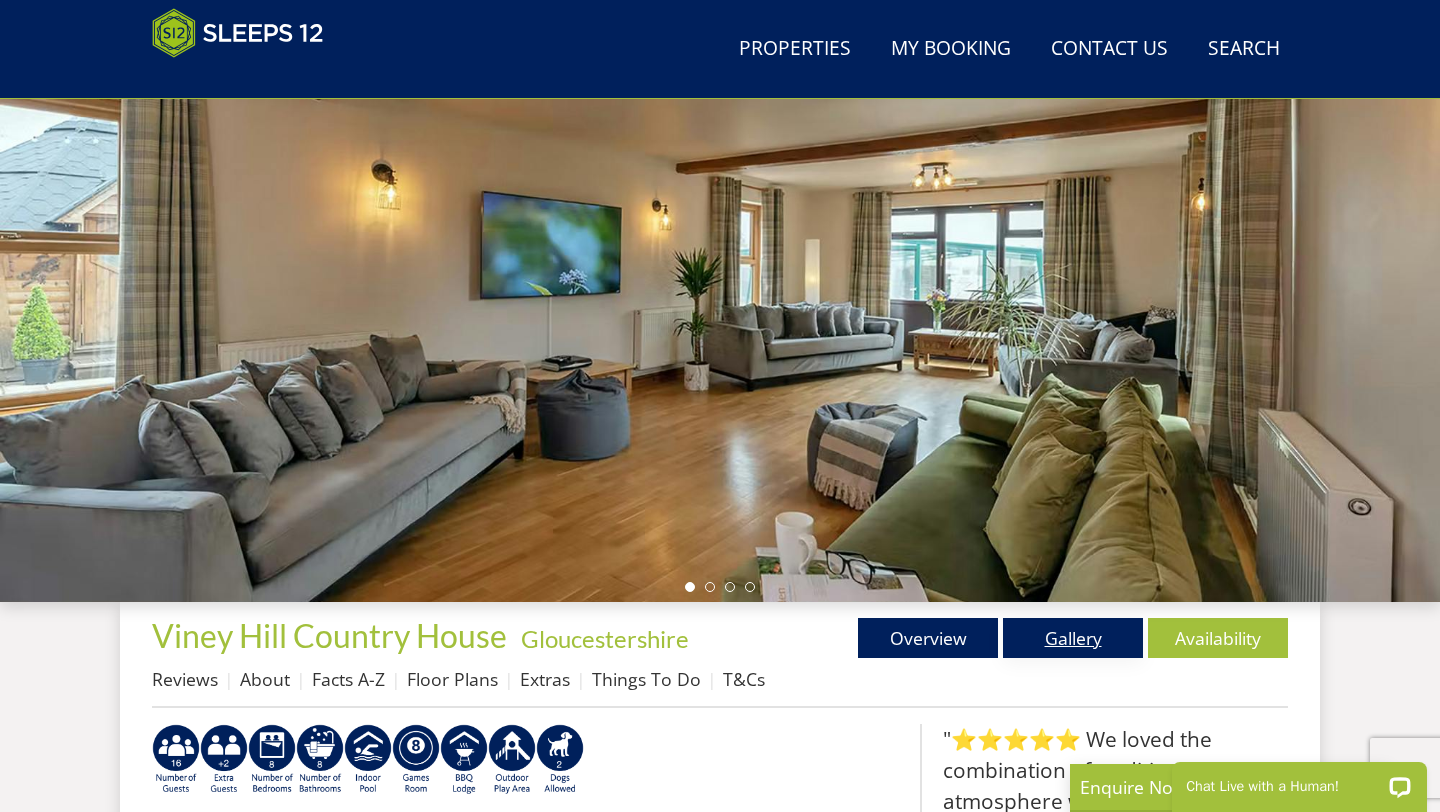 click on "Gallery" at bounding box center [1073, 638] 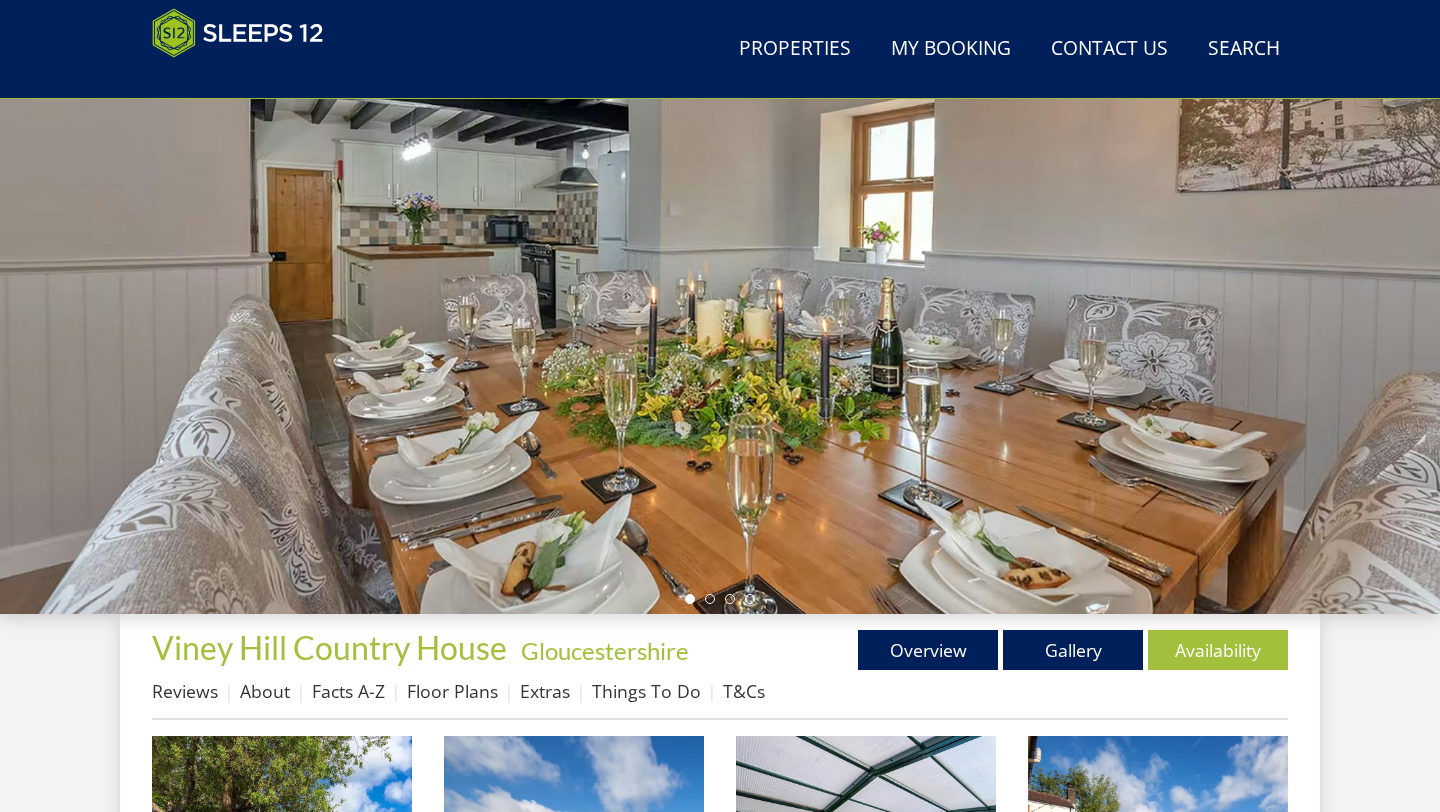 scroll, scrollTop: 237, scrollLeft: 0, axis: vertical 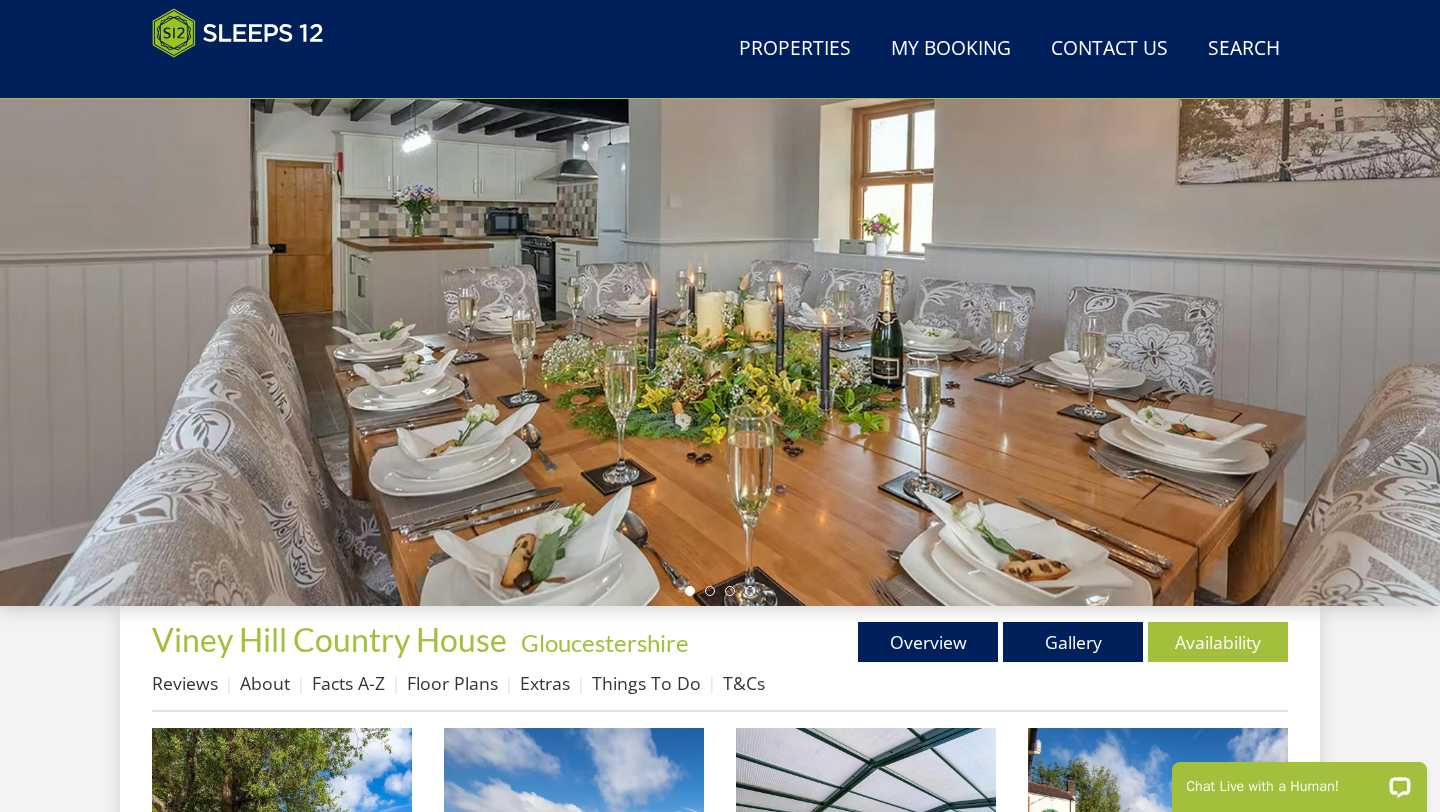 click at bounding box center [720, 256] 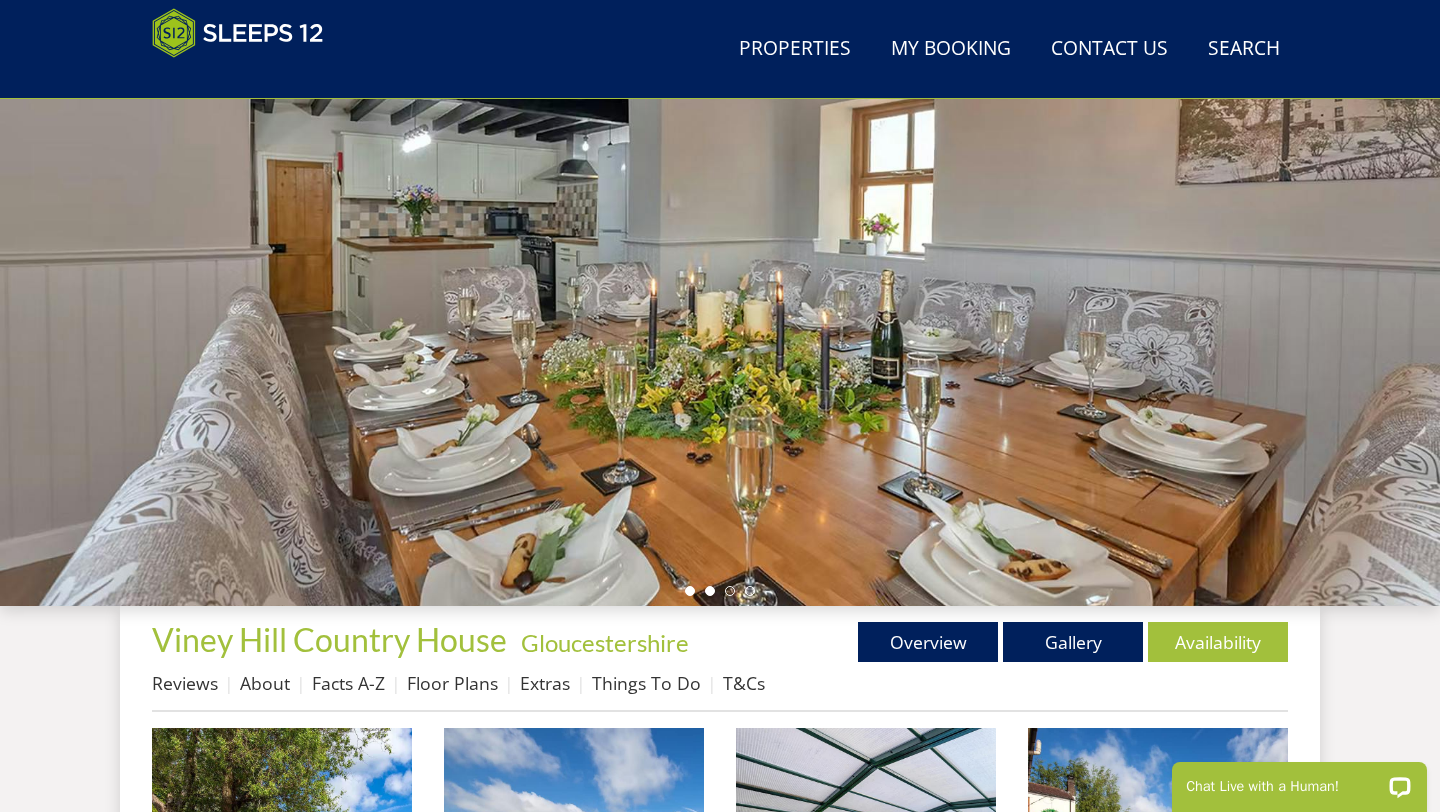 click at bounding box center [710, 591] 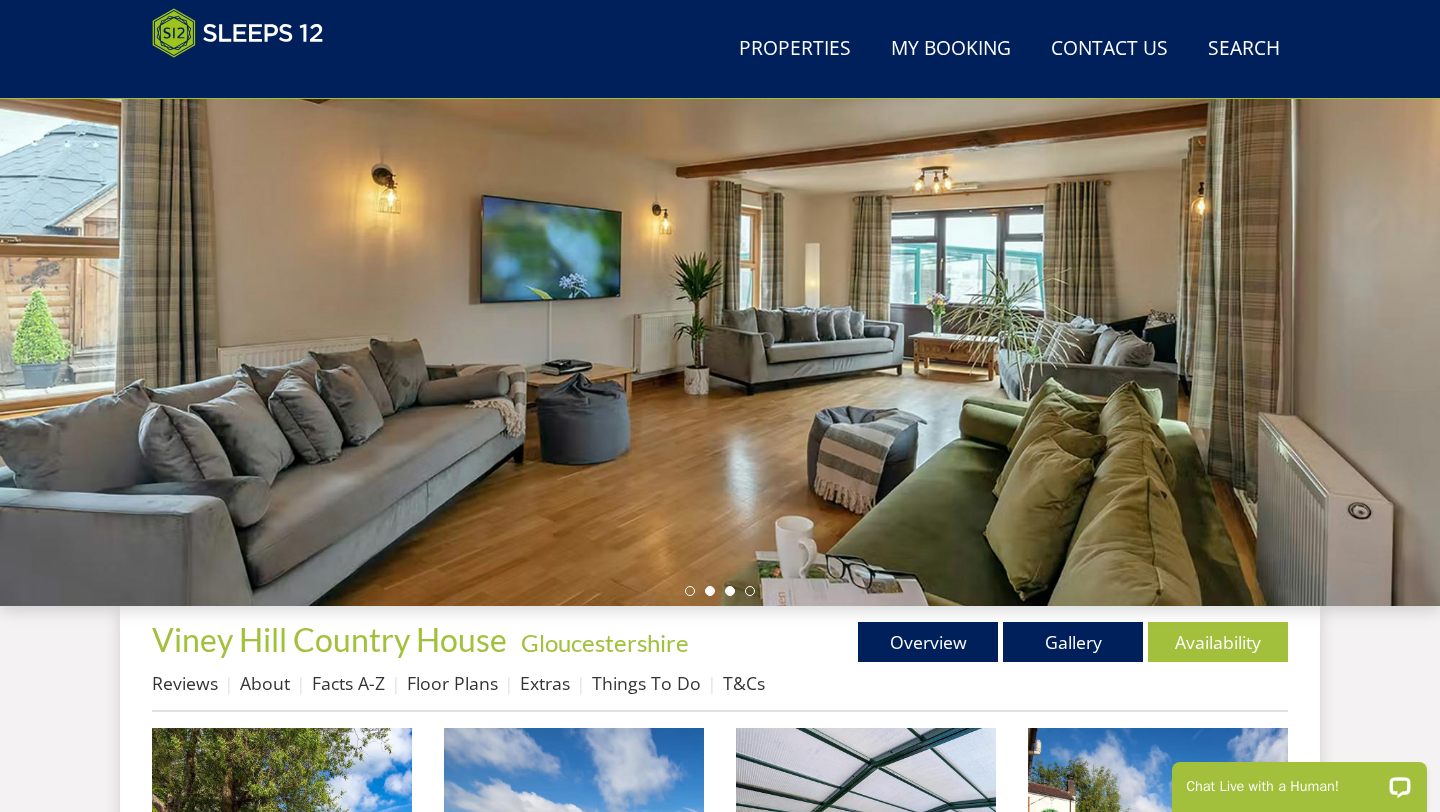 click at bounding box center (730, 591) 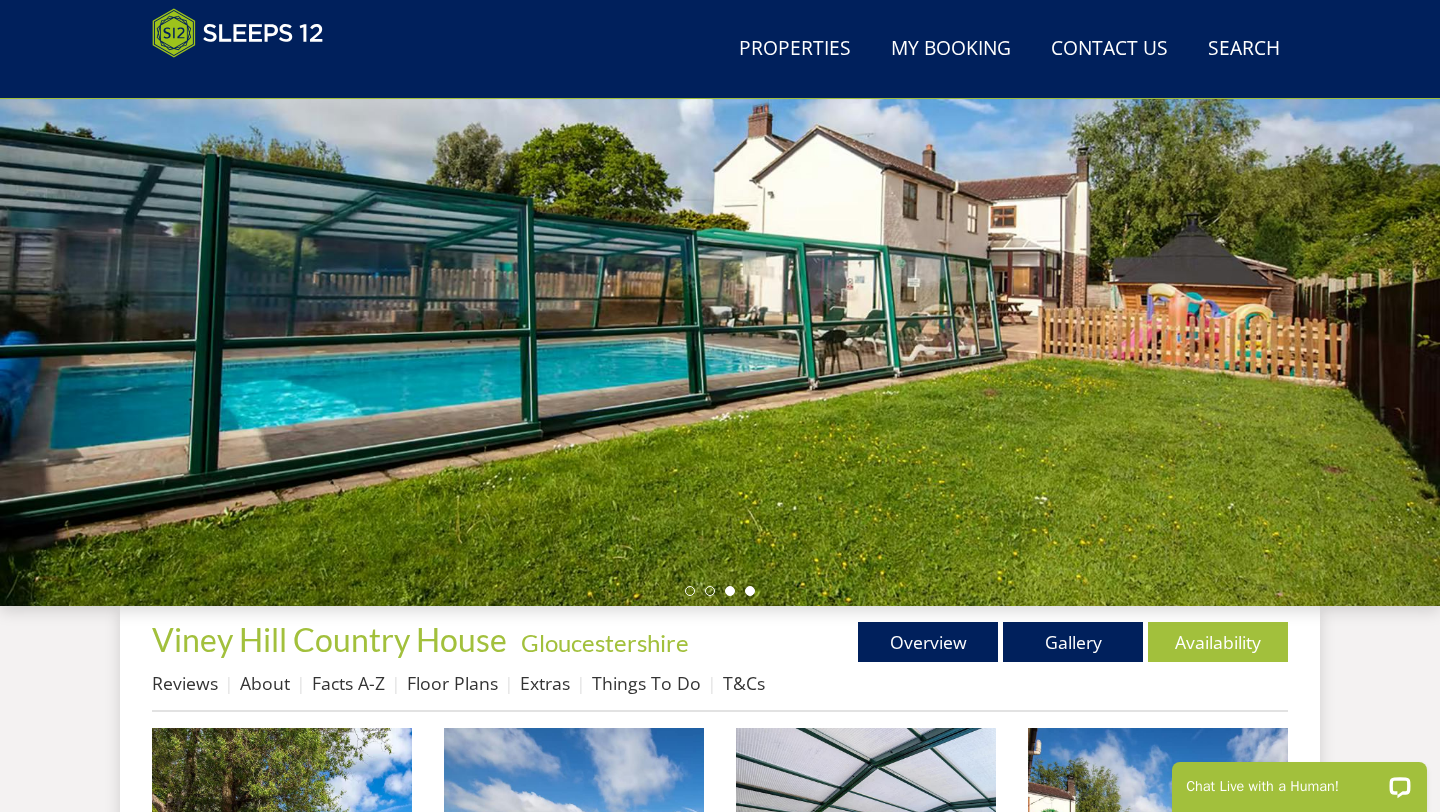 click at bounding box center (750, 591) 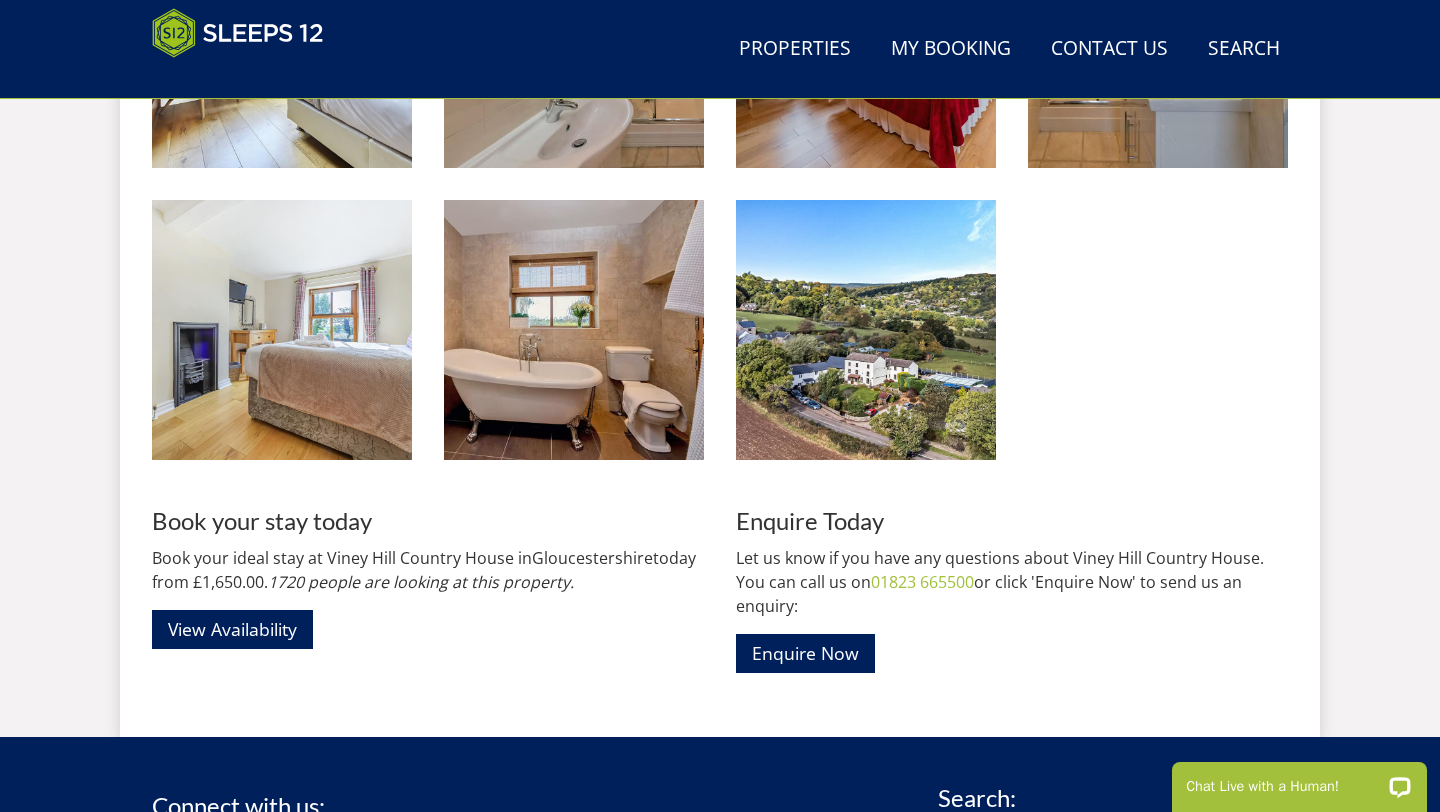 scroll, scrollTop: 2862, scrollLeft: 0, axis: vertical 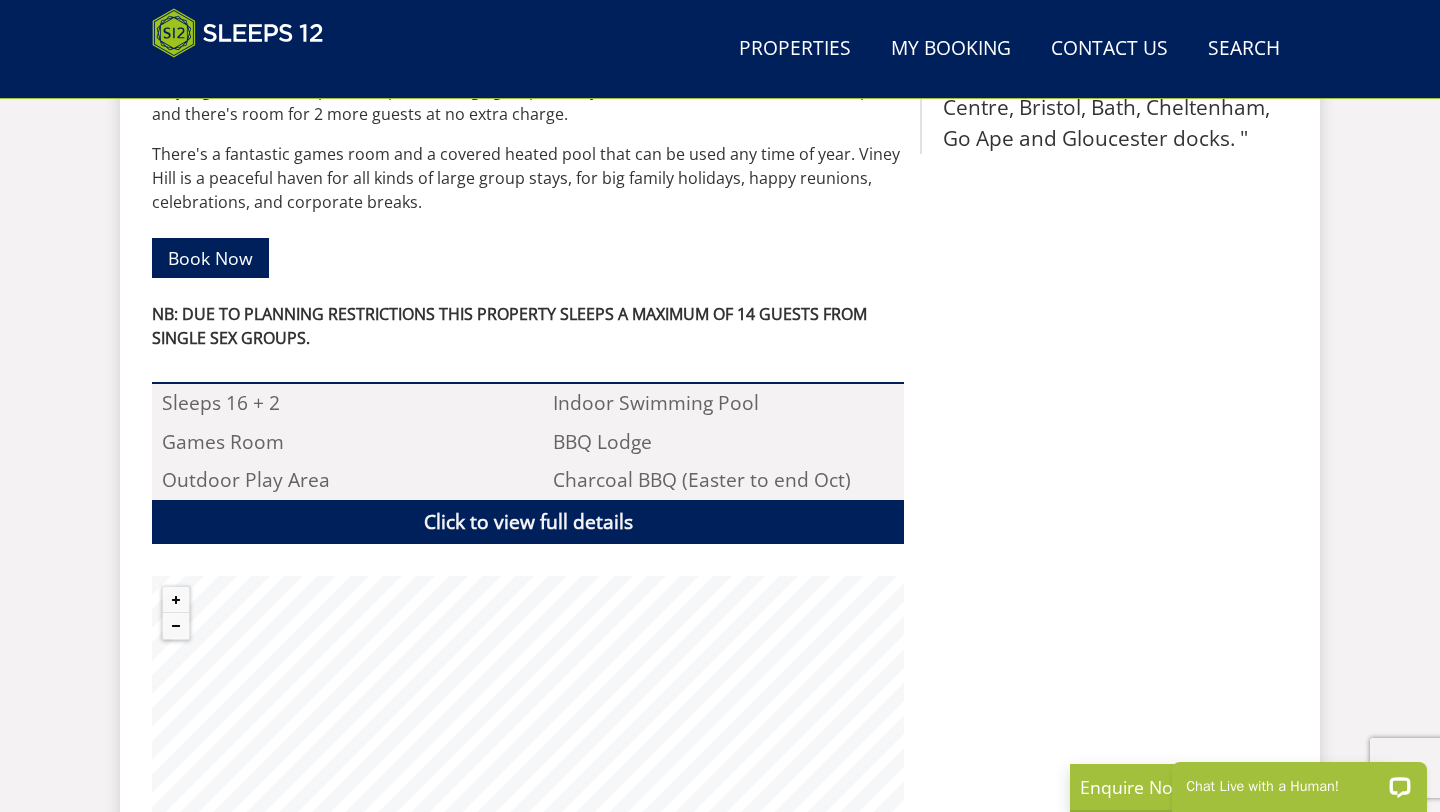 select on "17" 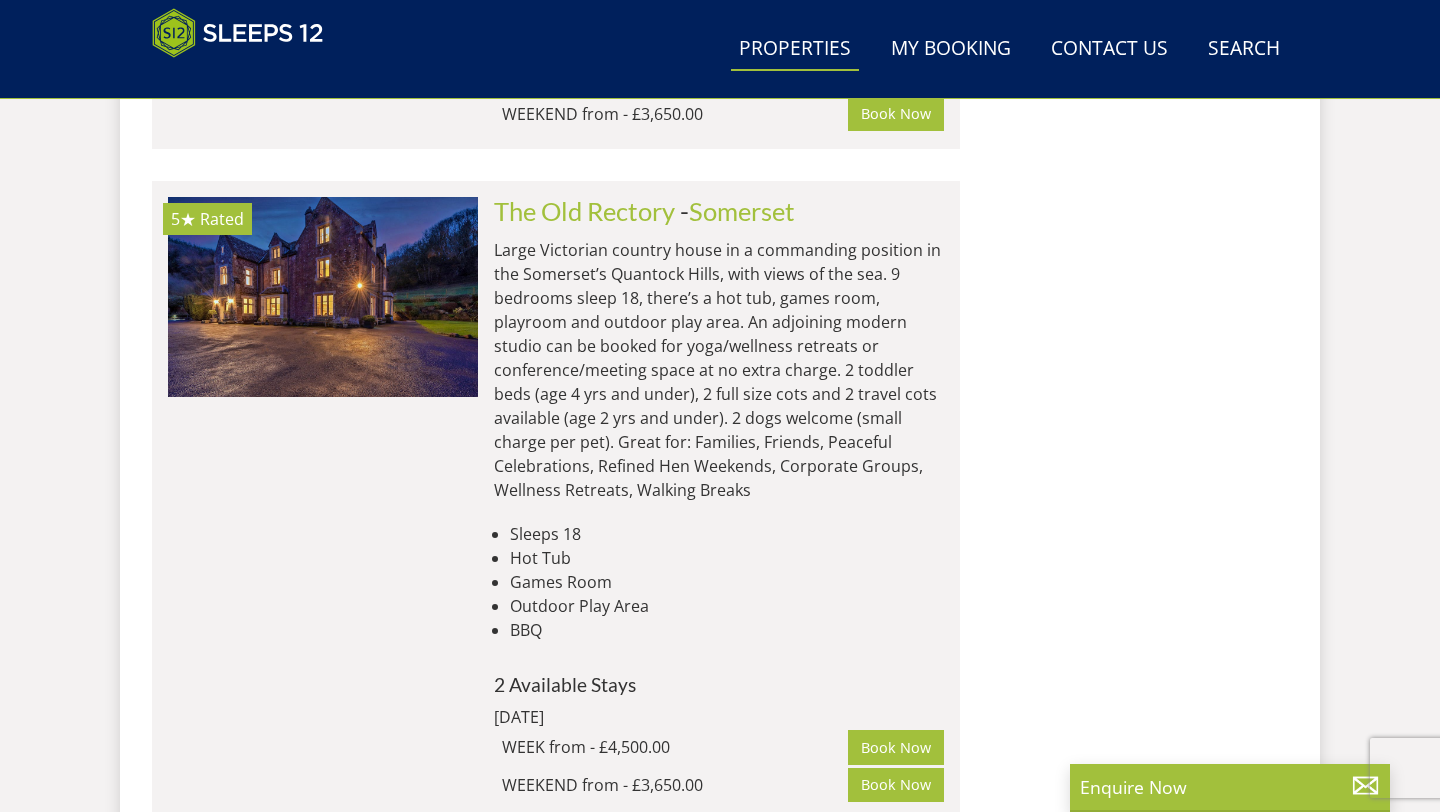 scroll, scrollTop: 1932, scrollLeft: 0, axis: vertical 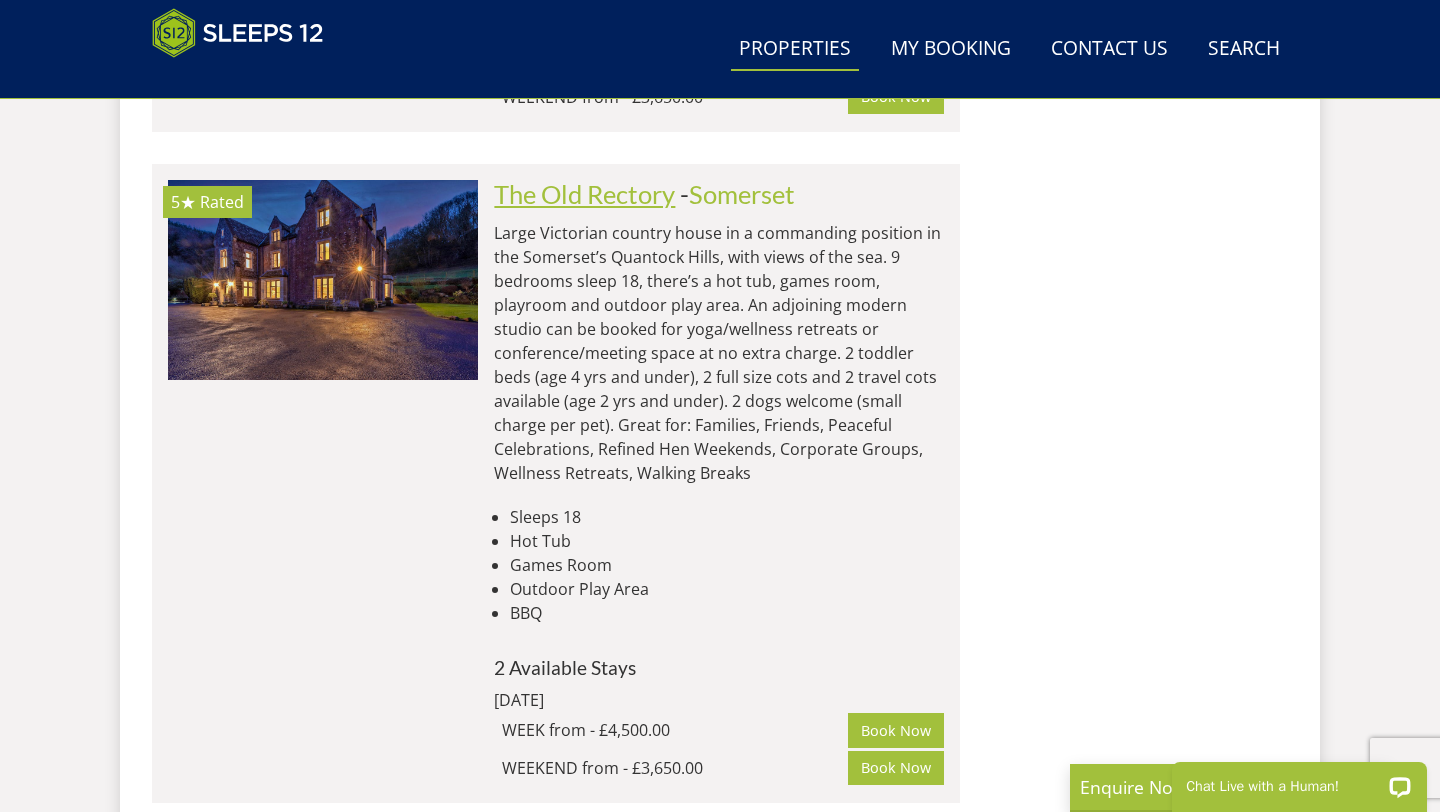 click on "The Old Rectory" at bounding box center [584, 194] 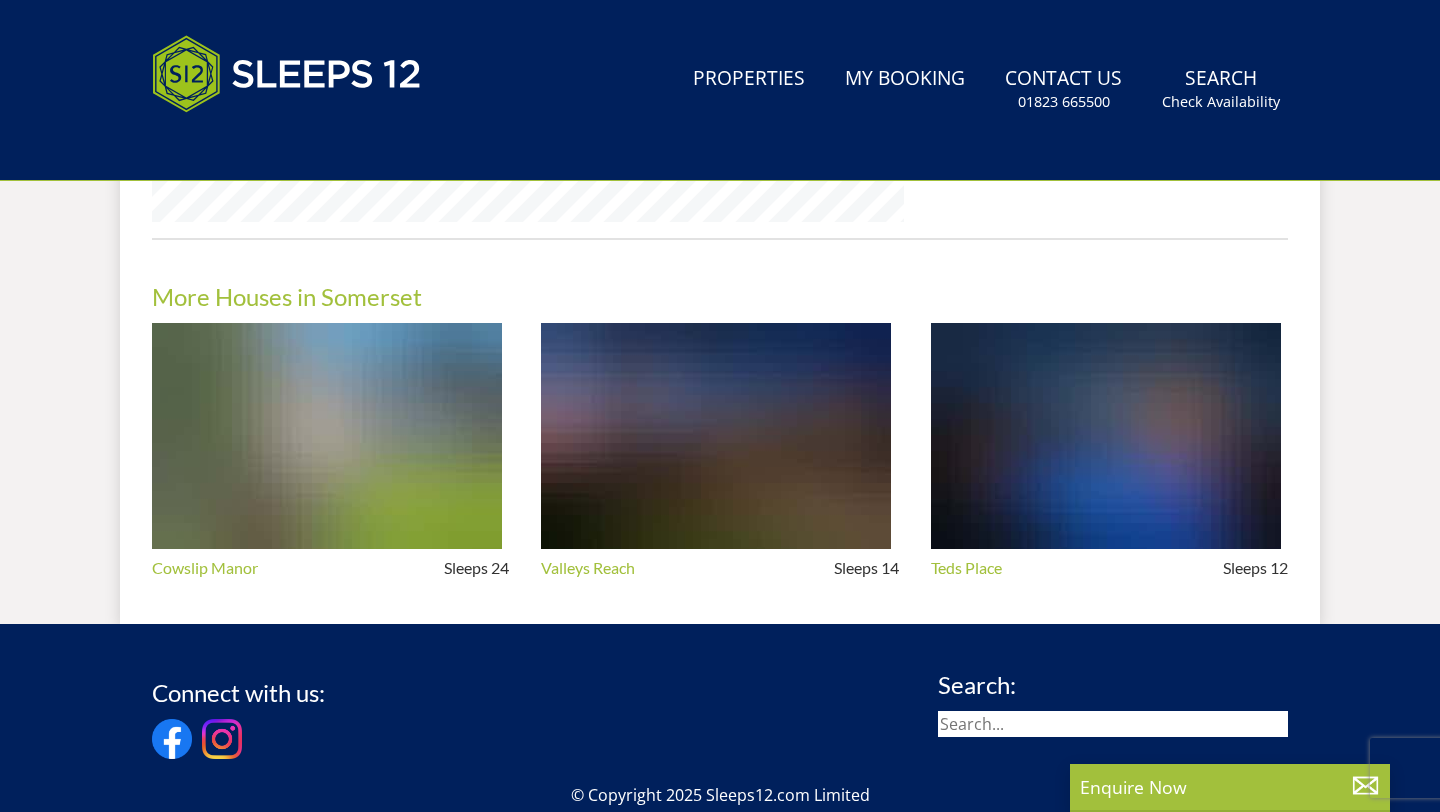 scroll, scrollTop: 0, scrollLeft: 0, axis: both 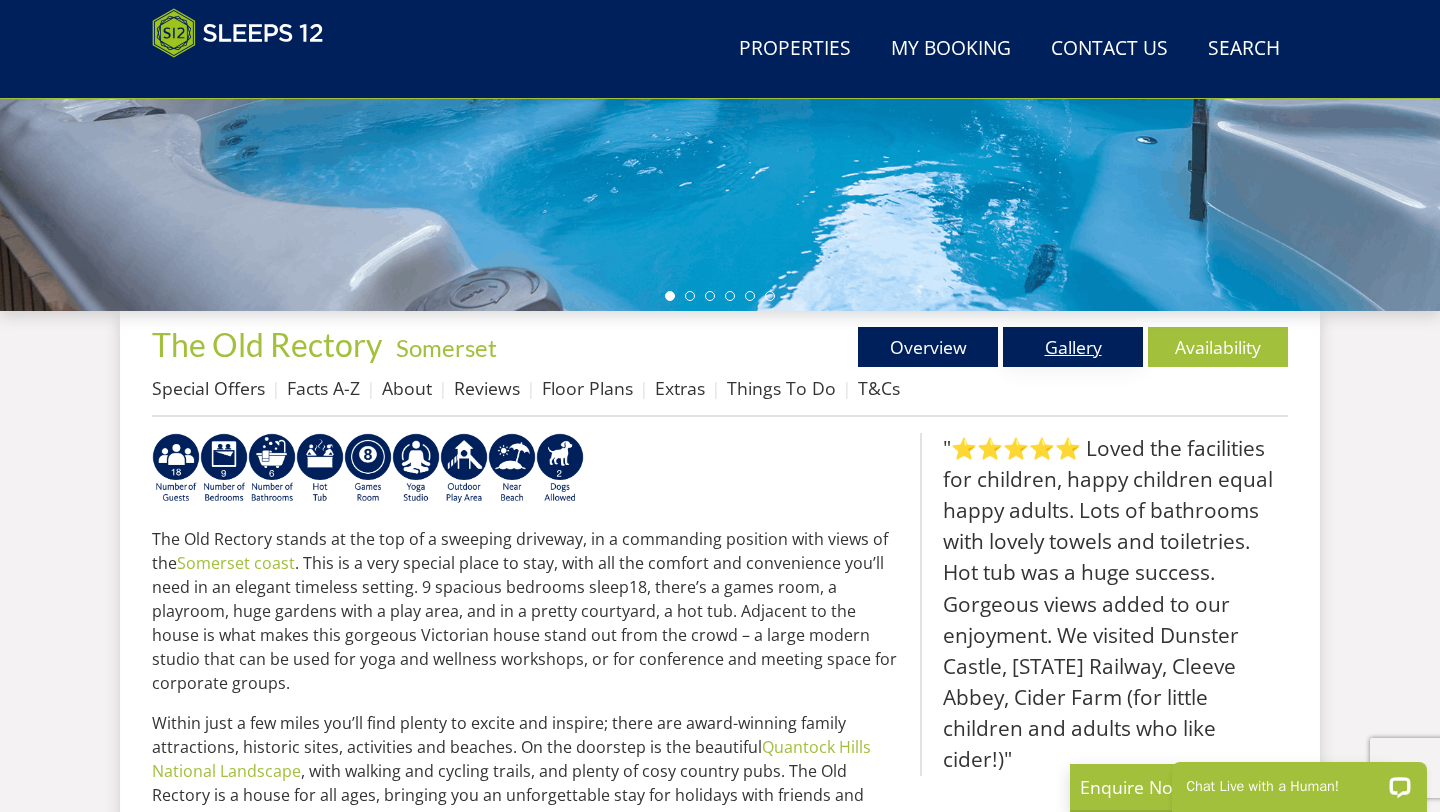 click on "Gallery" at bounding box center [1073, 347] 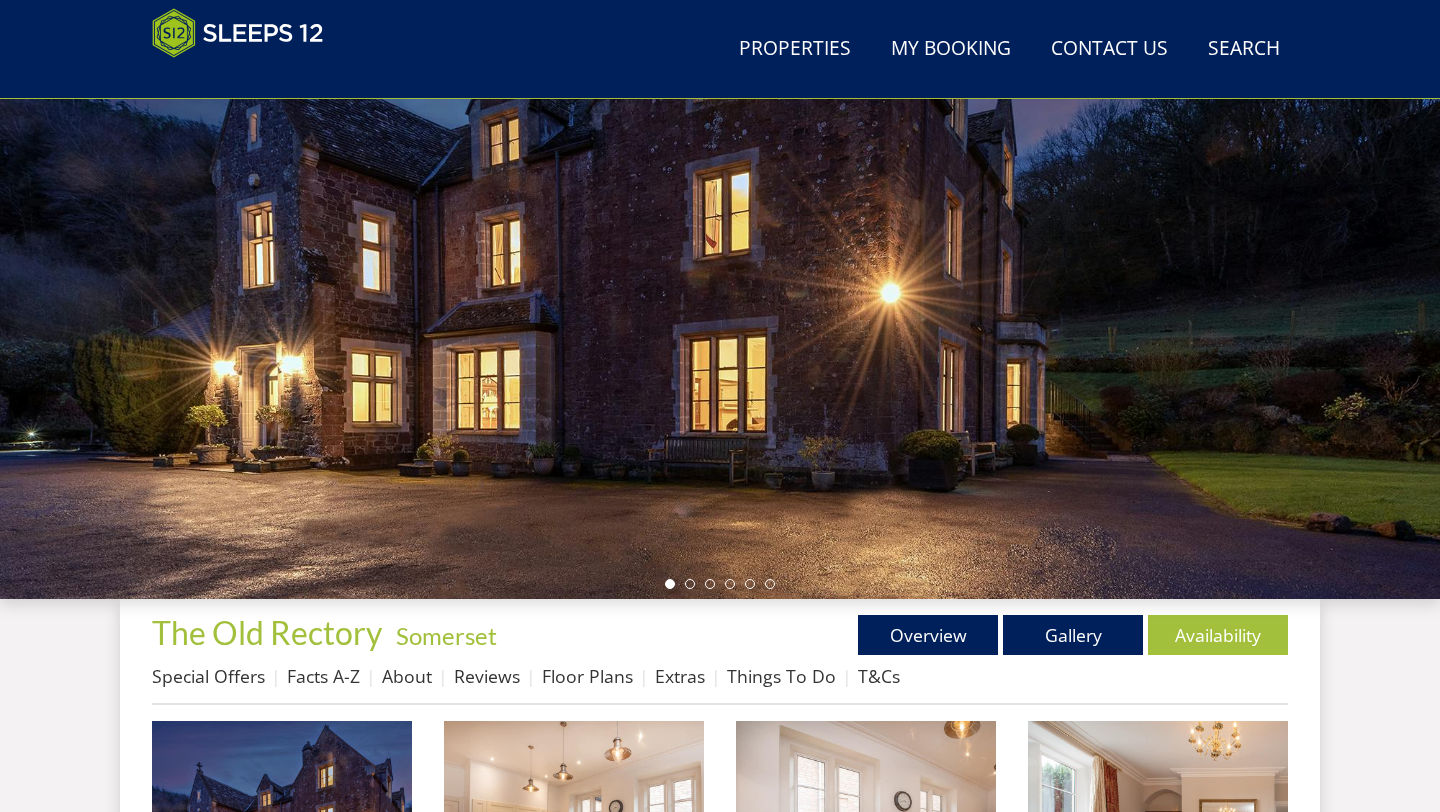 scroll, scrollTop: 247, scrollLeft: 0, axis: vertical 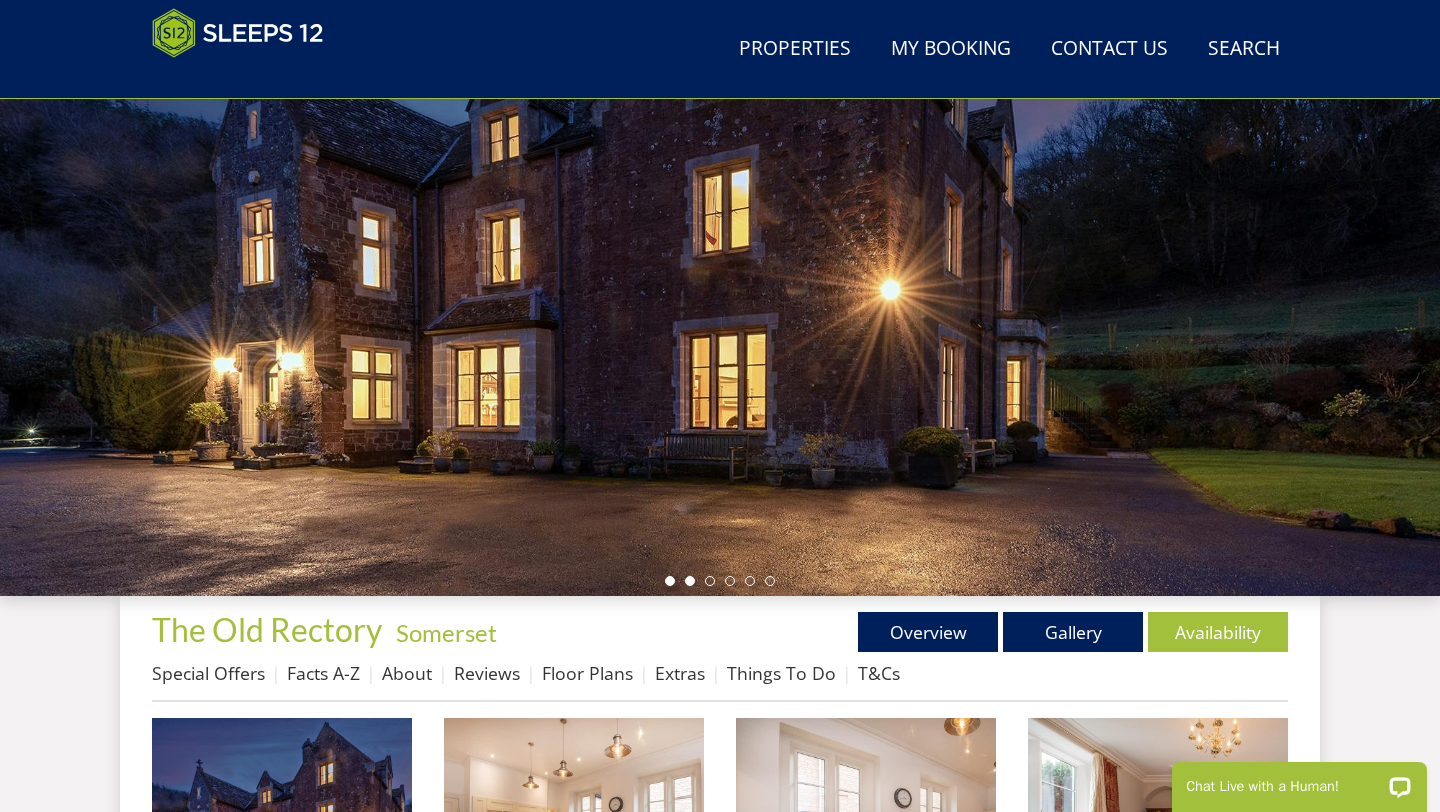 click at bounding box center [690, 581] 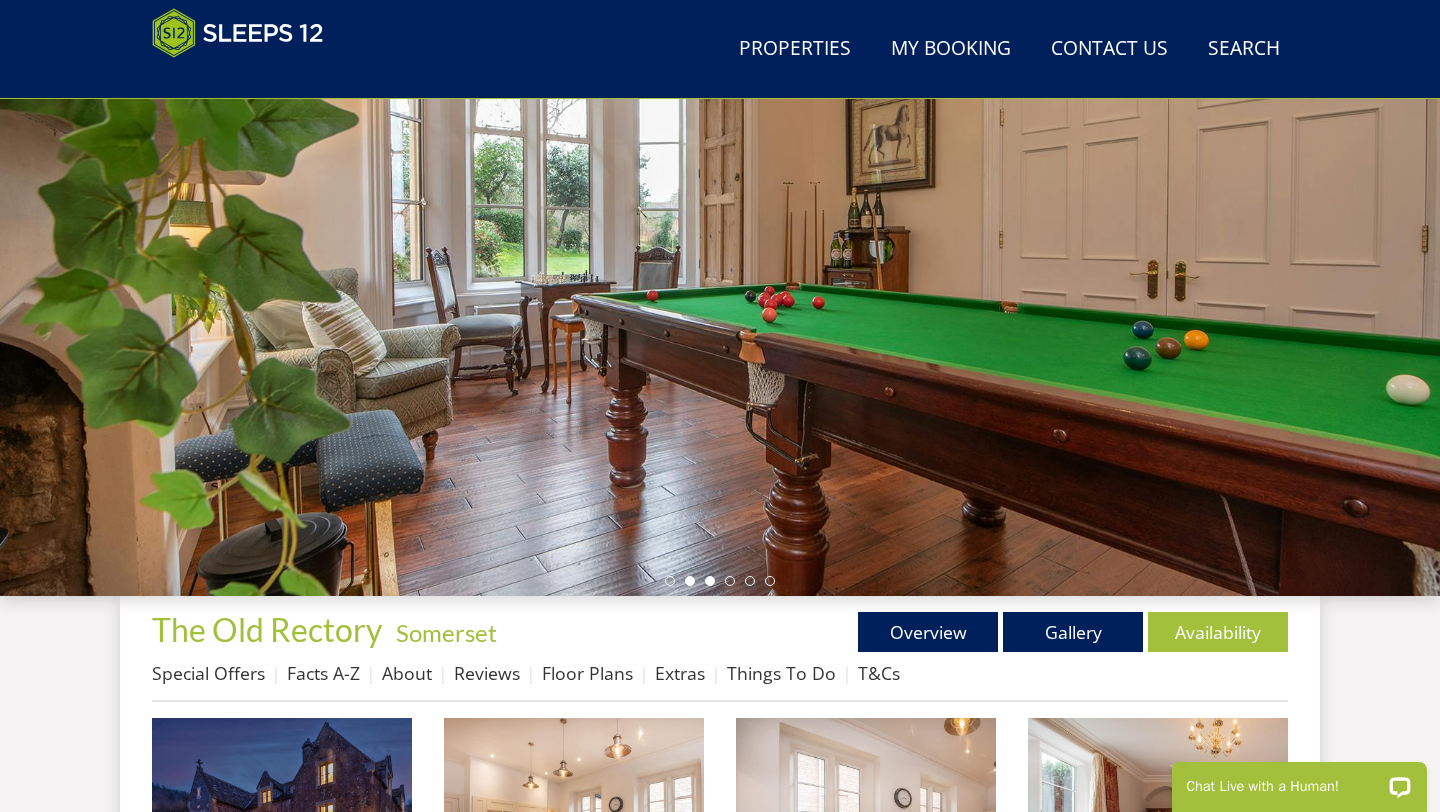click at bounding box center [710, 581] 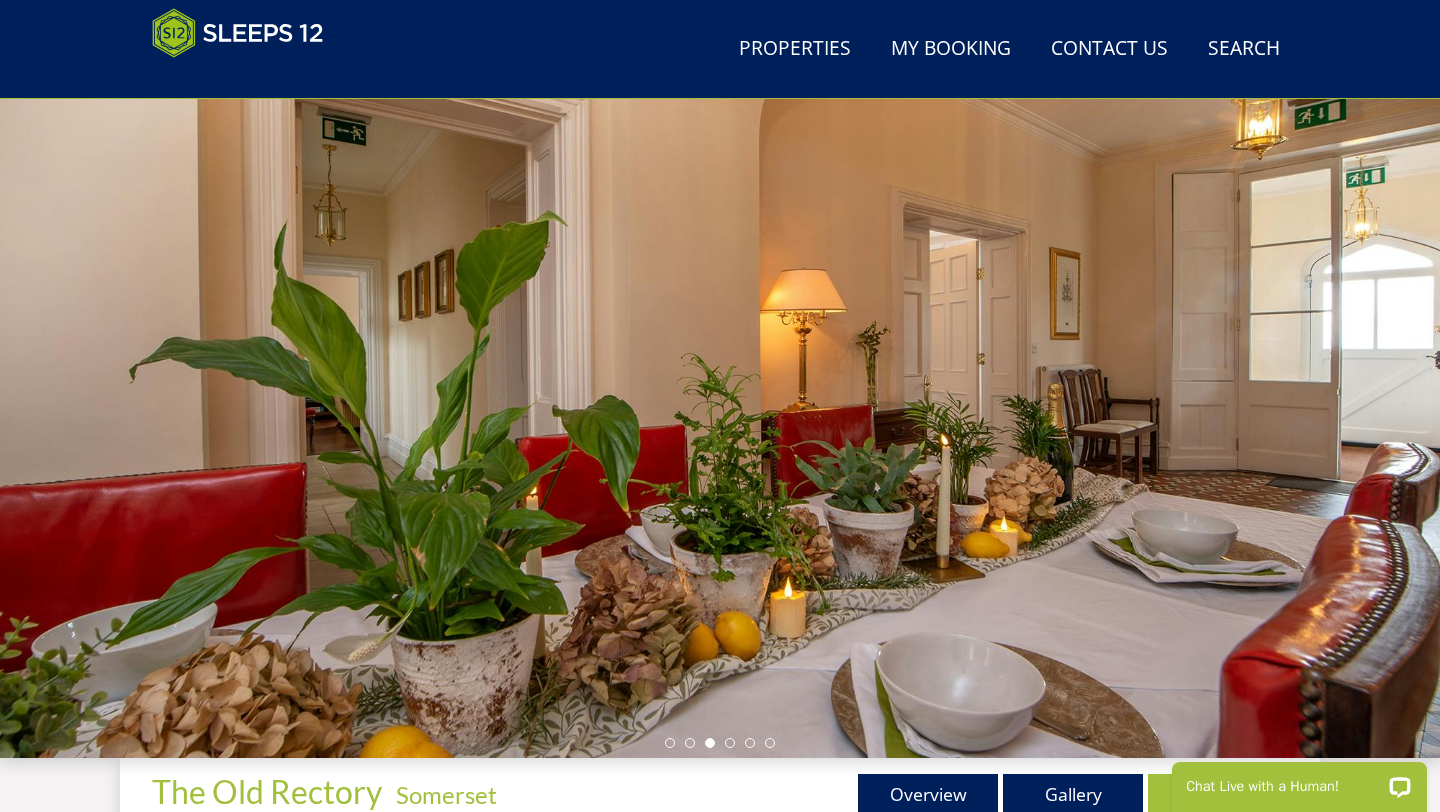 scroll, scrollTop: 82, scrollLeft: 0, axis: vertical 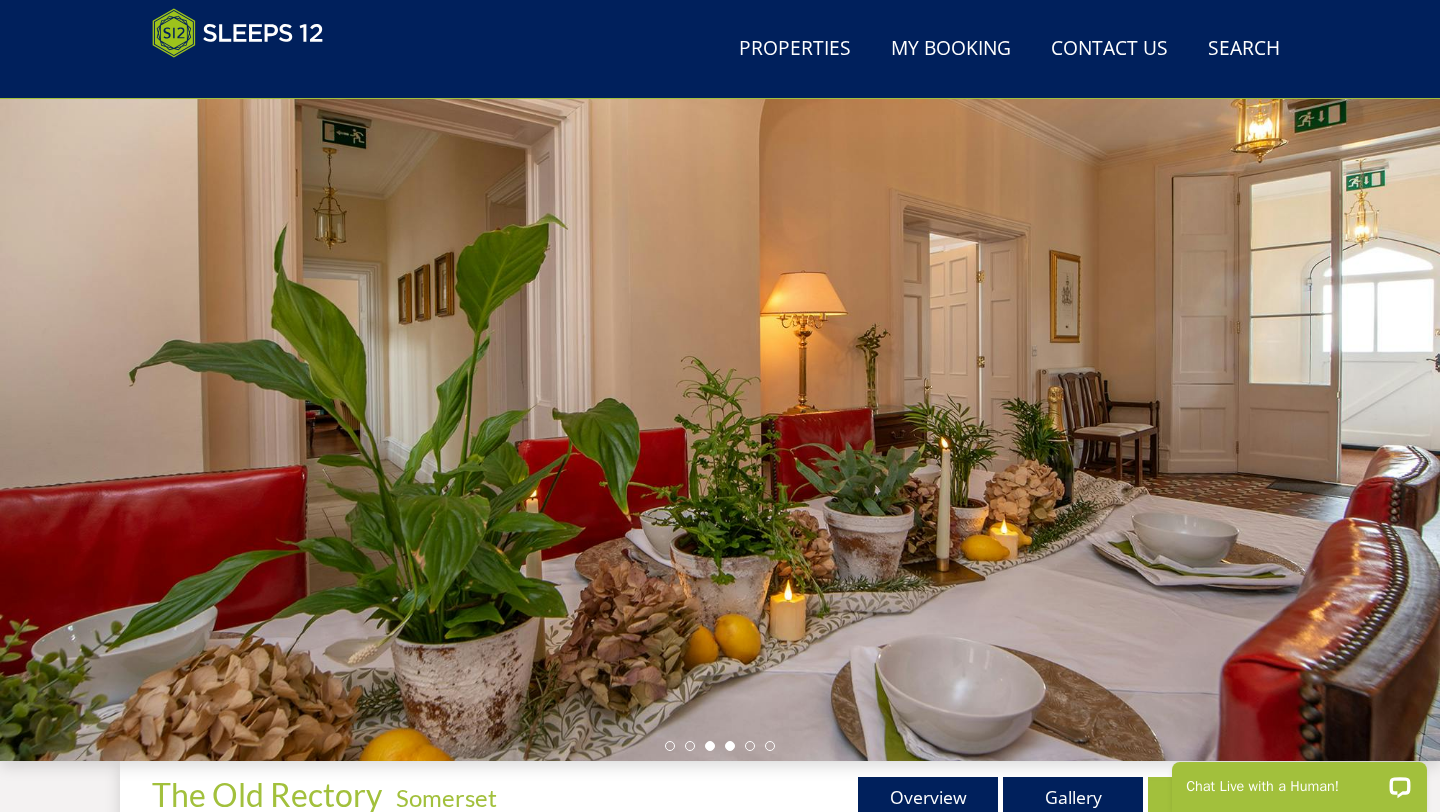 click at bounding box center [730, 746] 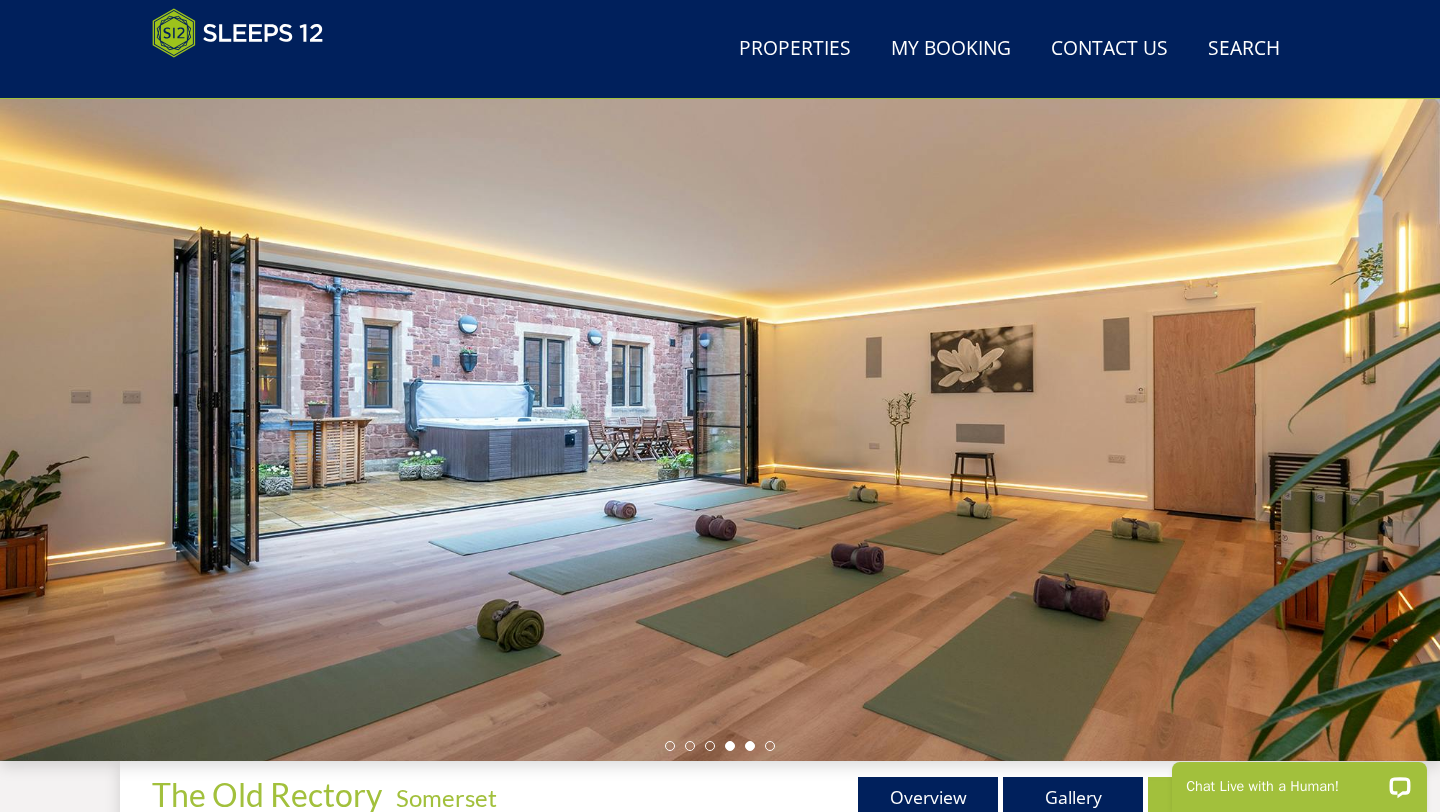 click at bounding box center [750, 746] 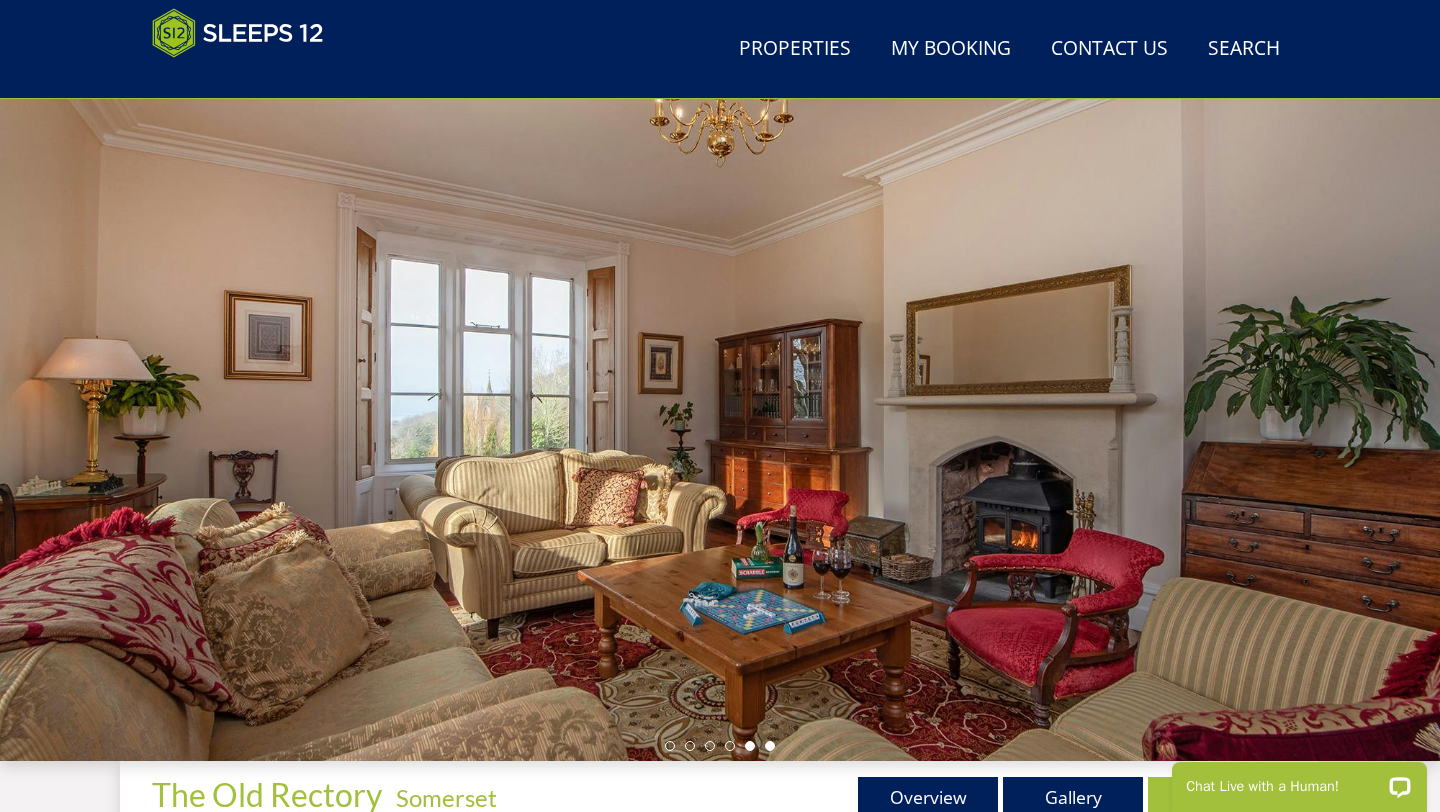 click at bounding box center (770, 746) 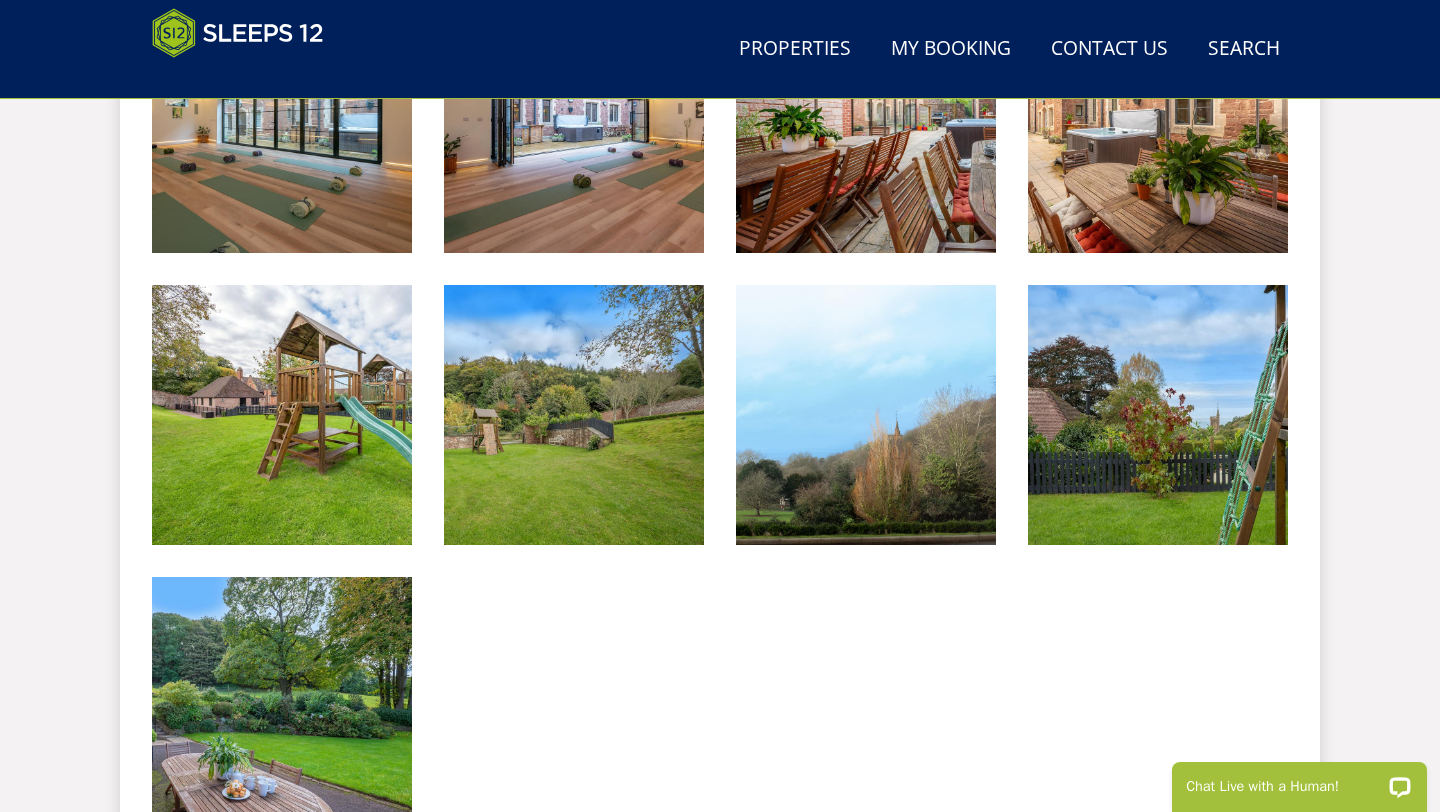 scroll, scrollTop: 3619, scrollLeft: 0, axis: vertical 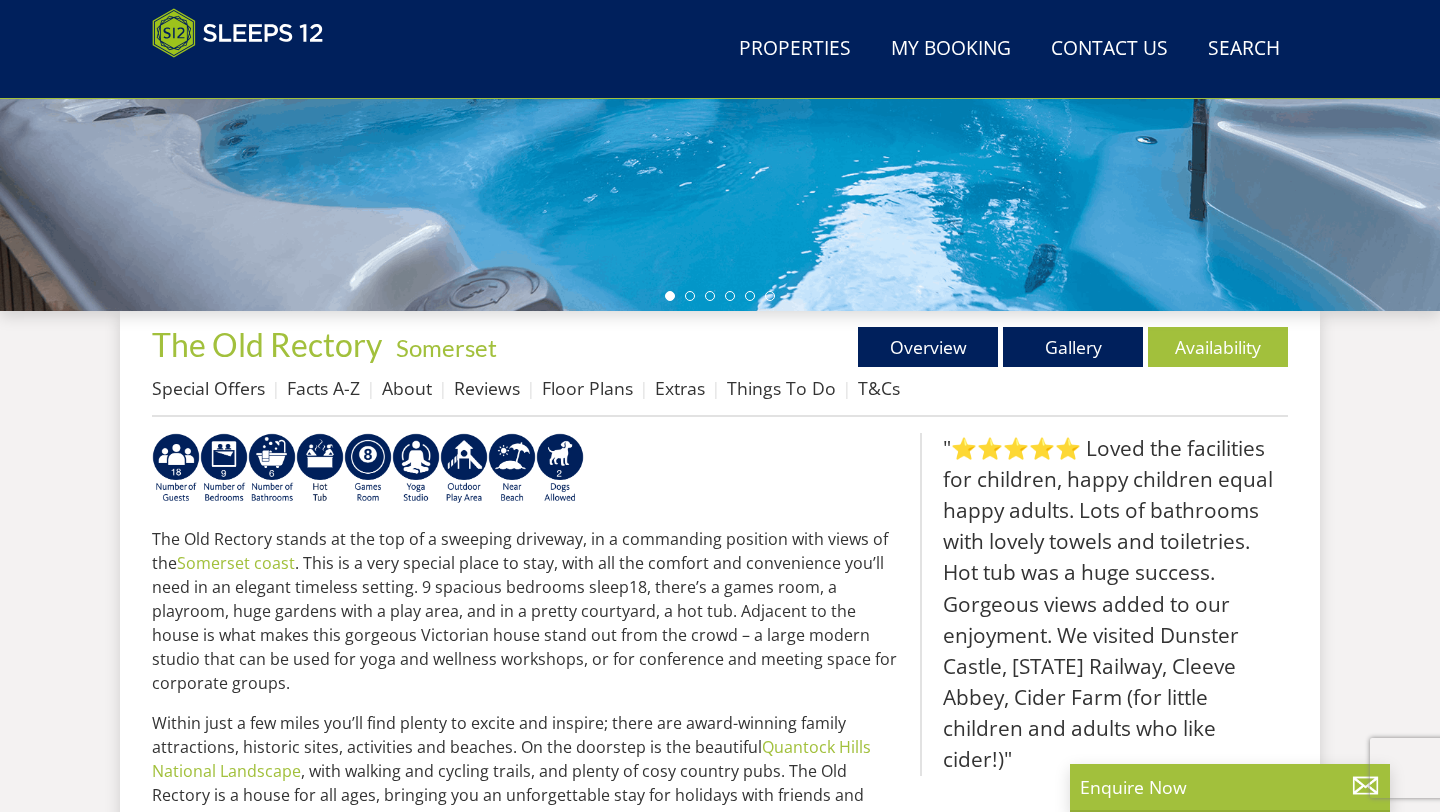 select on "17" 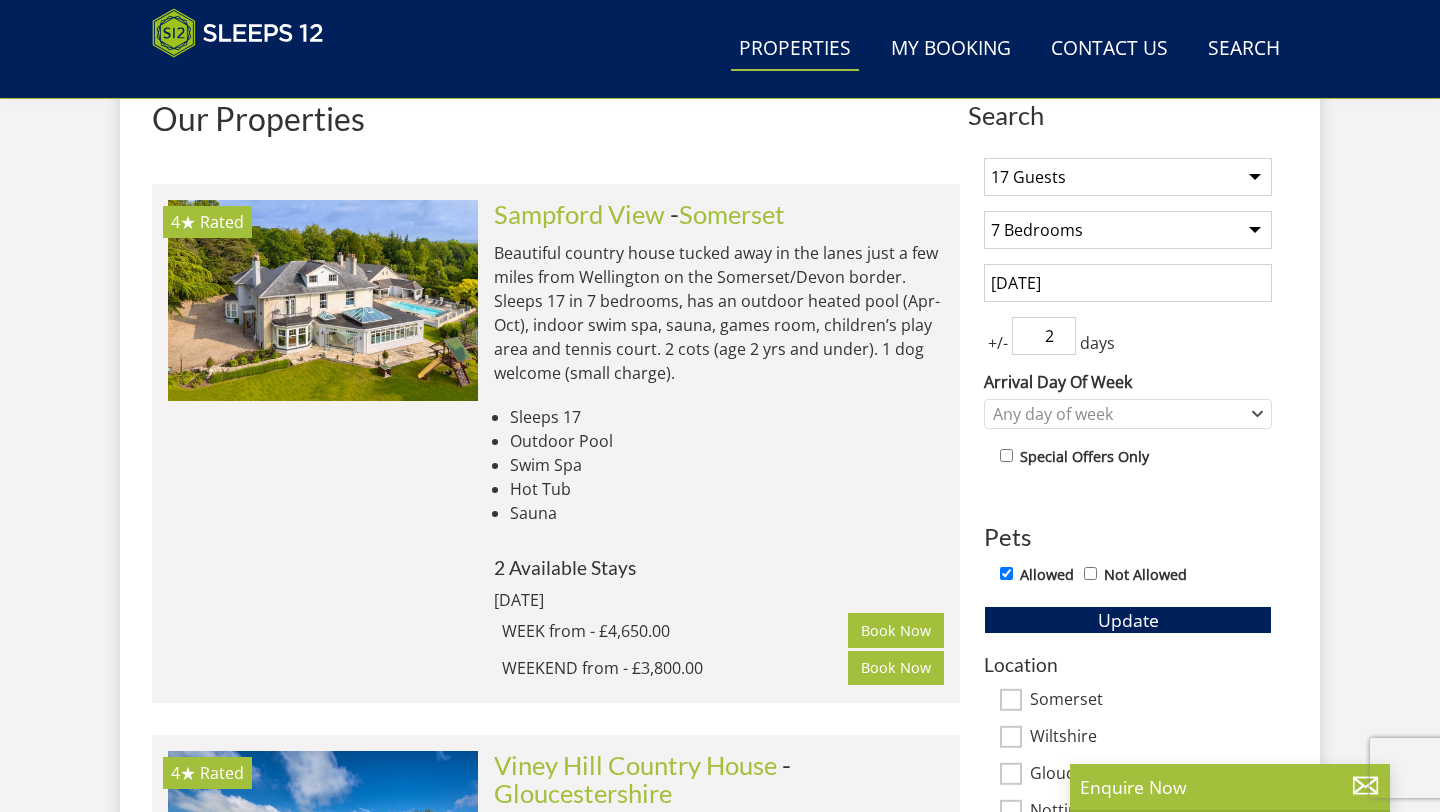 scroll, scrollTop: 750, scrollLeft: 0, axis: vertical 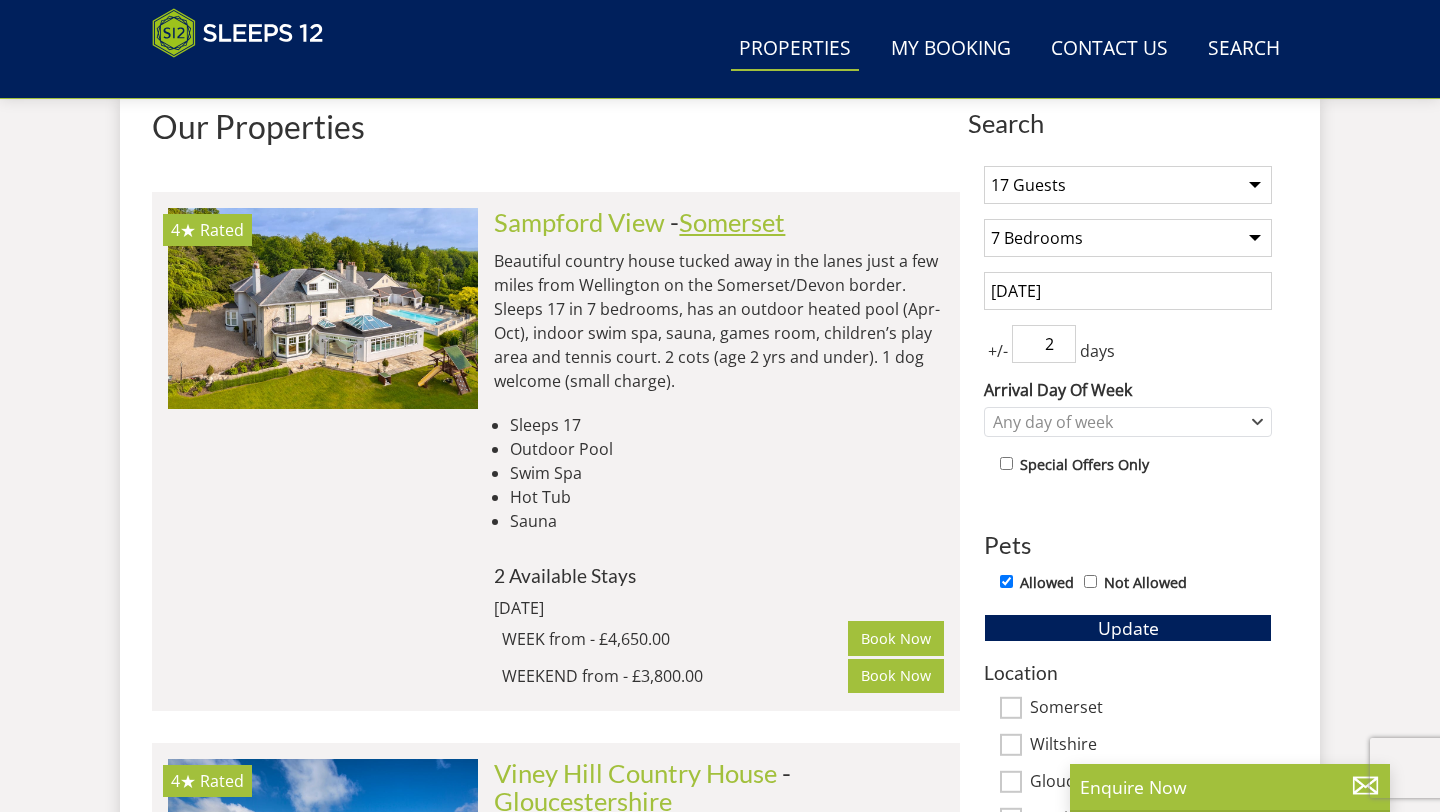 click on "Somerset" at bounding box center [732, 222] 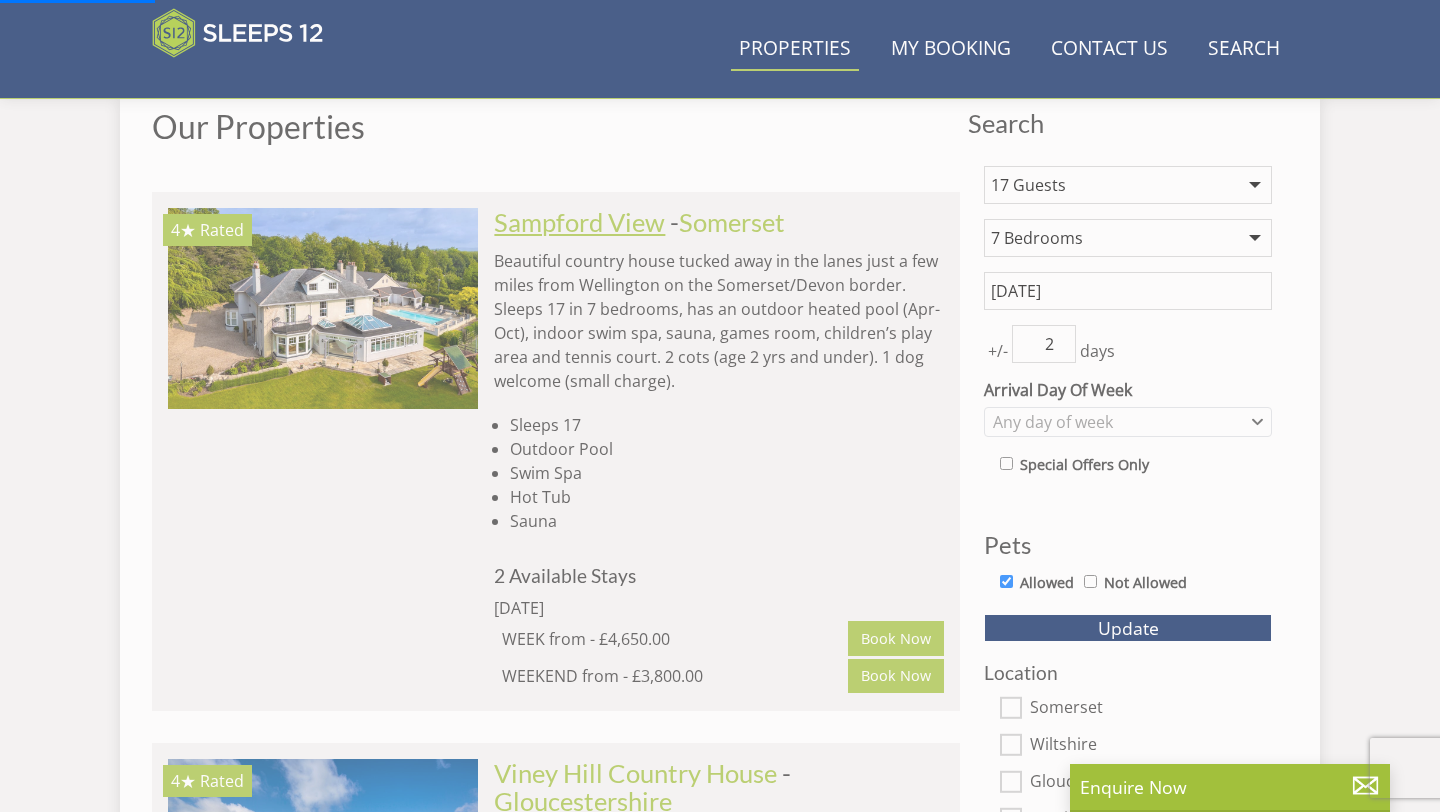 click on "Sampford View" at bounding box center (579, 222) 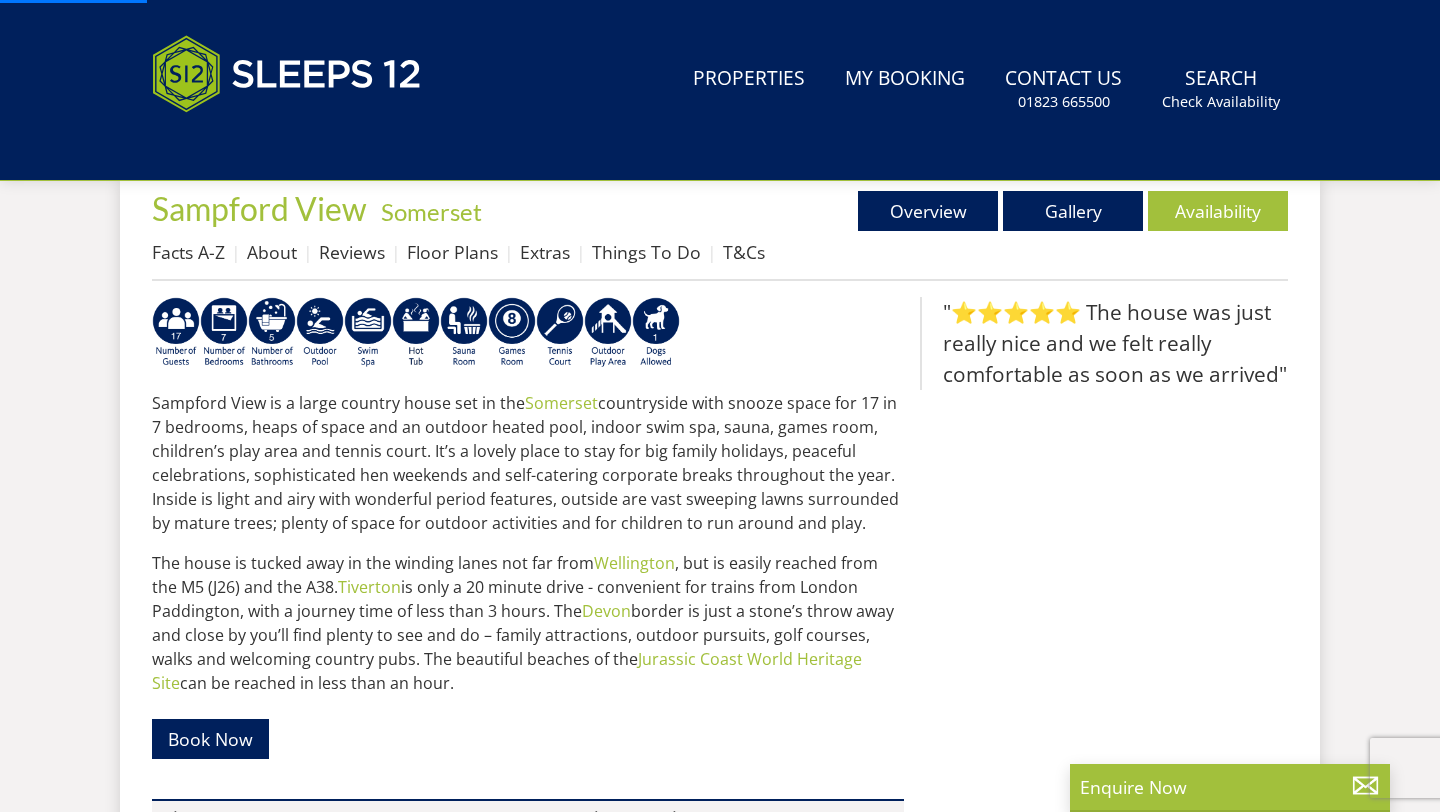 scroll, scrollTop: 0, scrollLeft: 0, axis: both 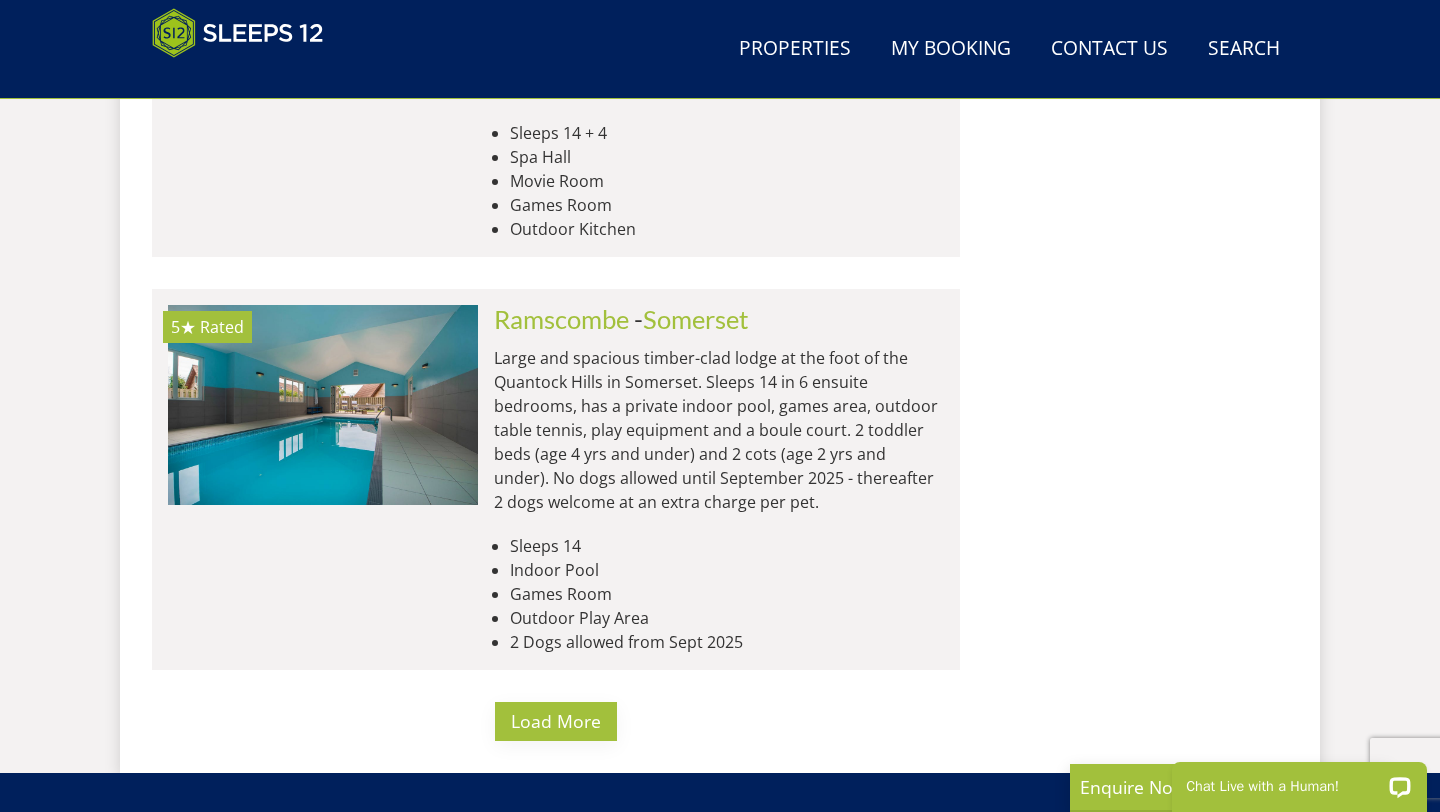 click on "Load More" at bounding box center [556, 721] 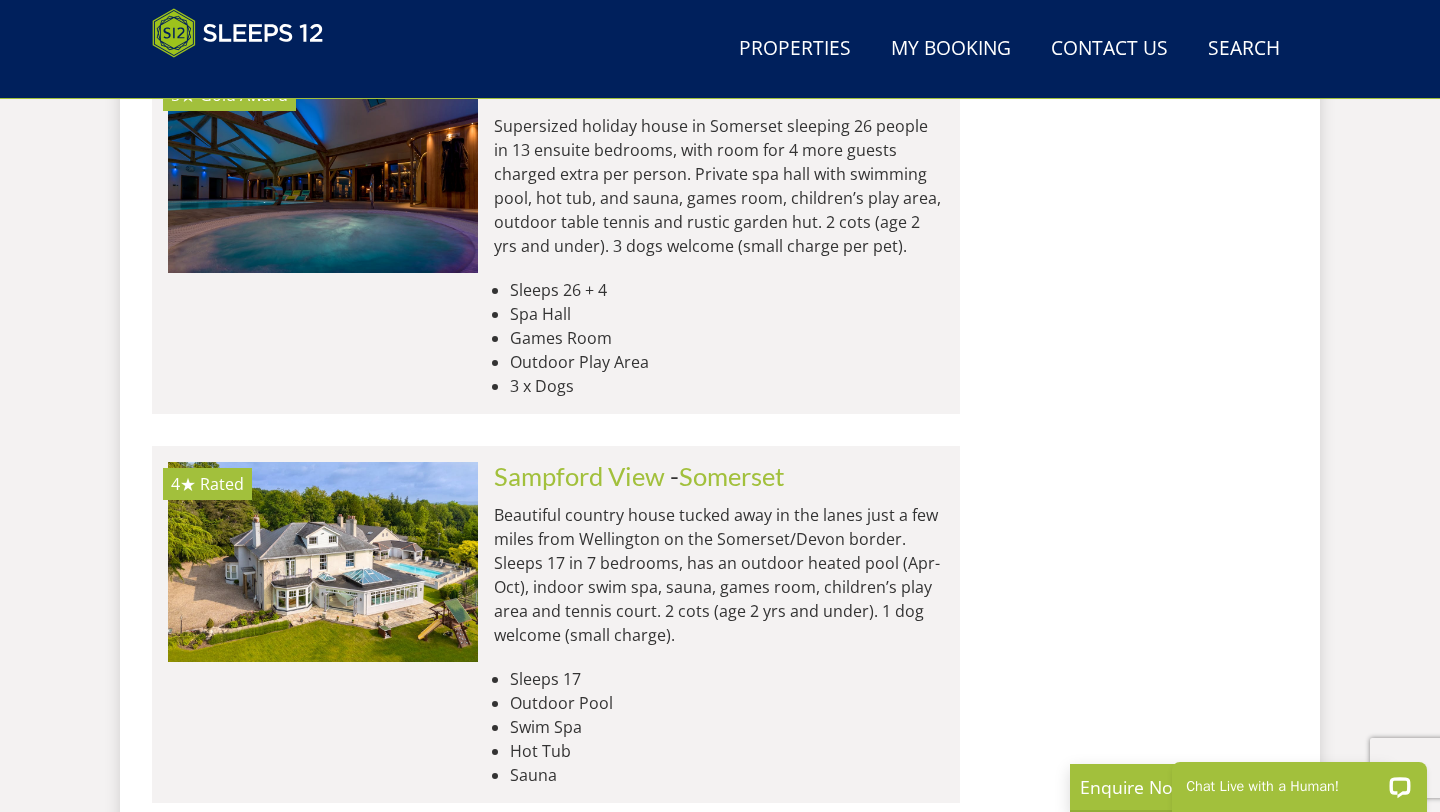 scroll, scrollTop: 10599, scrollLeft: 0, axis: vertical 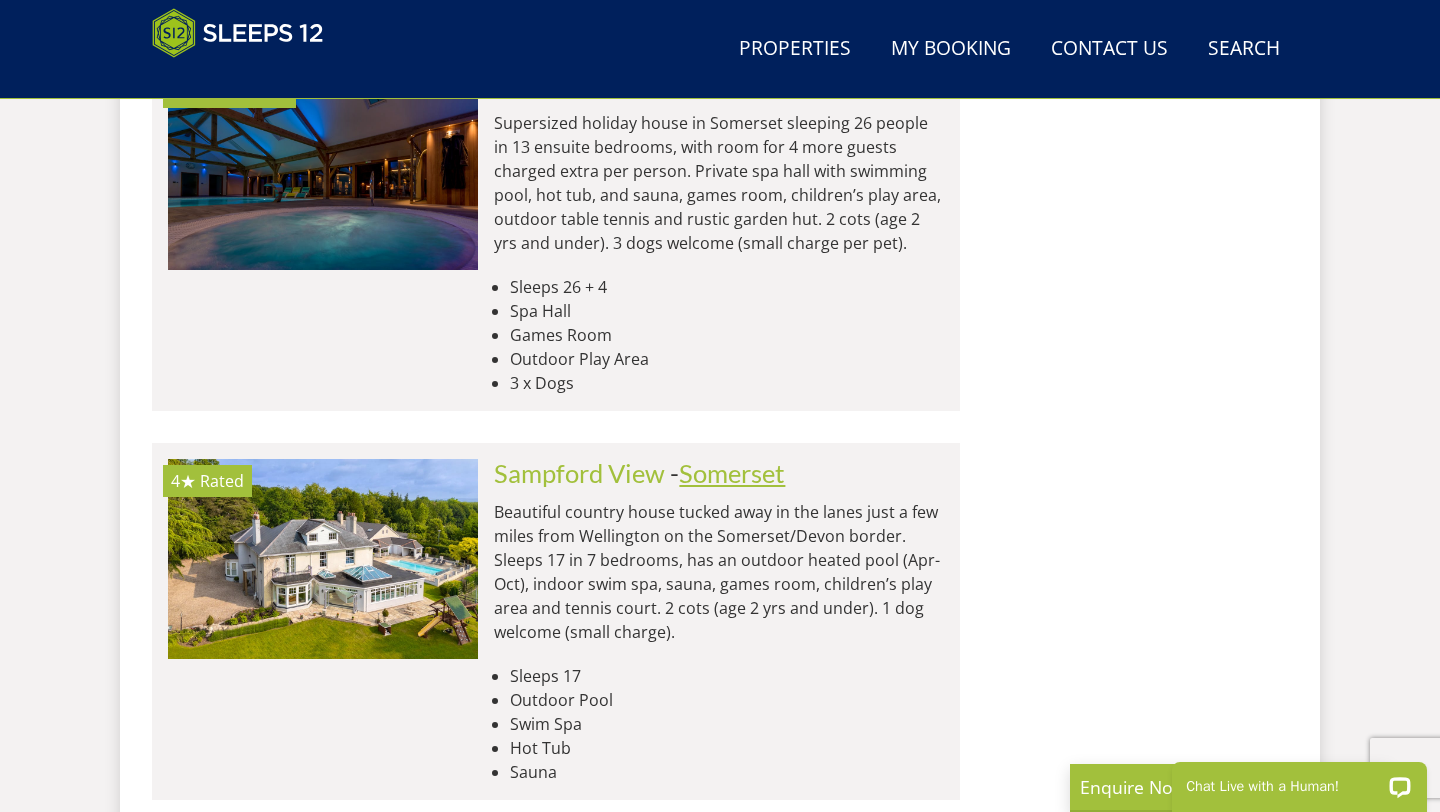click on "Somerset" at bounding box center (732, 473) 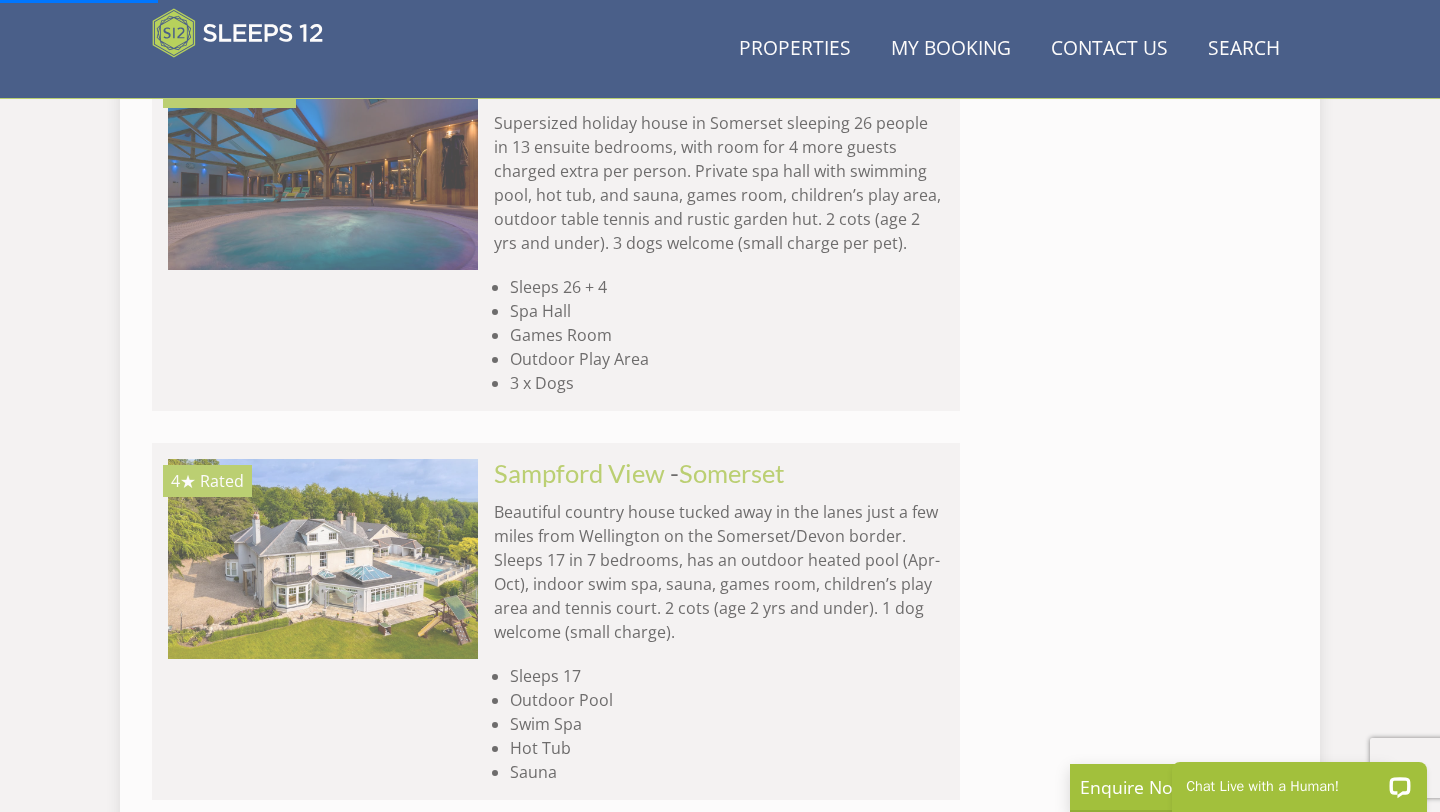click on "Sampford View
-  Somerset
Beautiful country house tucked away in the lanes just a few miles from Wellington on the Somerset/Devon border. Sleeps 17 in 7 bedrooms, has an outdoor heated pool (Apr-Oct), indoor swim spa, sauna, games room, children’s play area and tennis court. 2 cots (age 2 yrs and under). 1 dog welcome (small charge).
Sleeps 17
Outdoor Pool
Swim Spa
Hot Tub
Sauna" at bounding box center [711, 621] 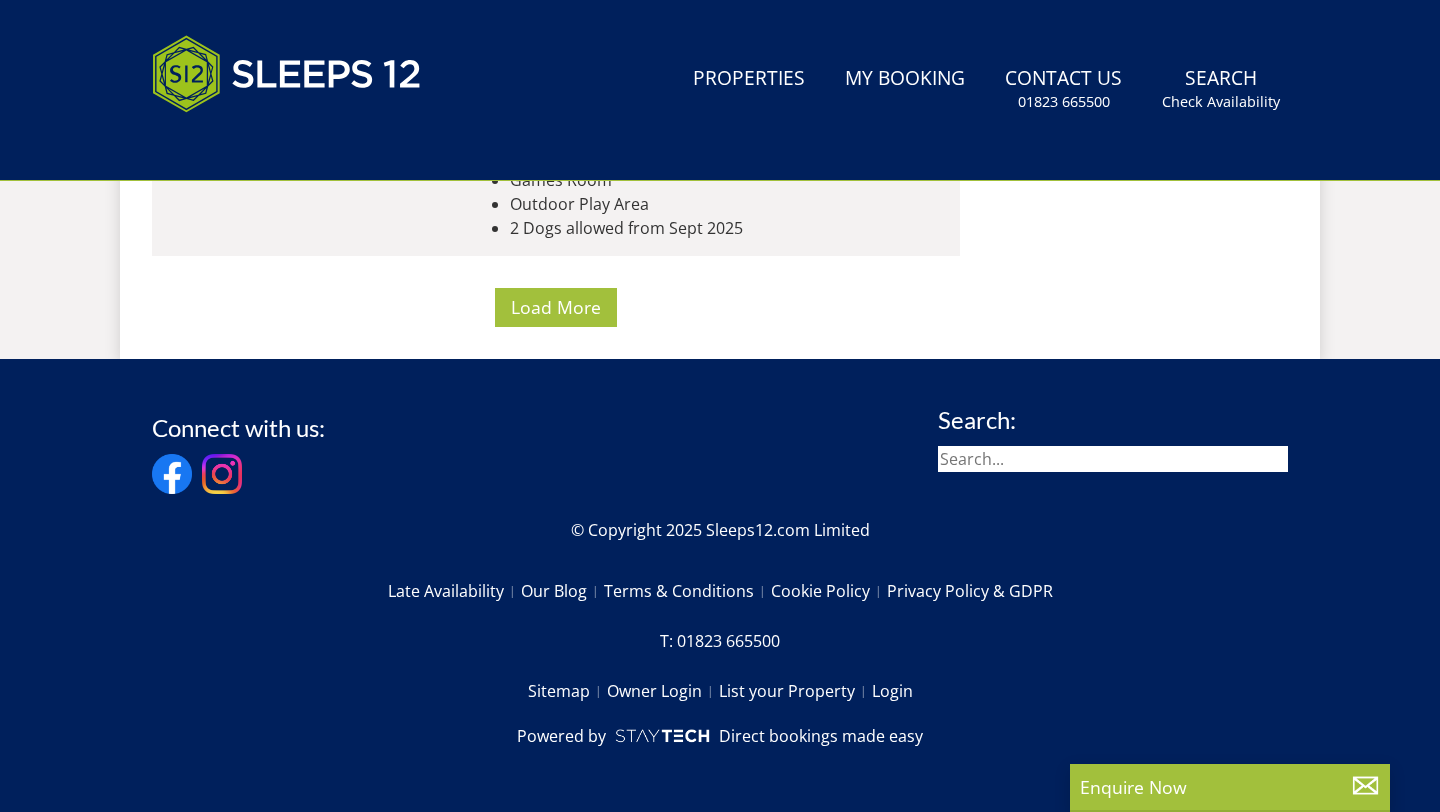 scroll, scrollTop: 0, scrollLeft: 0, axis: both 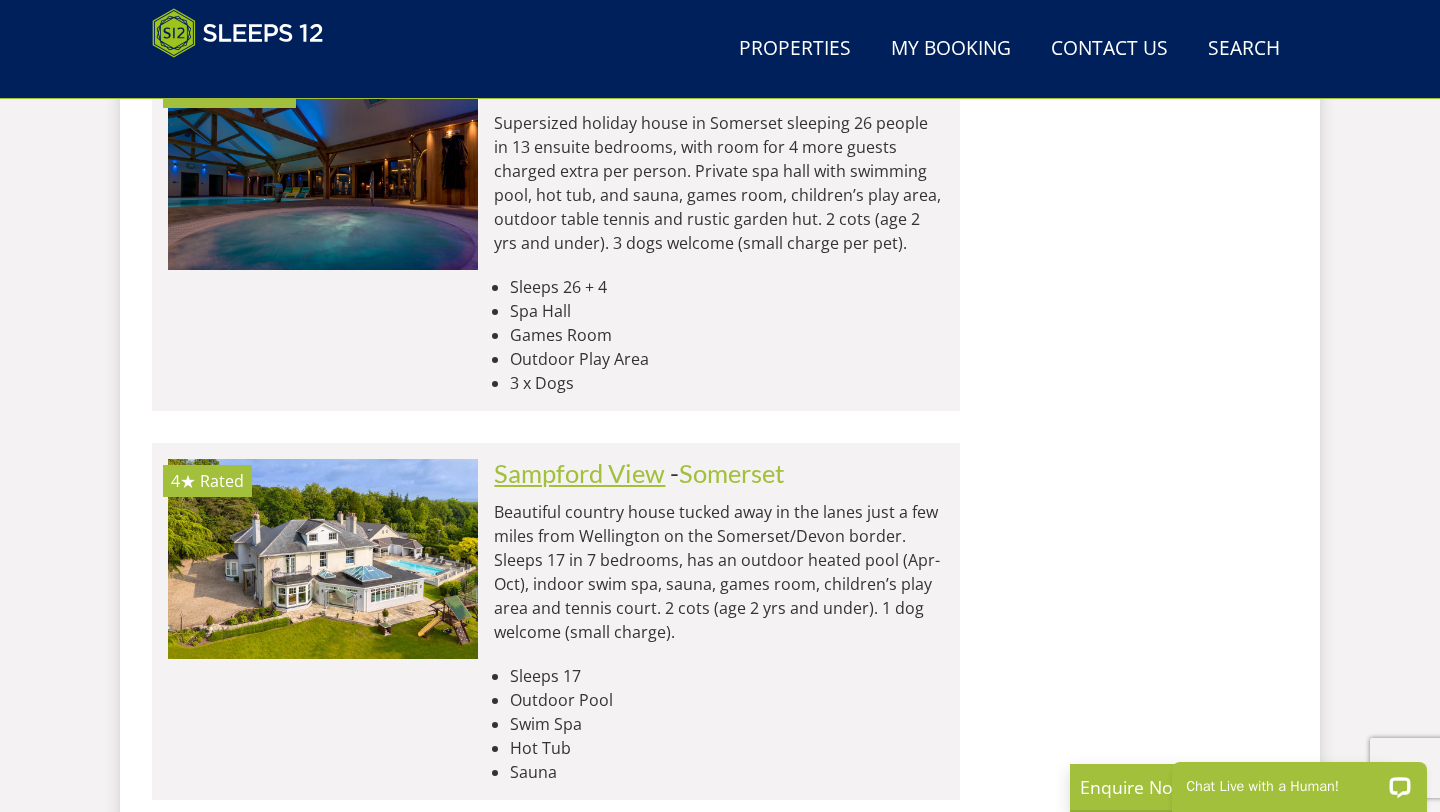 click on "Sampford View" at bounding box center [579, 473] 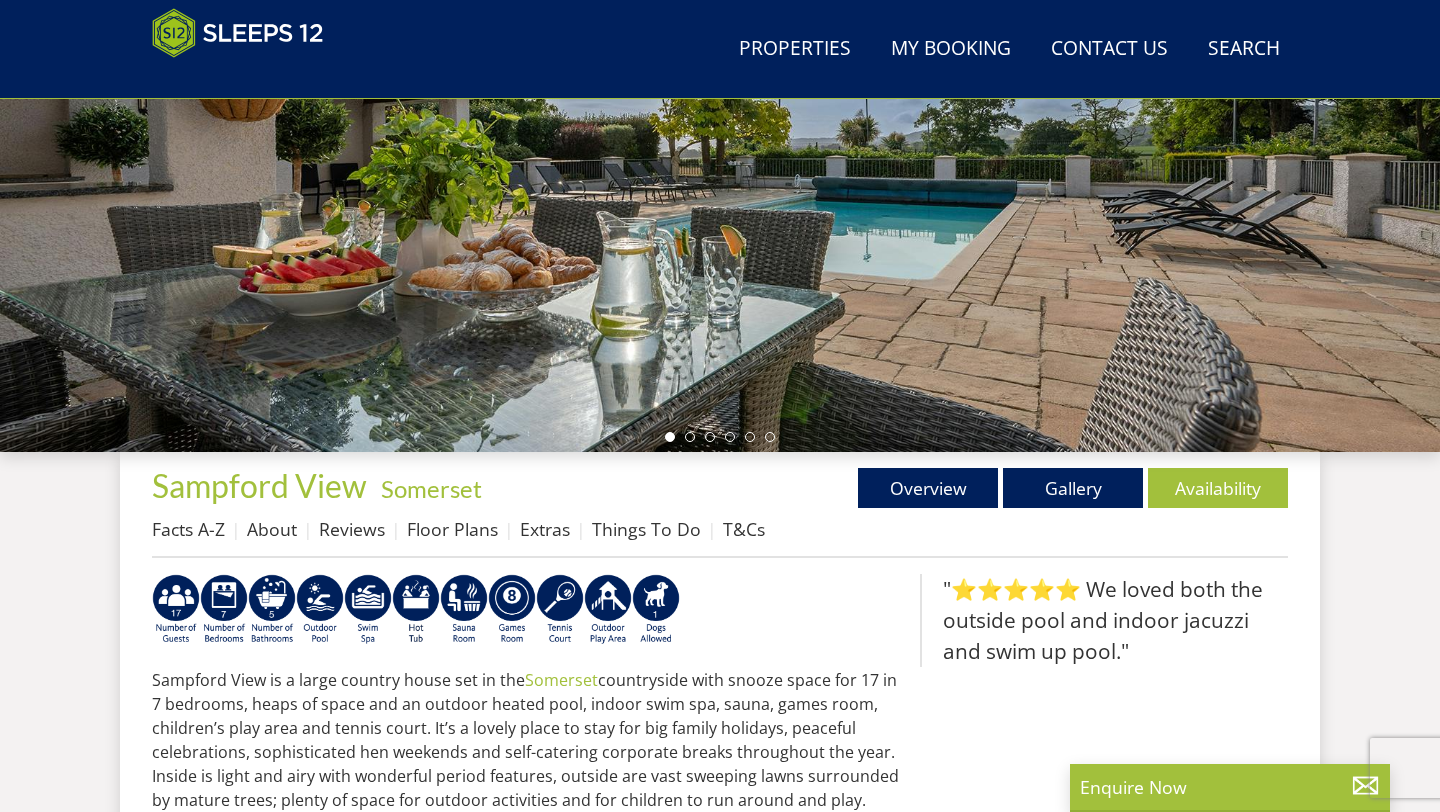 scroll, scrollTop: 394, scrollLeft: 0, axis: vertical 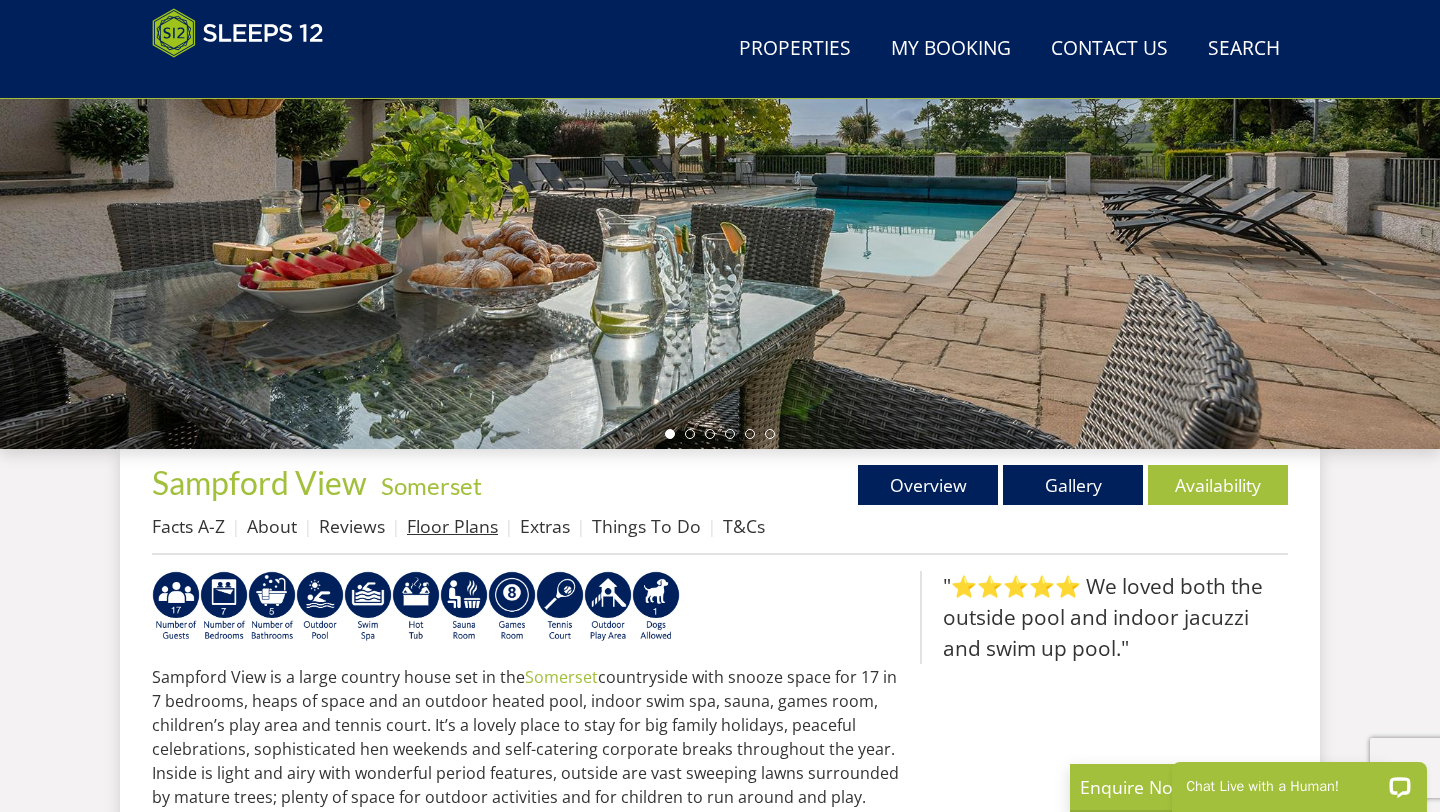 click on "Floor Plans" at bounding box center (452, 526) 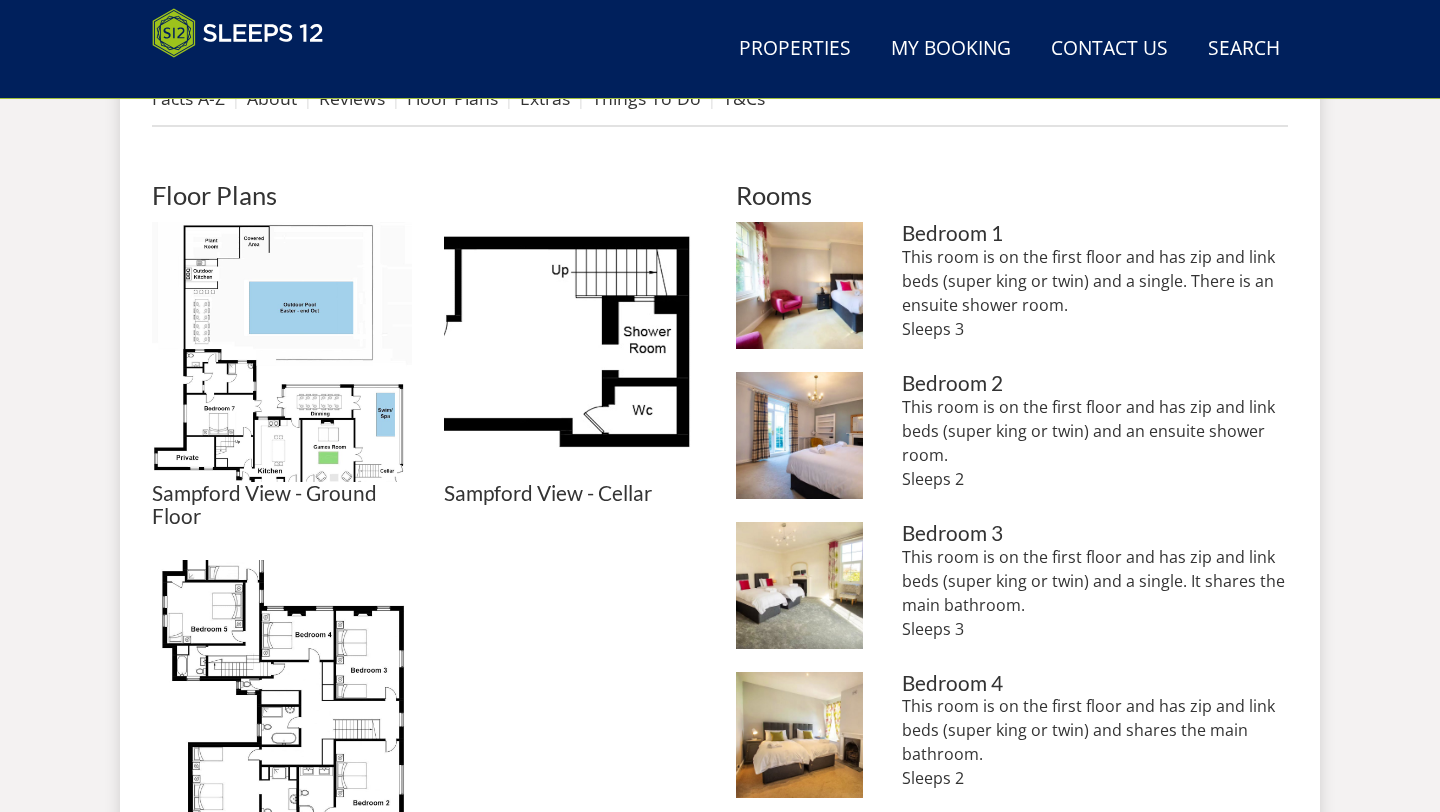 scroll, scrollTop: 824, scrollLeft: 0, axis: vertical 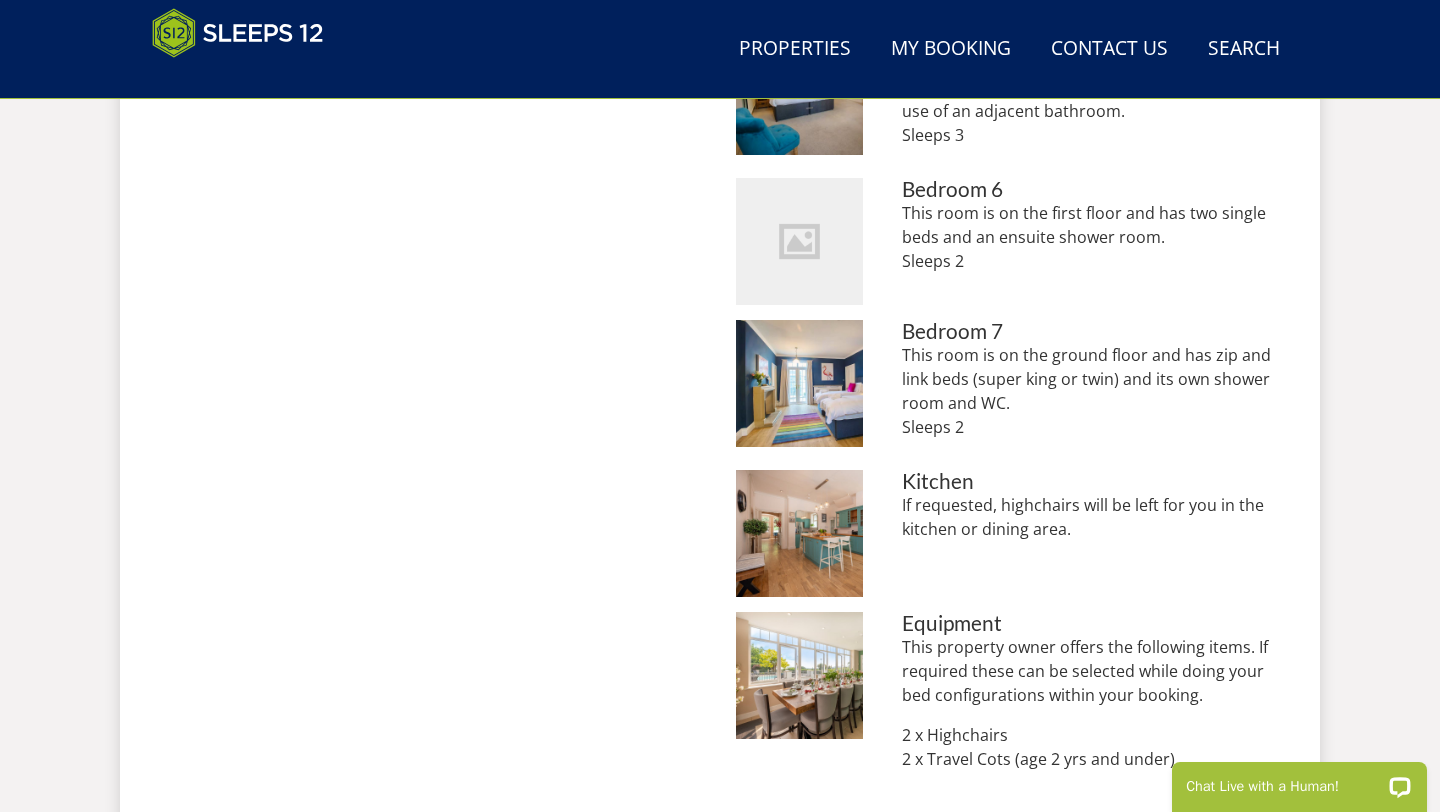 click on "Floor Plans
Sampford View - Ground Floor
Sampford View - Ground Floor
Sampford View - Cellar
Sampford View - Cellar
Sampford View - First Floor
Sampford View - First Floor" at bounding box center [428, 76] 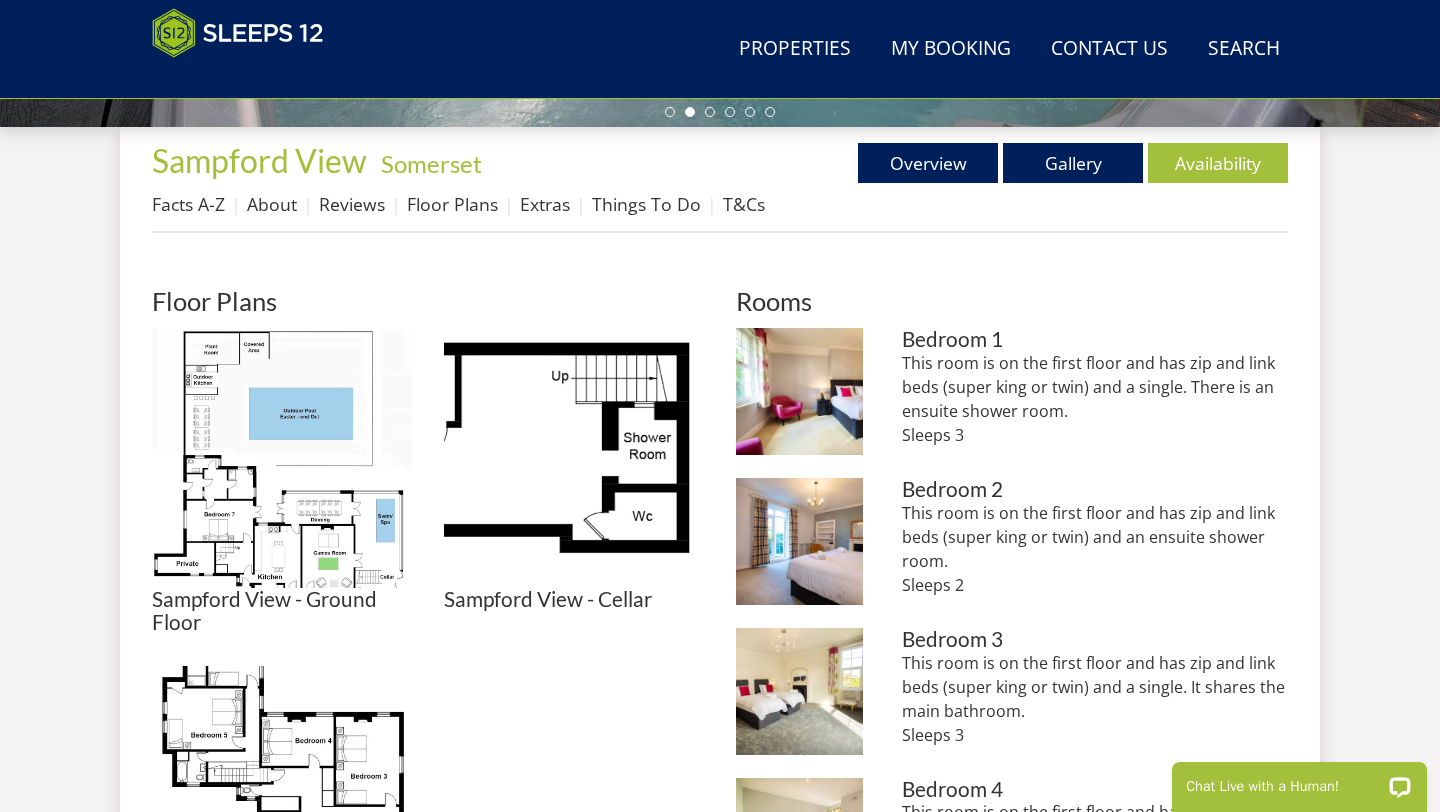 scroll, scrollTop: 734, scrollLeft: 0, axis: vertical 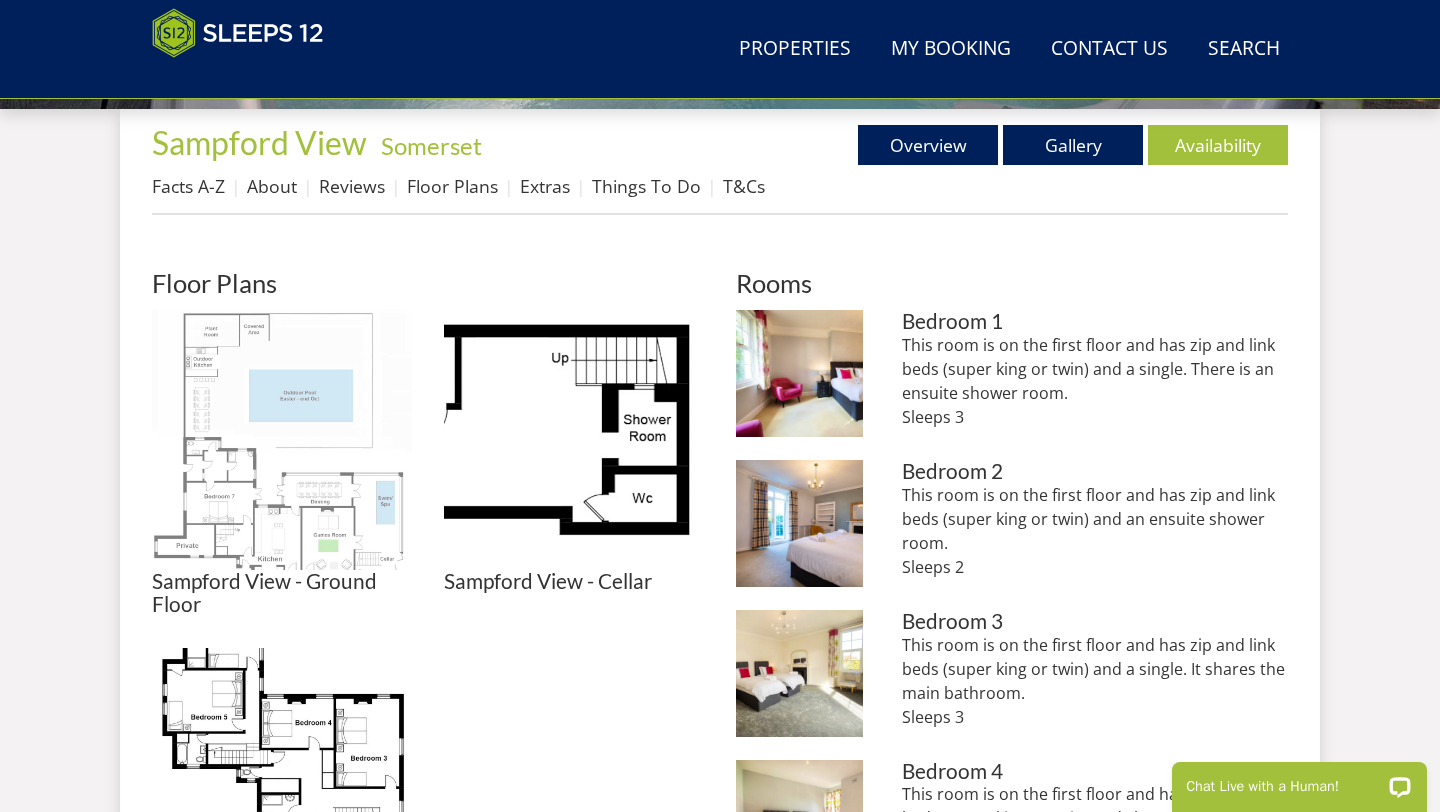 click at bounding box center [282, 440] 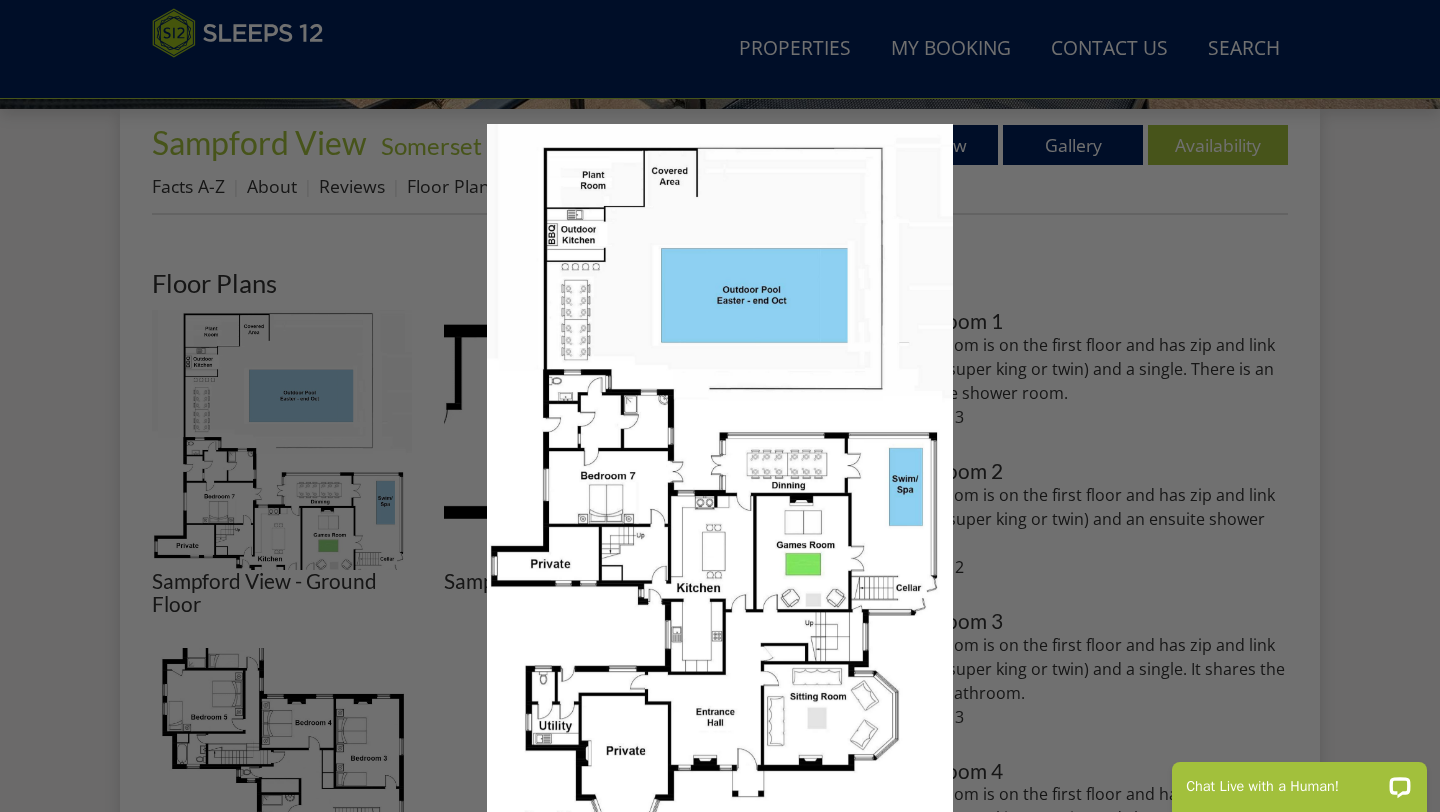 drag, startPoint x: 737, startPoint y: 473, endPoint x: 742, endPoint y: 564, distance: 91.13726 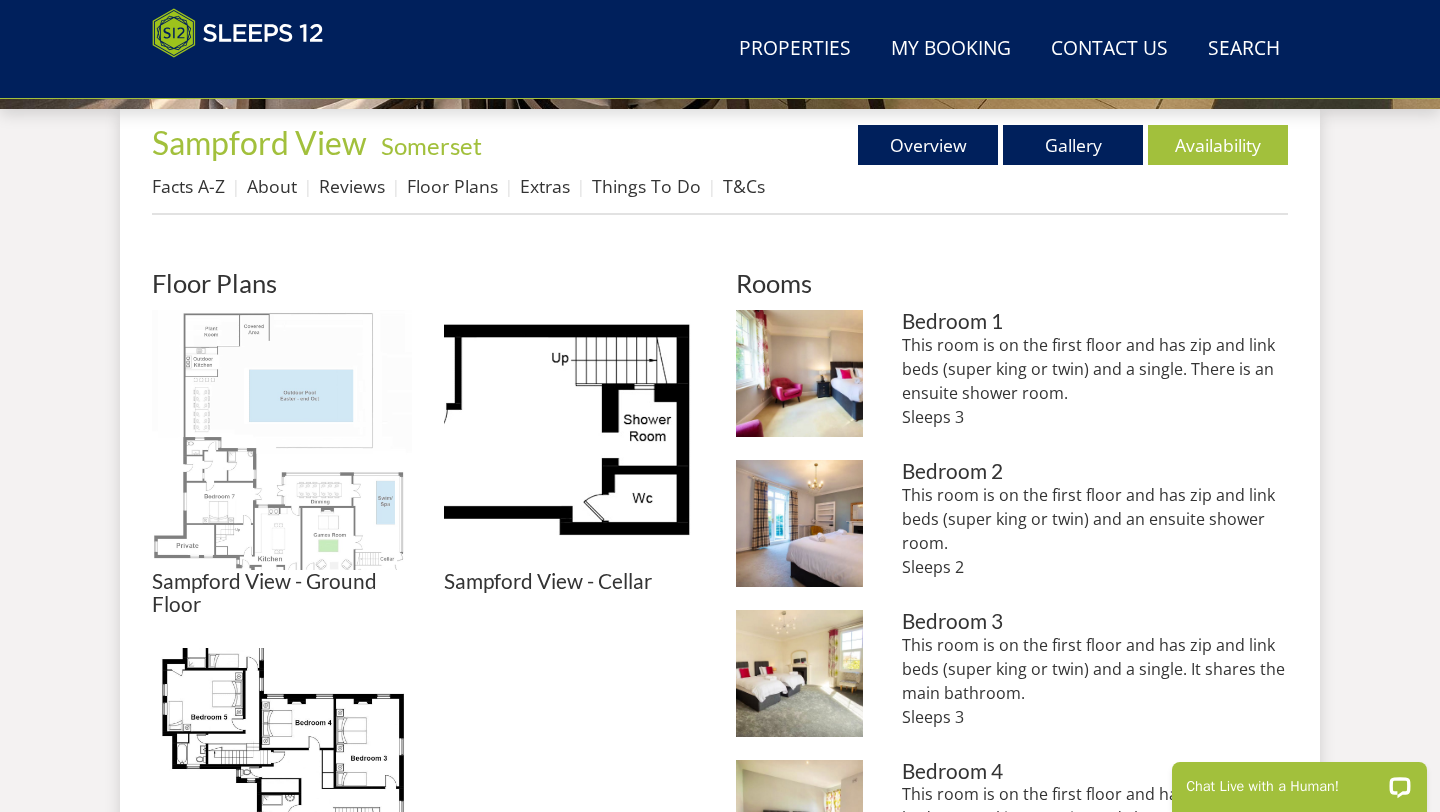 click at bounding box center [282, 440] 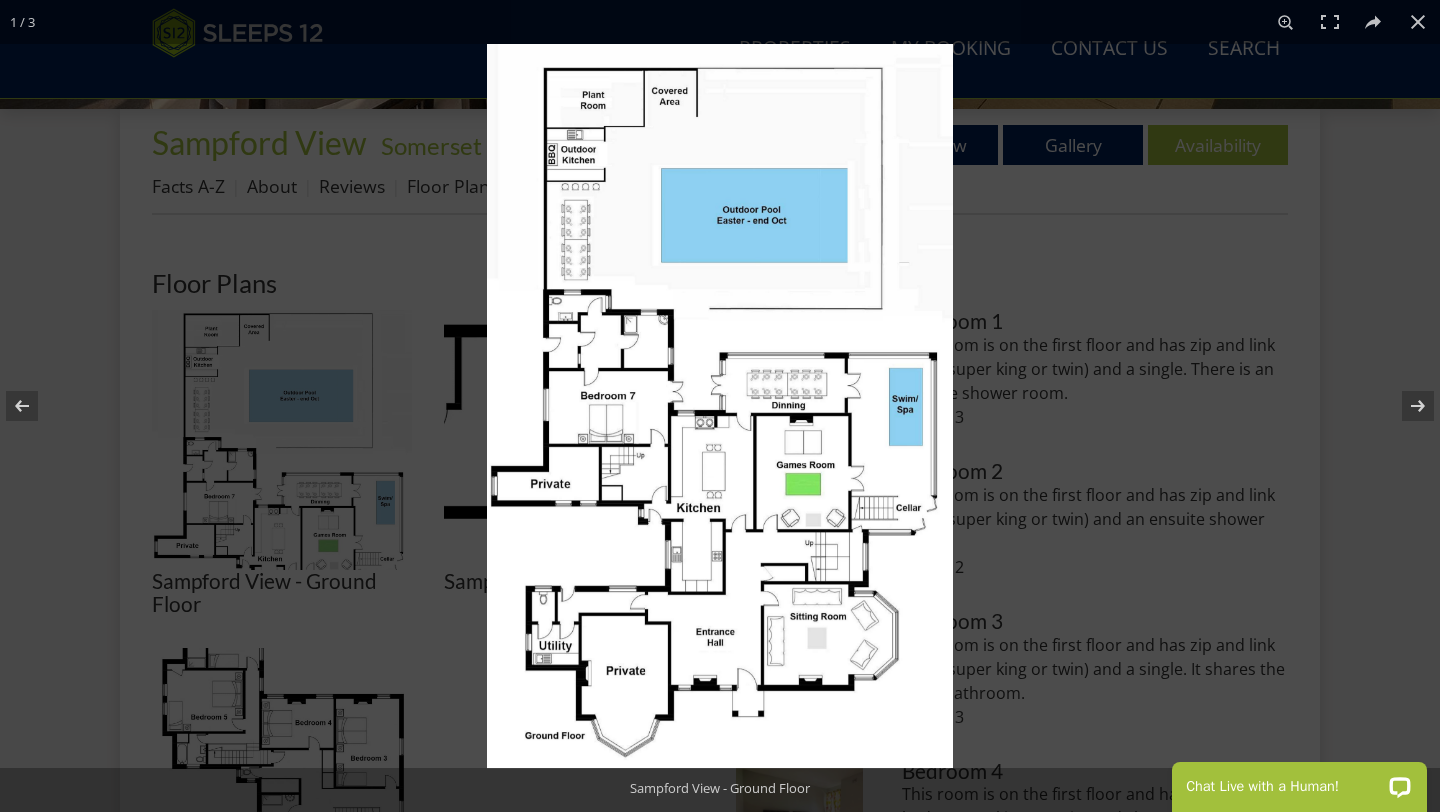 click at bounding box center (720, 406) 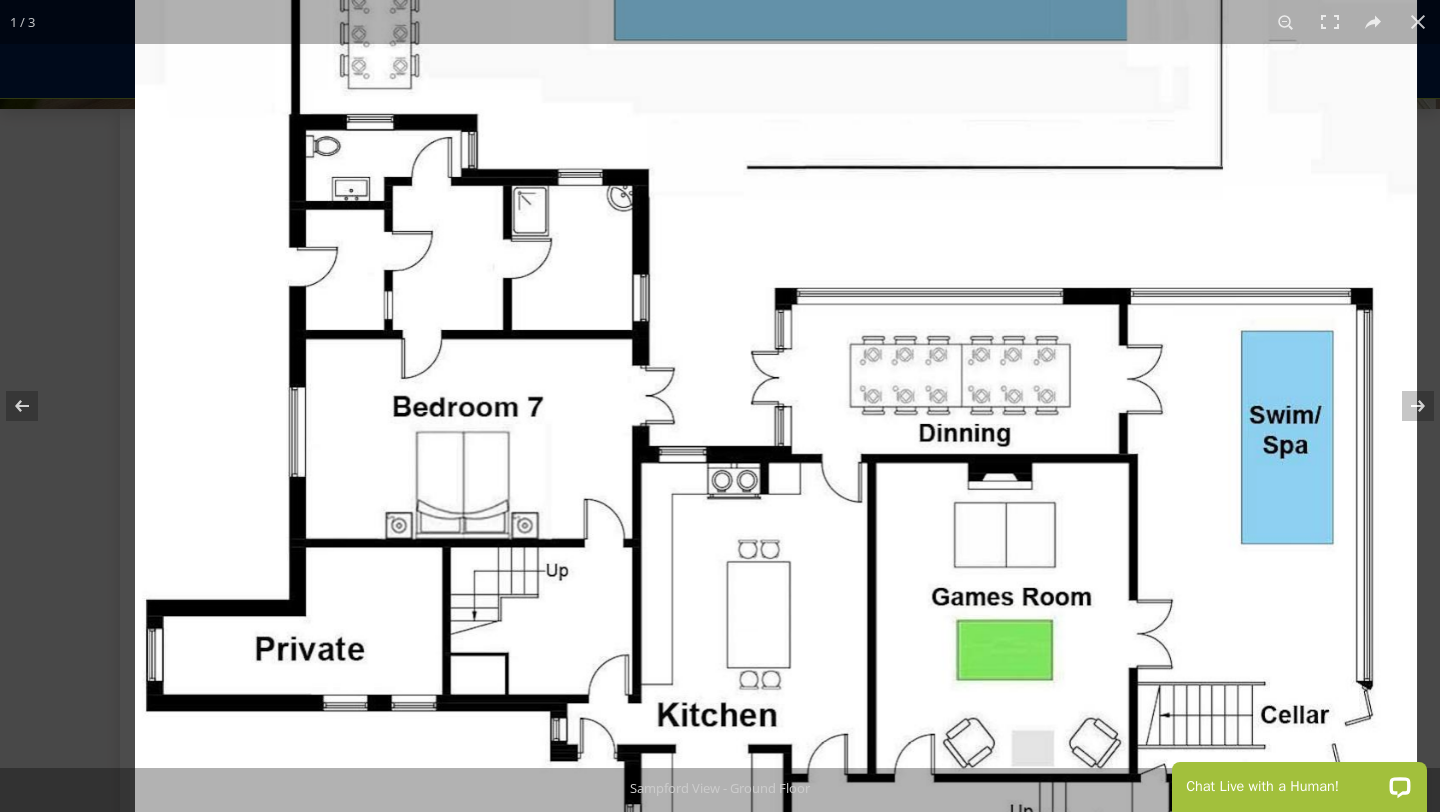 drag, startPoint x: 563, startPoint y: 404, endPoint x: 697, endPoint y: 368, distance: 138.75157 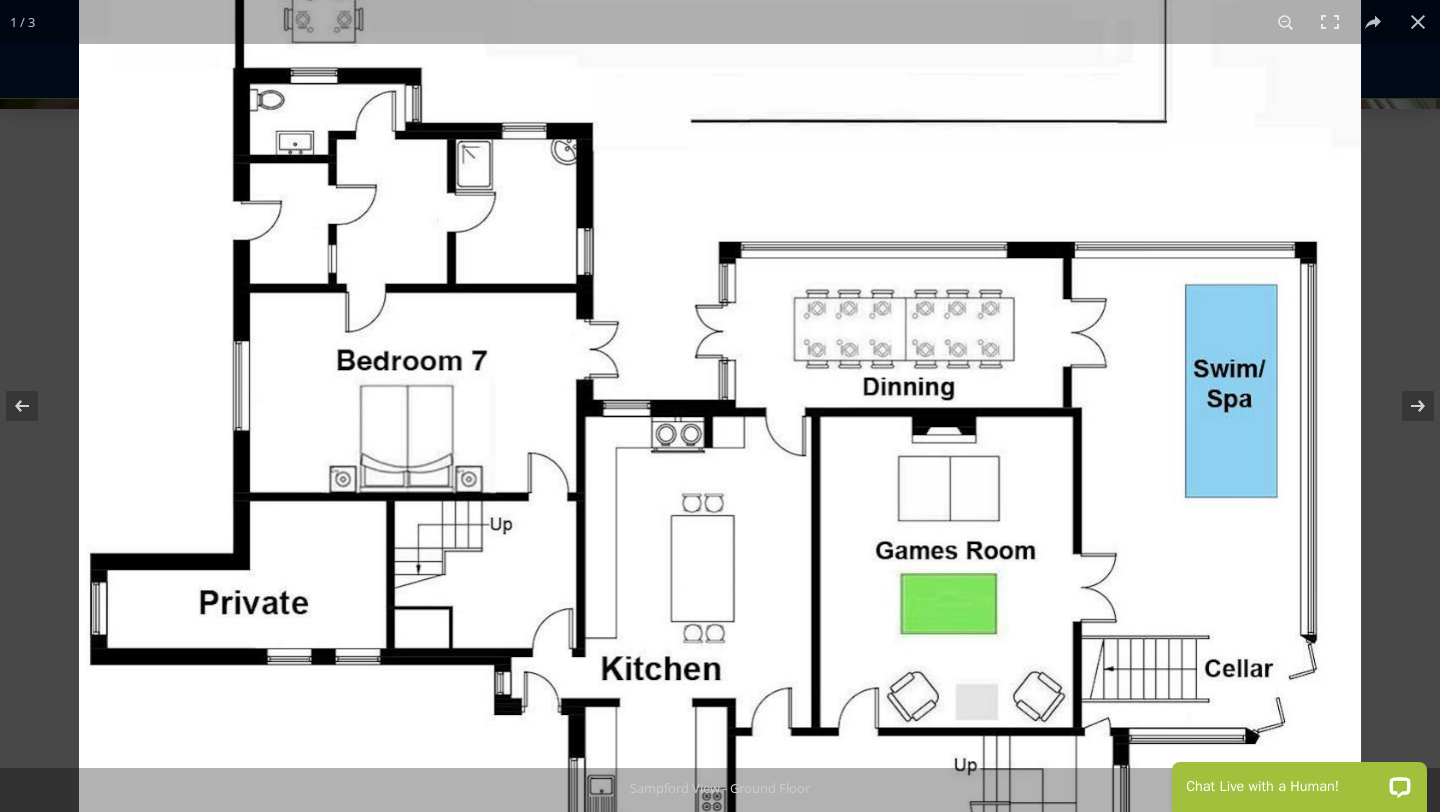 click at bounding box center (720, 389) 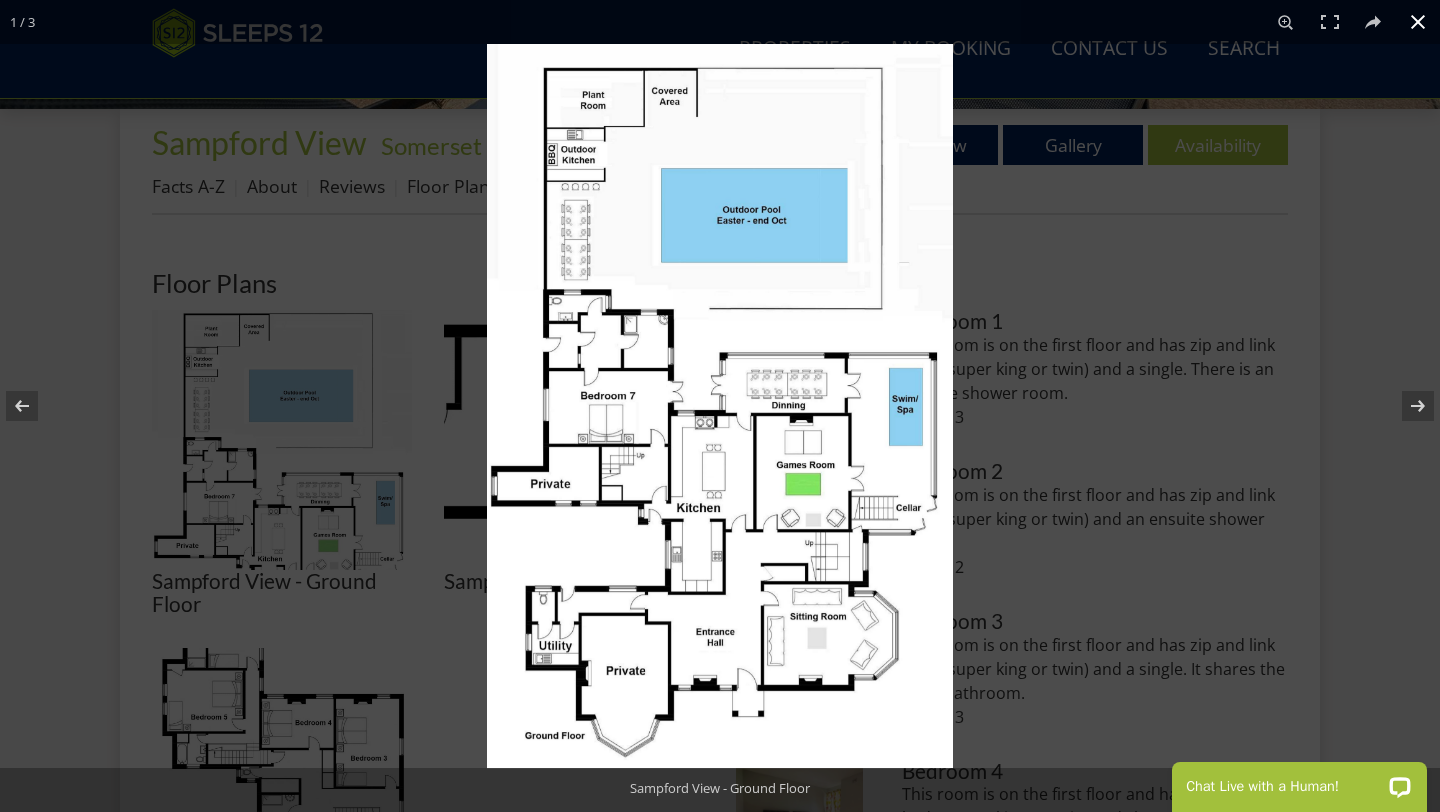 click at bounding box center (720, 406) 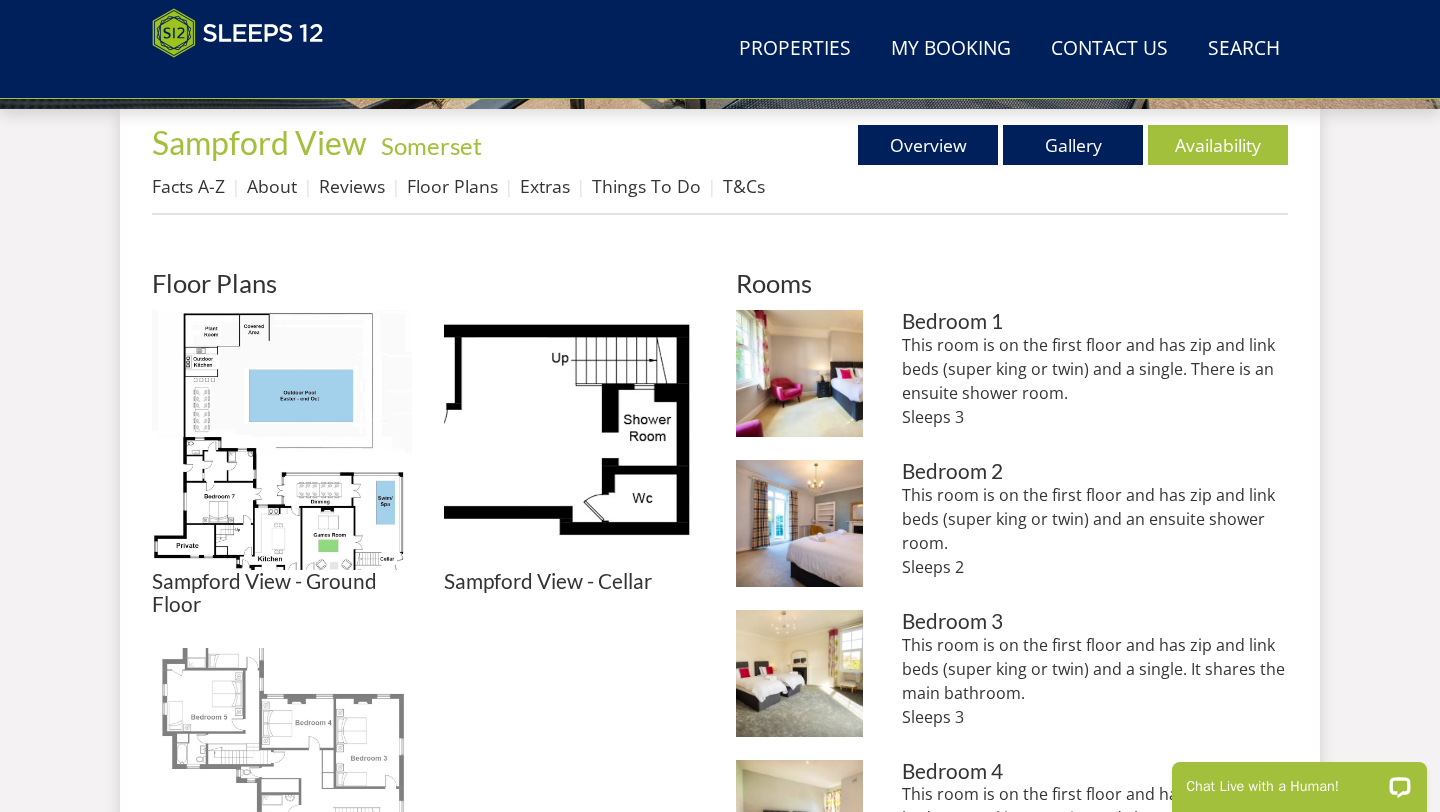 click at bounding box center (282, 778) 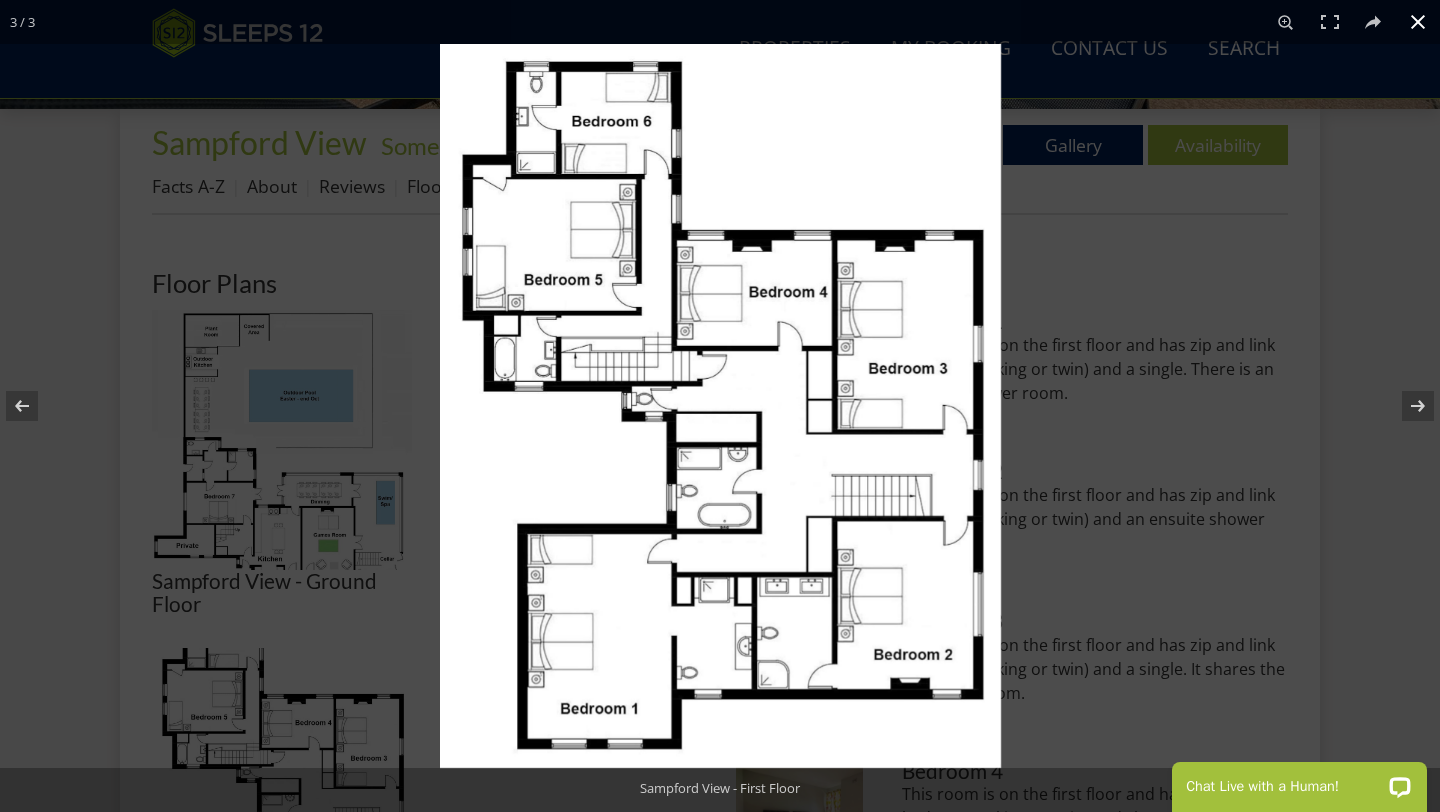 click at bounding box center (1160, 450) 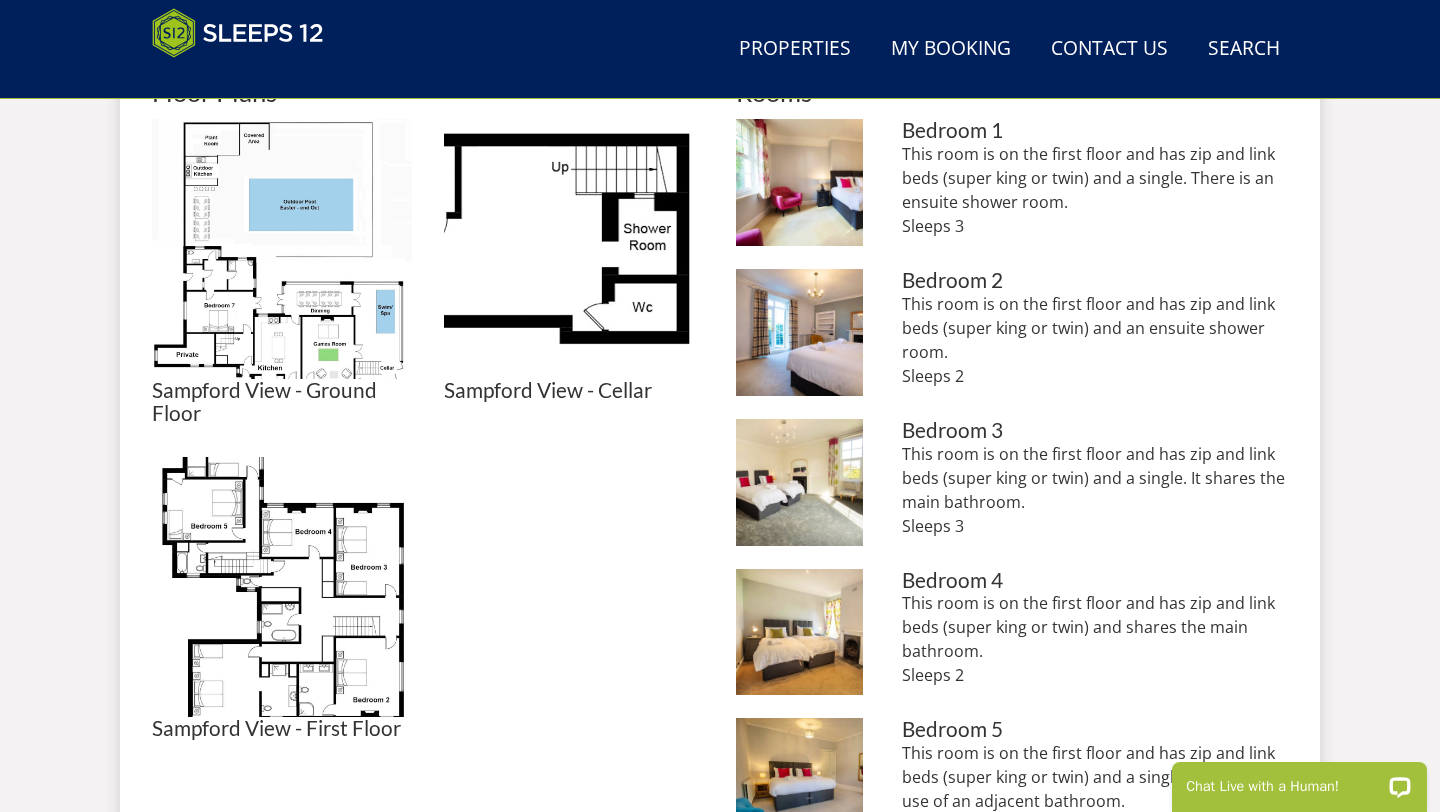 scroll, scrollTop: 927, scrollLeft: 0, axis: vertical 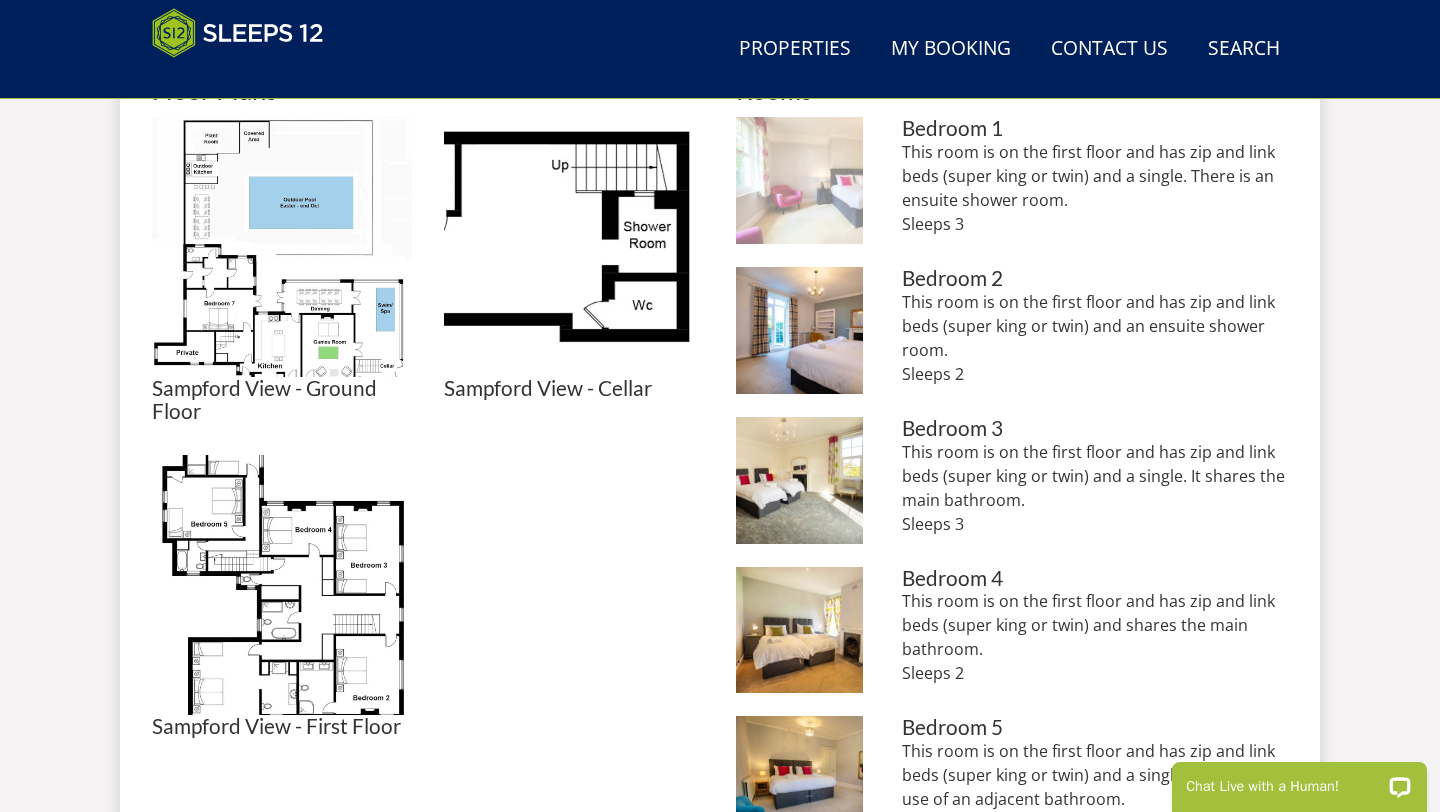 click at bounding box center (799, 180) 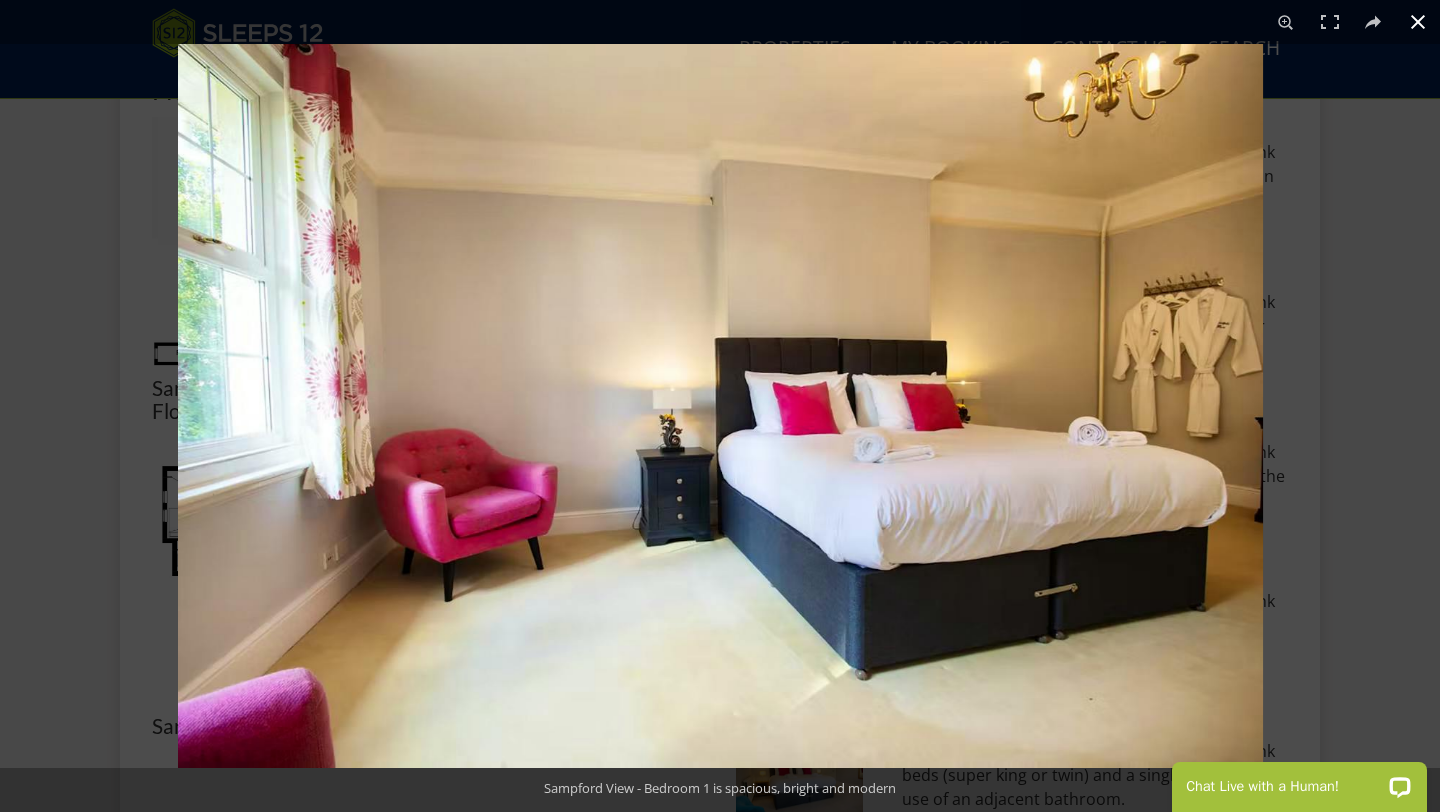 click at bounding box center [898, 450] 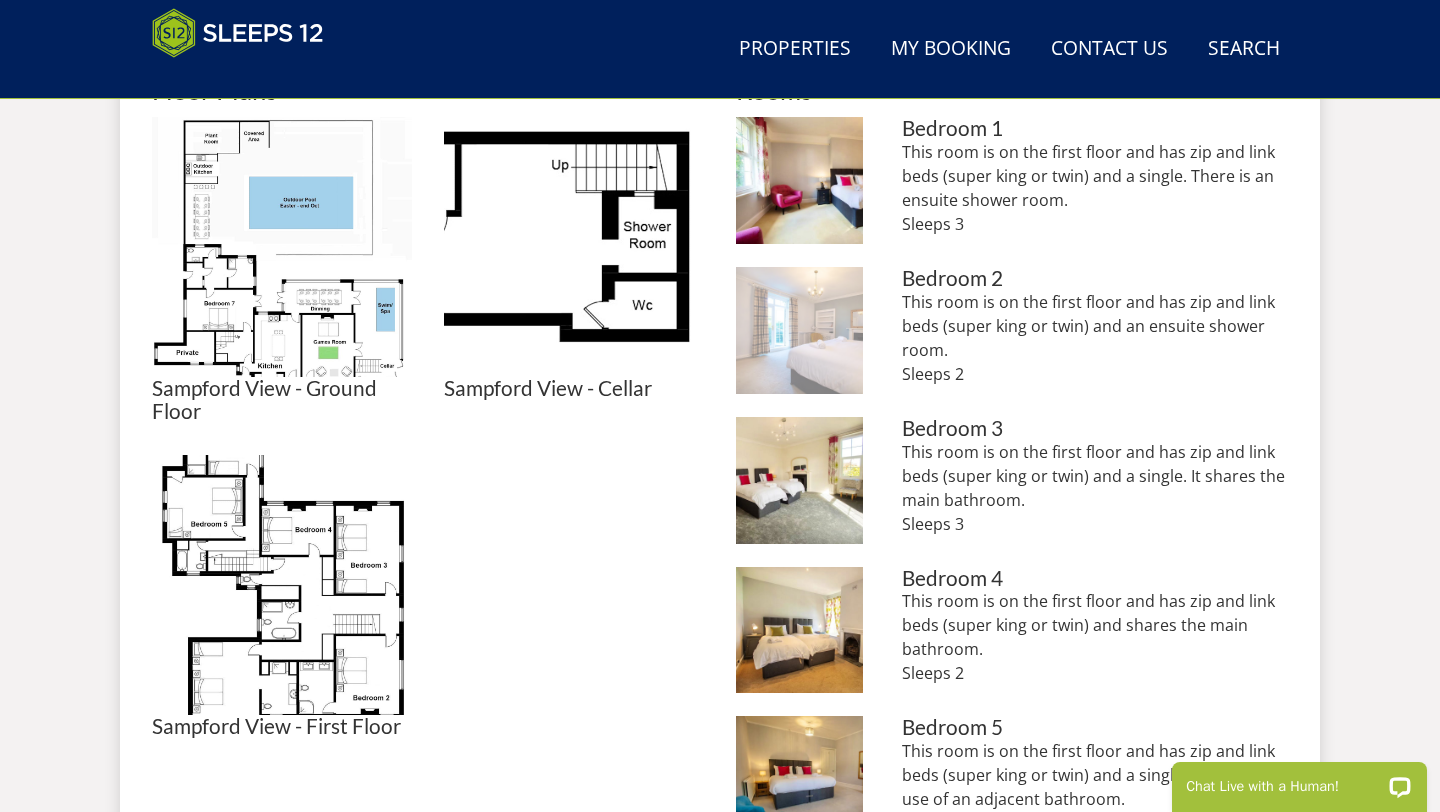 click at bounding box center (799, 330) 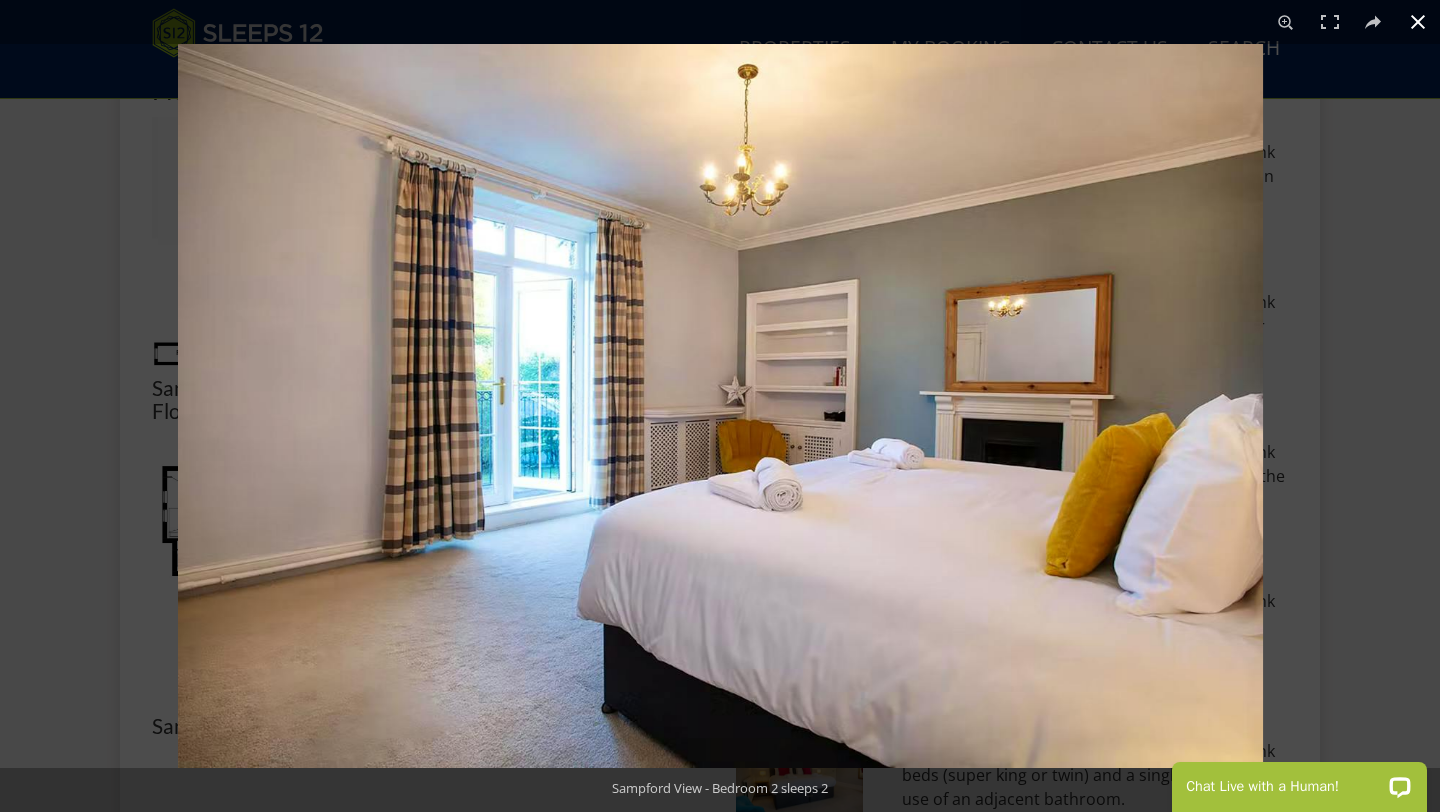 click at bounding box center [898, 450] 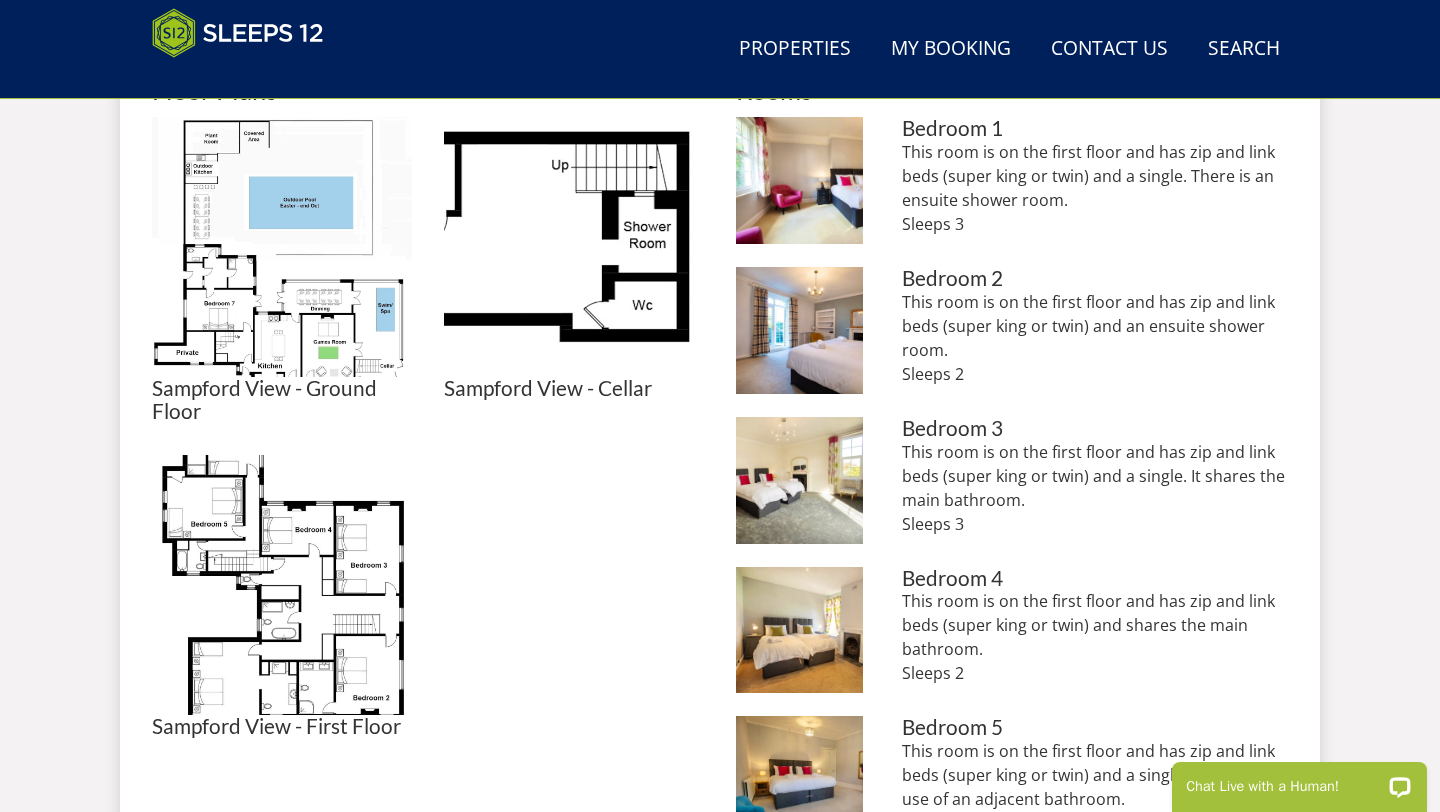 click on "Sampford View - Ground Floor
Sampford View - Ground Floor
Sampford View - Cellar
Sampford View - Cellar
Sampford View - First Floor
Sampford View - First Floor" at bounding box center [428, 427] 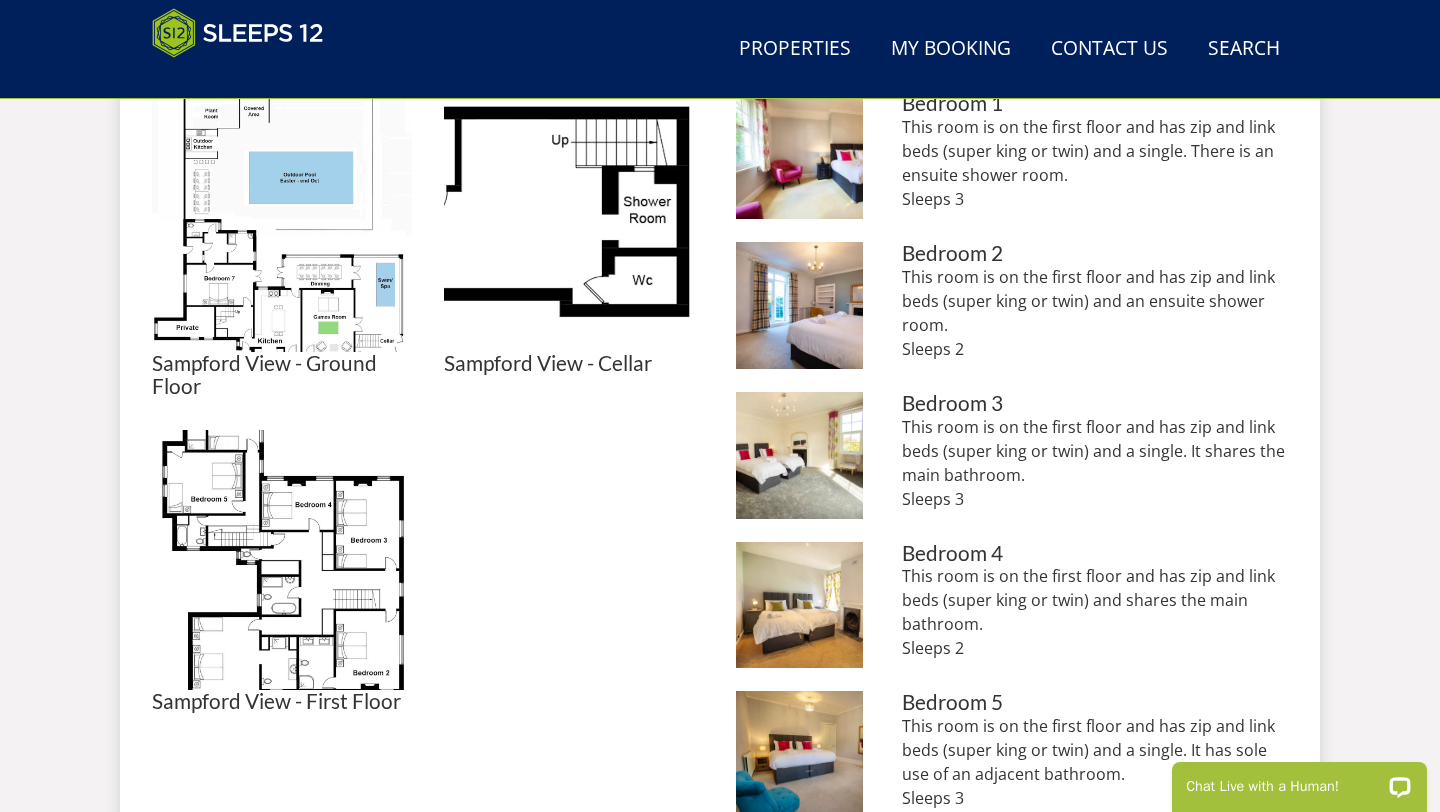 scroll, scrollTop: 956, scrollLeft: 0, axis: vertical 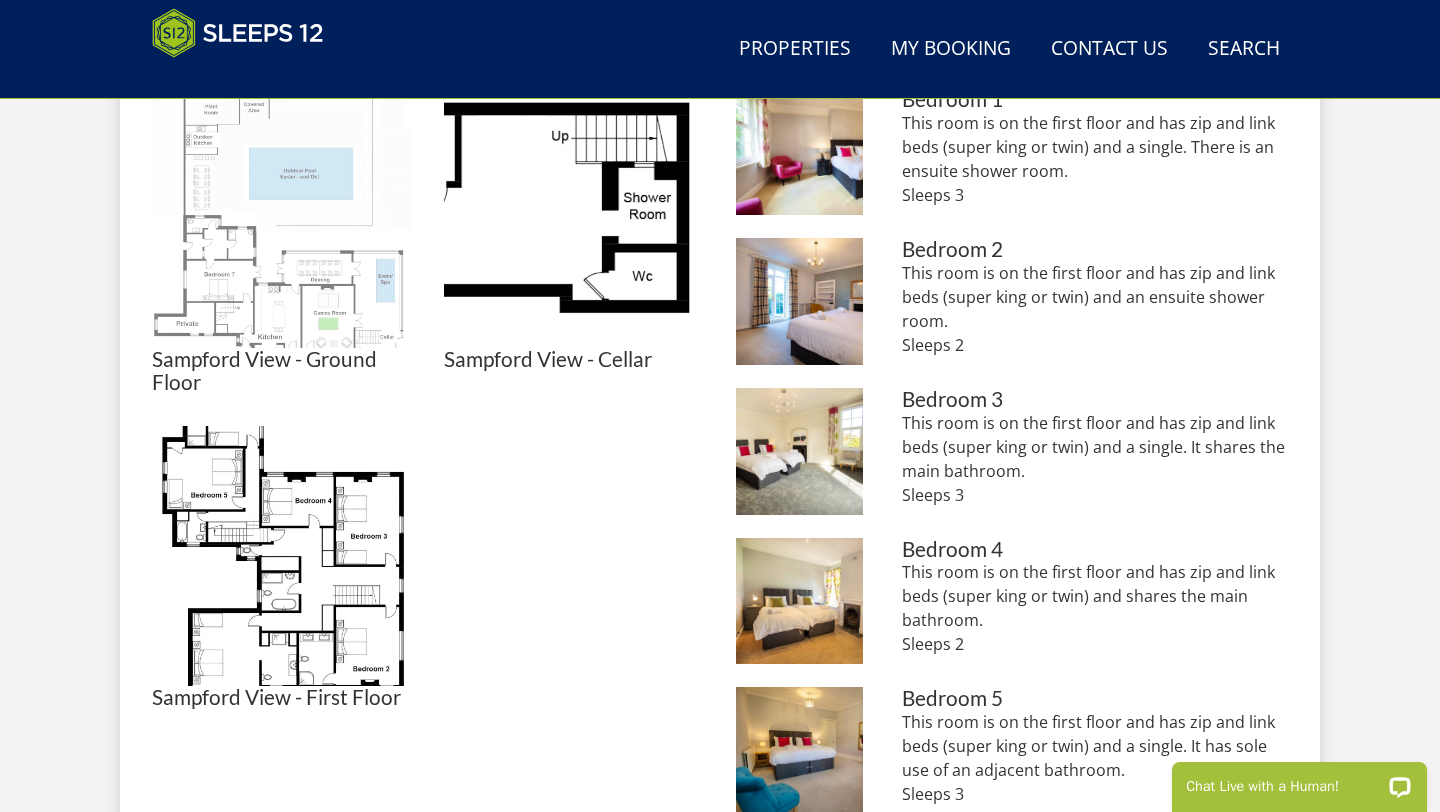 click at bounding box center (282, 218) 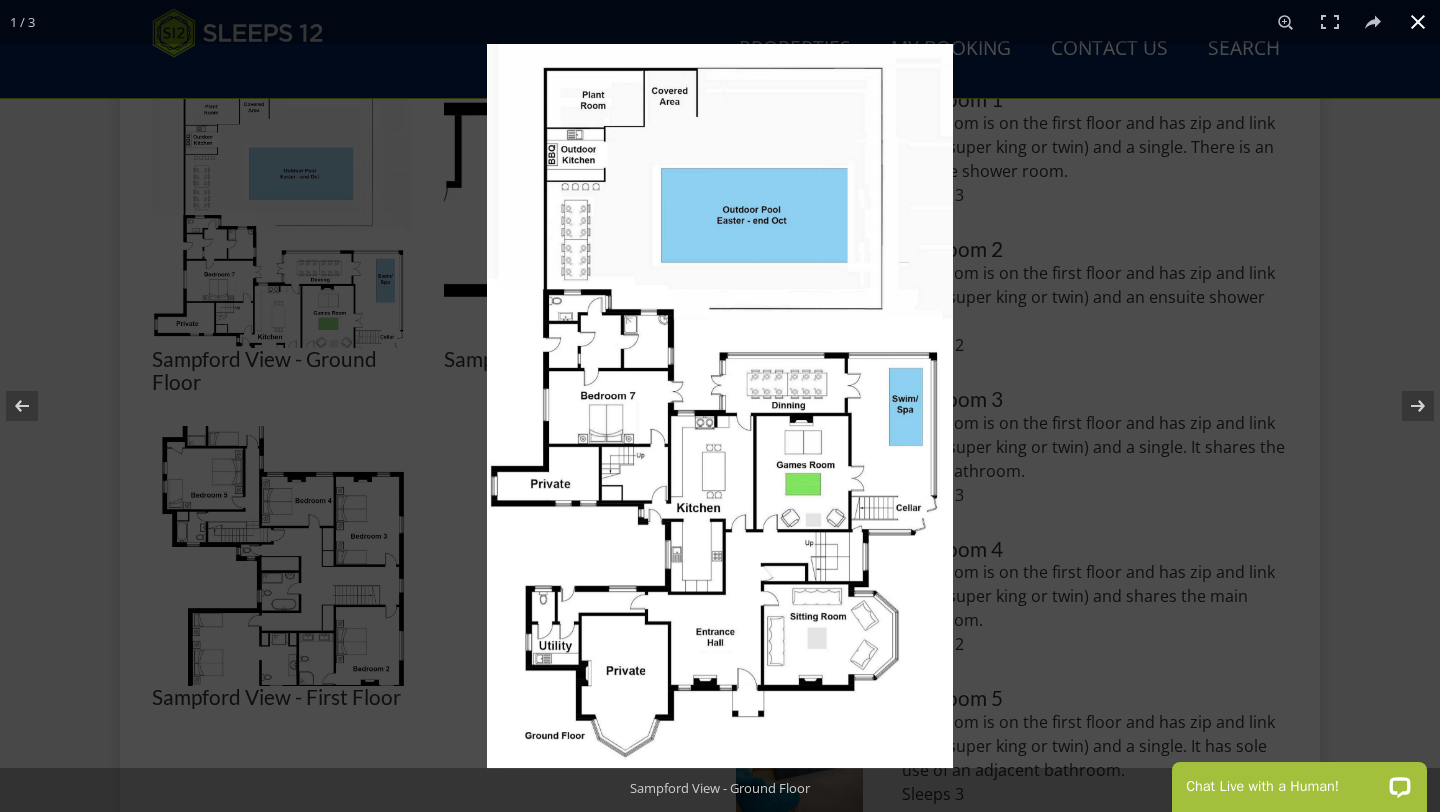 click at bounding box center [720, 406] 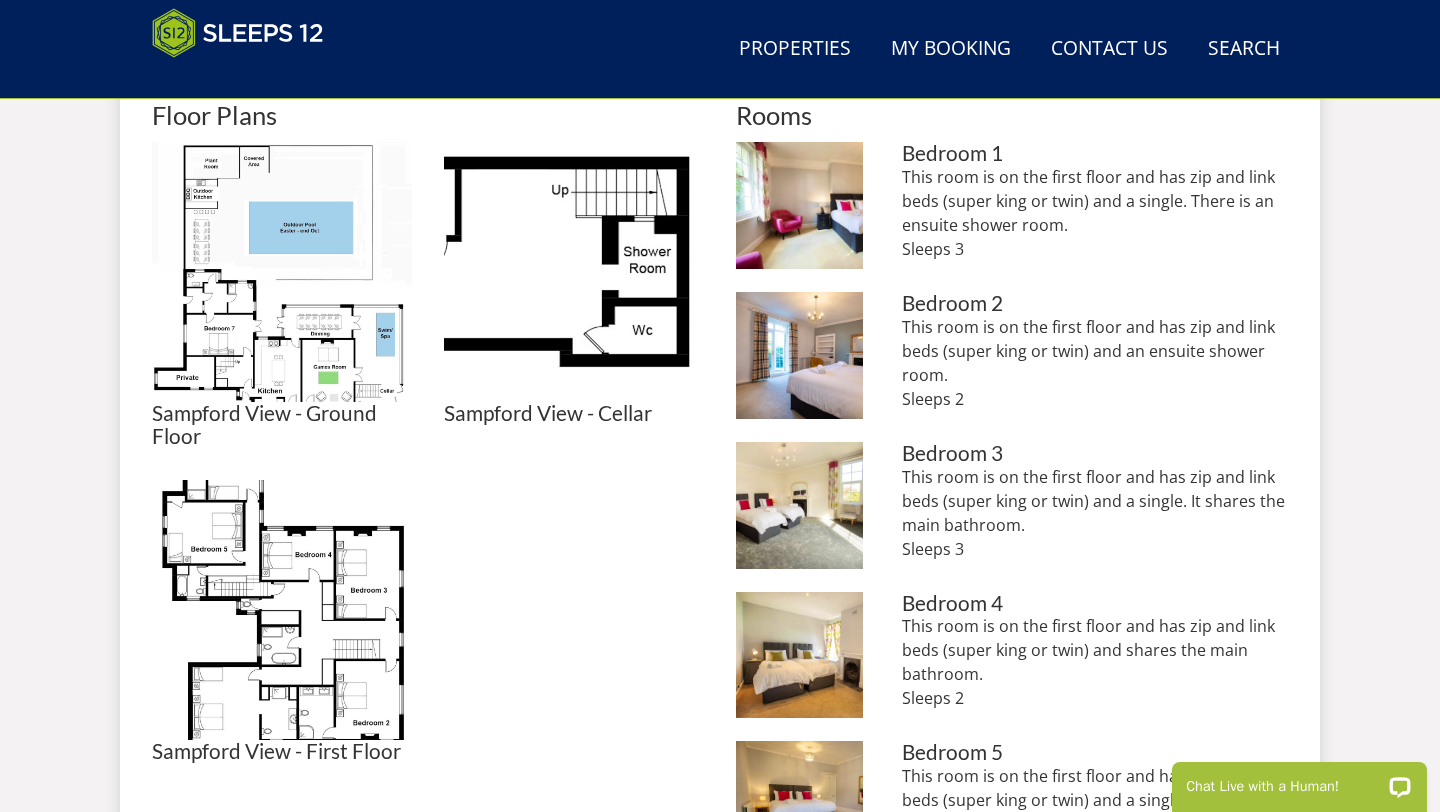 scroll, scrollTop: 882, scrollLeft: 0, axis: vertical 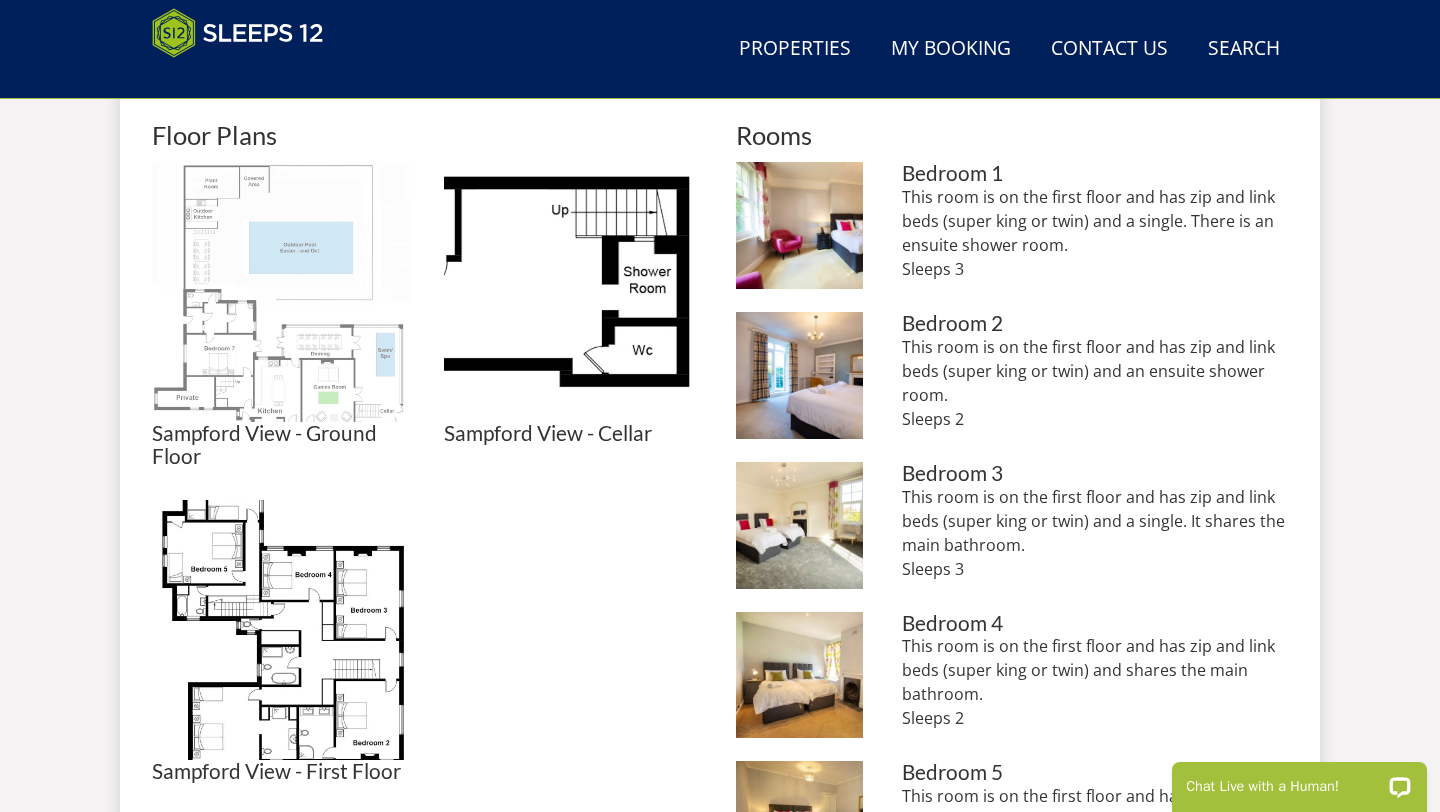 click at bounding box center (282, 292) 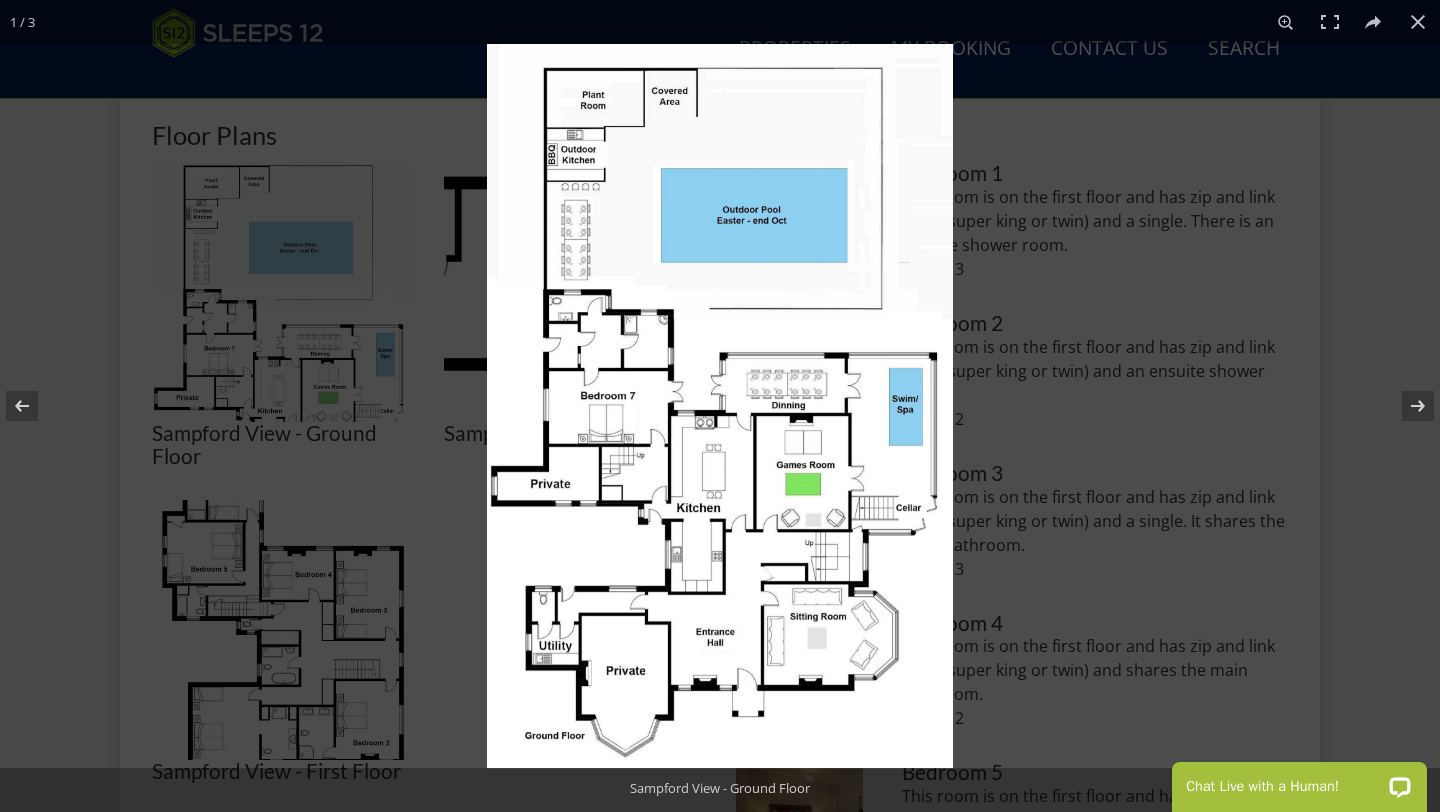 click at bounding box center (720, 406) 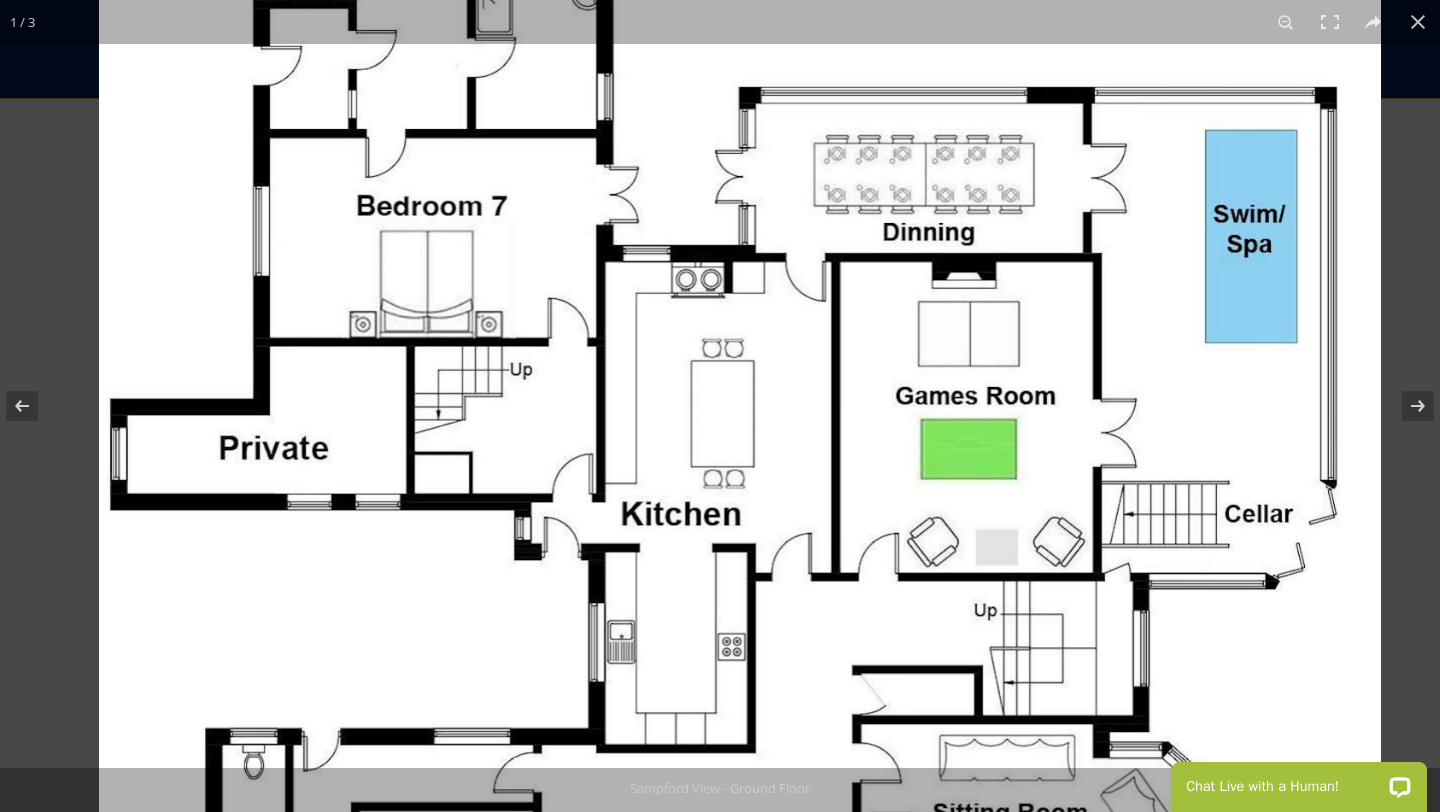 drag, startPoint x: 580, startPoint y: 416, endPoint x: 650, endPoint y: 275, distance: 157.41982 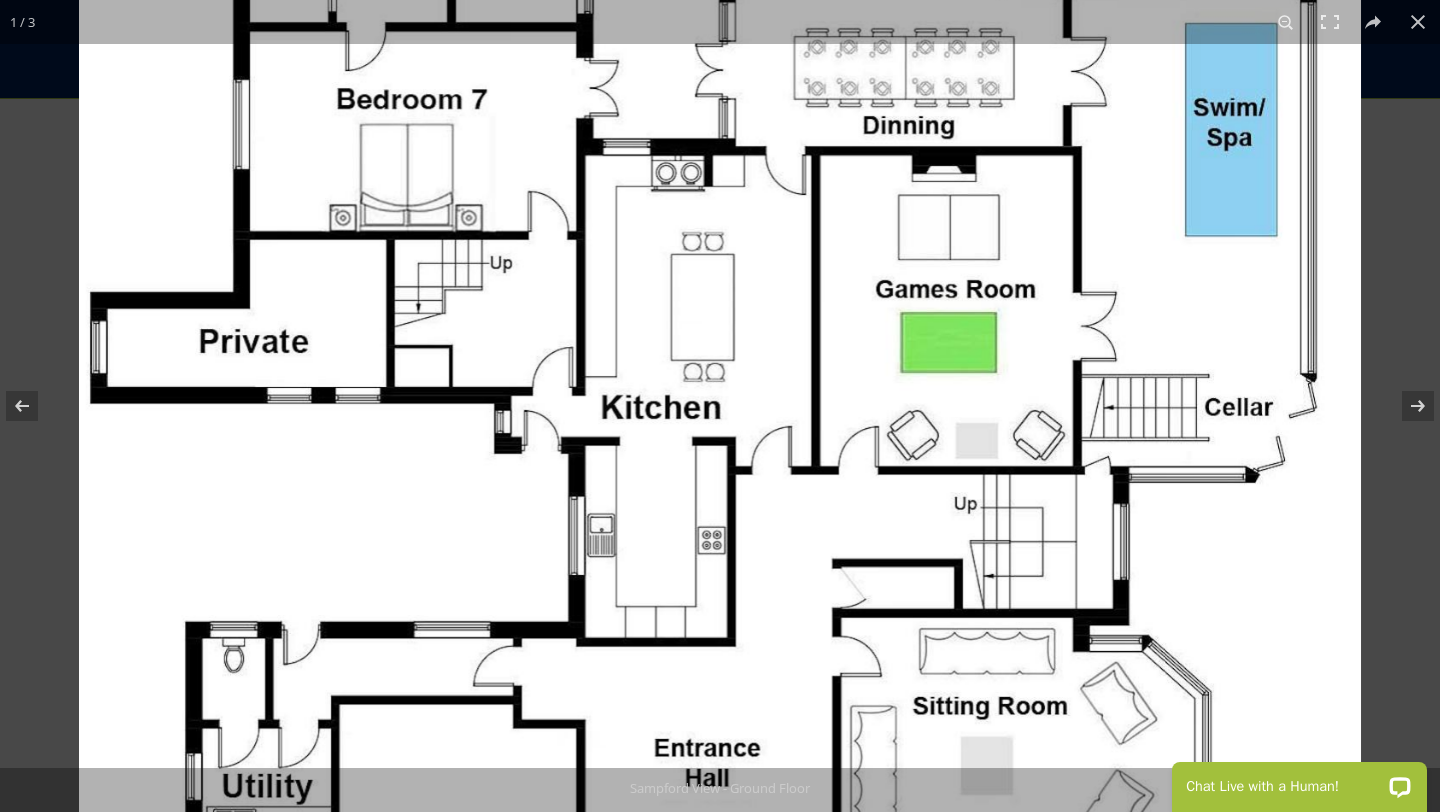 click at bounding box center (720, 127) 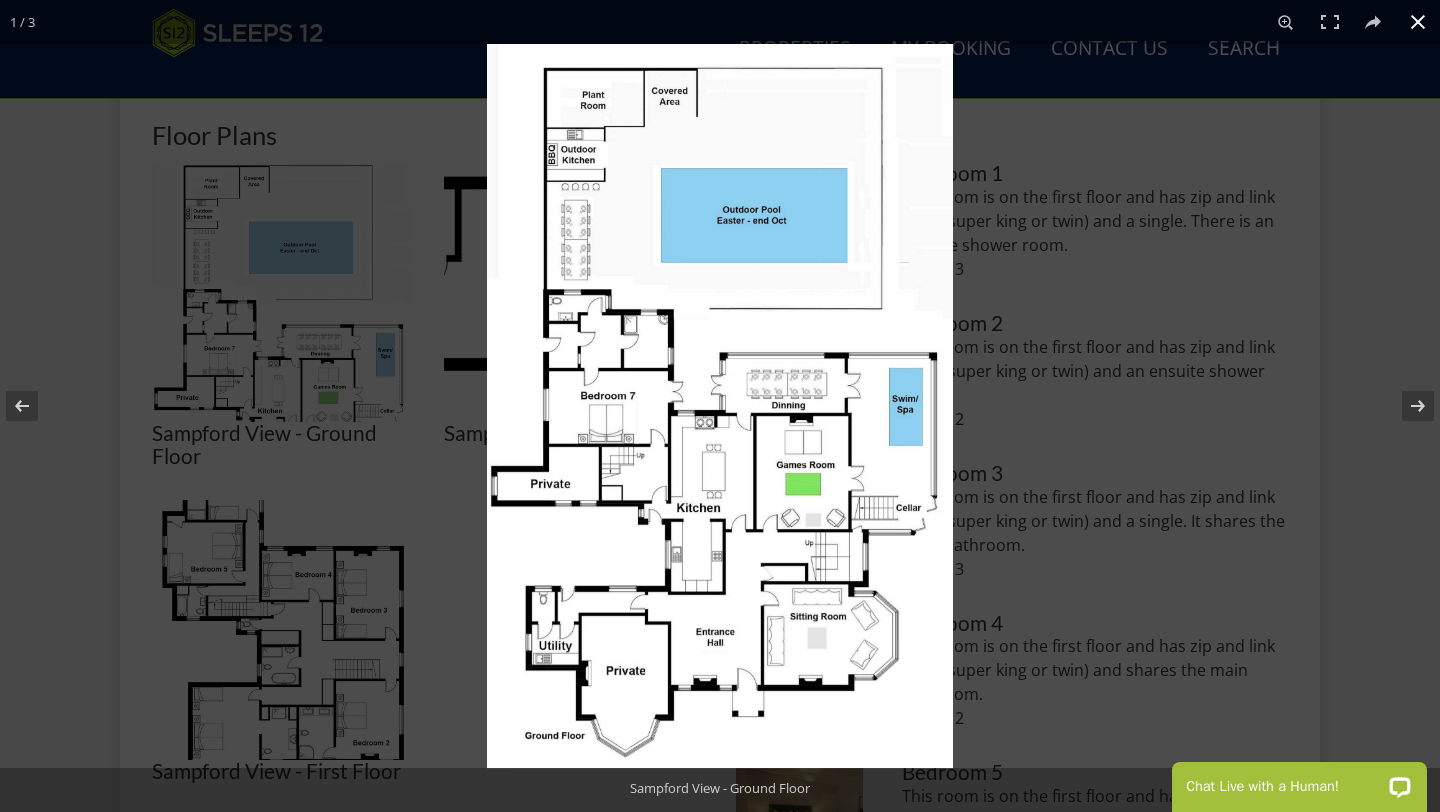 click at bounding box center [720, 406] 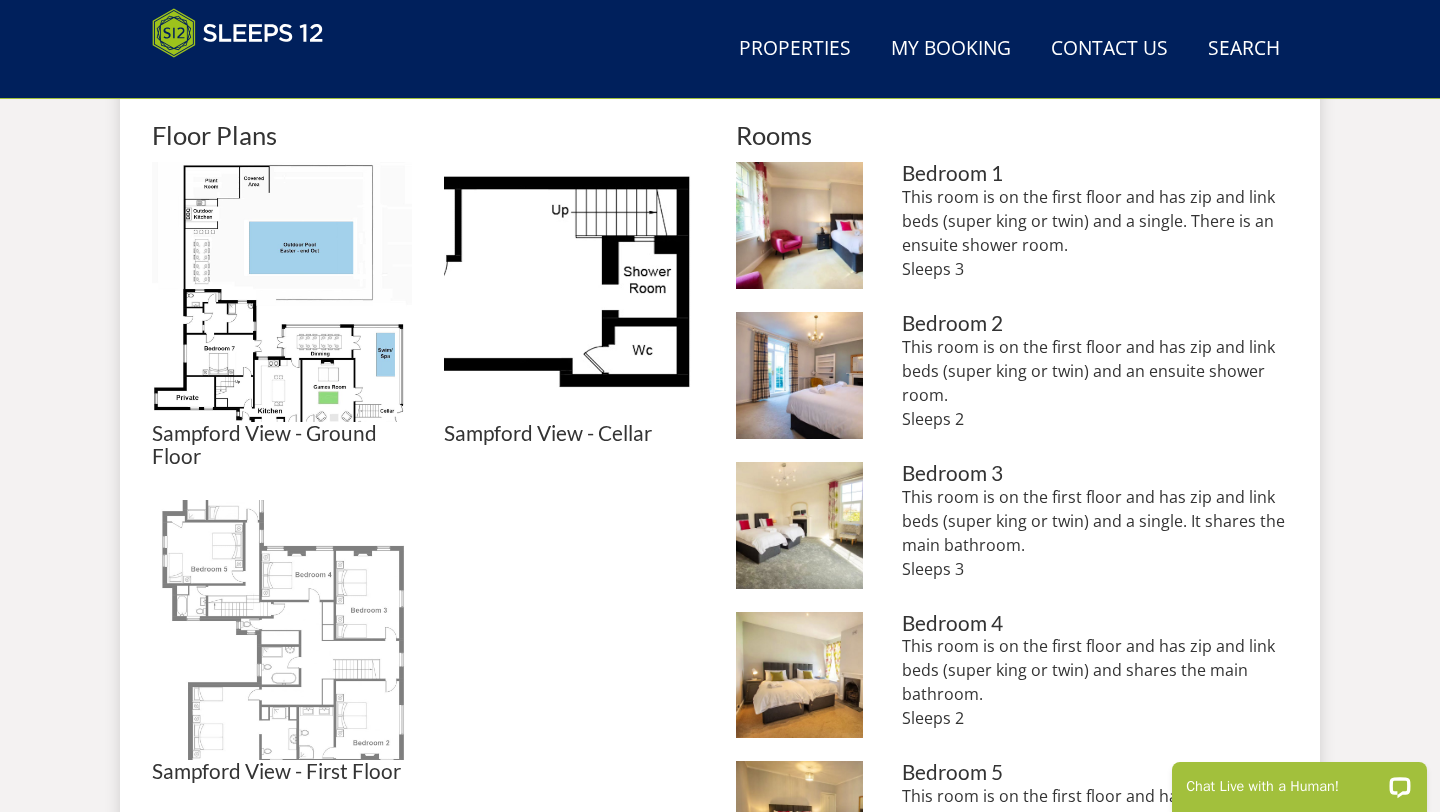 click at bounding box center (282, 630) 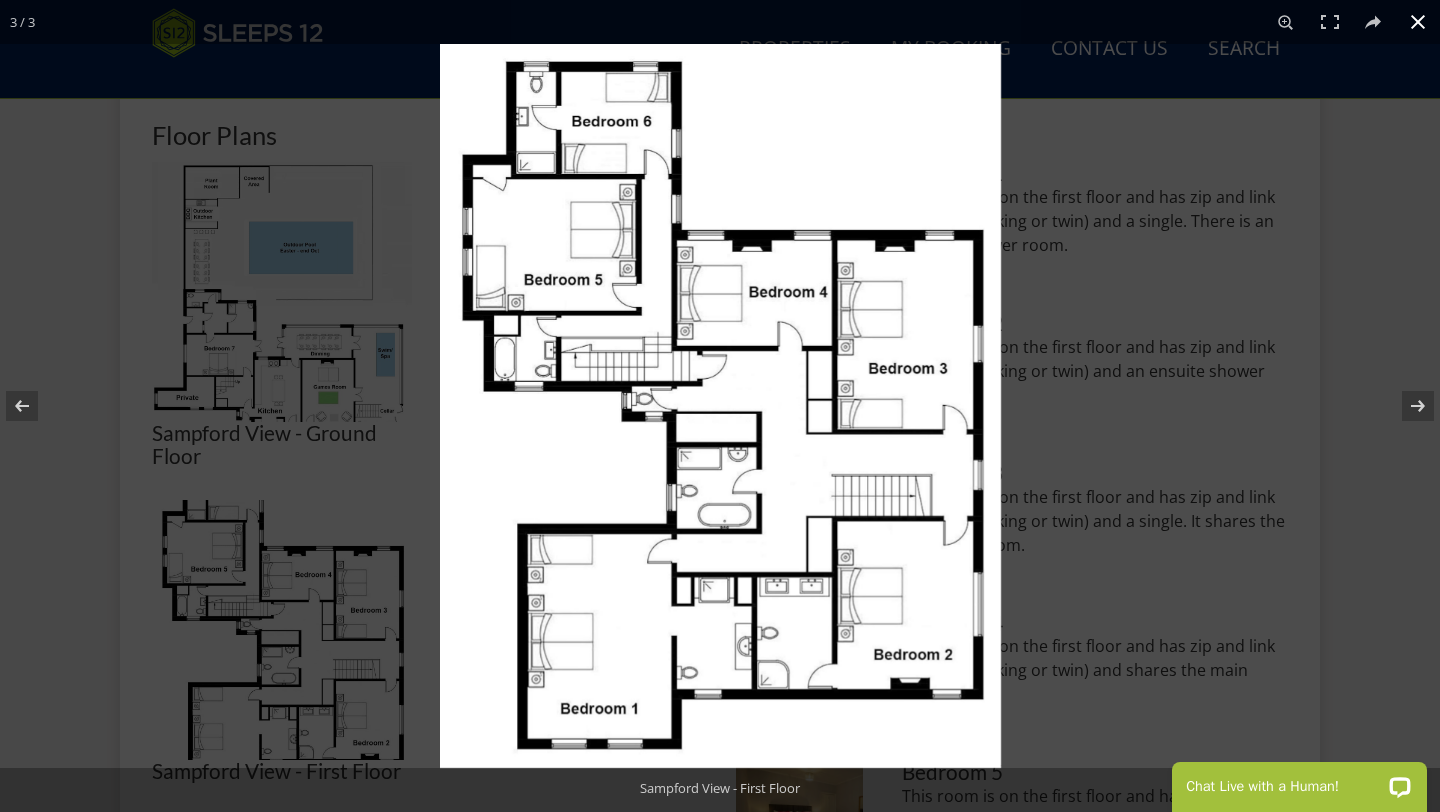 click at bounding box center (1160, 450) 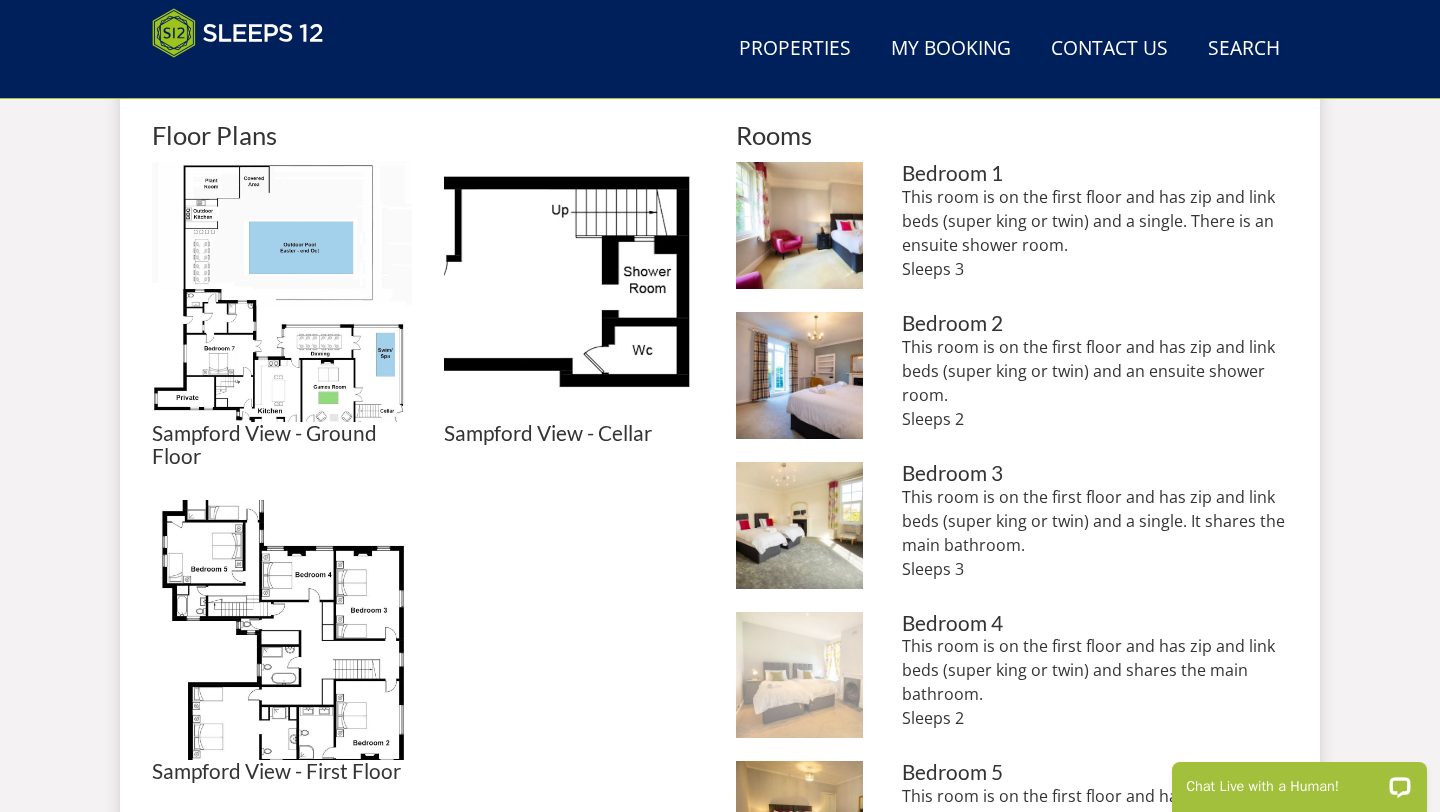 click at bounding box center [799, 675] 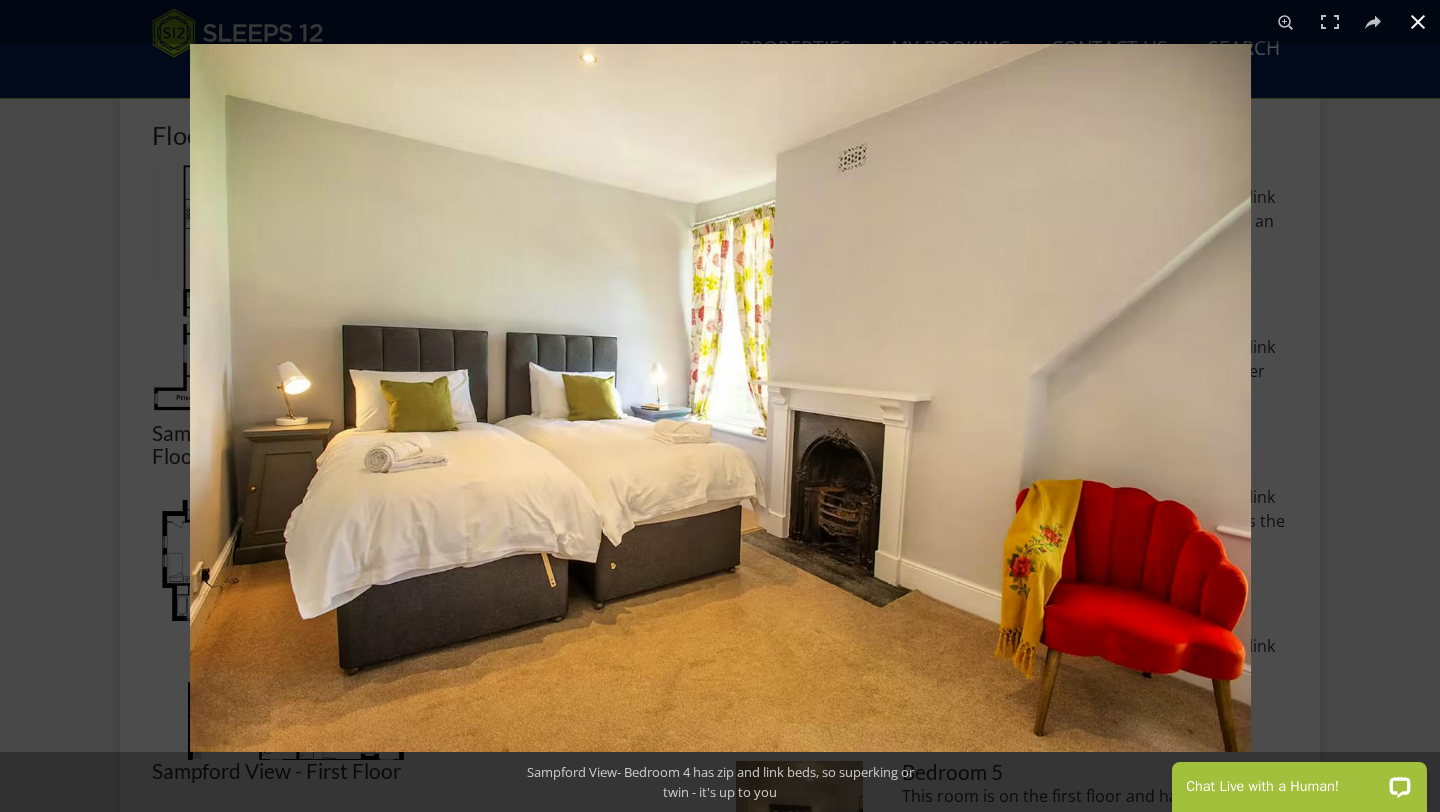 click at bounding box center (910, 450) 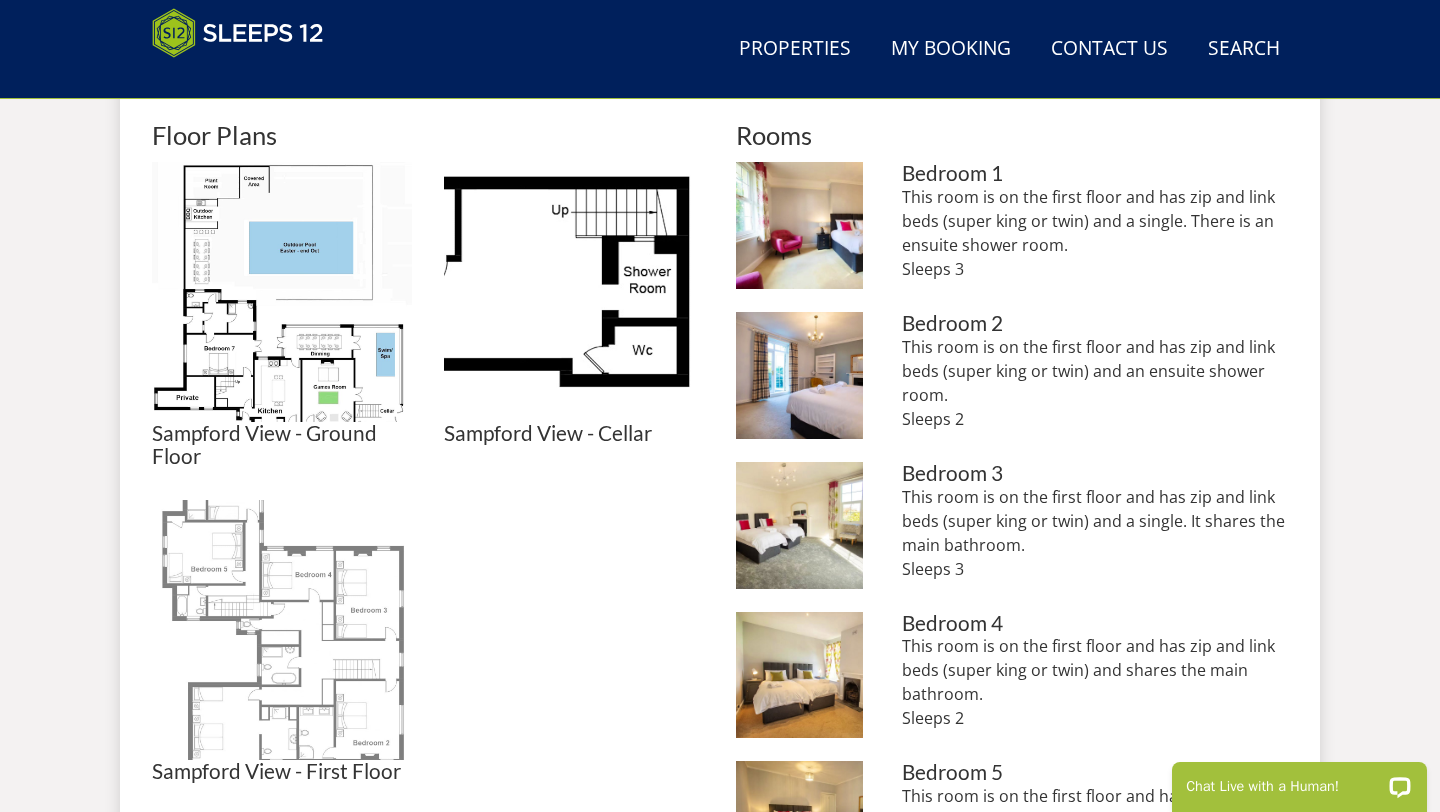 click at bounding box center [282, 630] 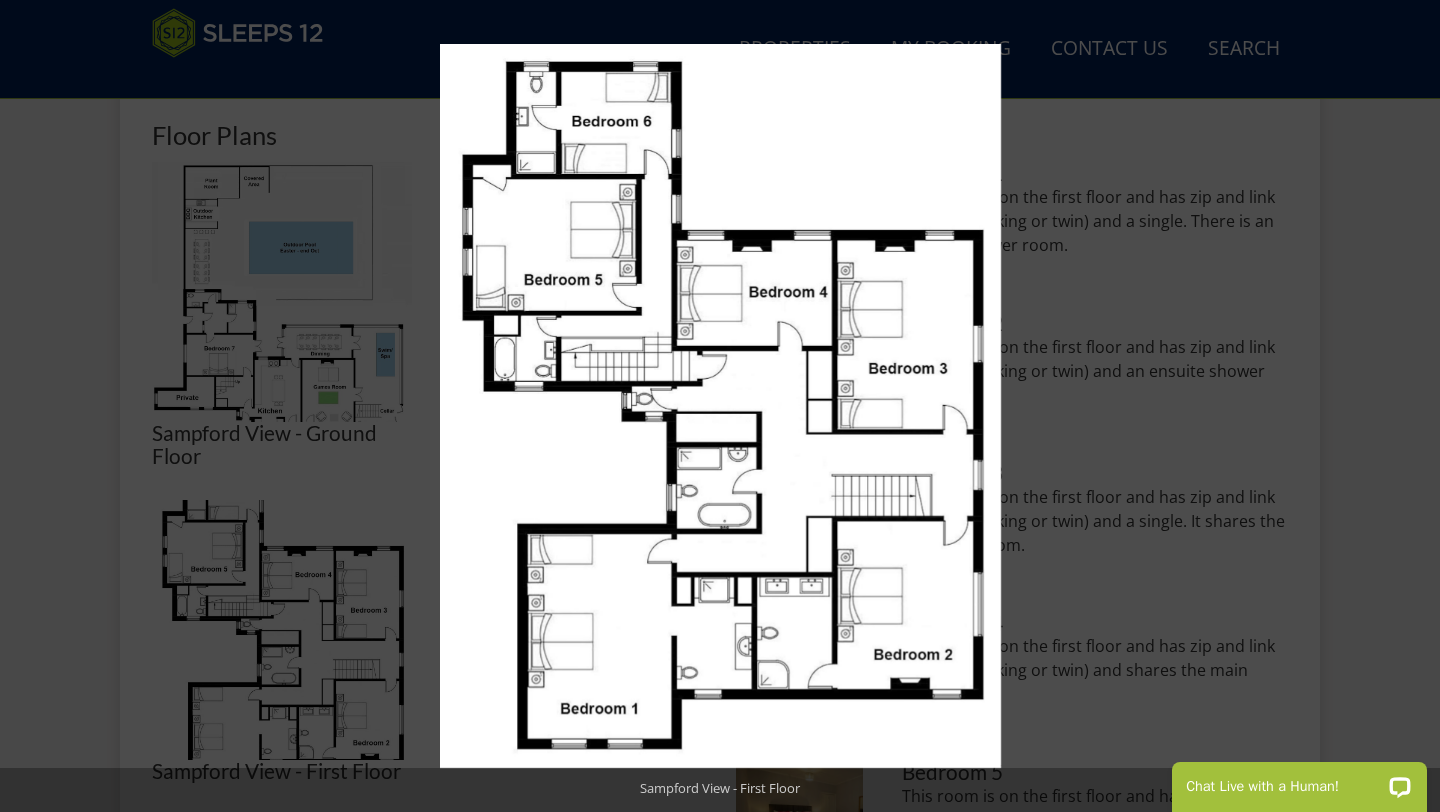 click at bounding box center [1160, 450] 